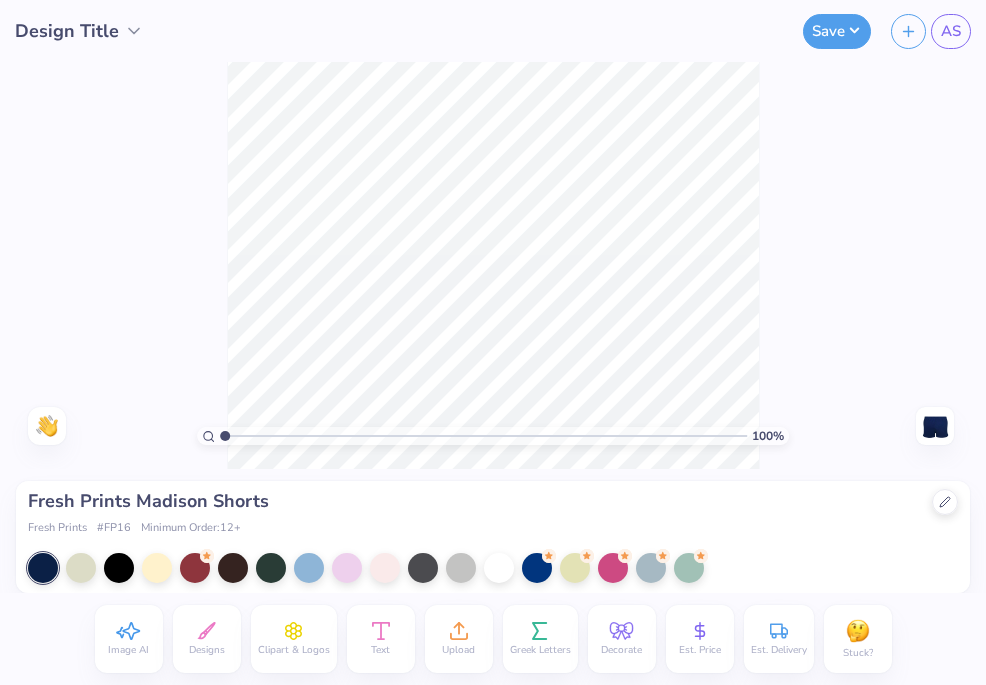scroll, scrollTop: 0, scrollLeft: 0, axis: both 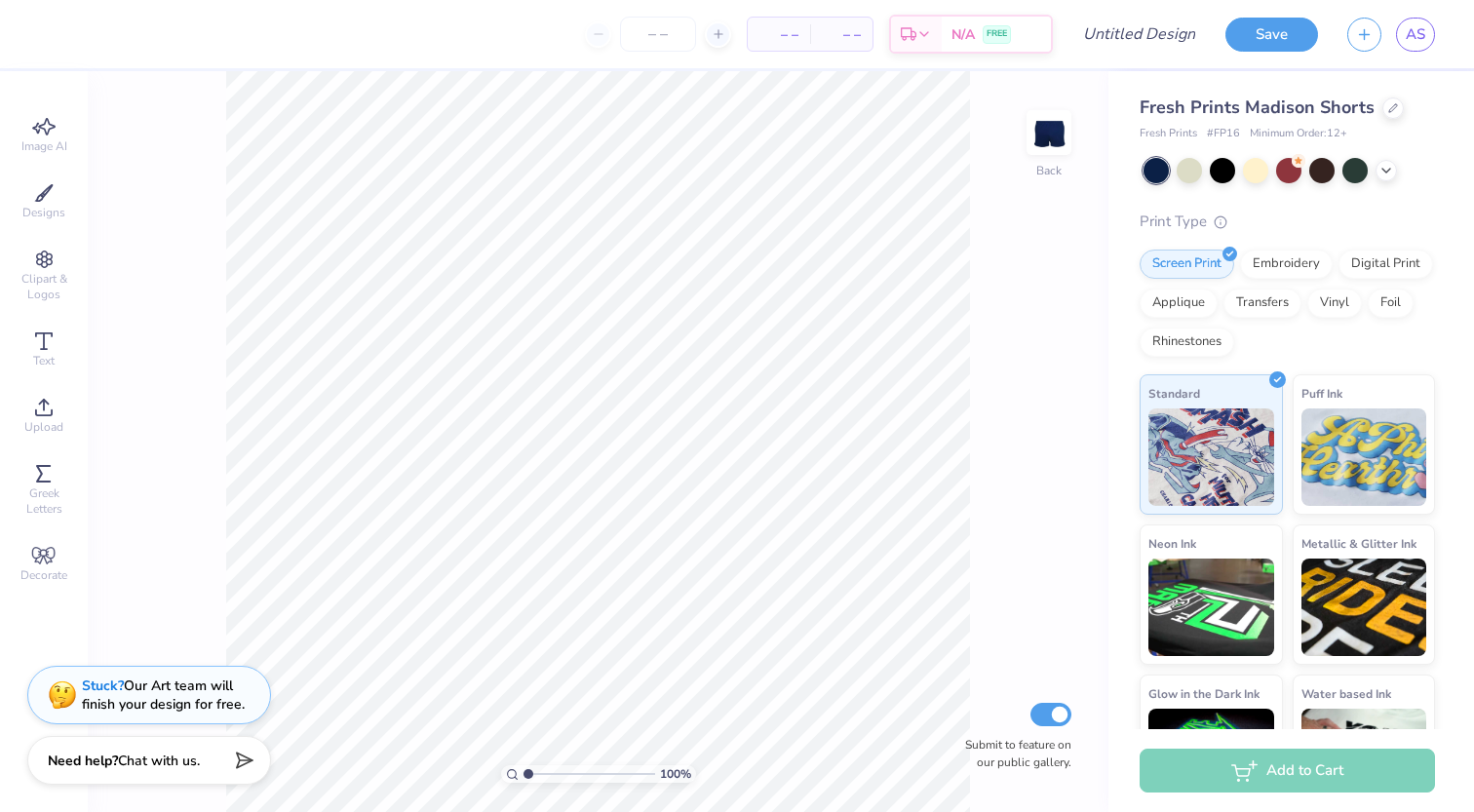 drag, startPoint x: 57, startPoint y: 0, endPoint x: 6, endPoint y: -9, distance: 51.78803 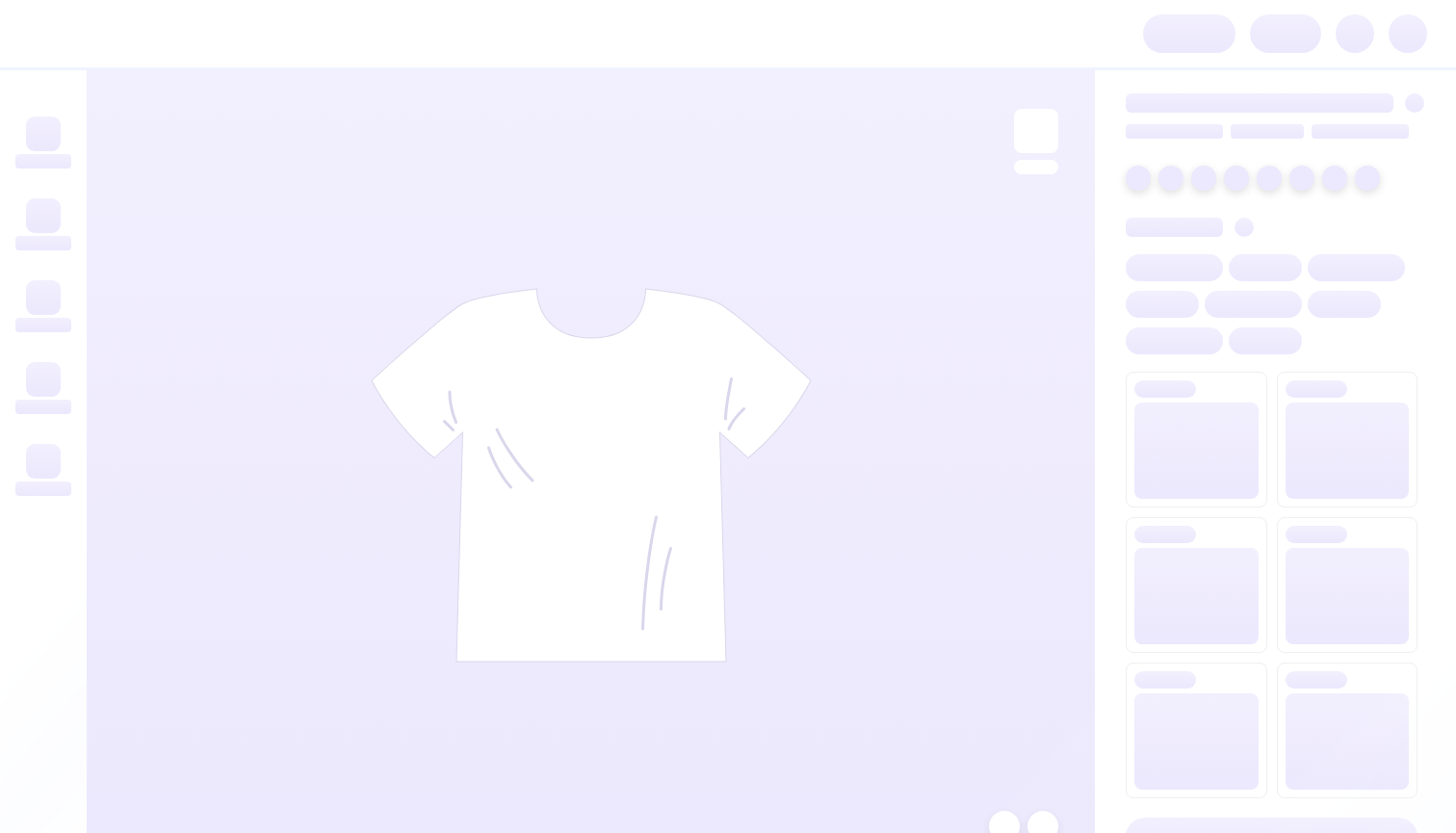 scroll, scrollTop: 0, scrollLeft: 0, axis: both 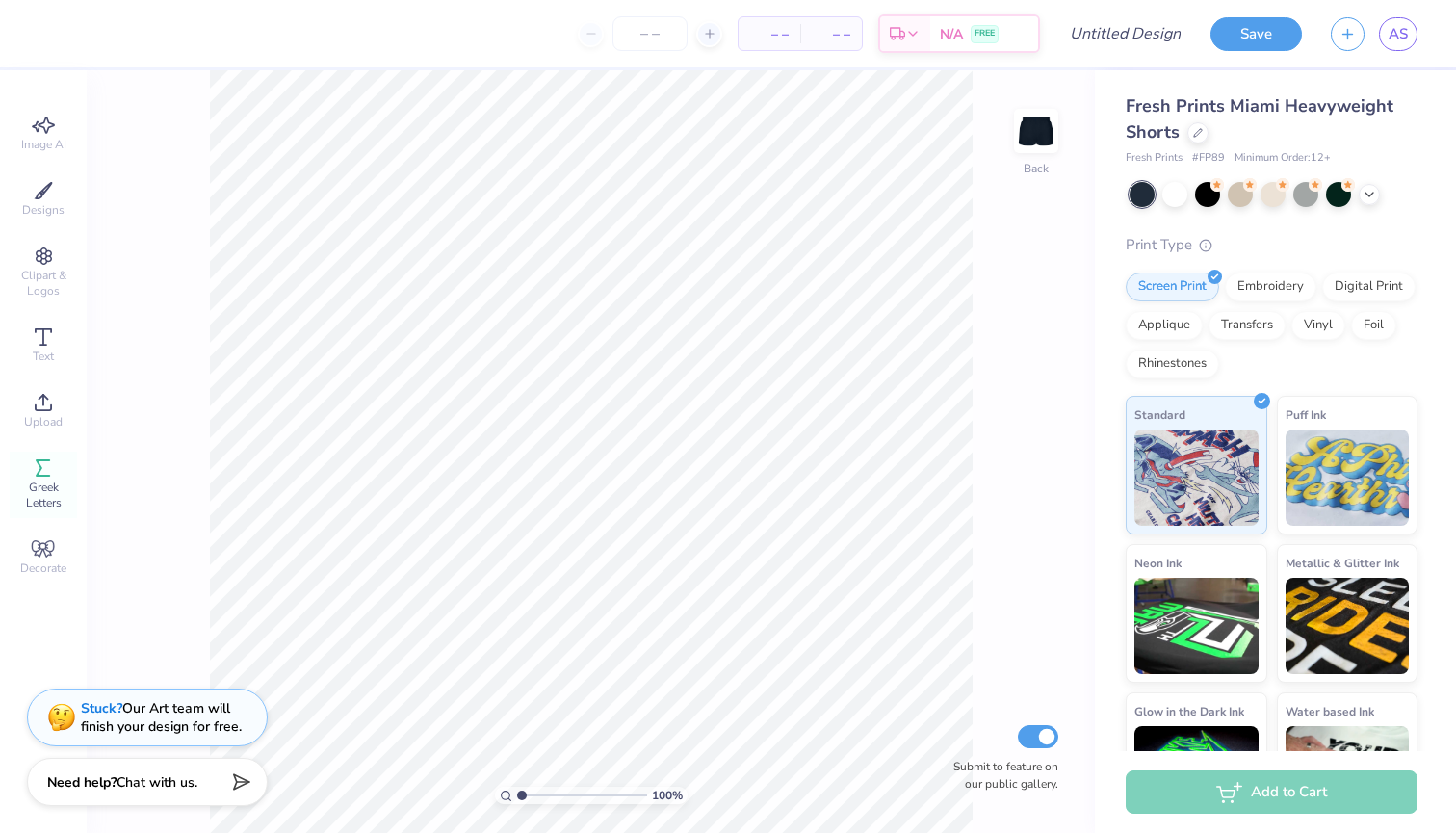 click 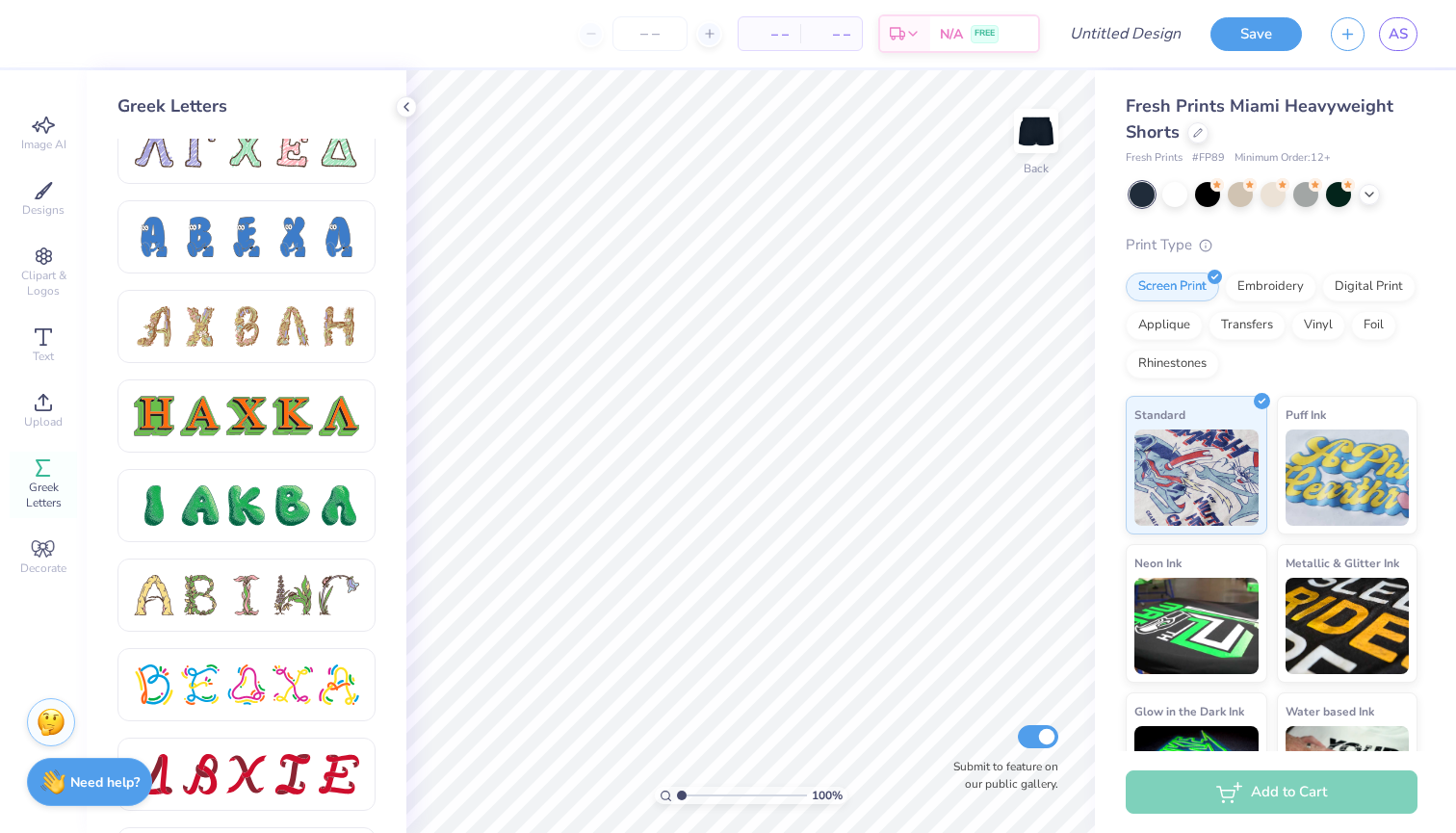 scroll, scrollTop: 1398, scrollLeft: 0, axis: vertical 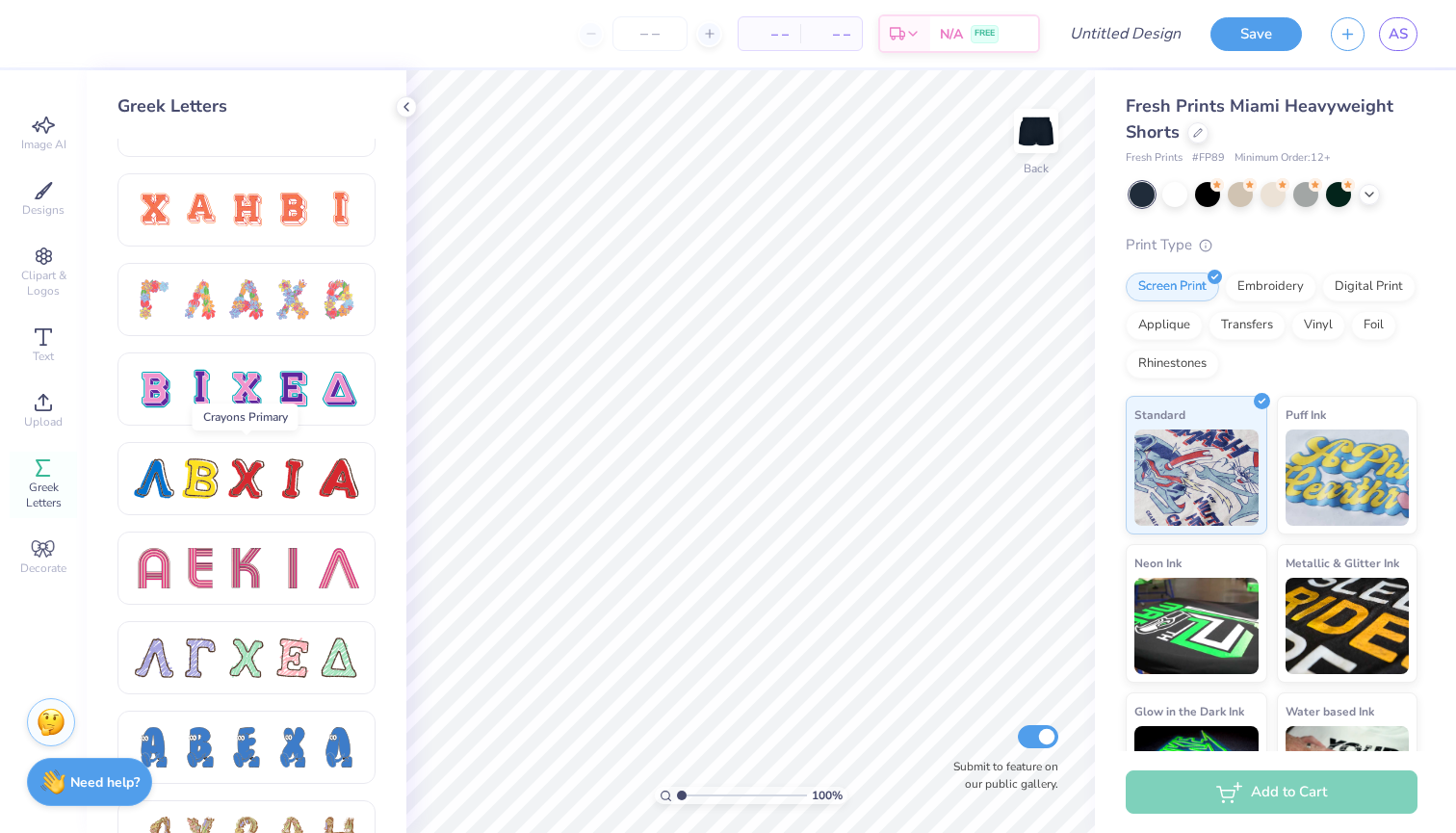 click at bounding box center (339, 479) 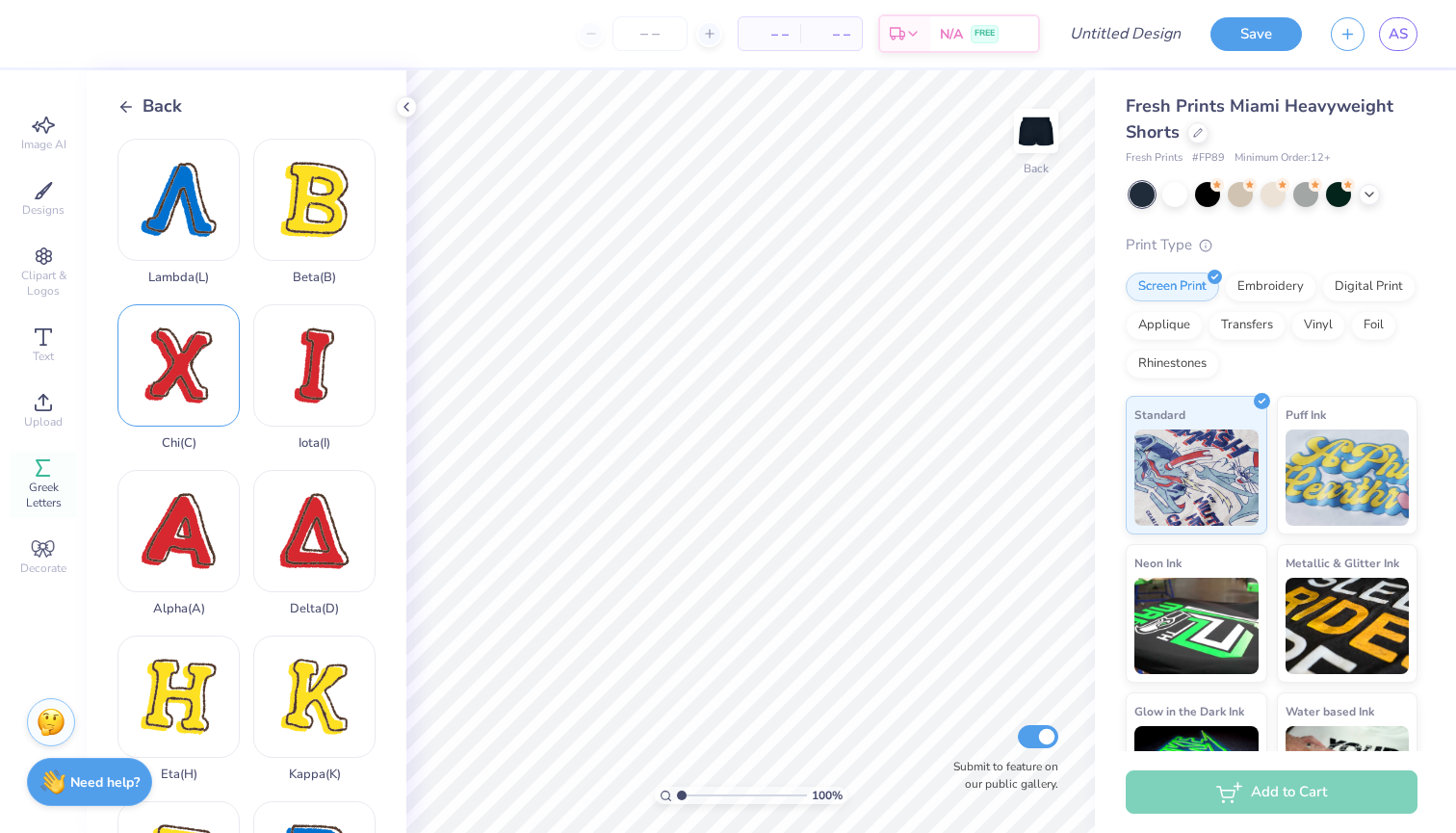 click on "Chi  ( C )" at bounding box center [178, 377] 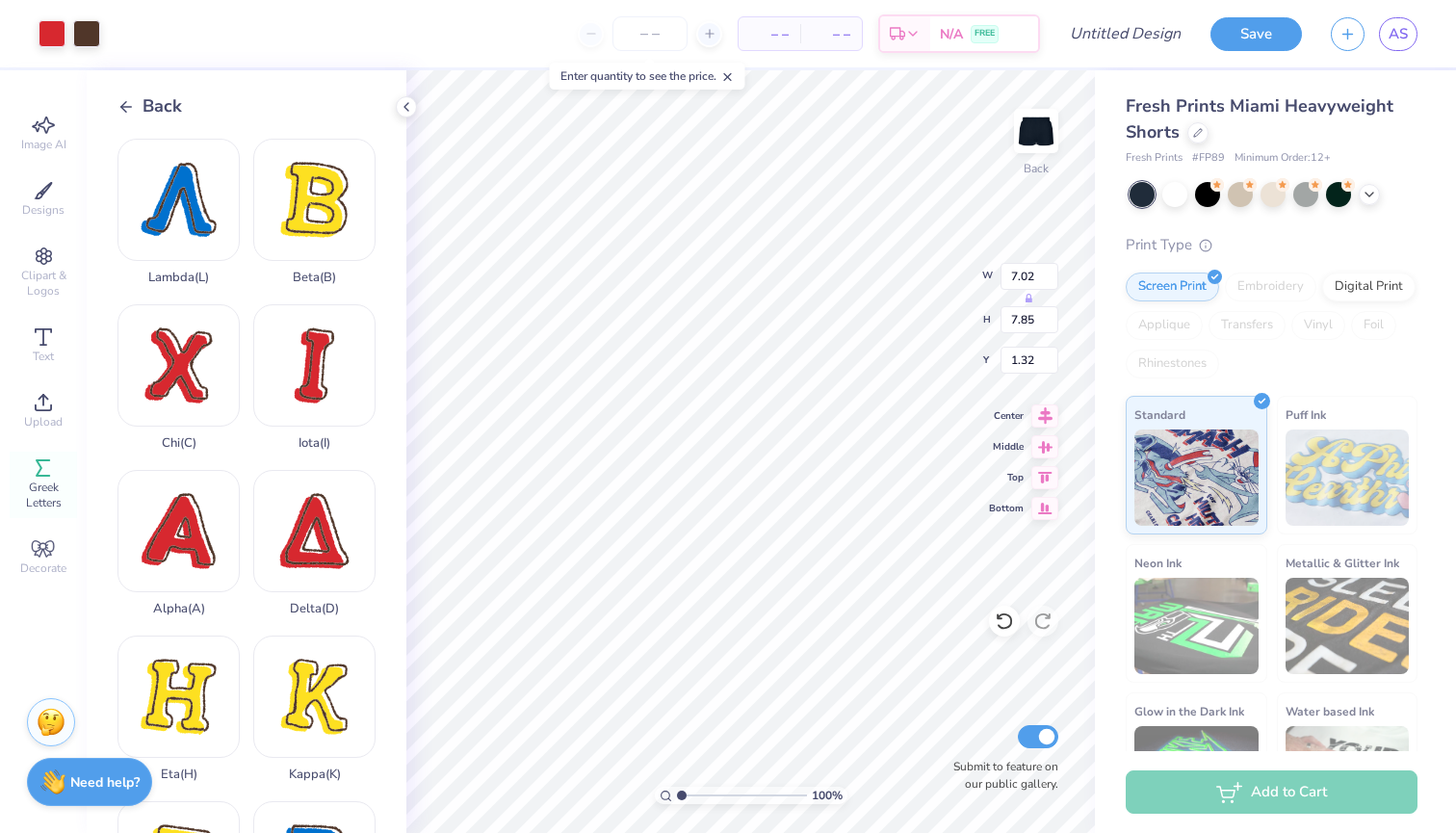 type on "3.13" 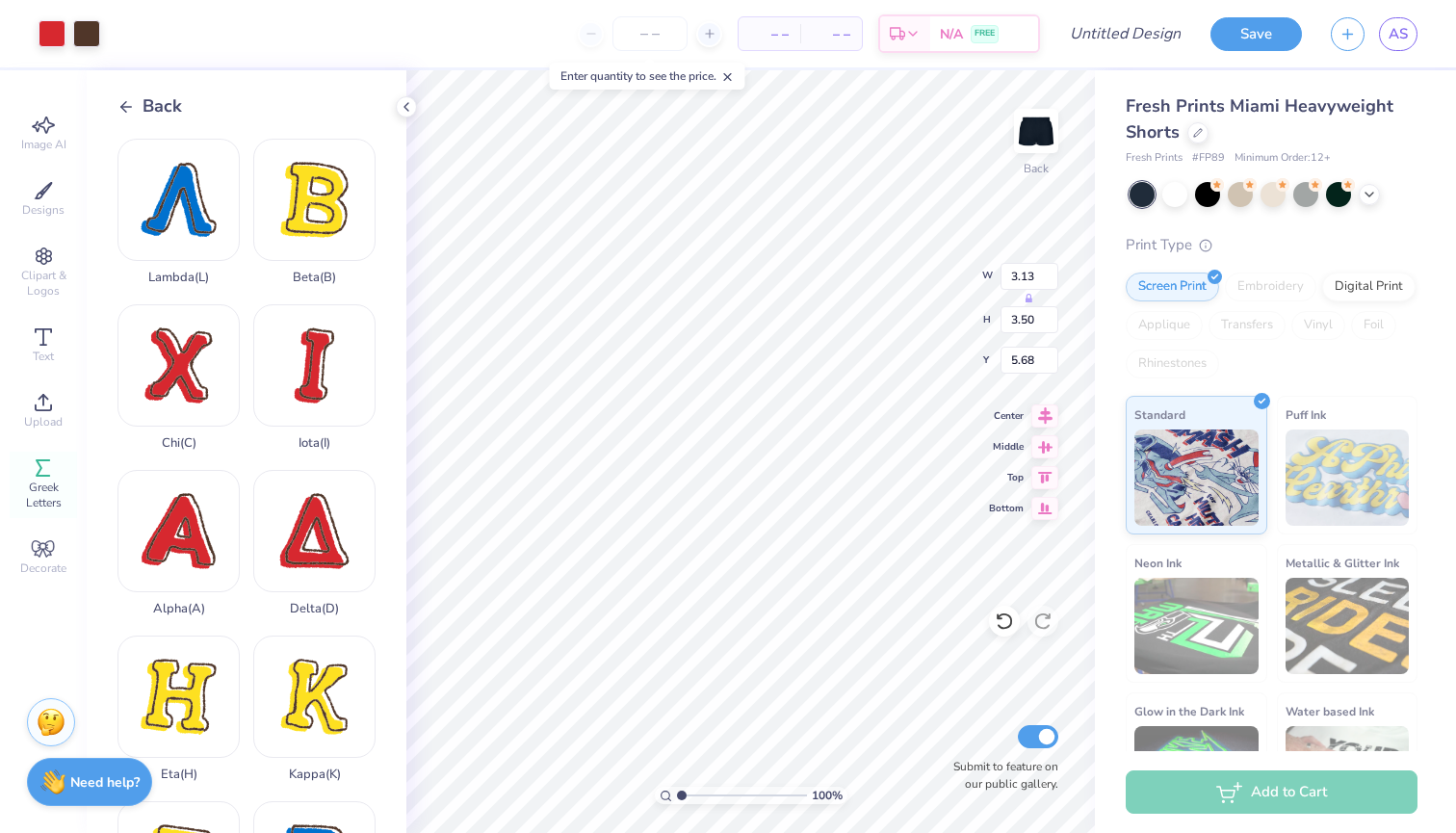 type on "3.64" 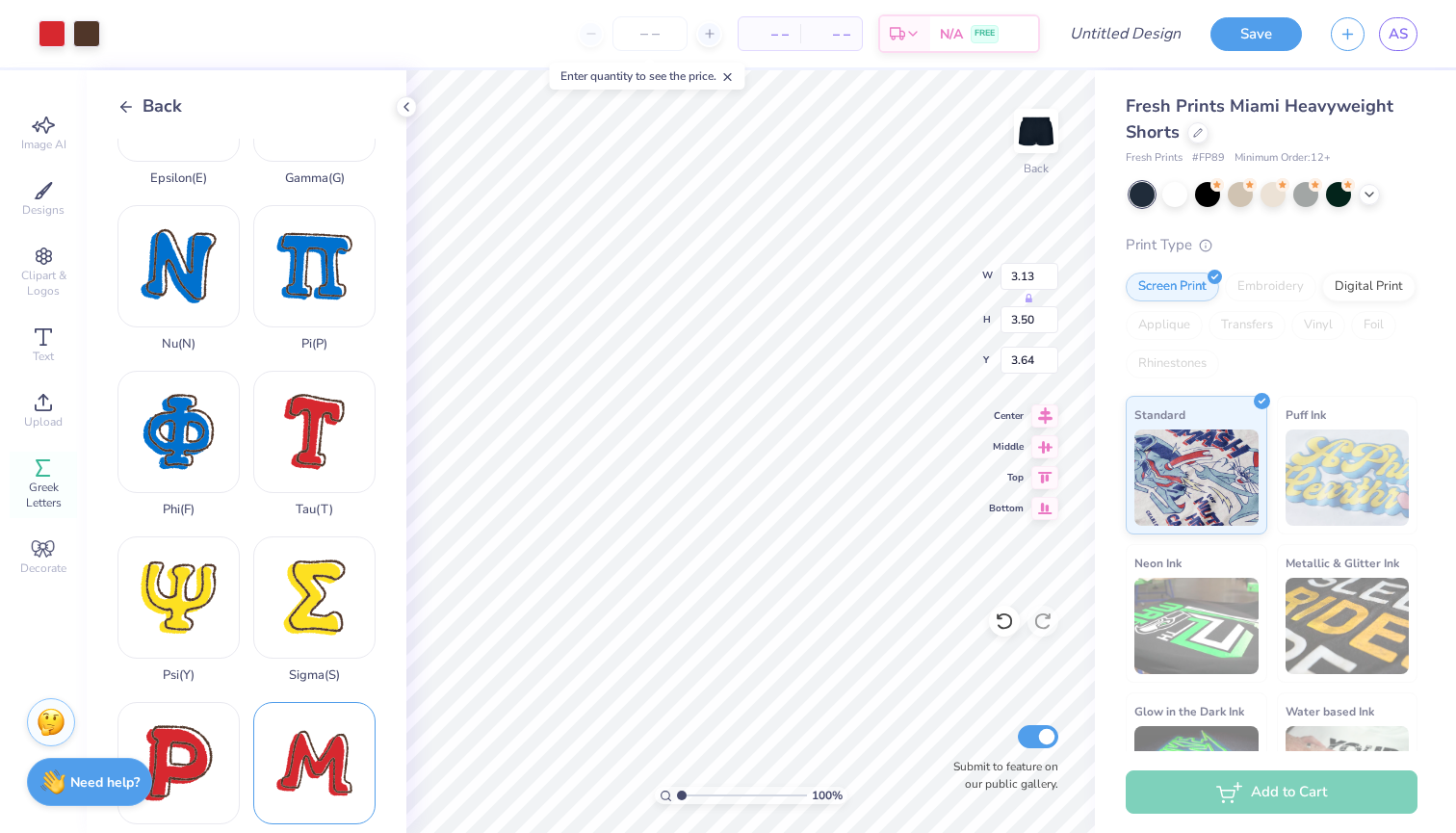 scroll, scrollTop: 1065, scrollLeft: 0, axis: vertical 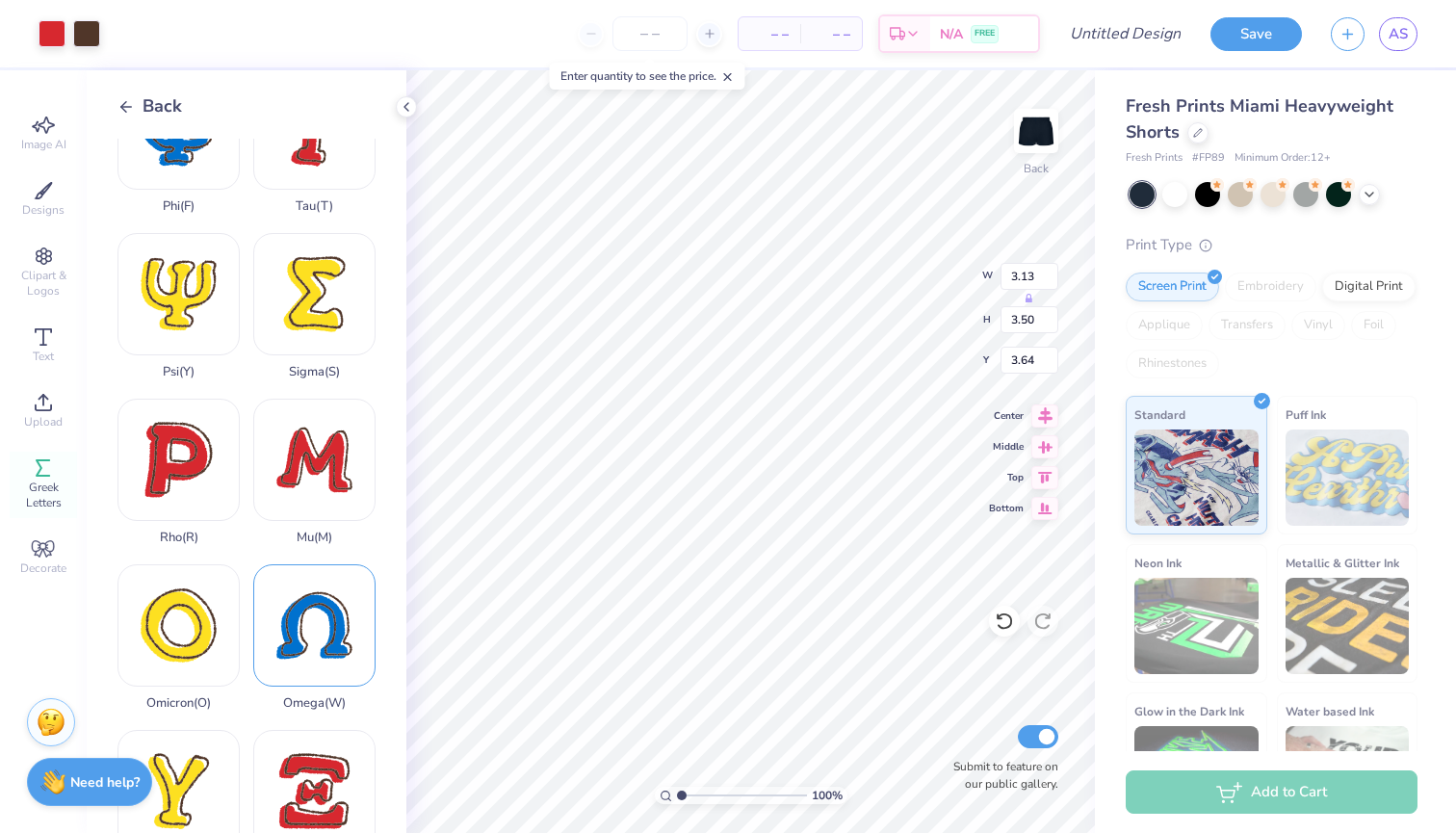 click on "Omega  ( W )" at bounding box center (314, 638) 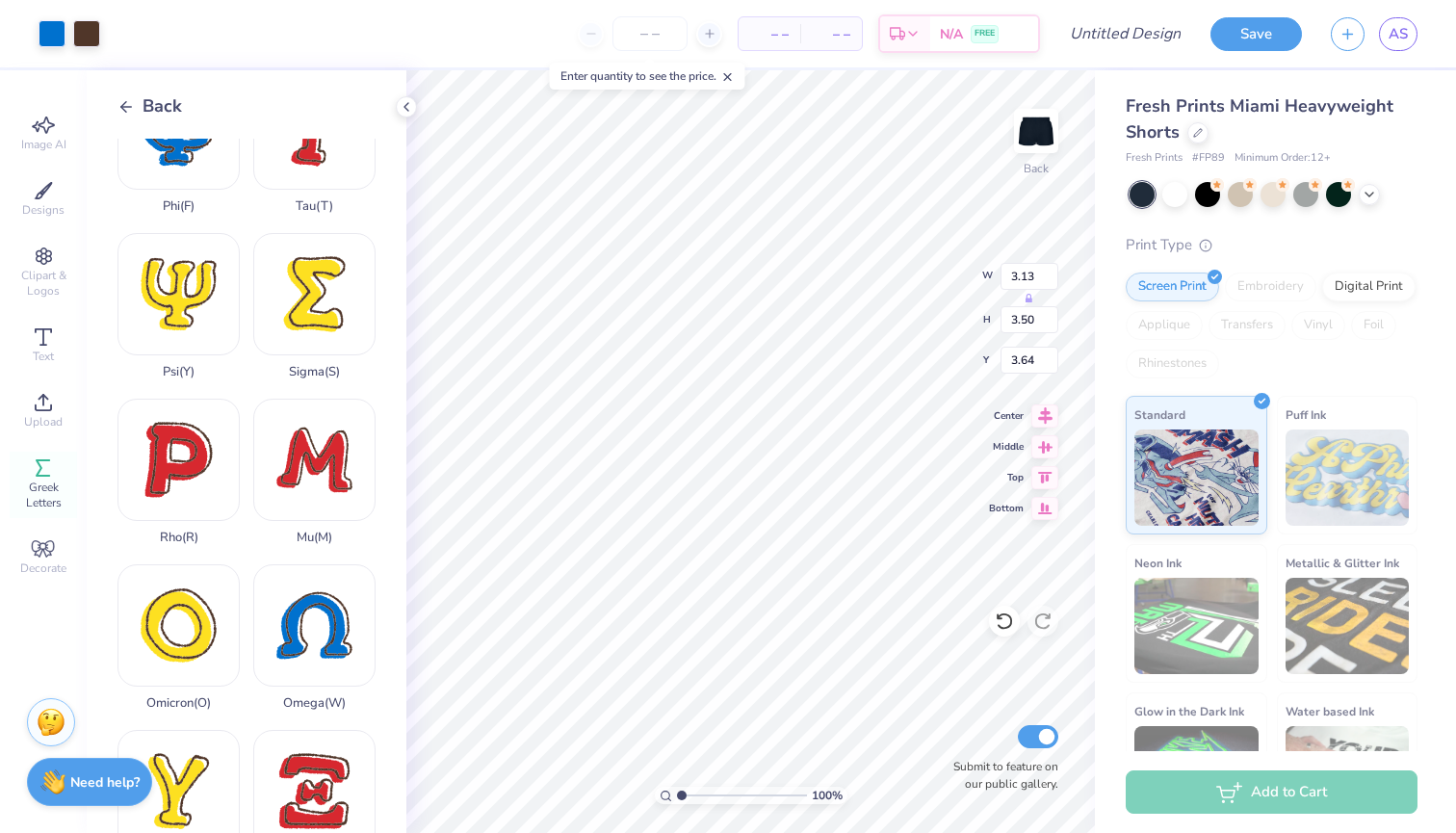 type on "7.30" 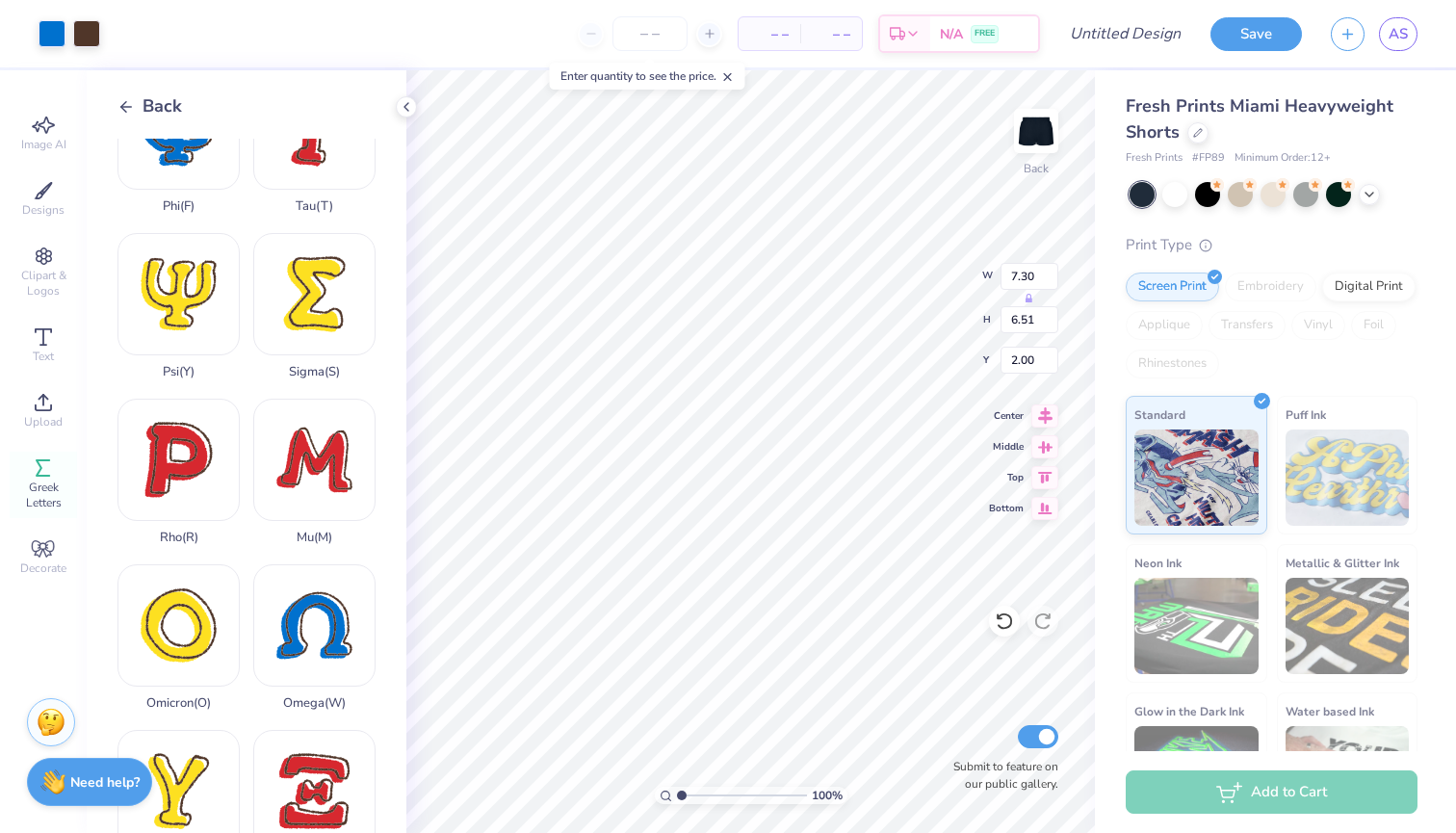 type on "4.19" 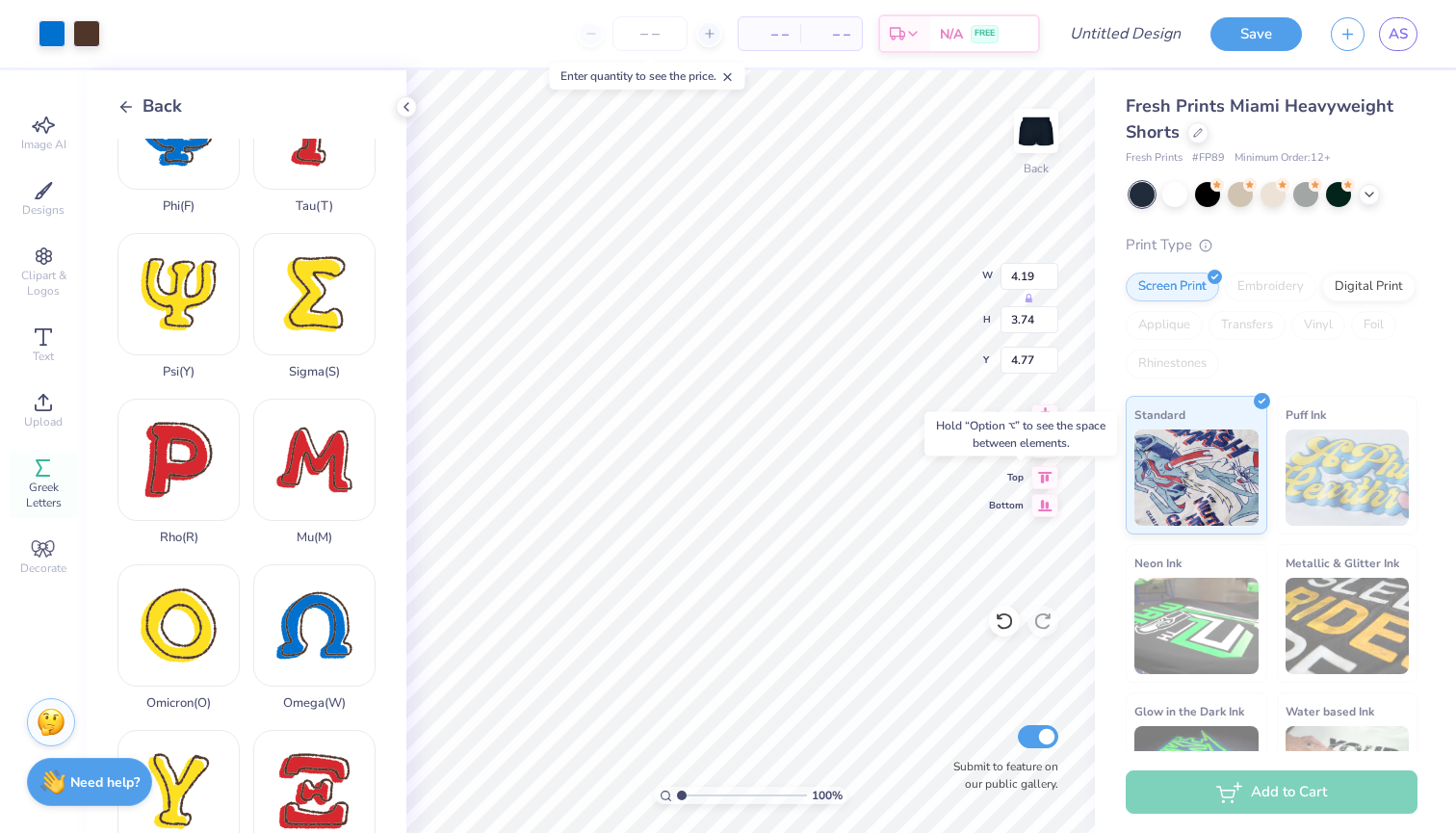 type on "5.09" 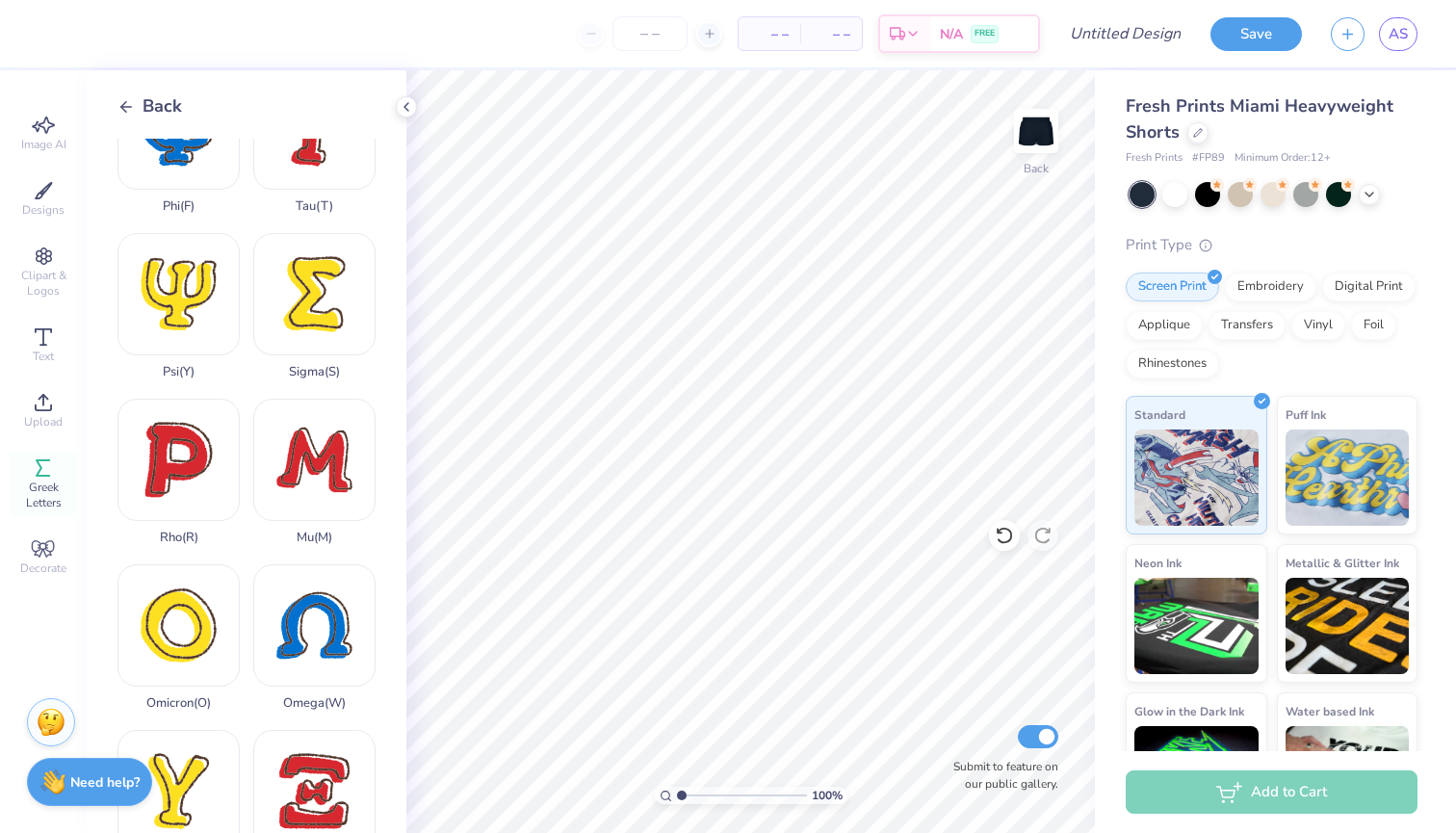 click 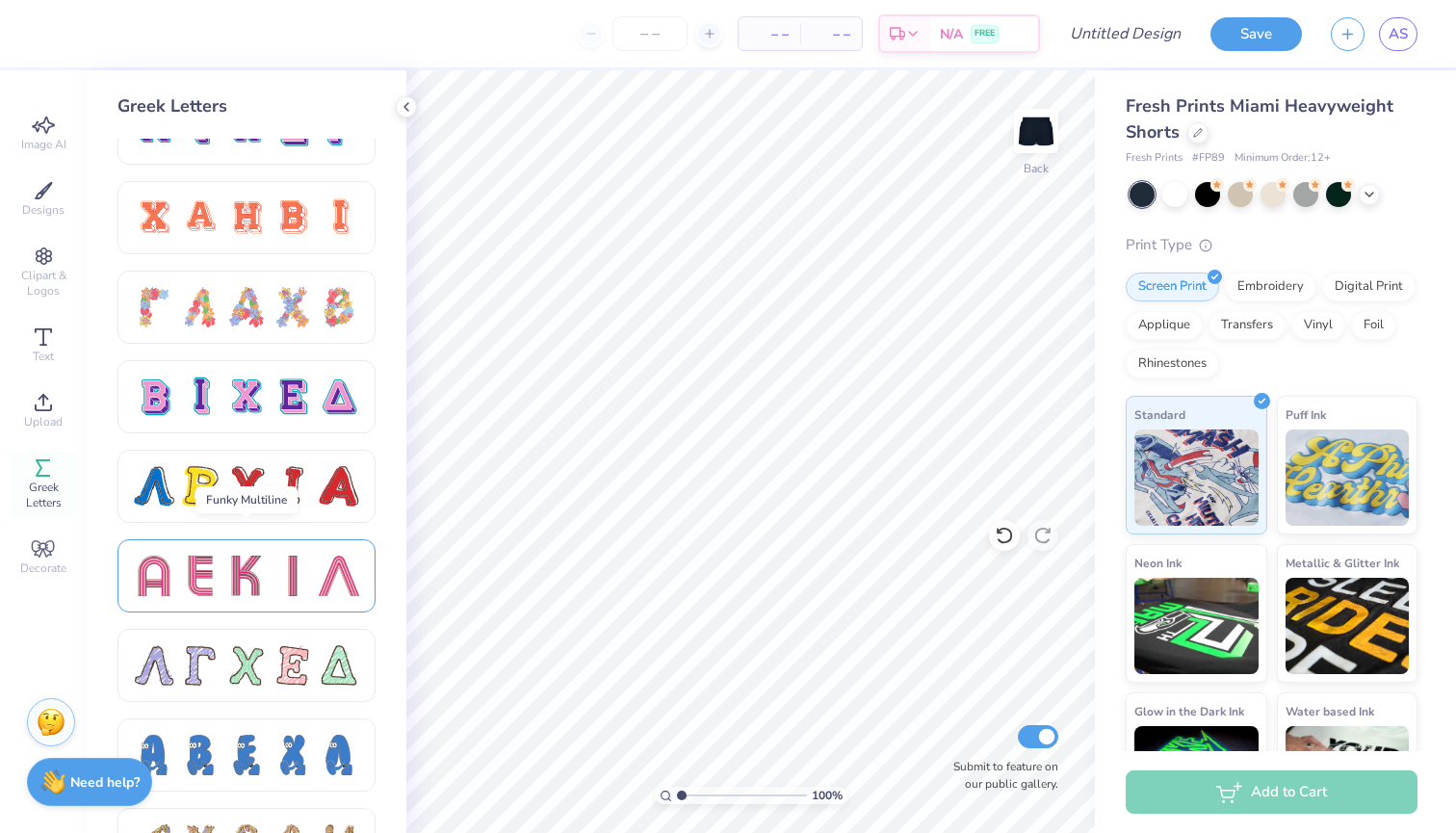 scroll, scrollTop: 1405, scrollLeft: 0, axis: vertical 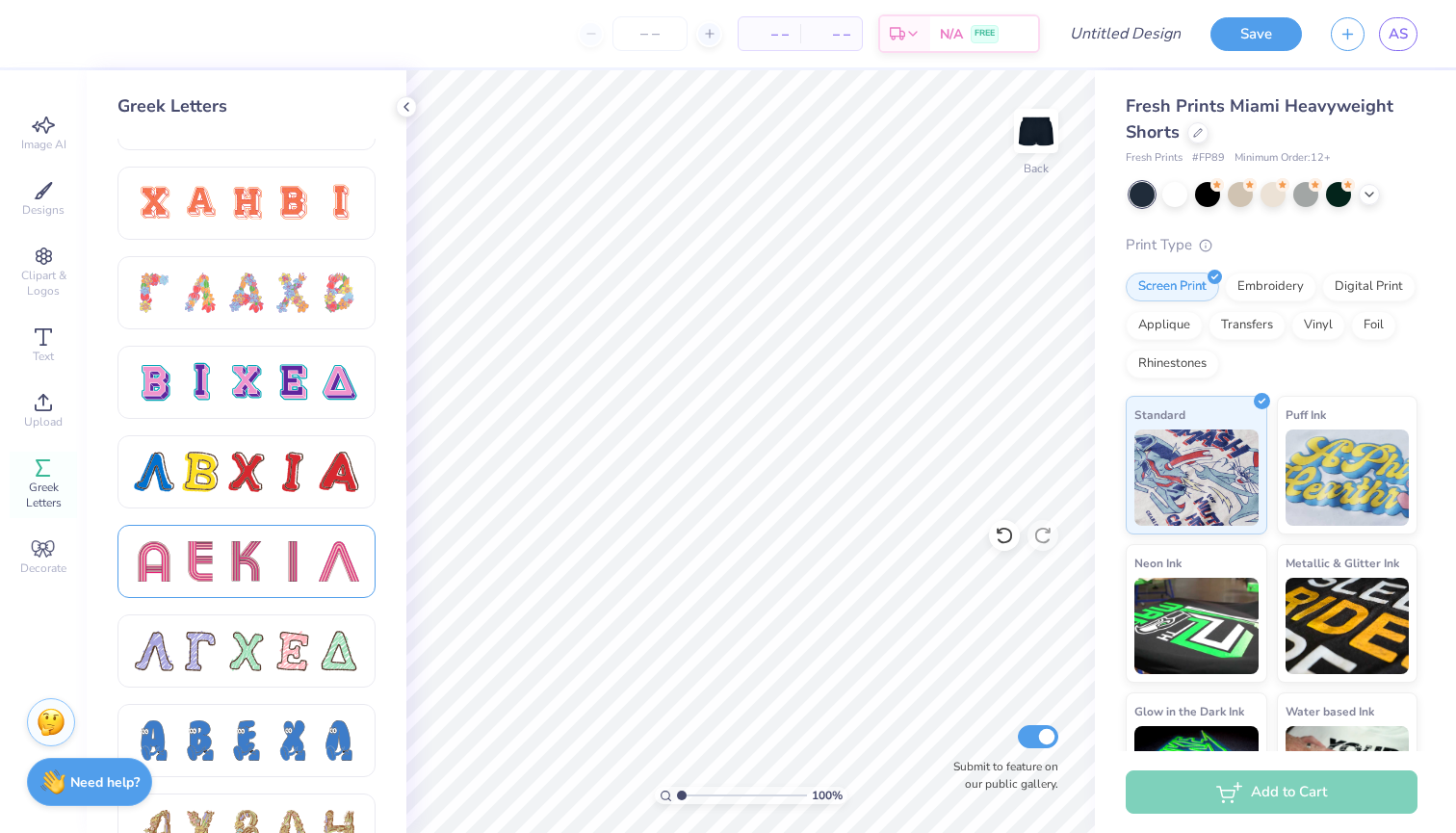 click at bounding box center (293, 561) 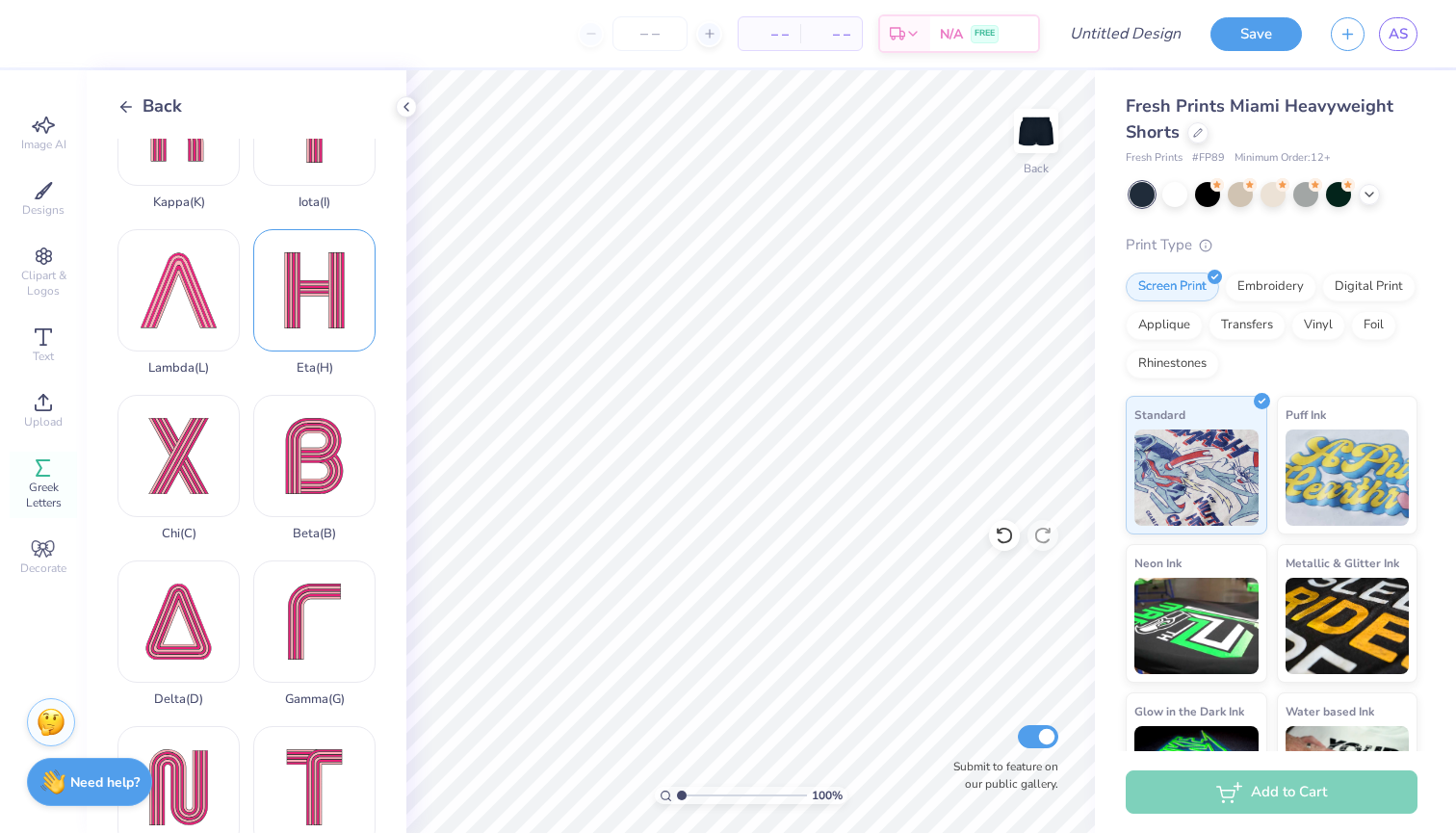 scroll, scrollTop: 243, scrollLeft: 0, axis: vertical 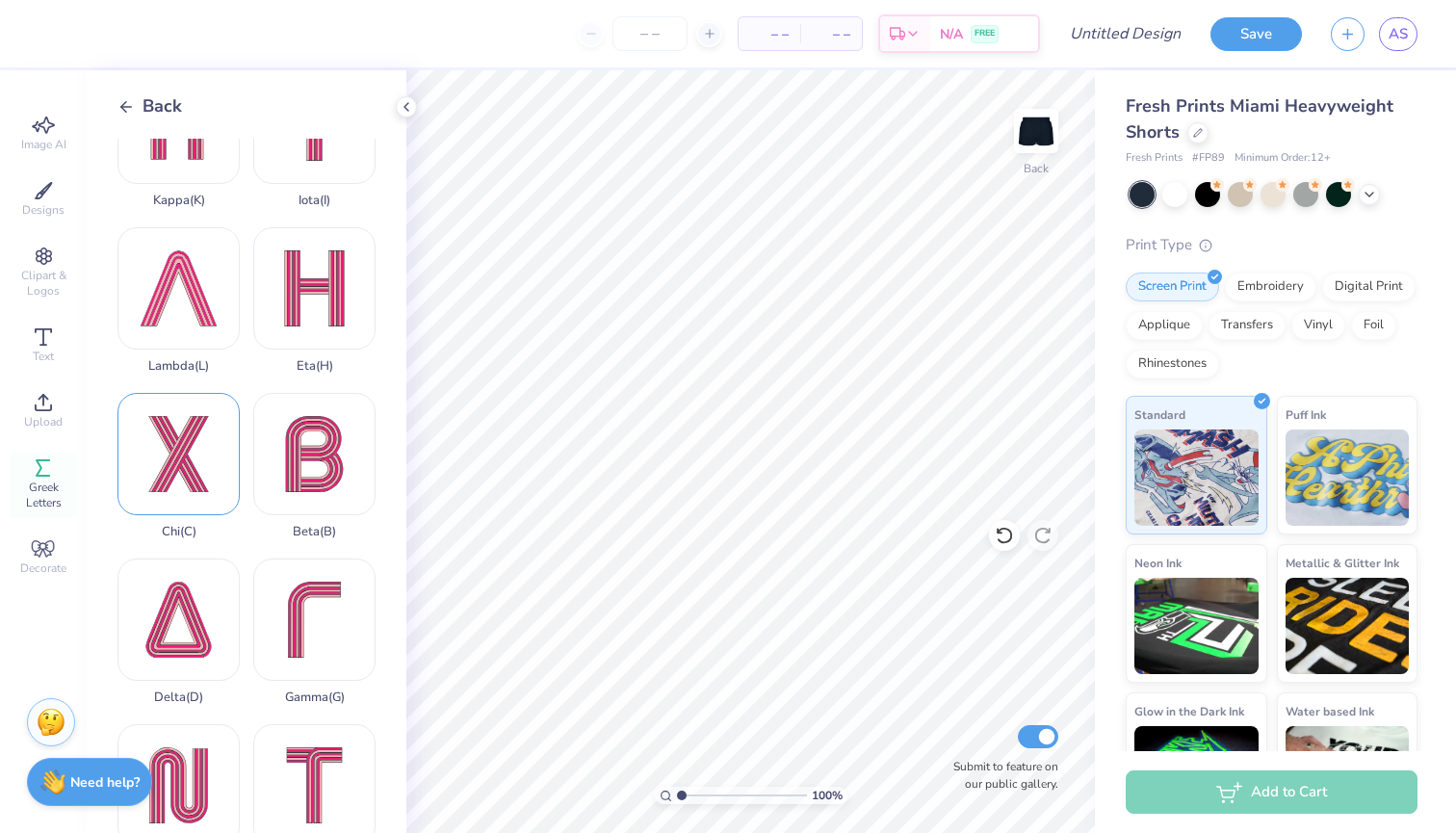 click on "Chi  ( C )" at bounding box center [178, 466] 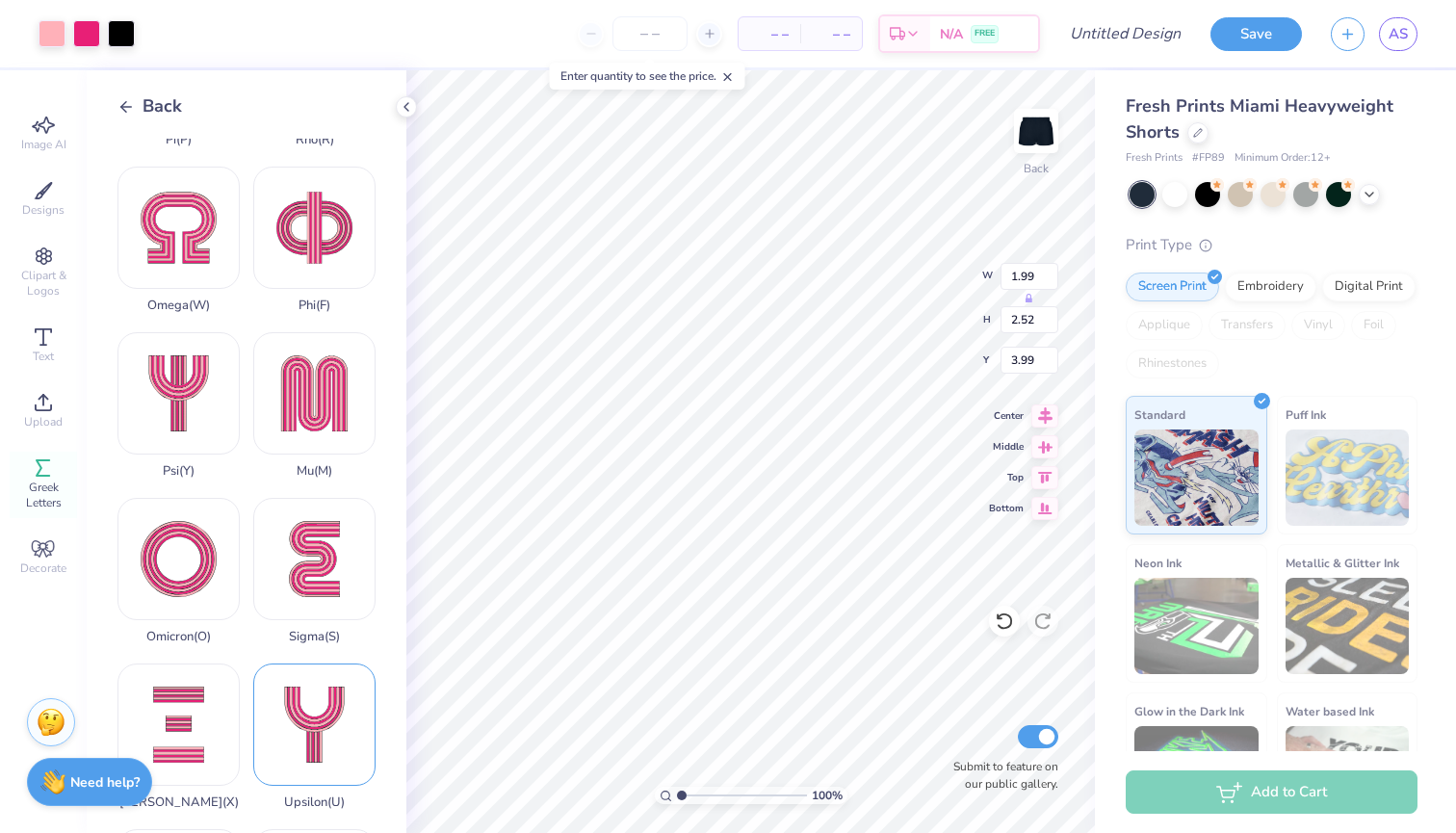 scroll, scrollTop: 1105, scrollLeft: 0, axis: vertical 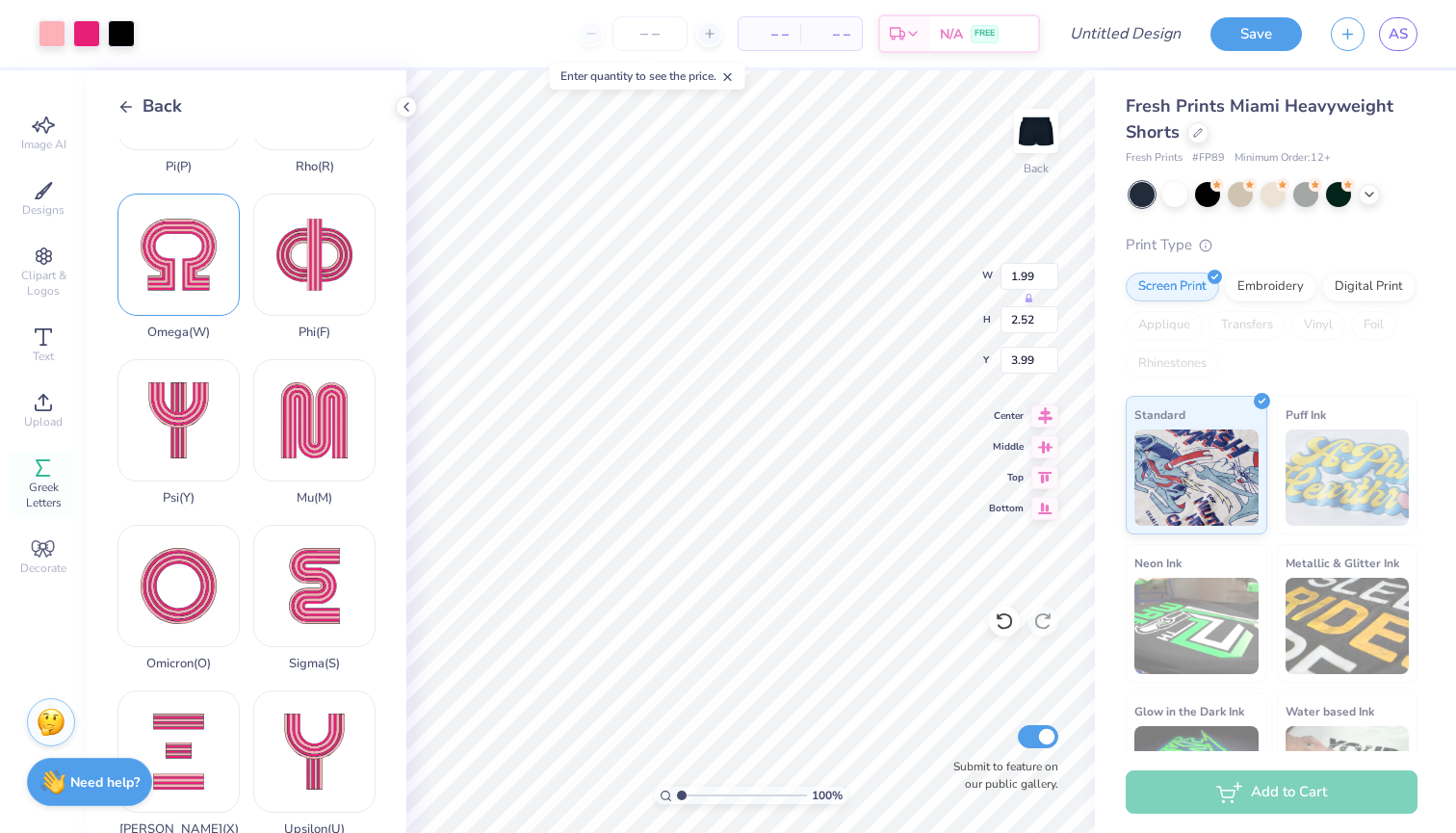 click on "Omega  ( W )" at bounding box center (178, 267) 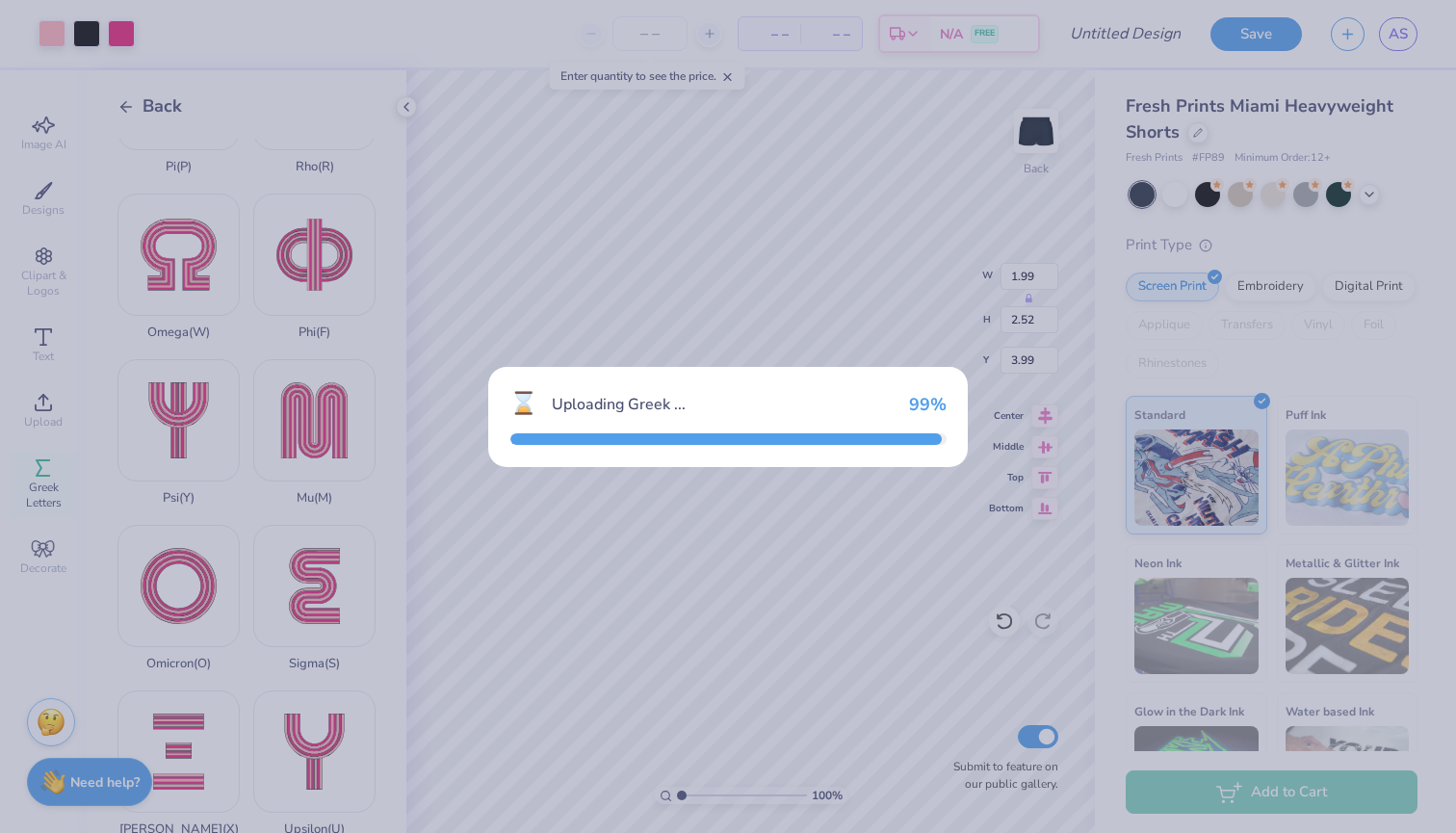 type on "2.69" 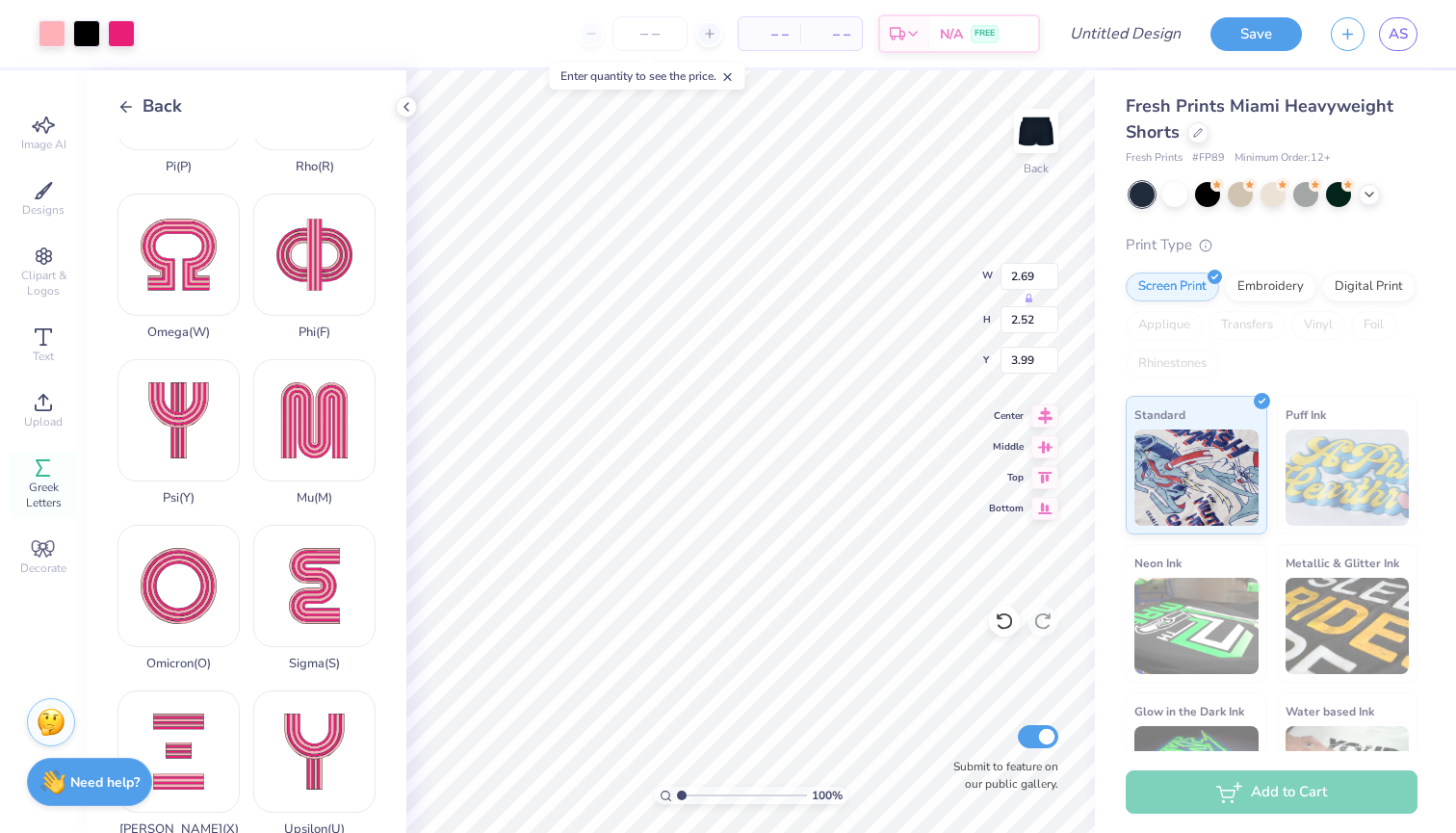 type on "4.27" 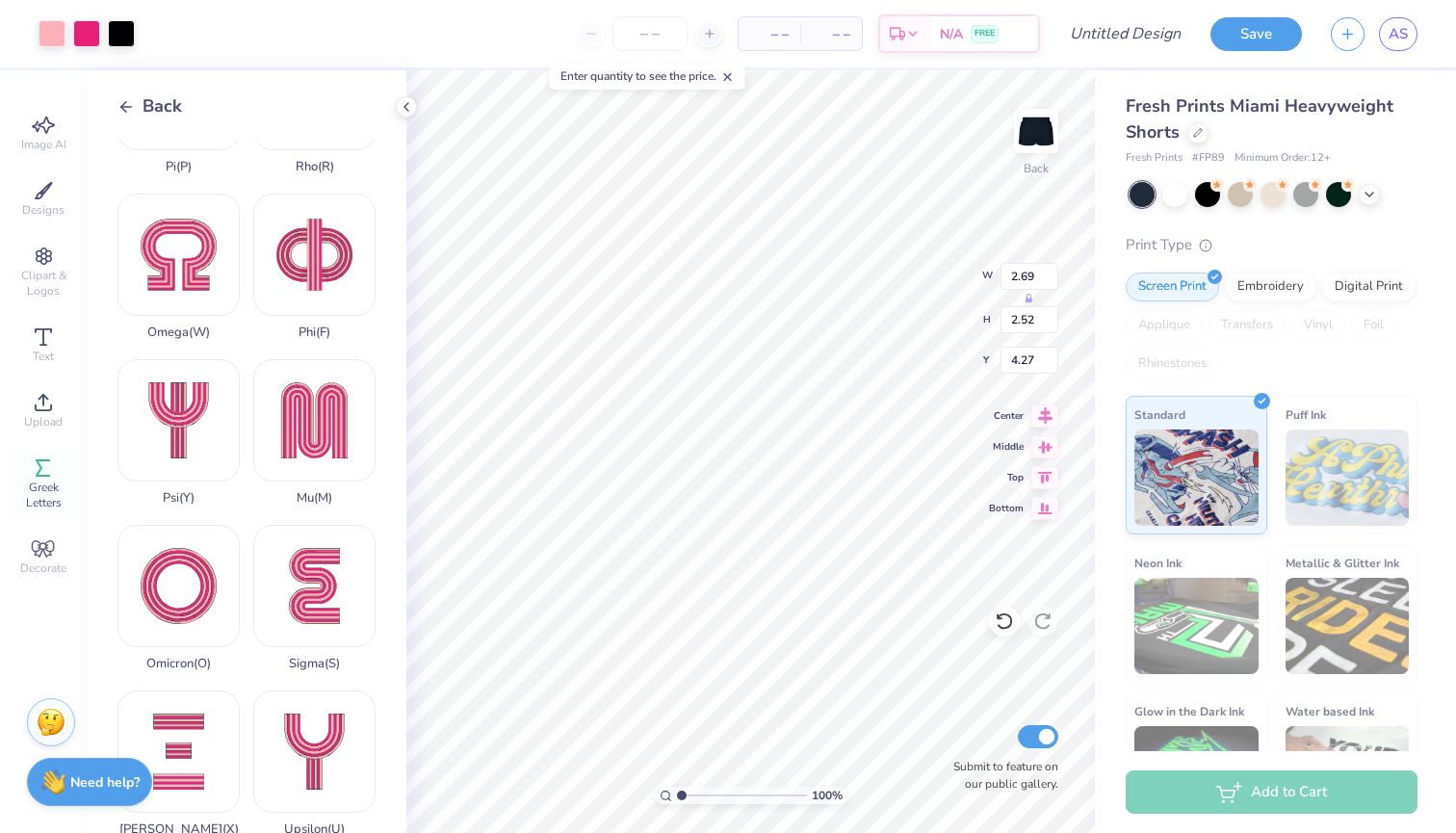 type on "1.99" 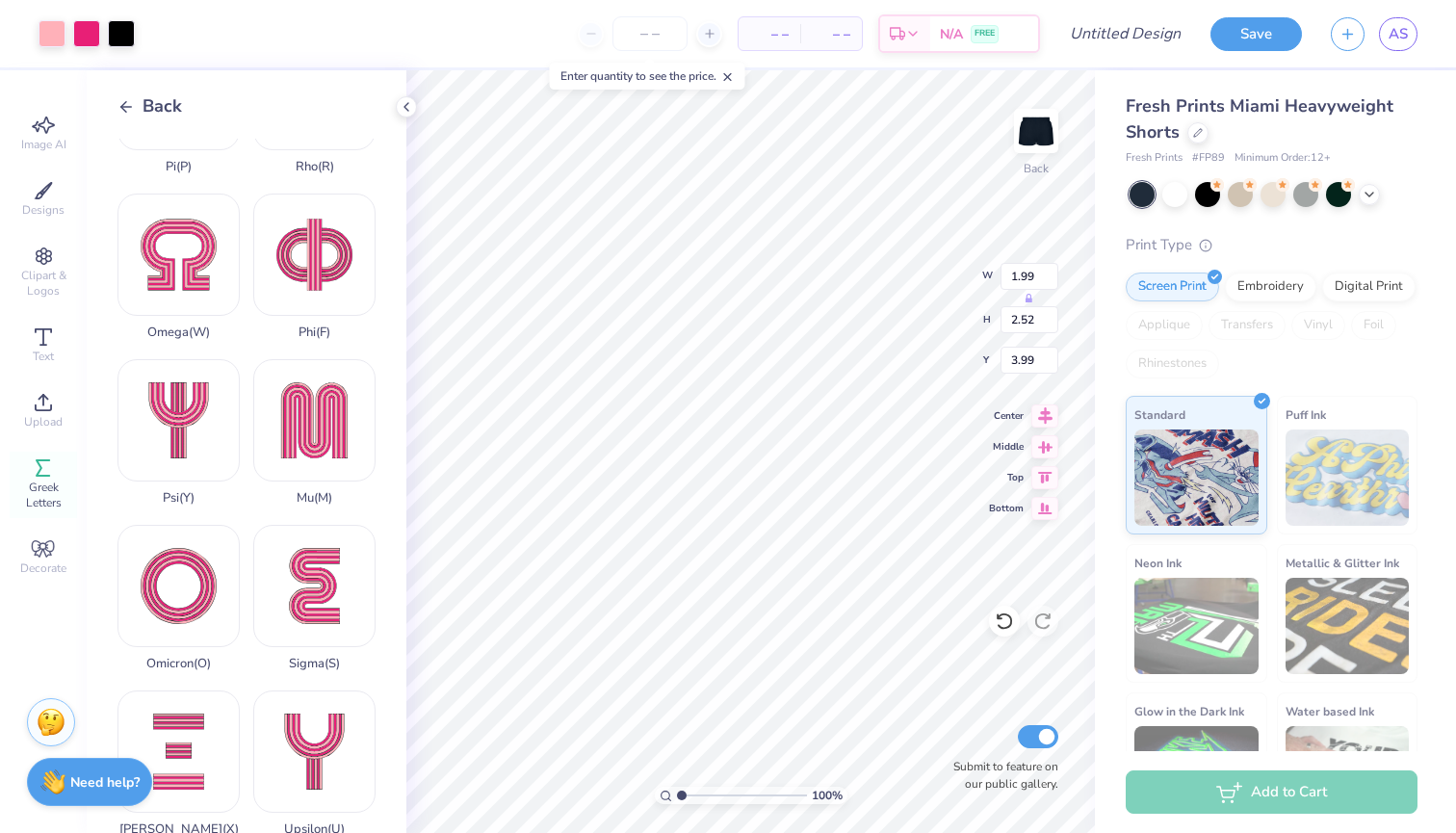 type on "3.58" 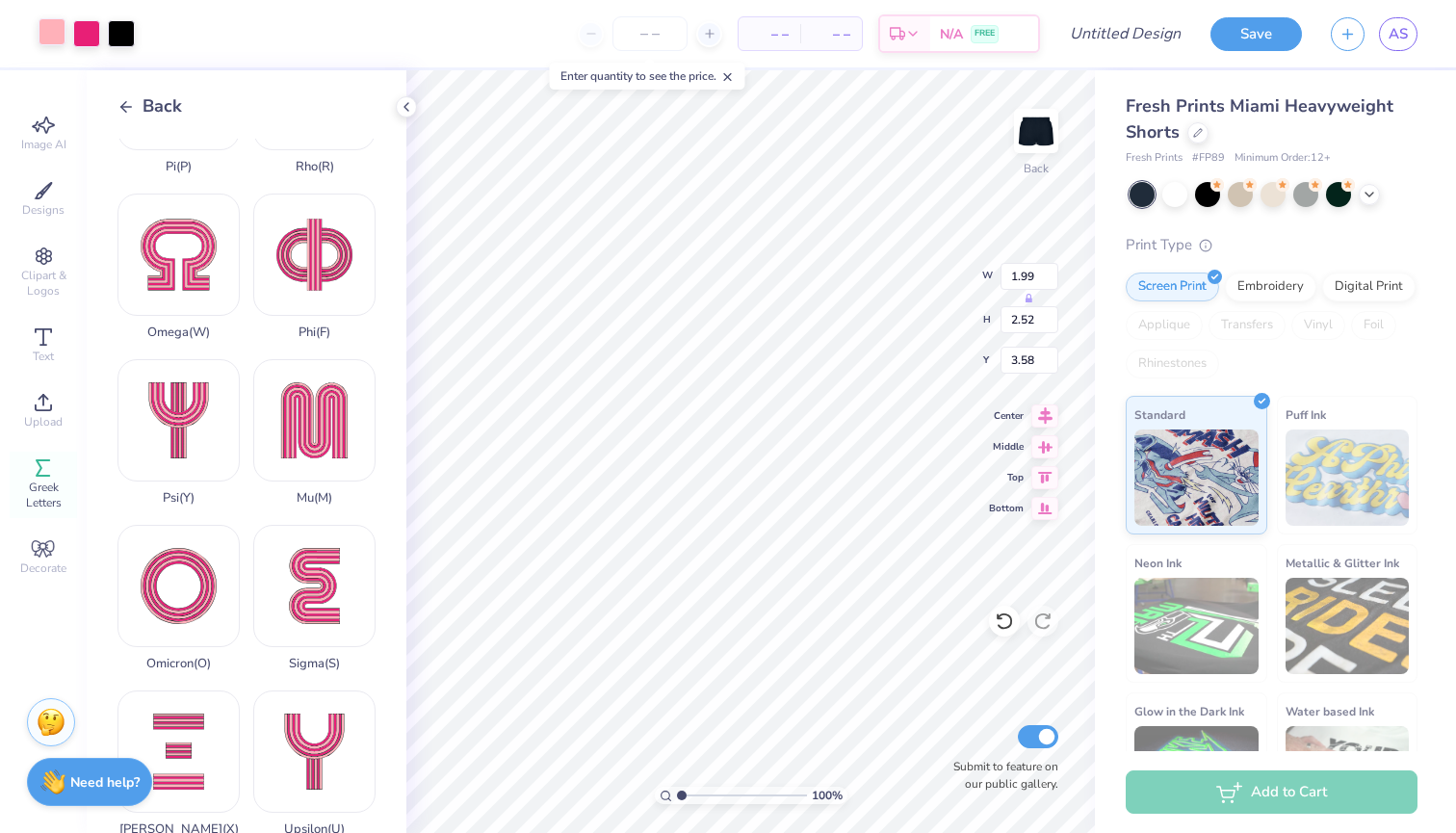 click at bounding box center (52, 32) 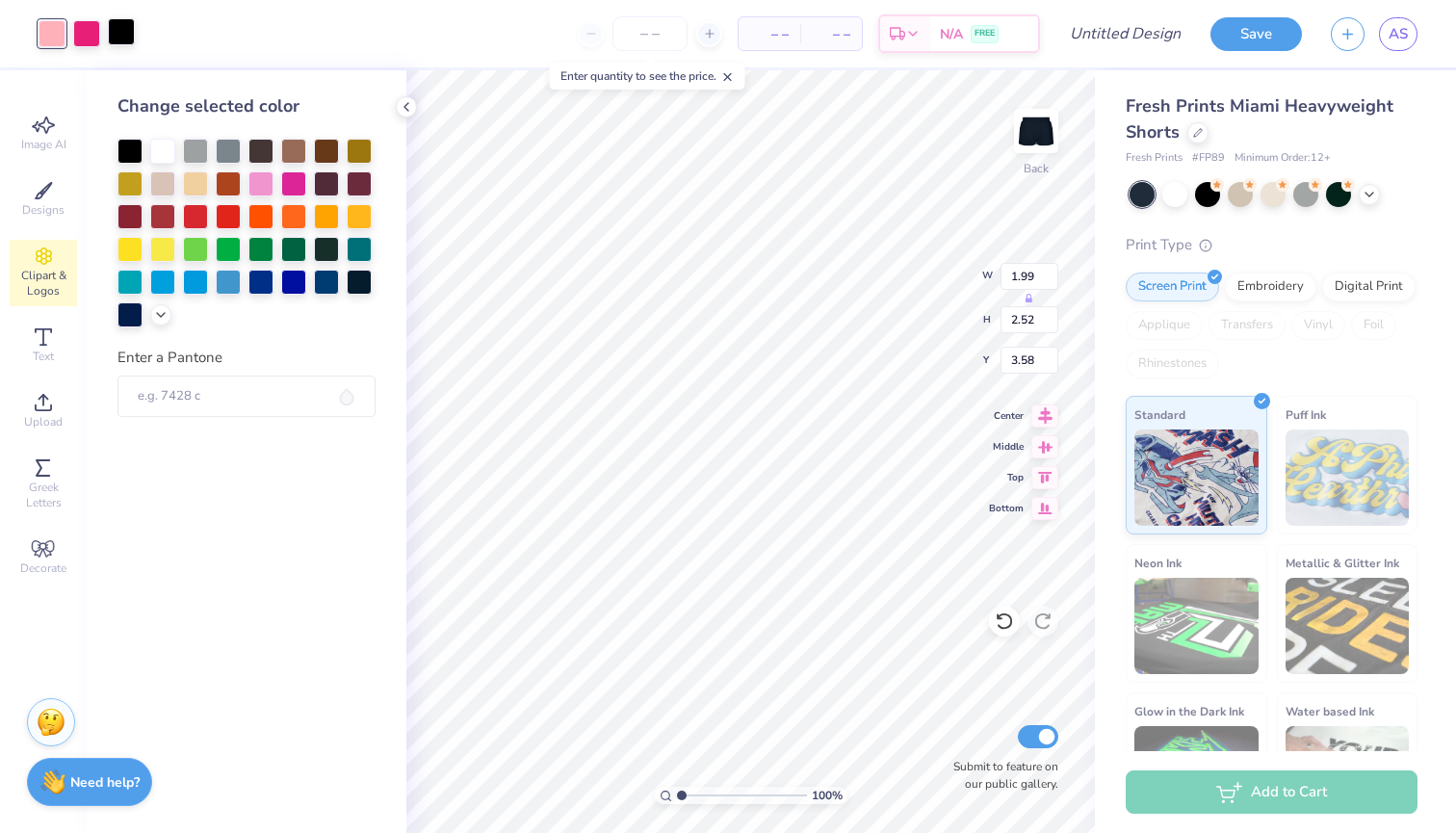 click at bounding box center (121, 32) 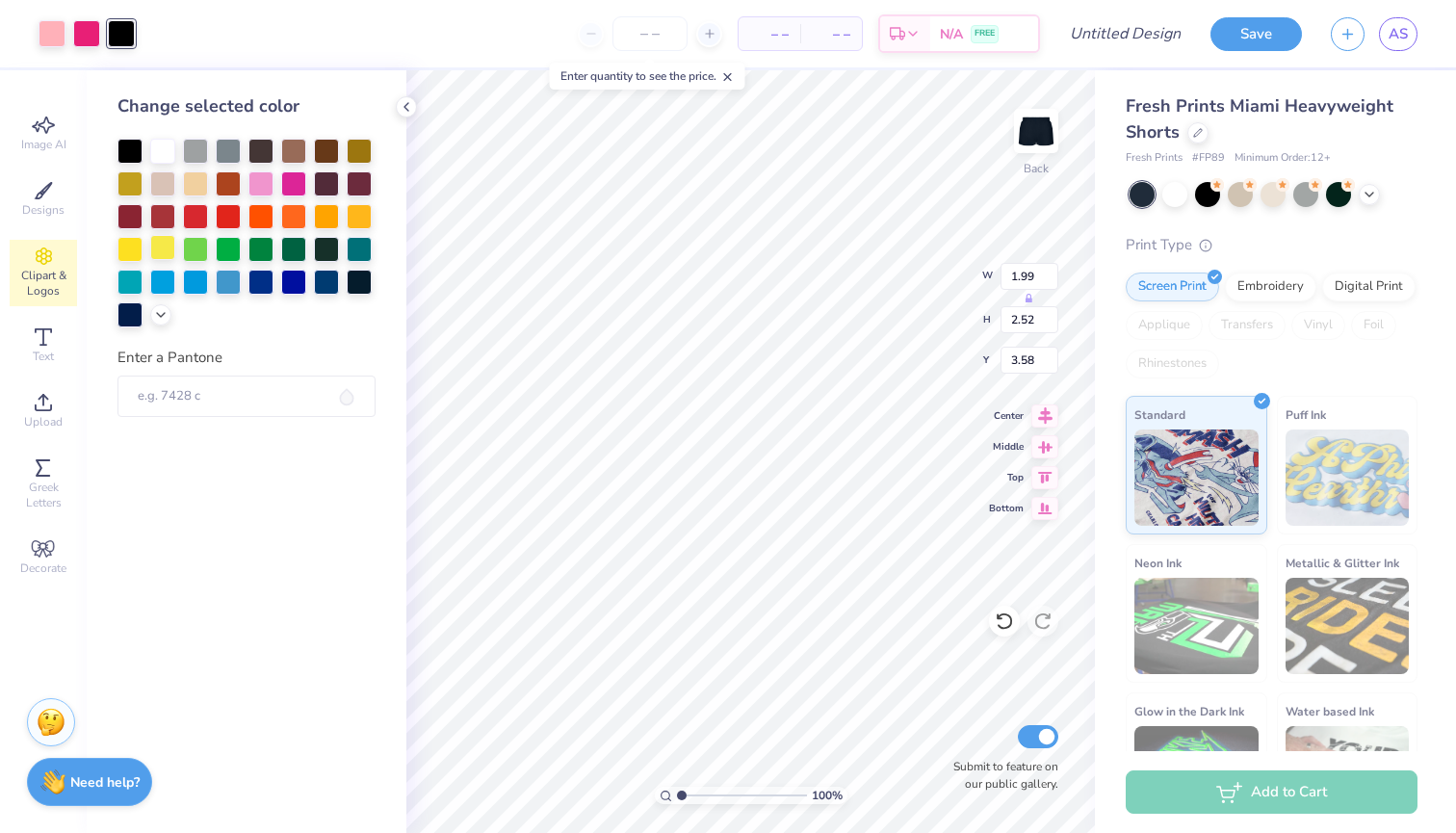 click at bounding box center (163, 247) 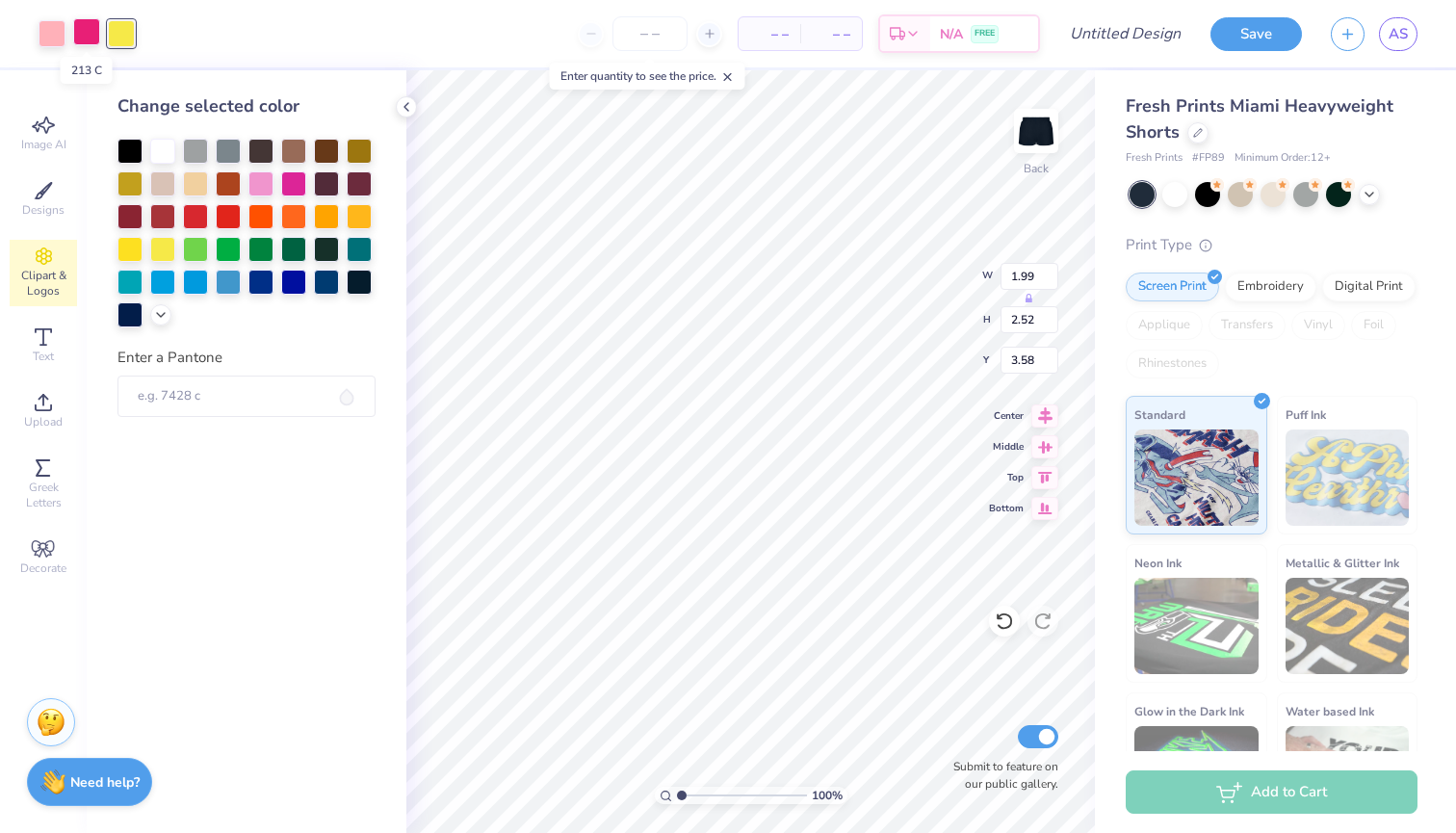 click at bounding box center [87, 32] 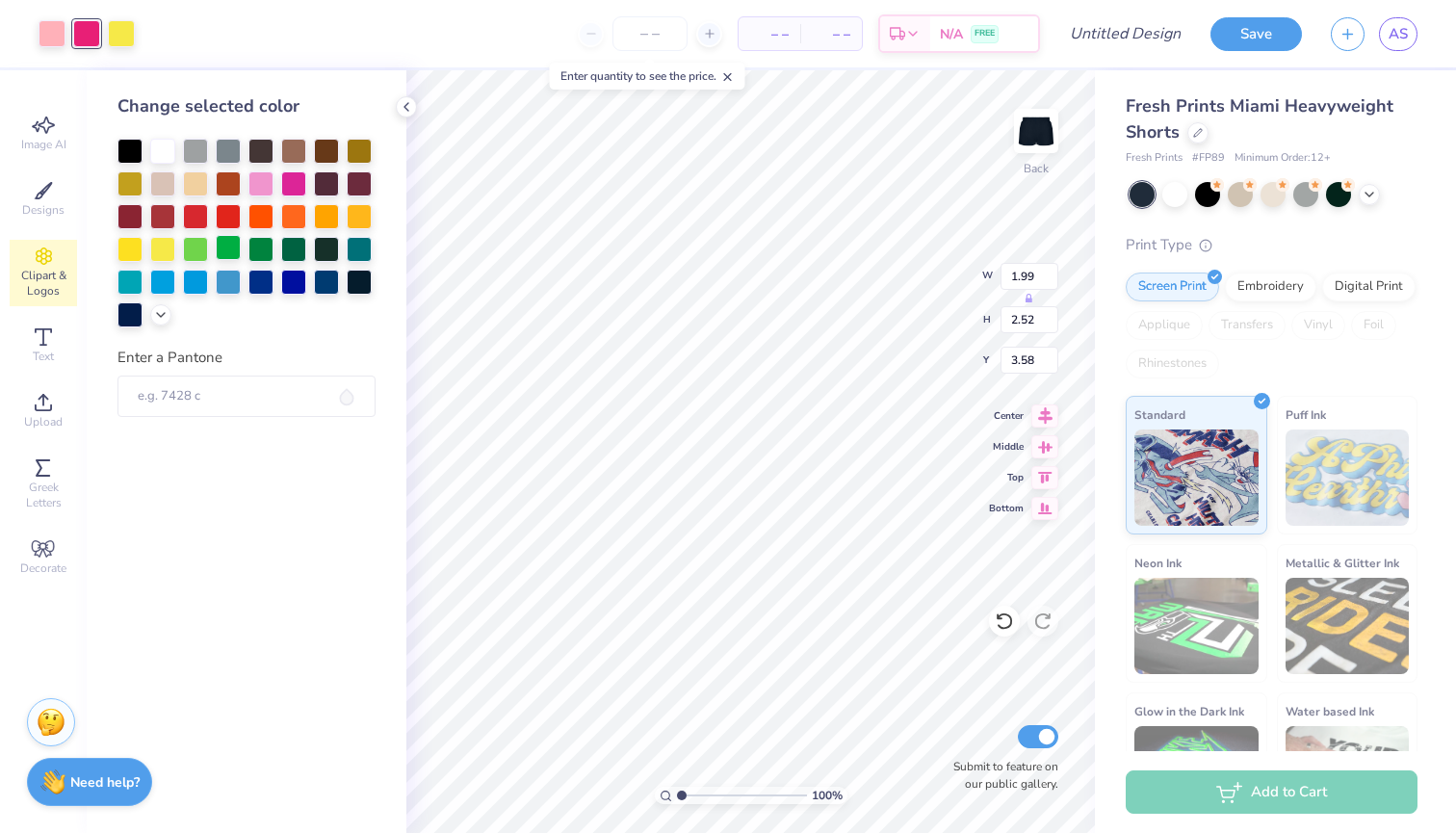 click at bounding box center (228, 247) 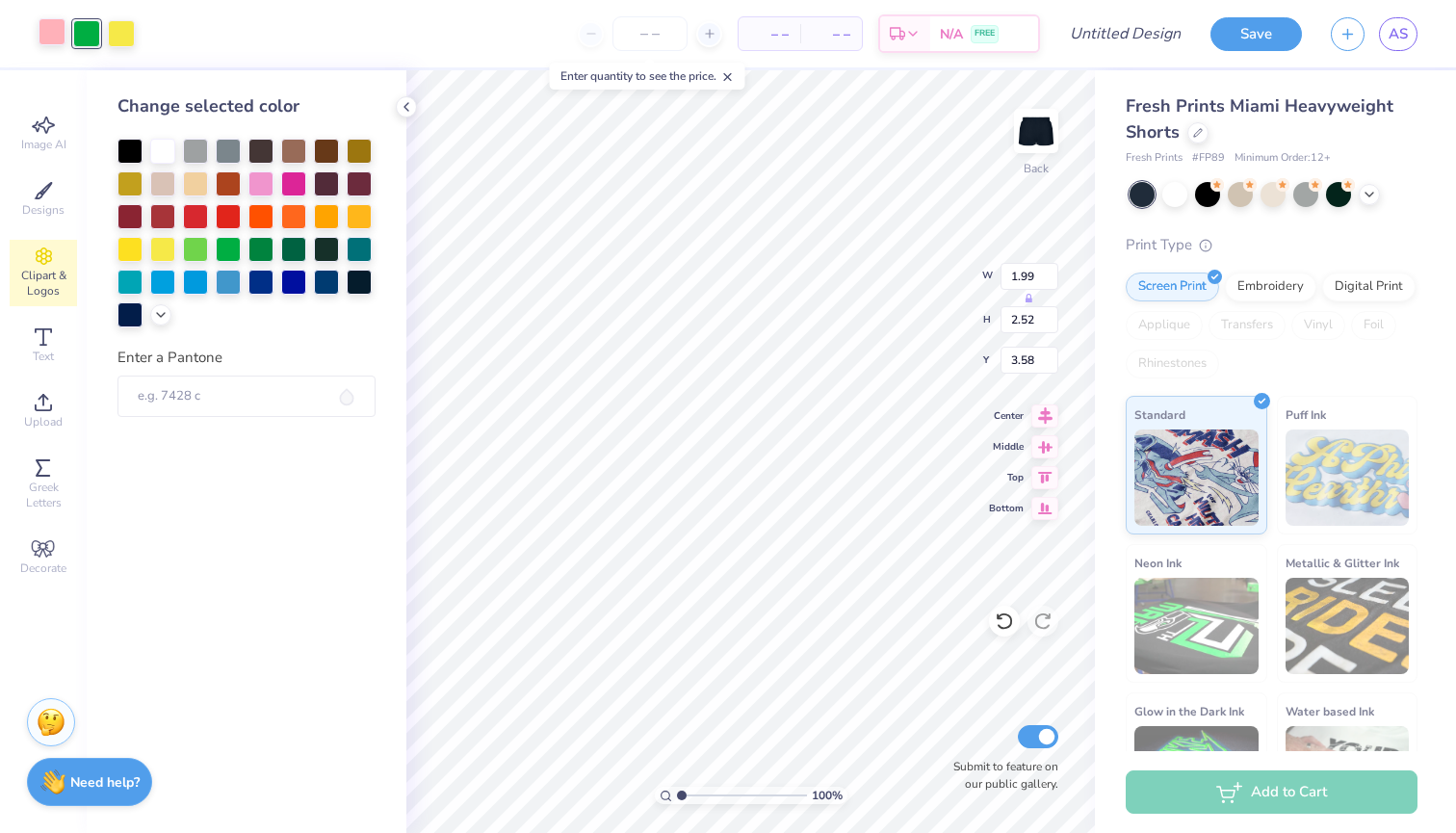 click at bounding box center (52, 32) 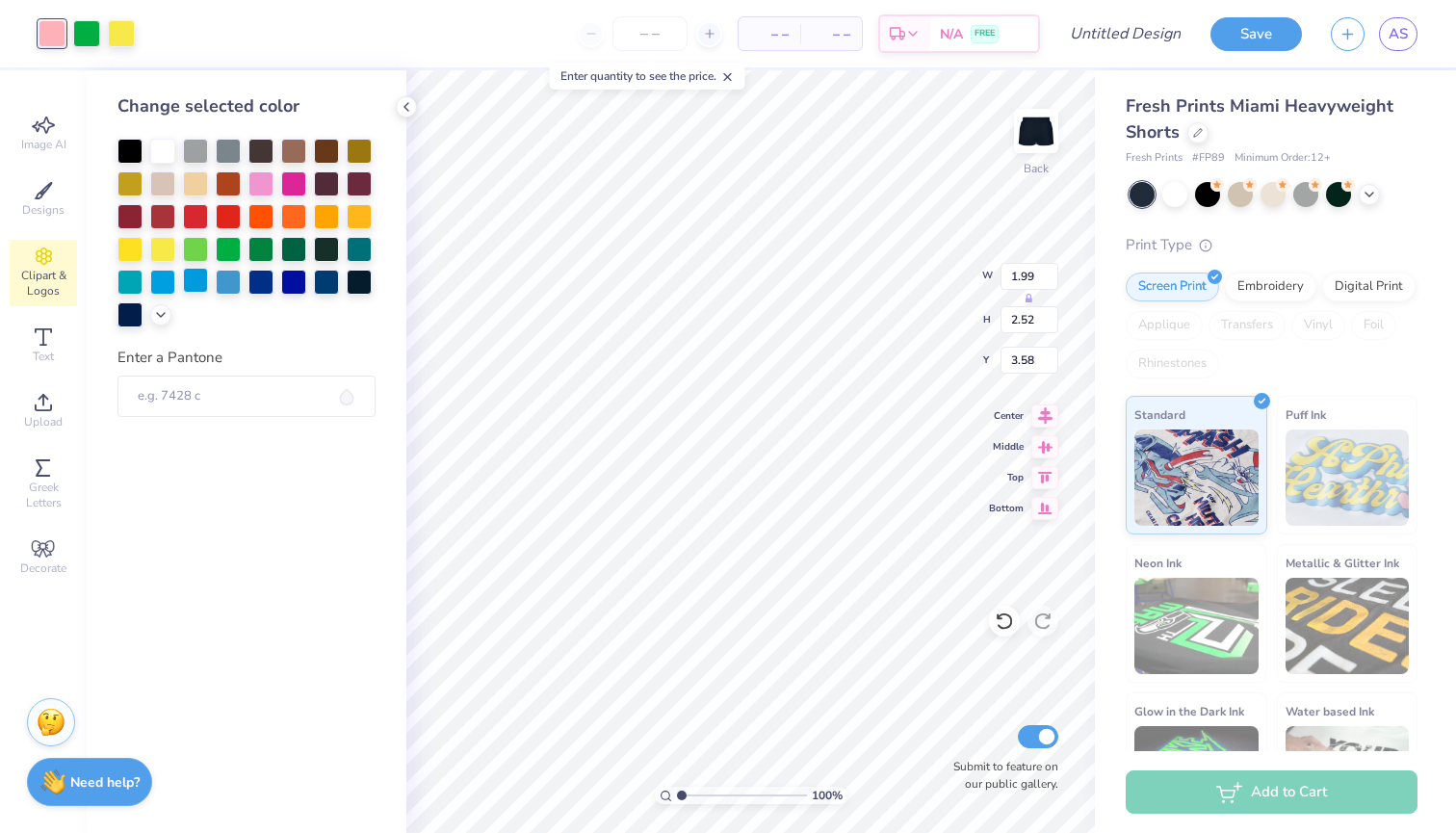 click at bounding box center (195, 280) 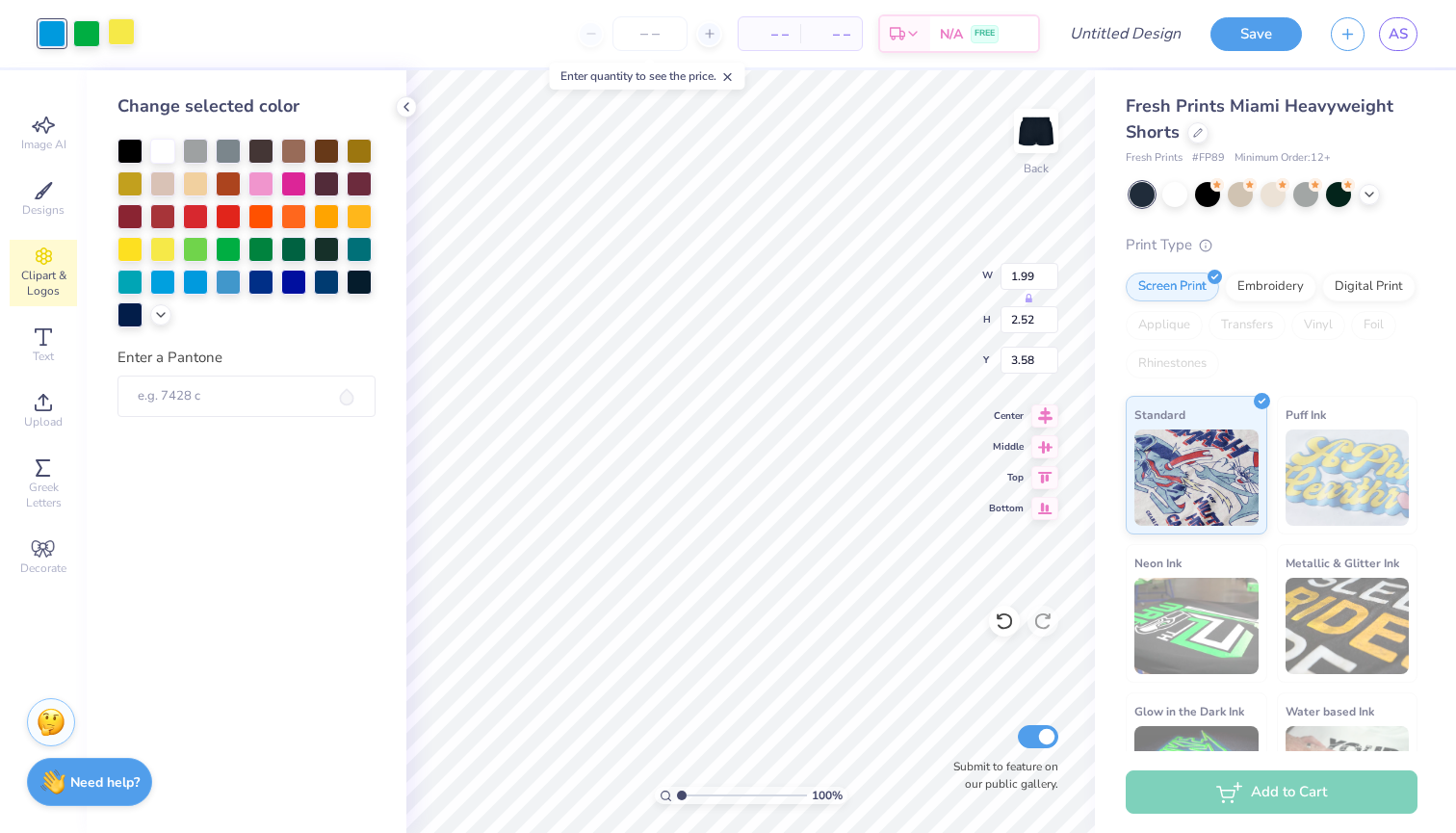 click at bounding box center (121, 32) 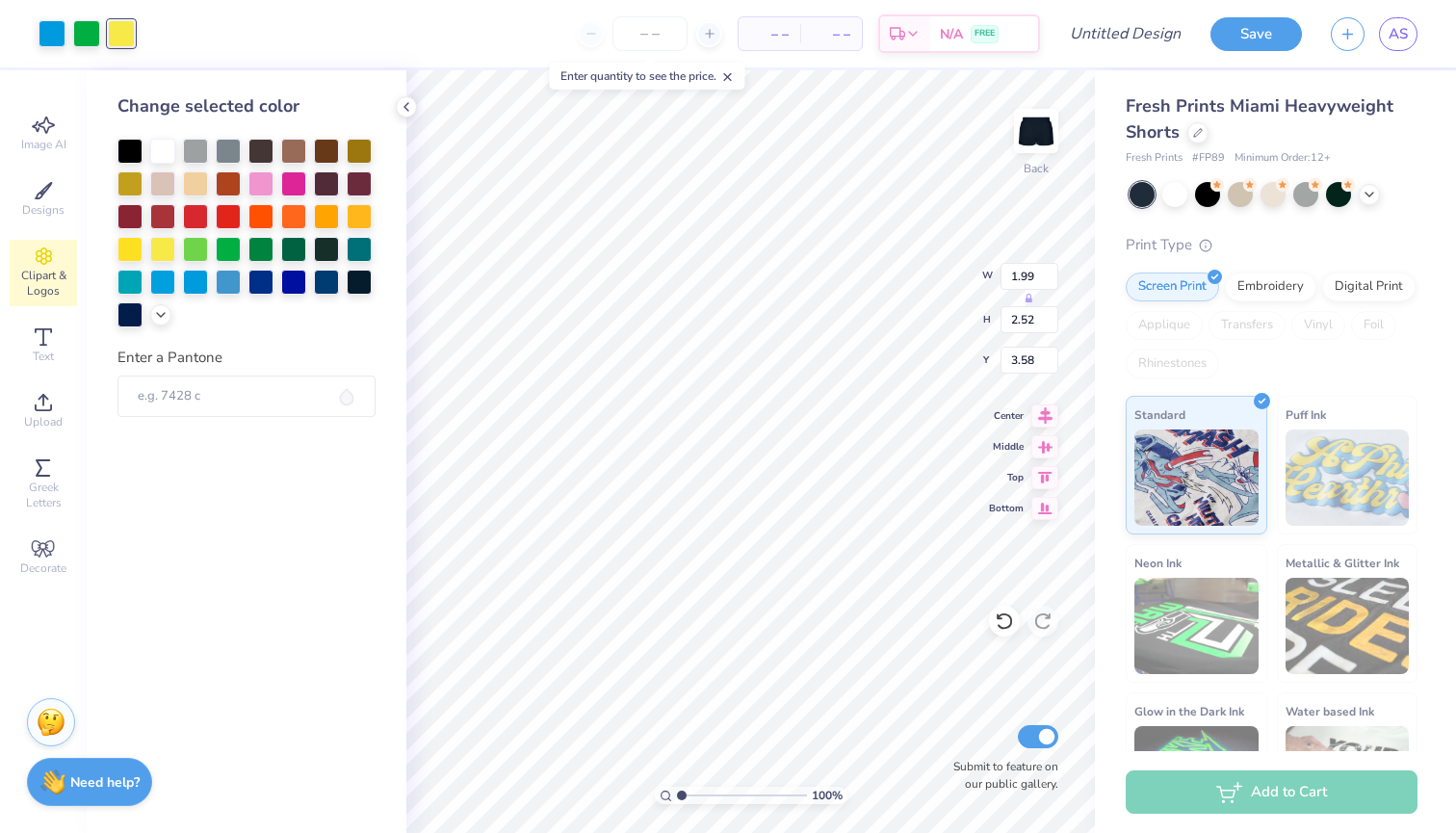 click at bounding box center [247, 233] 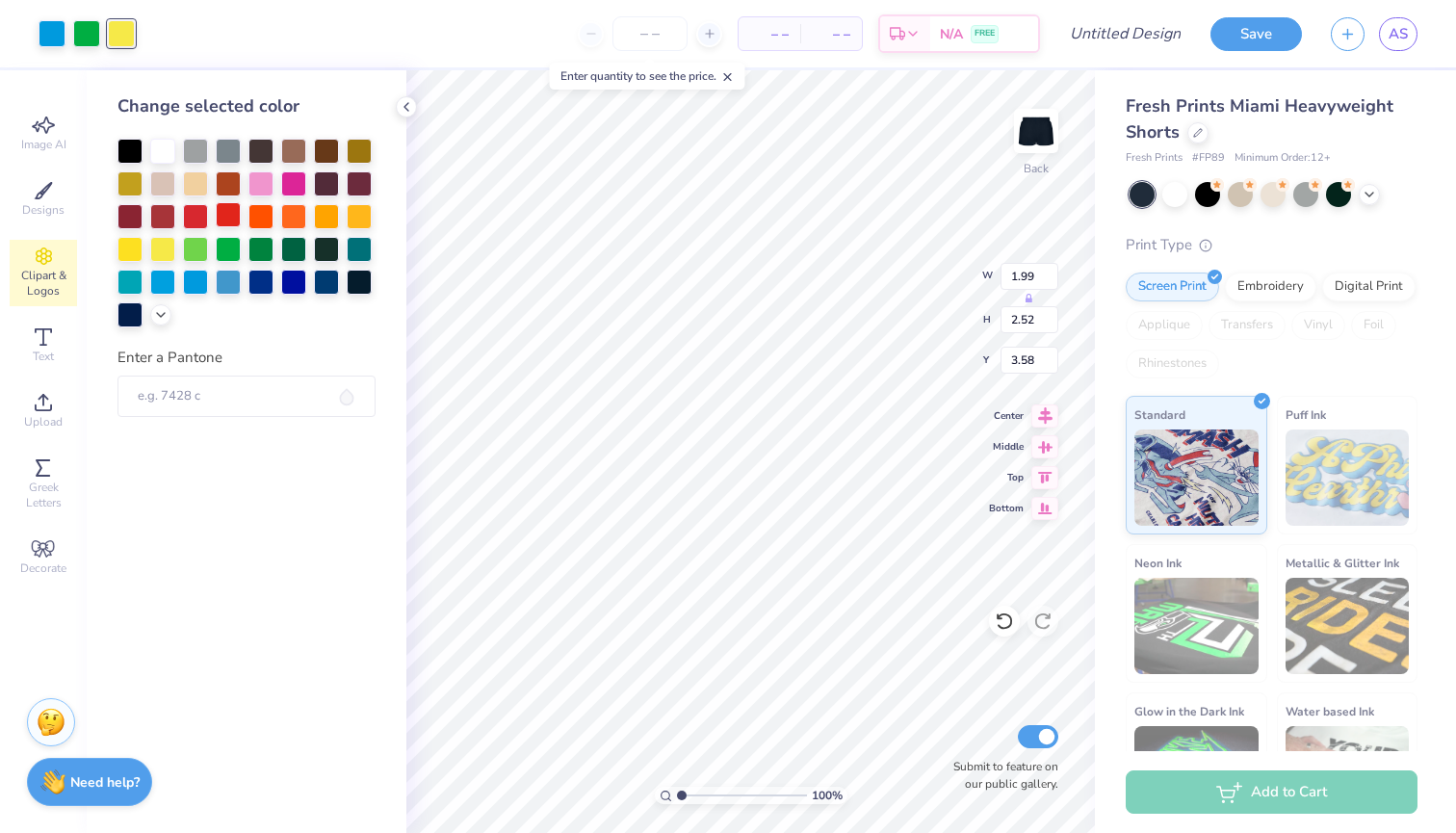 click at bounding box center [228, 215] 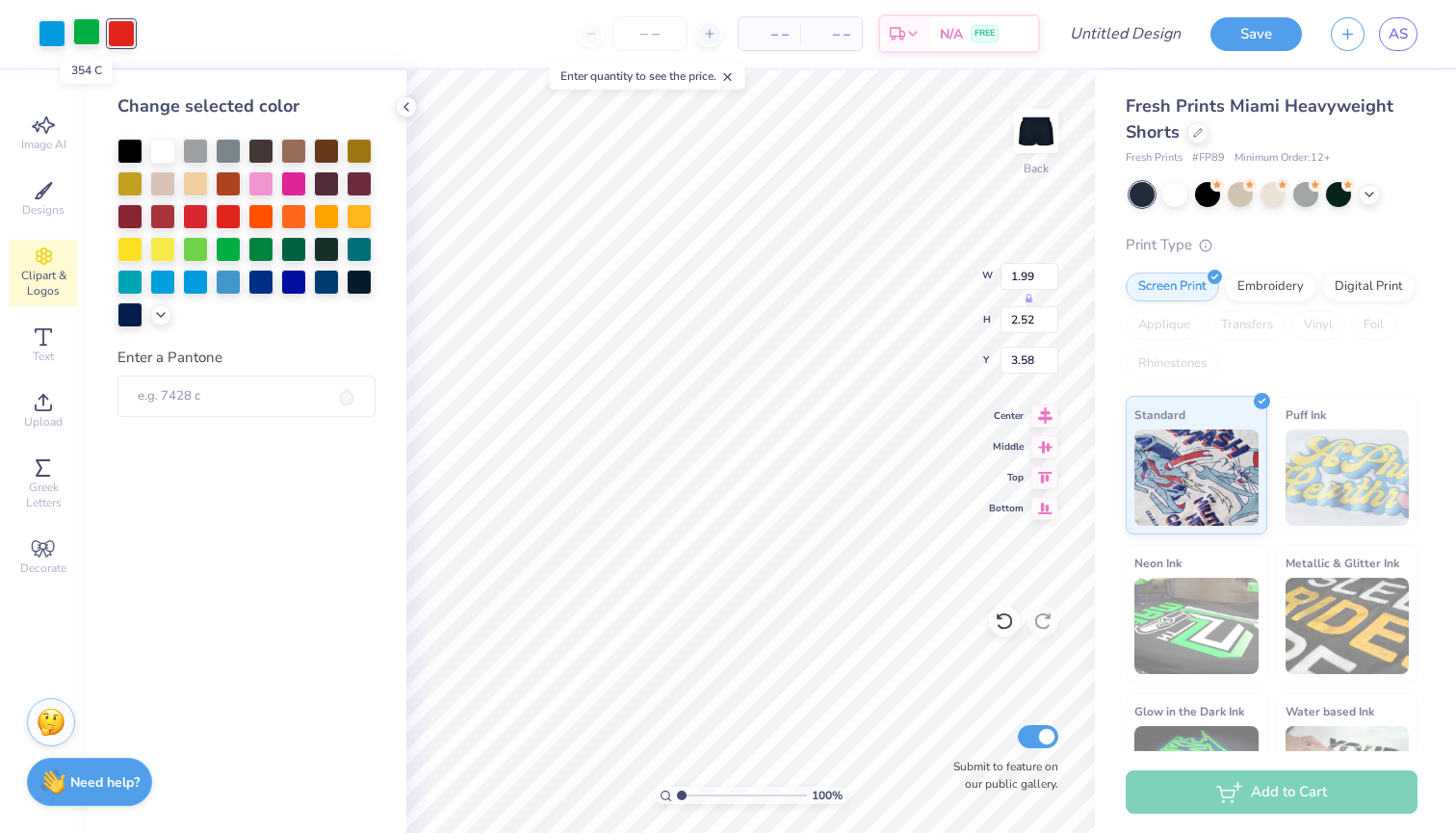 click at bounding box center [87, 32] 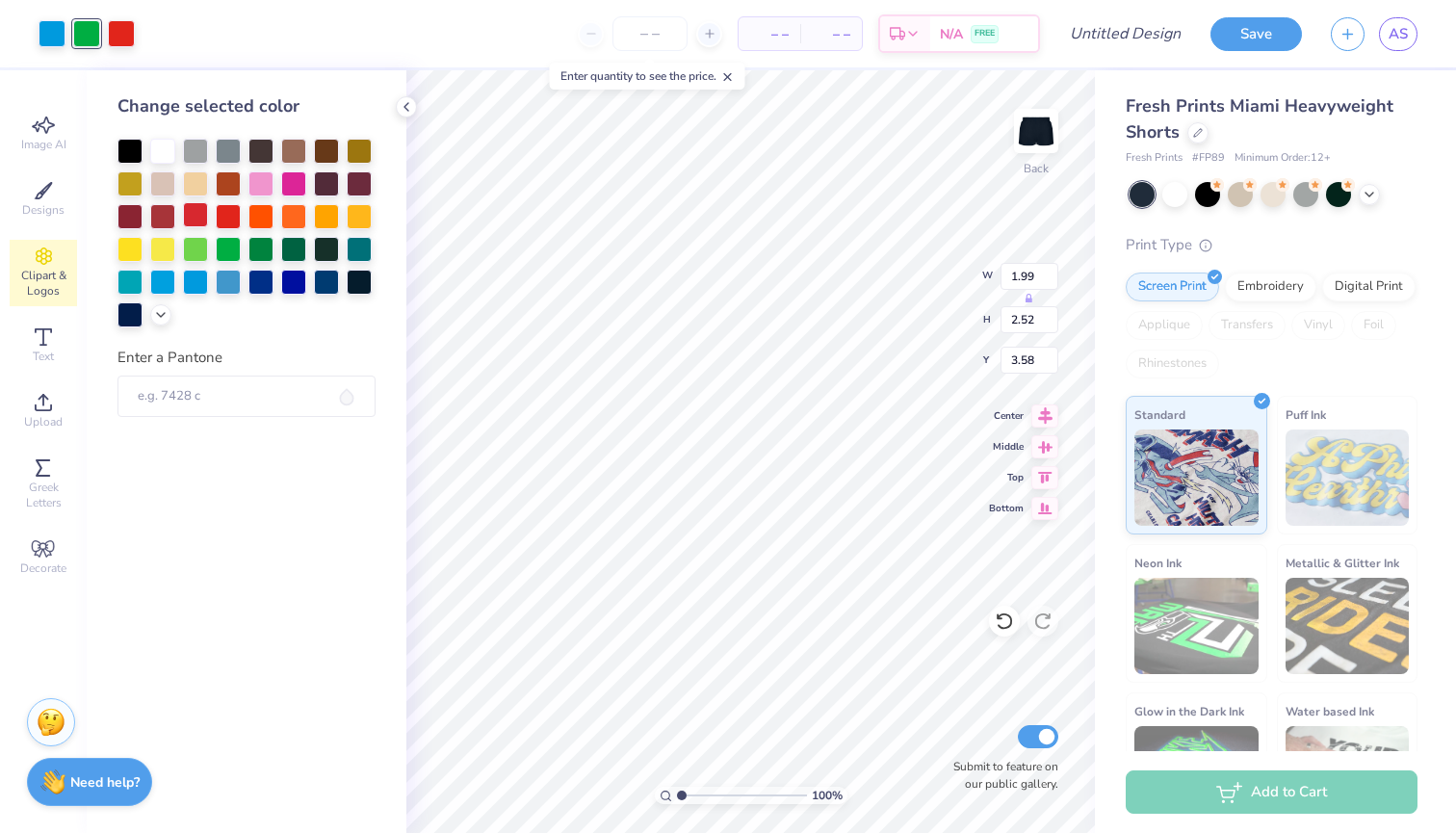 click at bounding box center [195, 215] 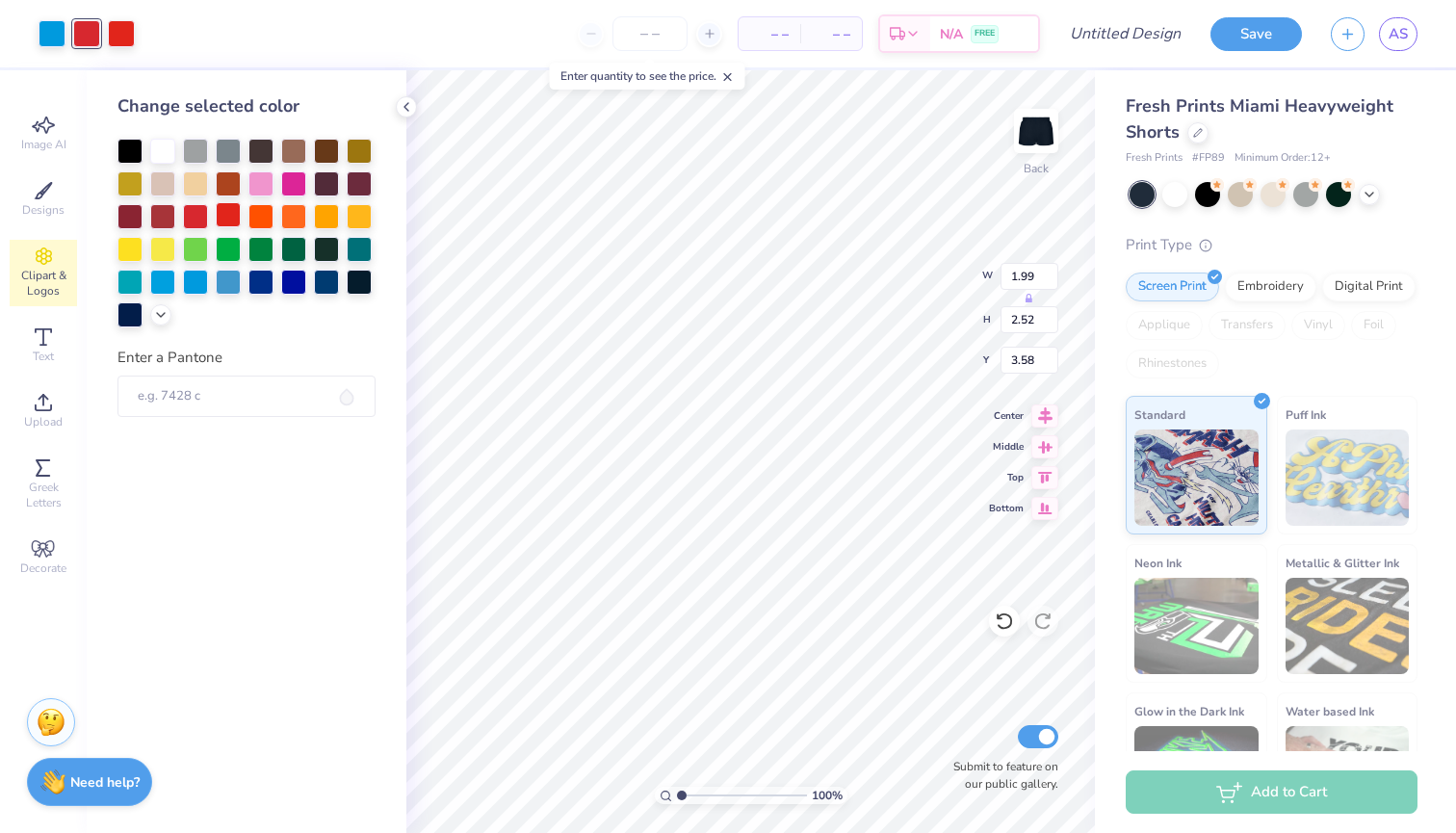 click at bounding box center [228, 215] 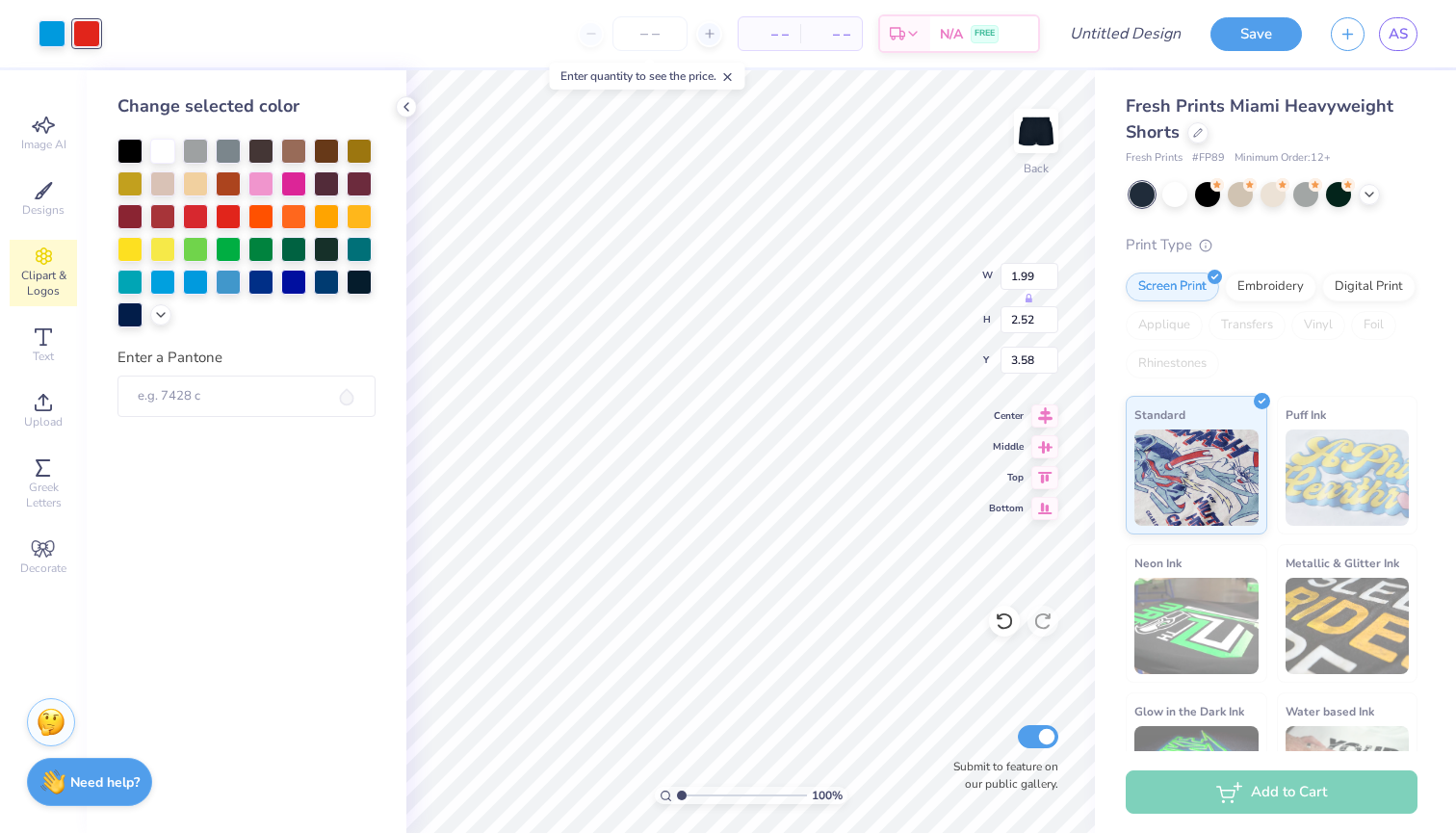 click on "– – Per Item – – Total Est. Delivery N/A FREE" at bounding box center [577, 34] 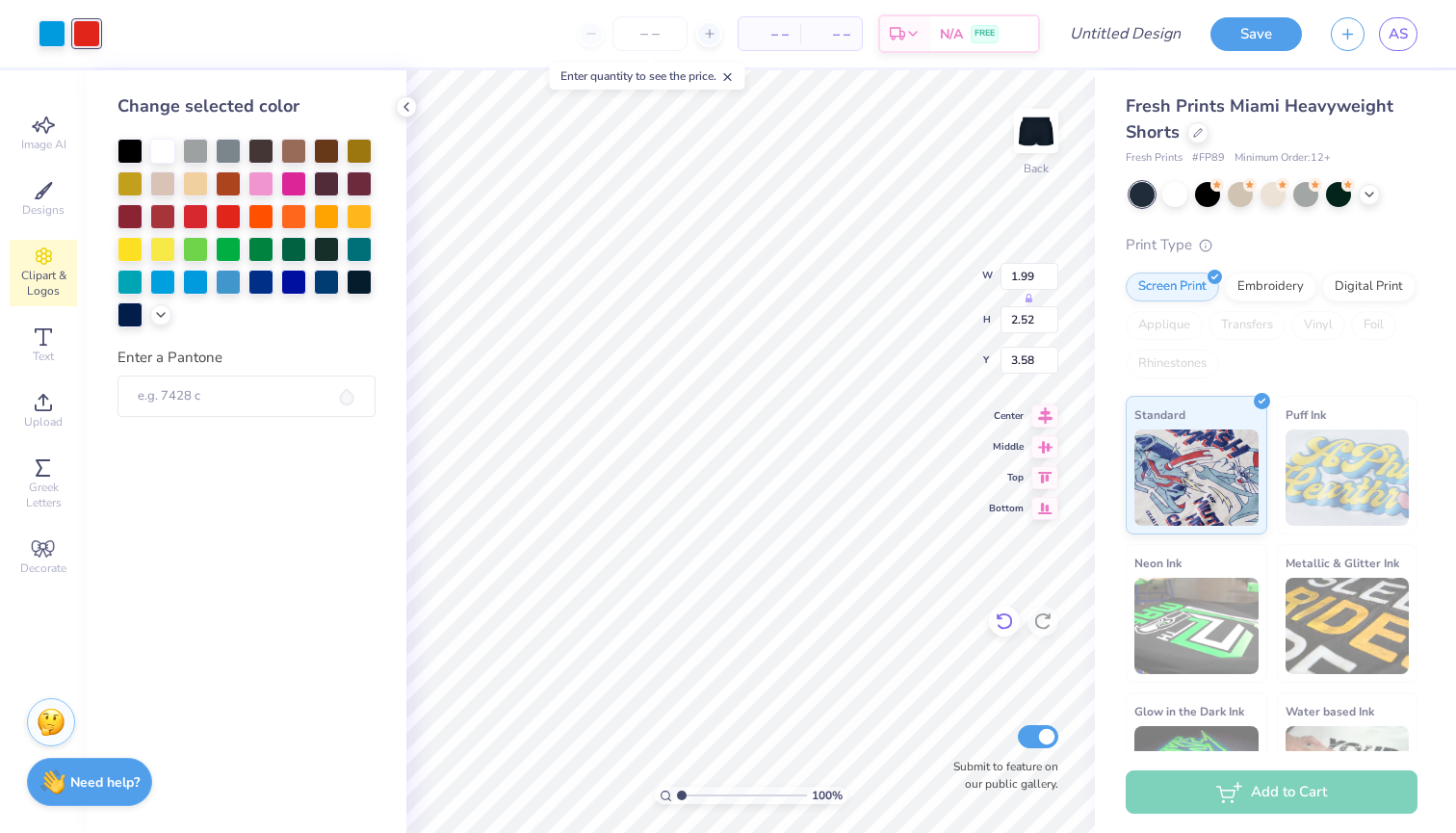 click 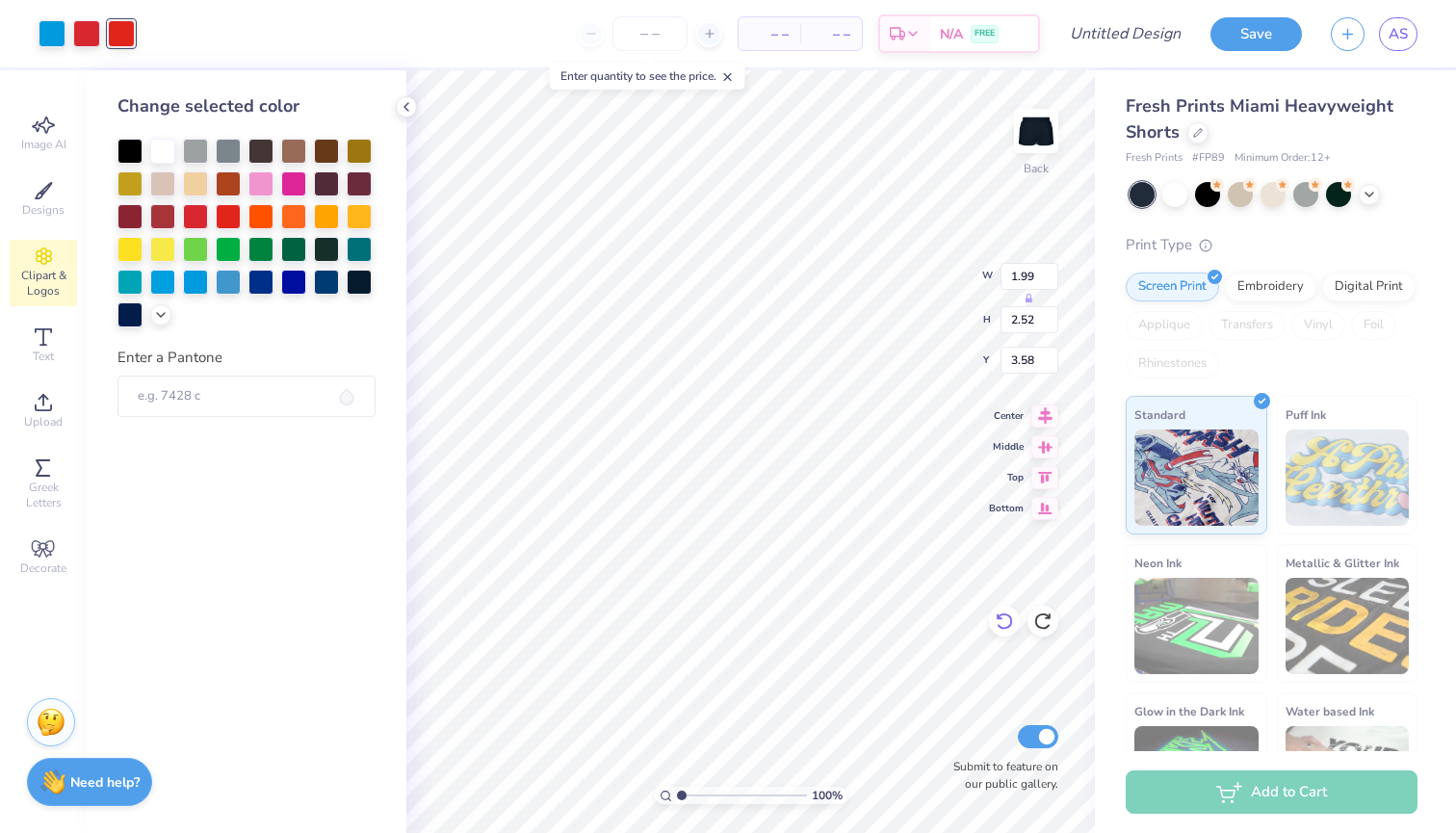 click 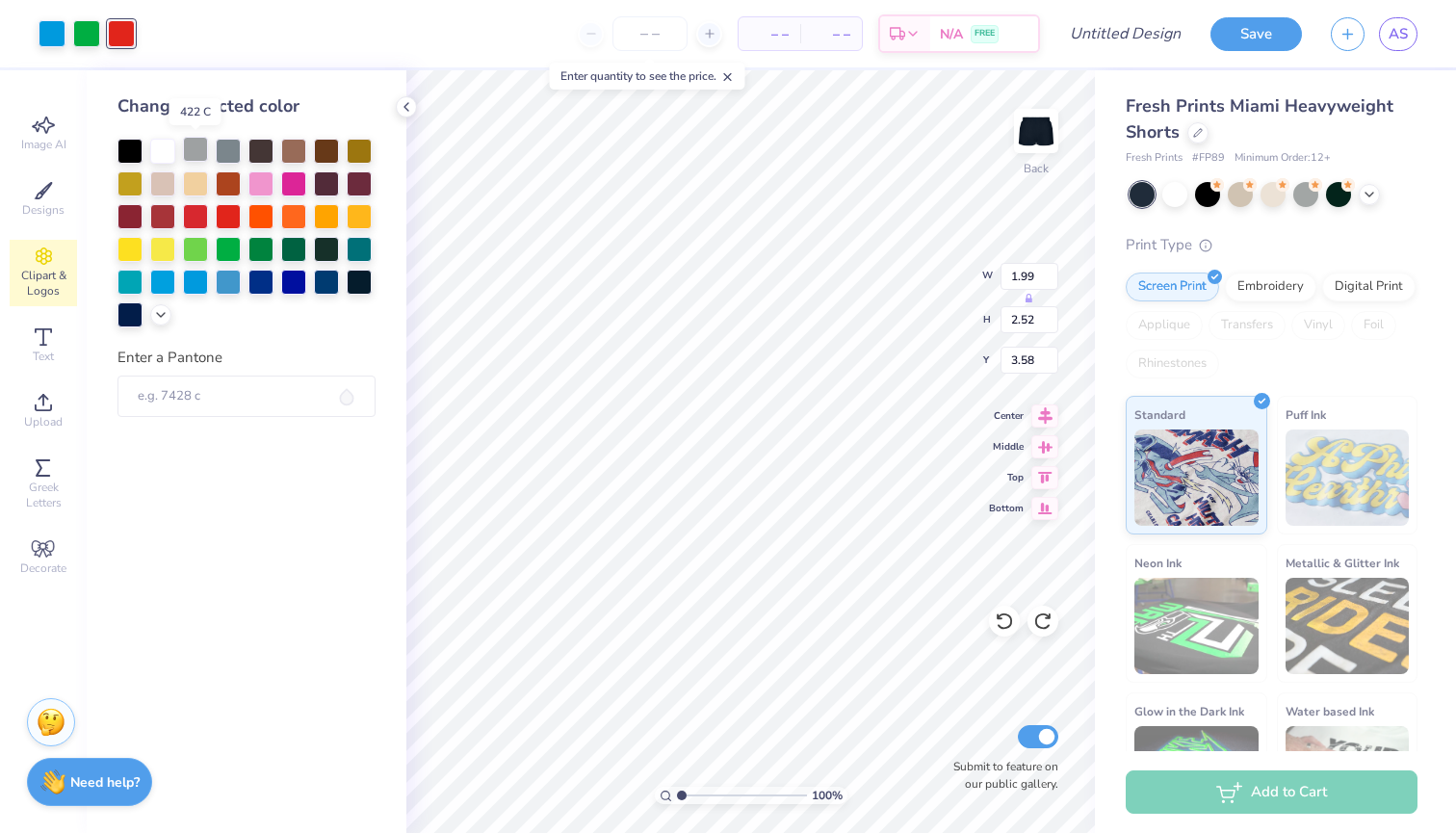 click at bounding box center (195, 149) 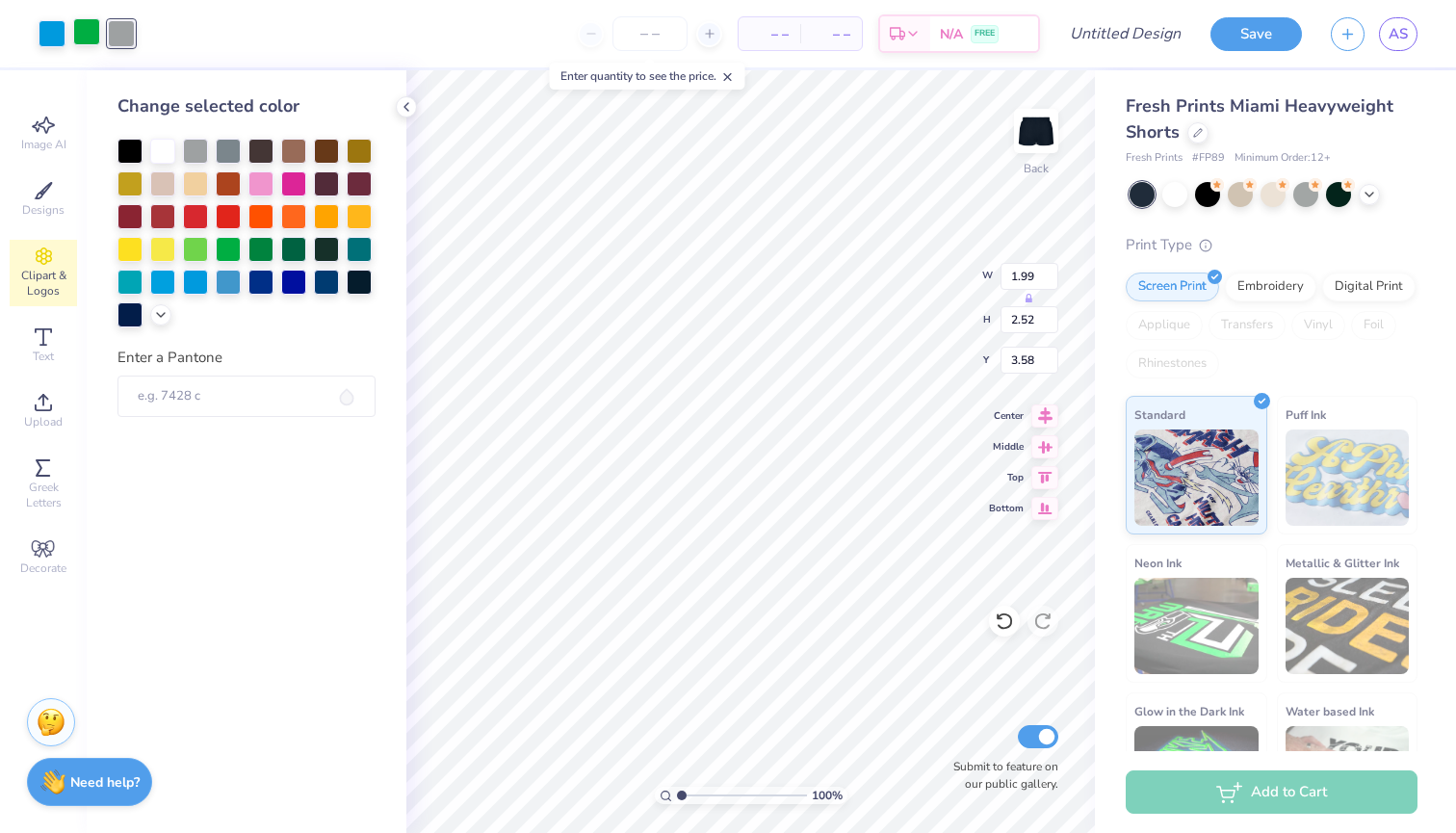click at bounding box center [87, 32] 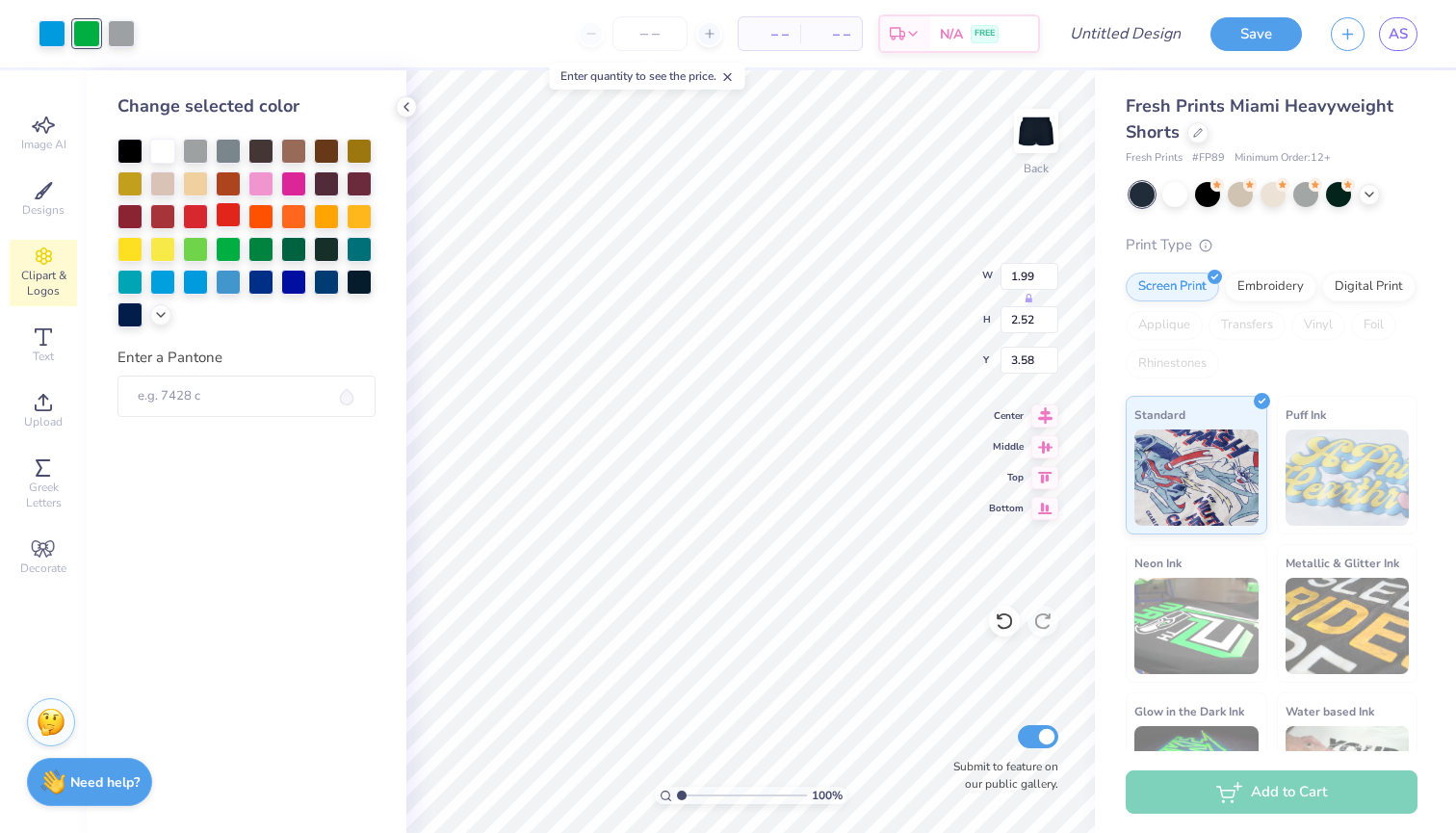 click at bounding box center (228, 215) 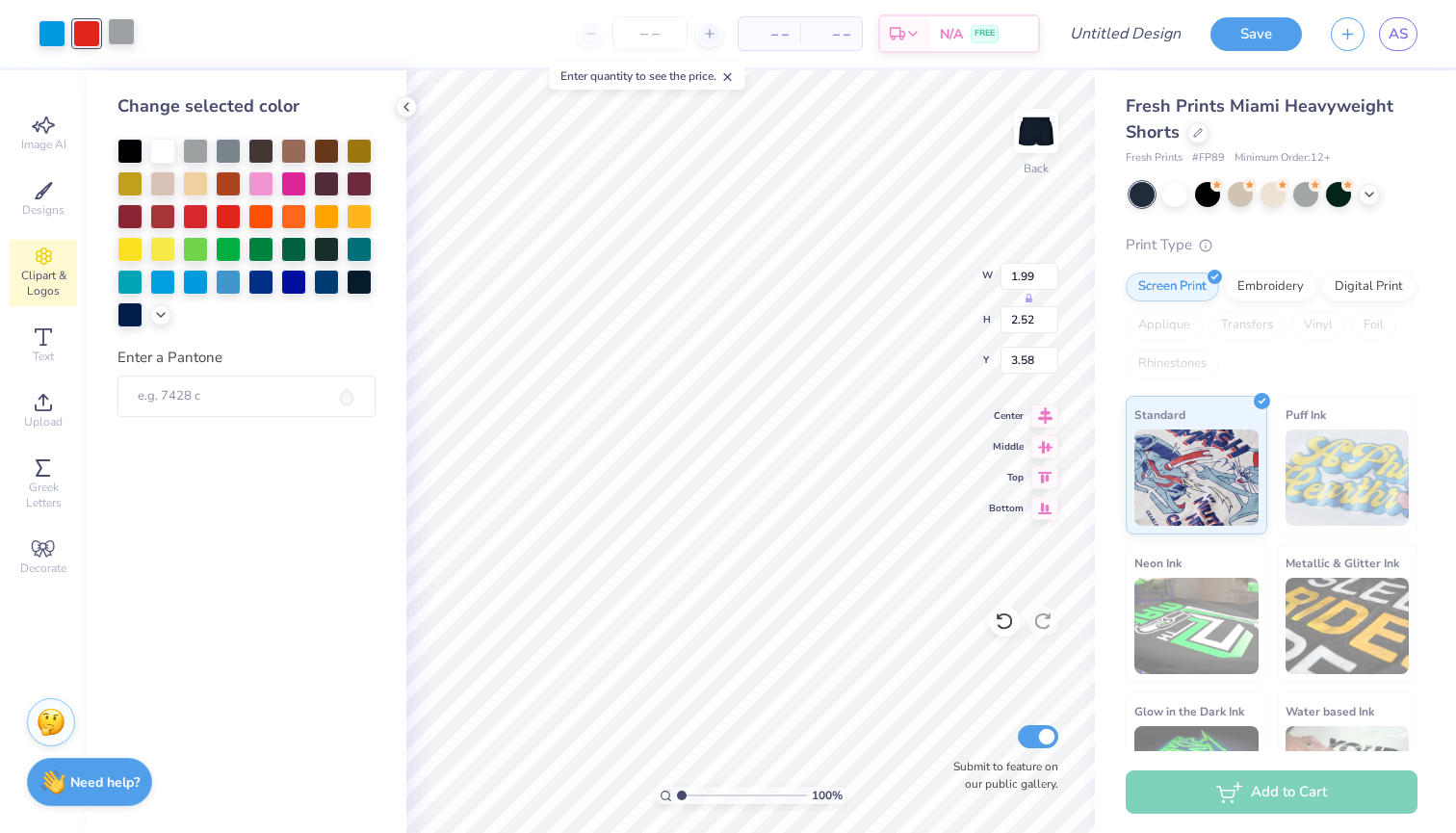 click at bounding box center (121, 32) 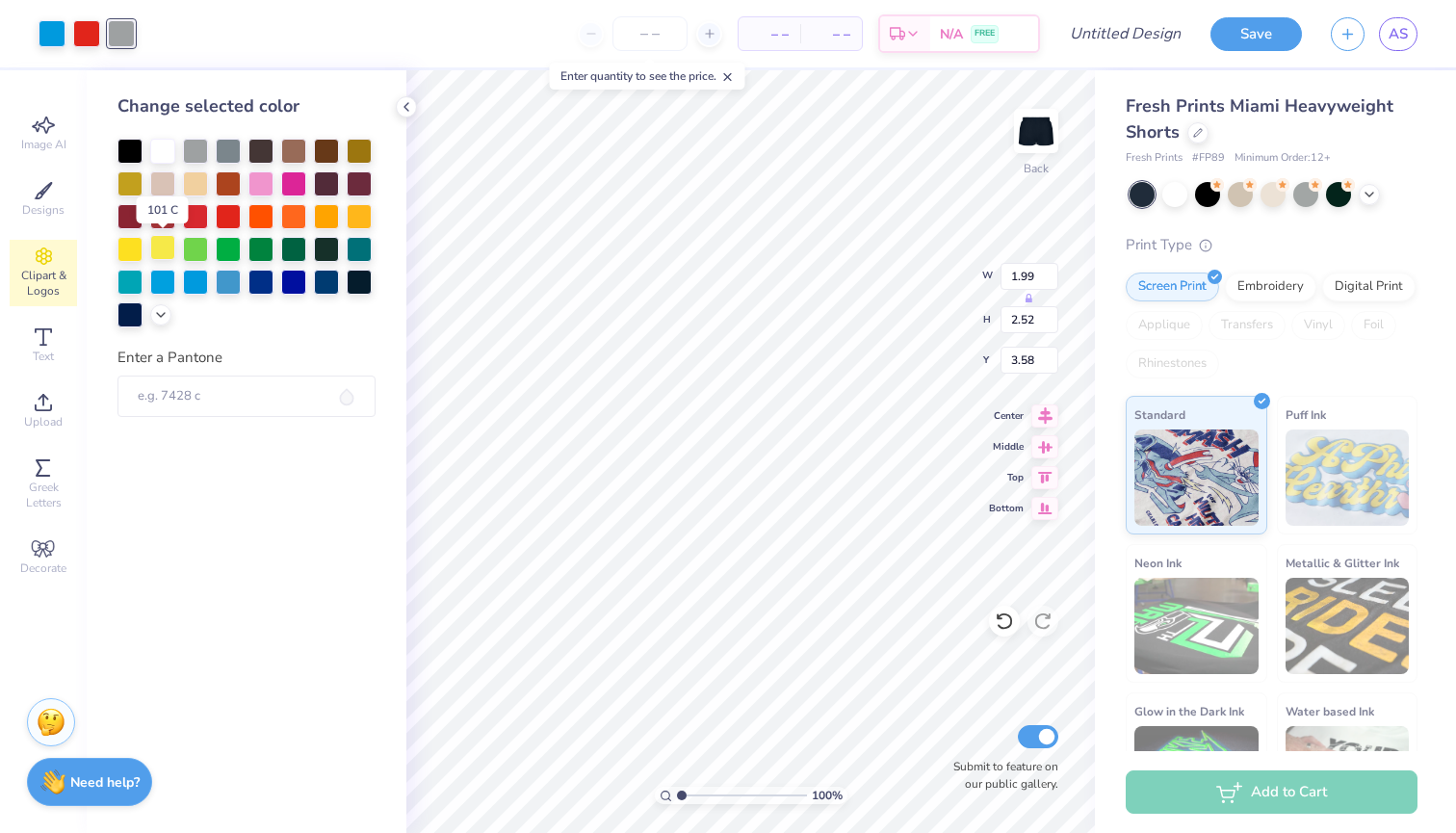 click at bounding box center [163, 247] 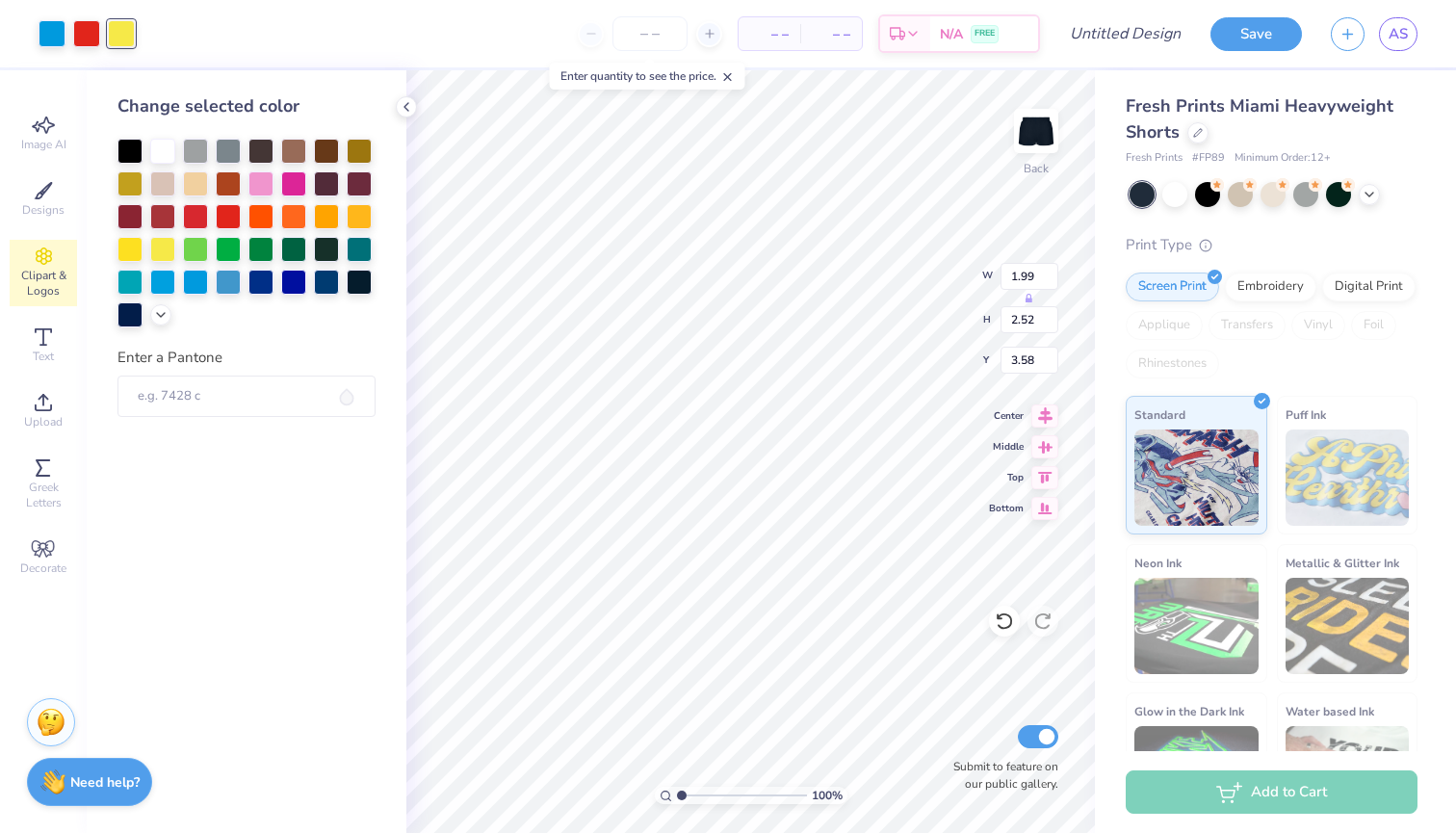 type on "2.69" 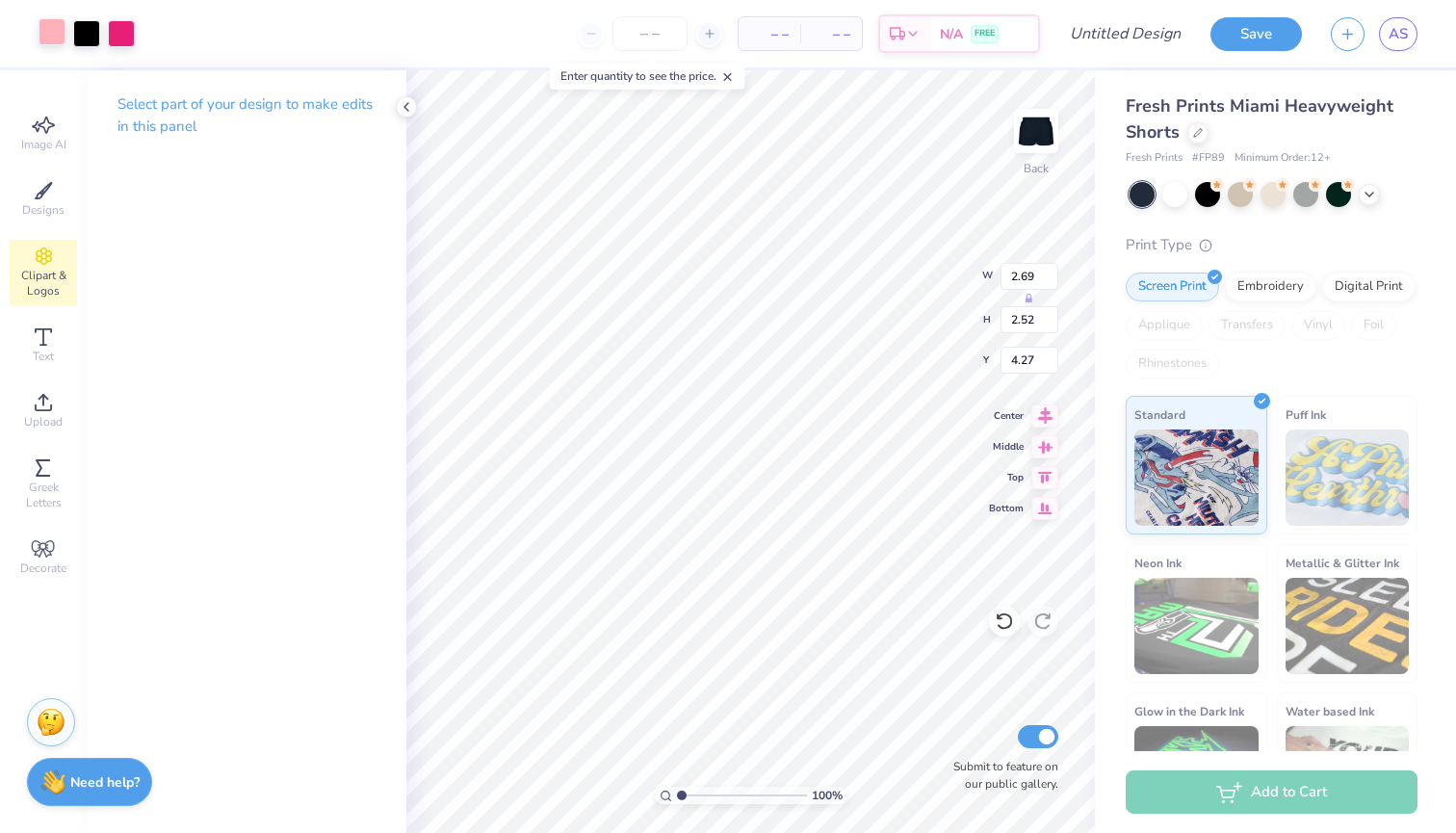 click at bounding box center (52, 32) 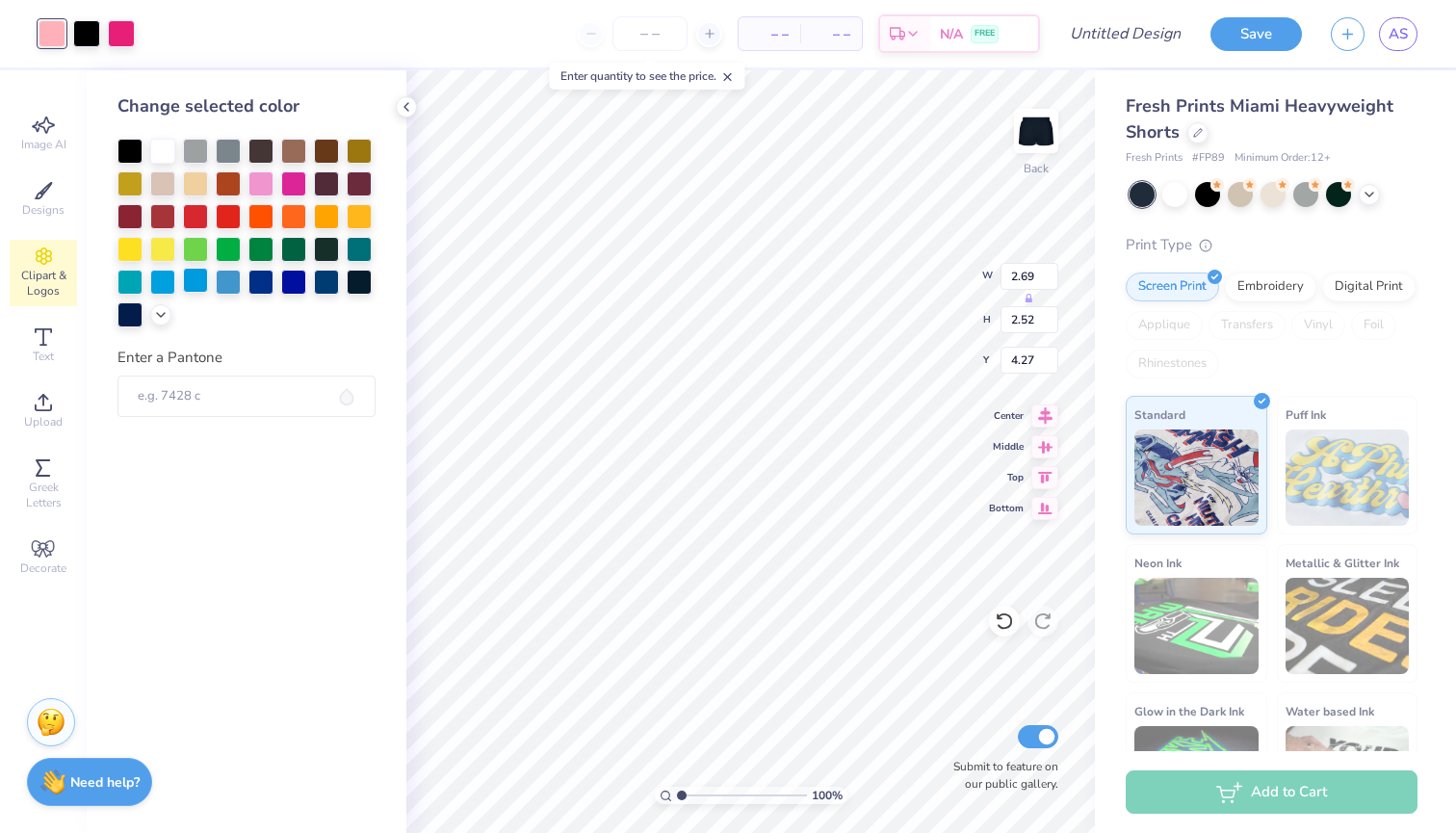 click at bounding box center [195, 280] 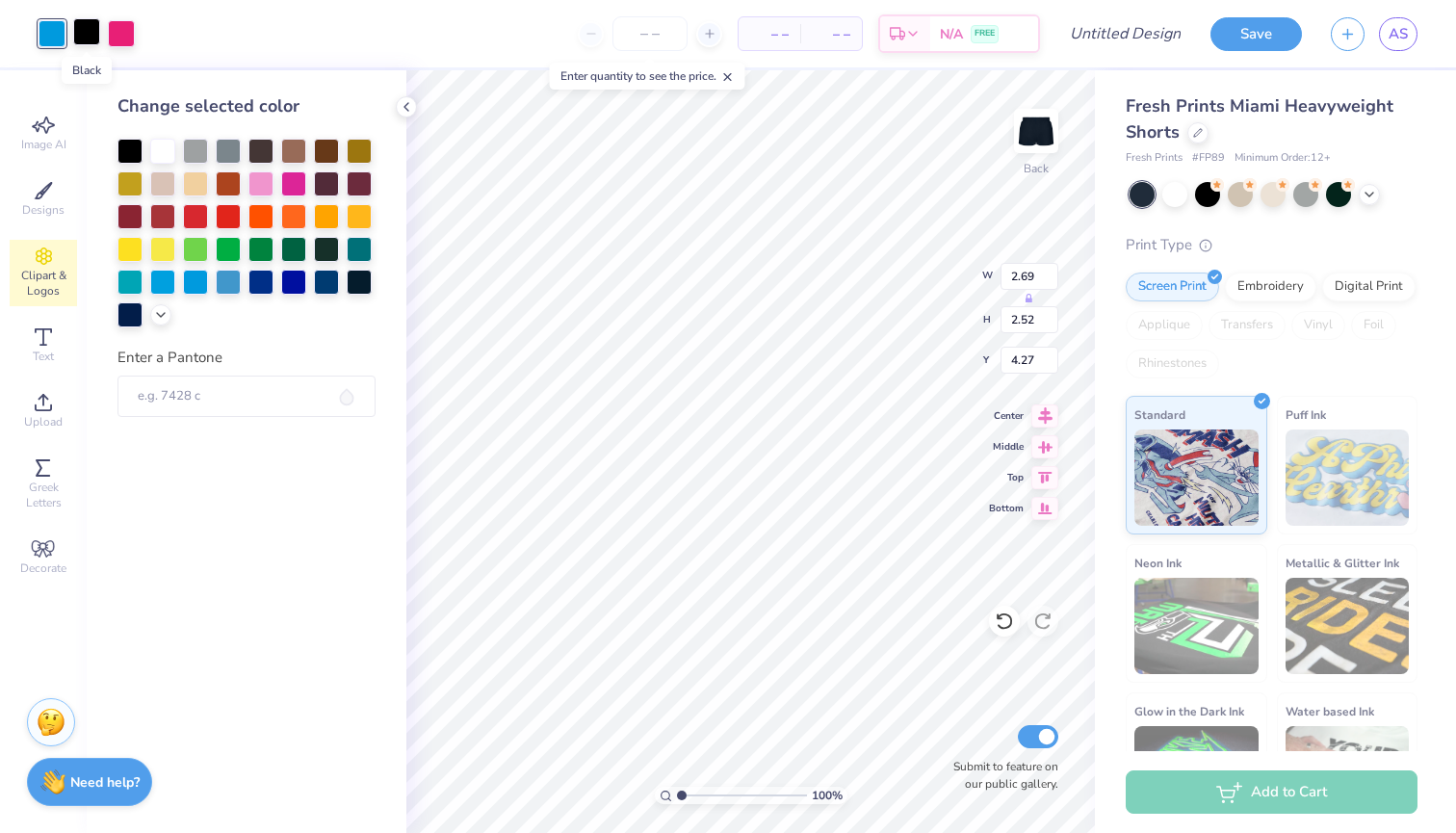 click at bounding box center [87, 32] 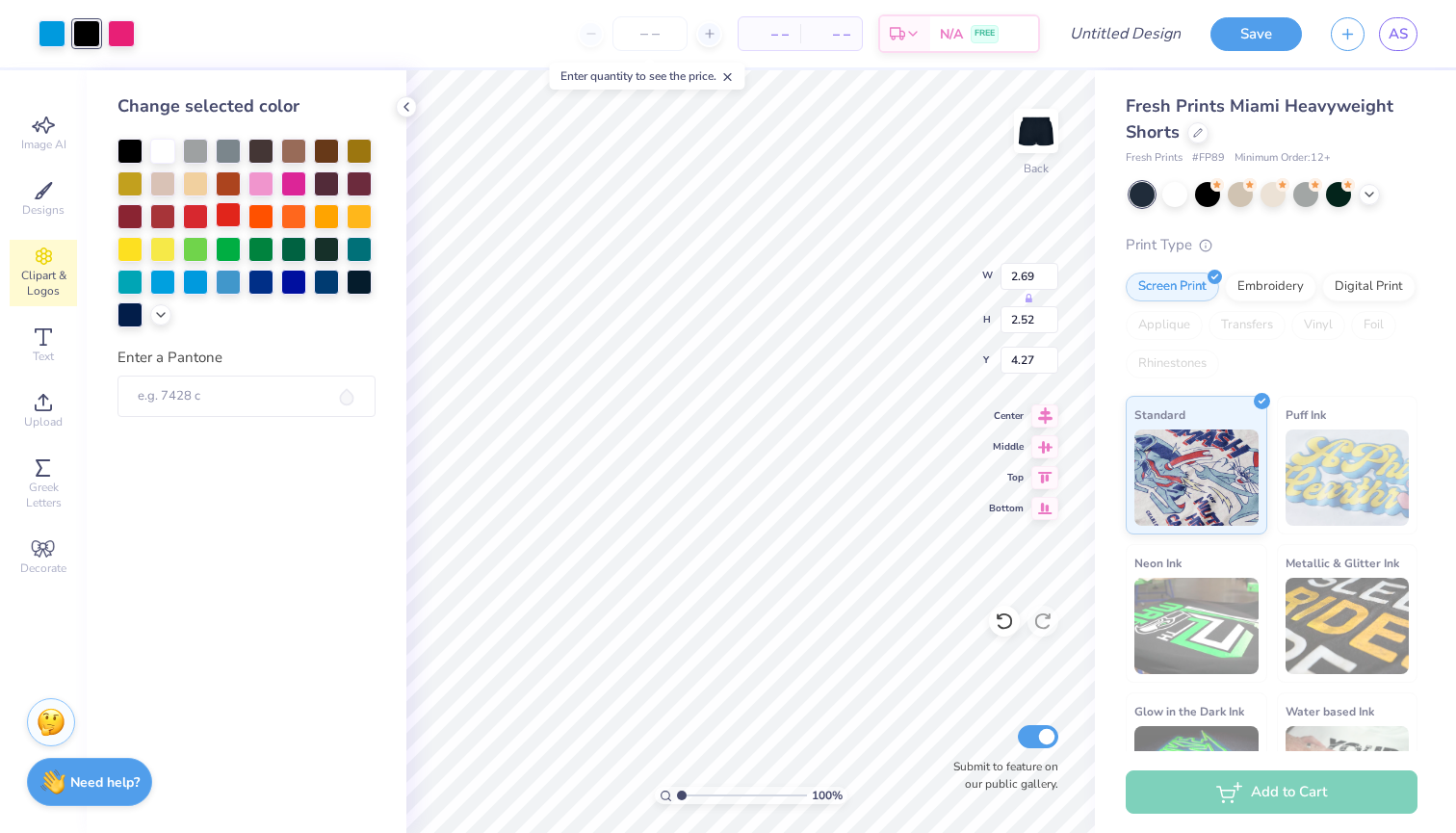 click at bounding box center [228, 215] 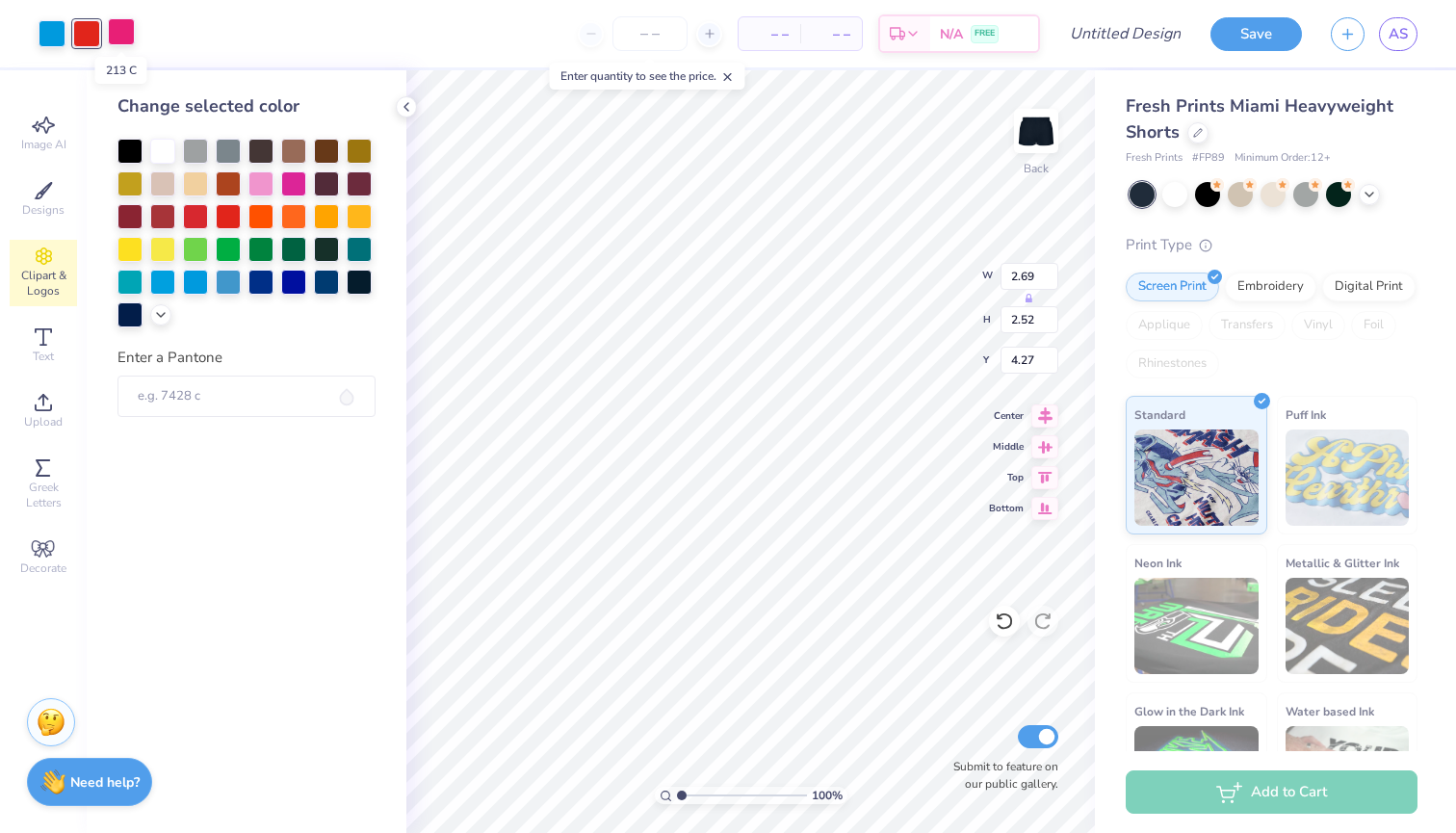 click at bounding box center [121, 32] 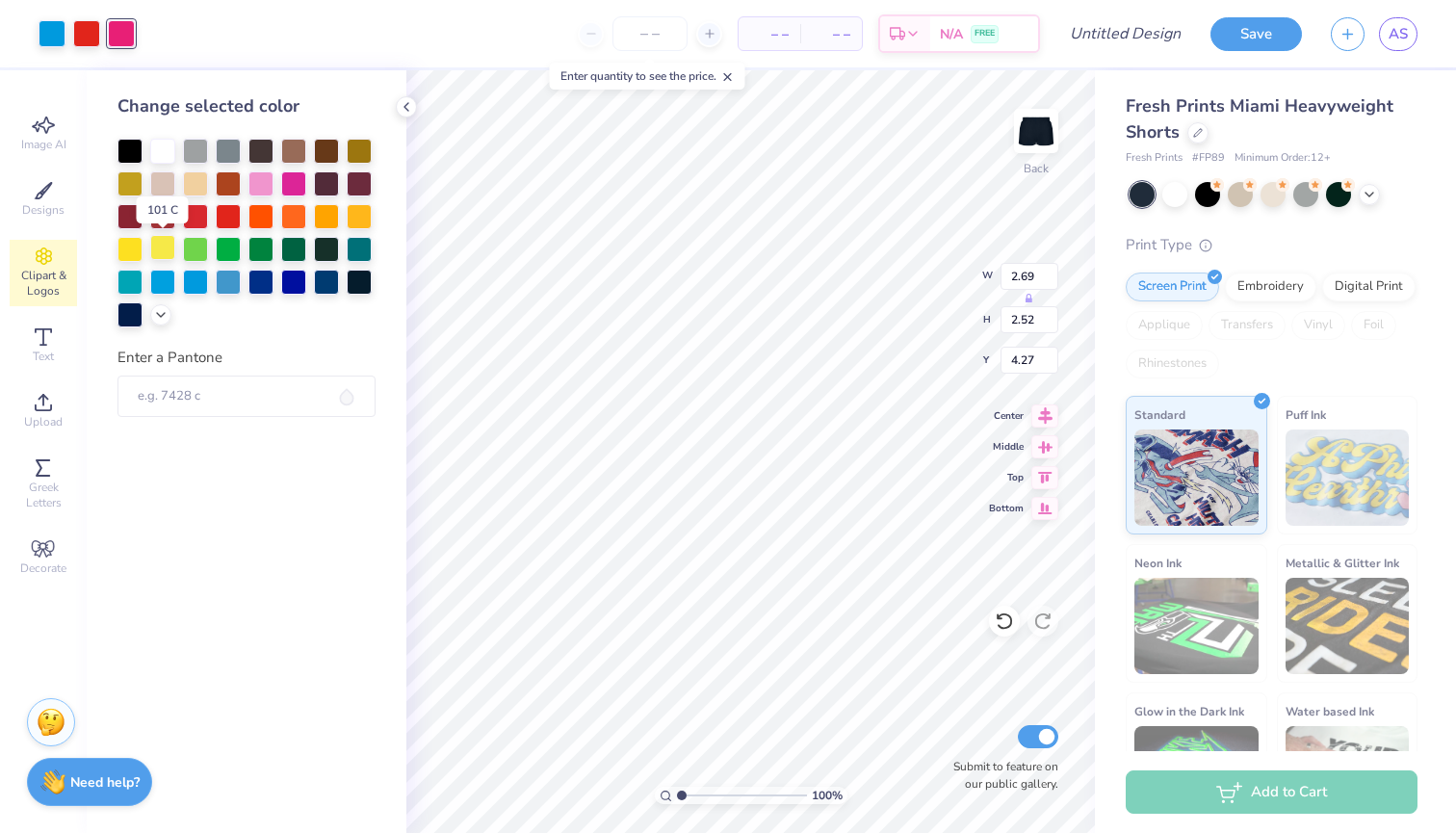 click at bounding box center [163, 247] 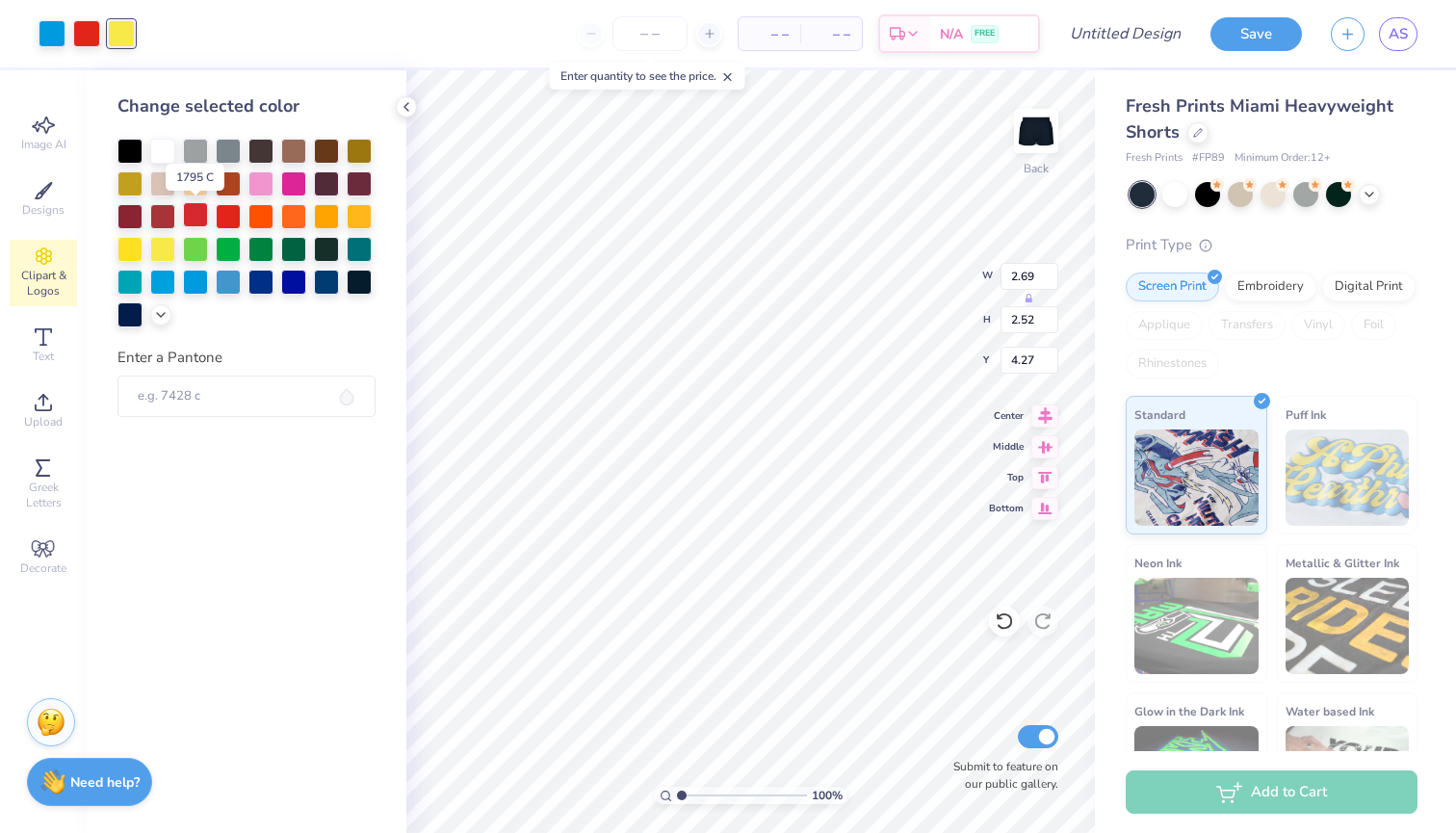 click at bounding box center [195, 215] 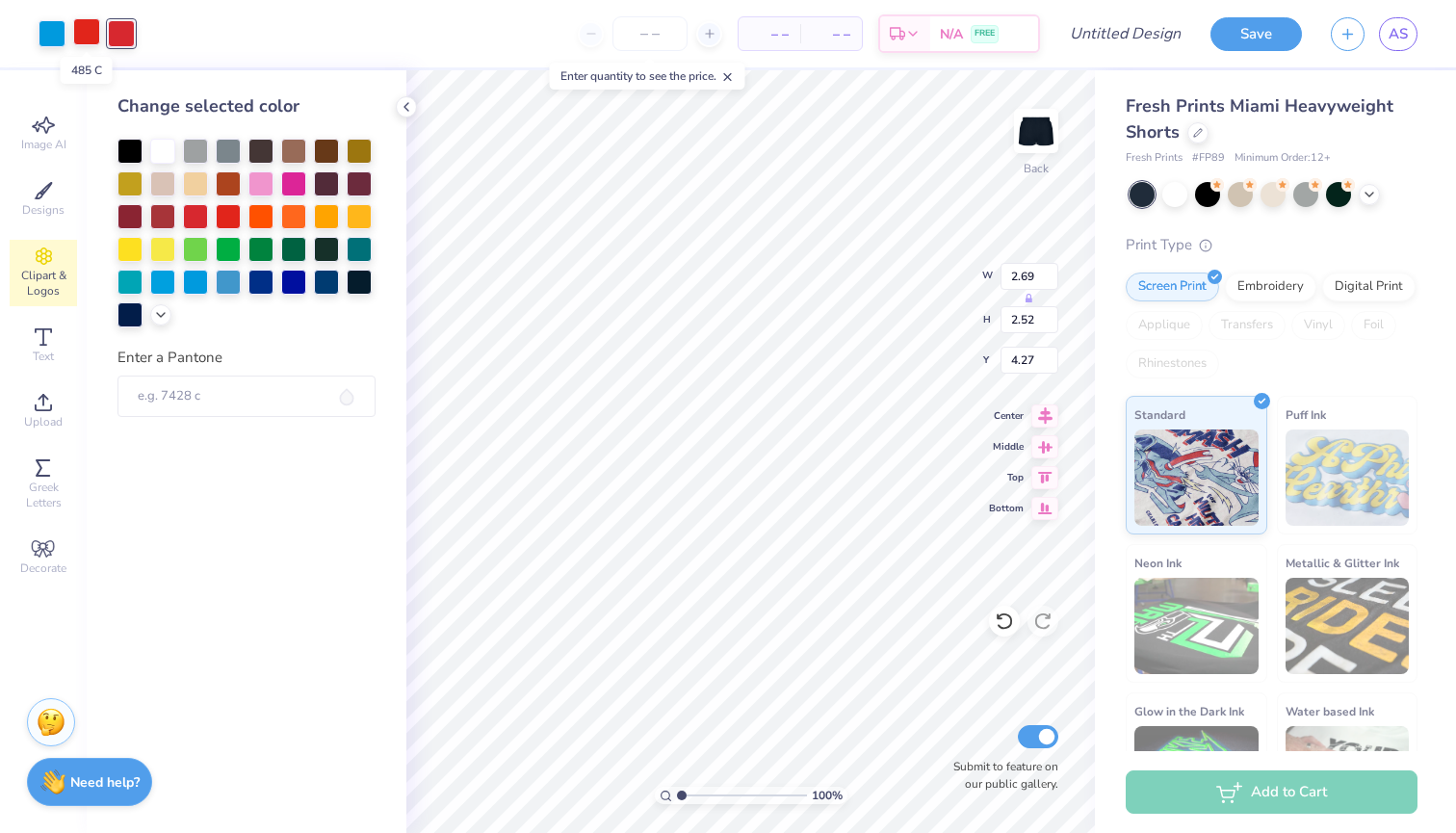 click at bounding box center [87, 32] 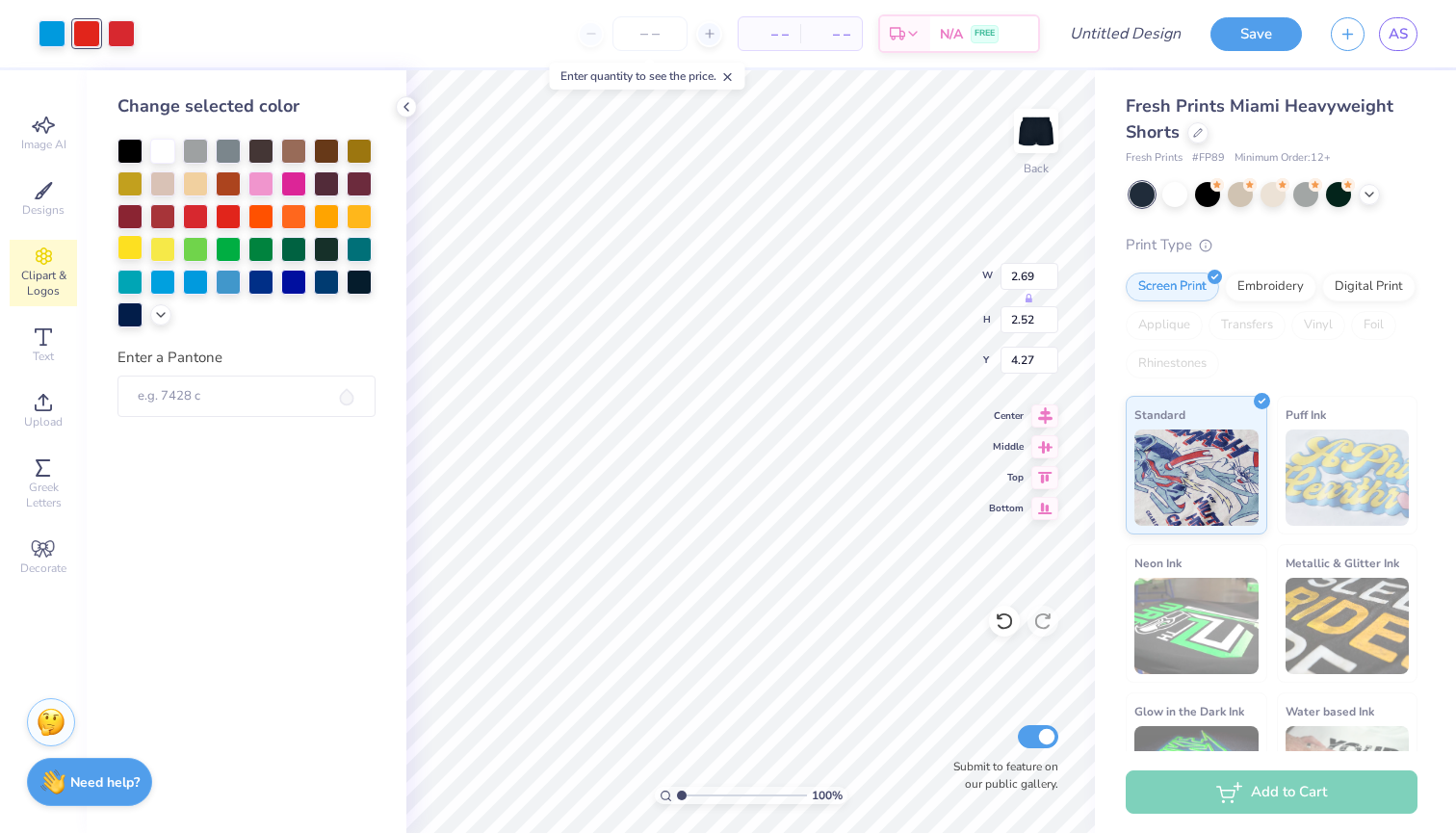 click at bounding box center (130, 247) 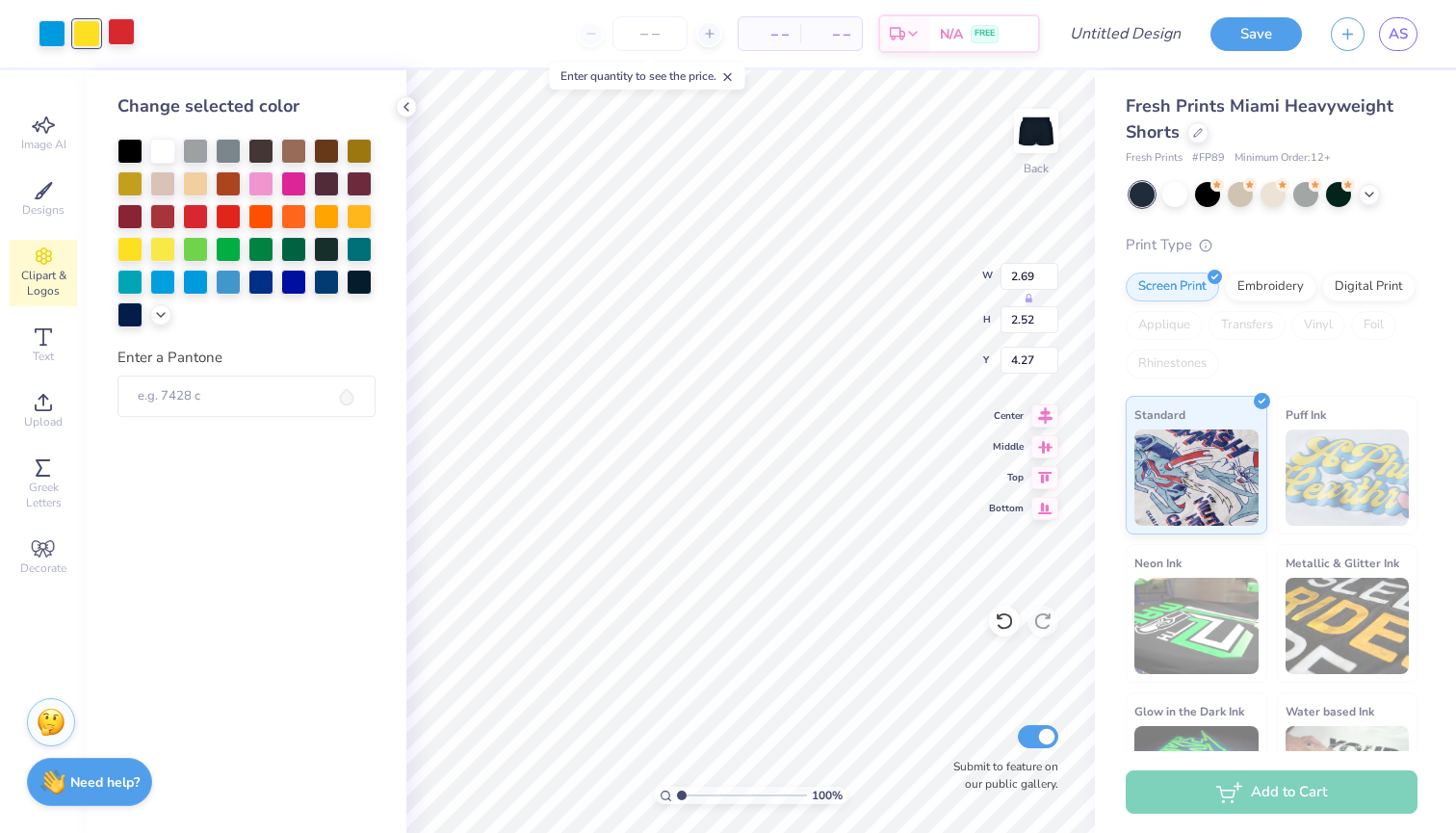 click at bounding box center (121, 32) 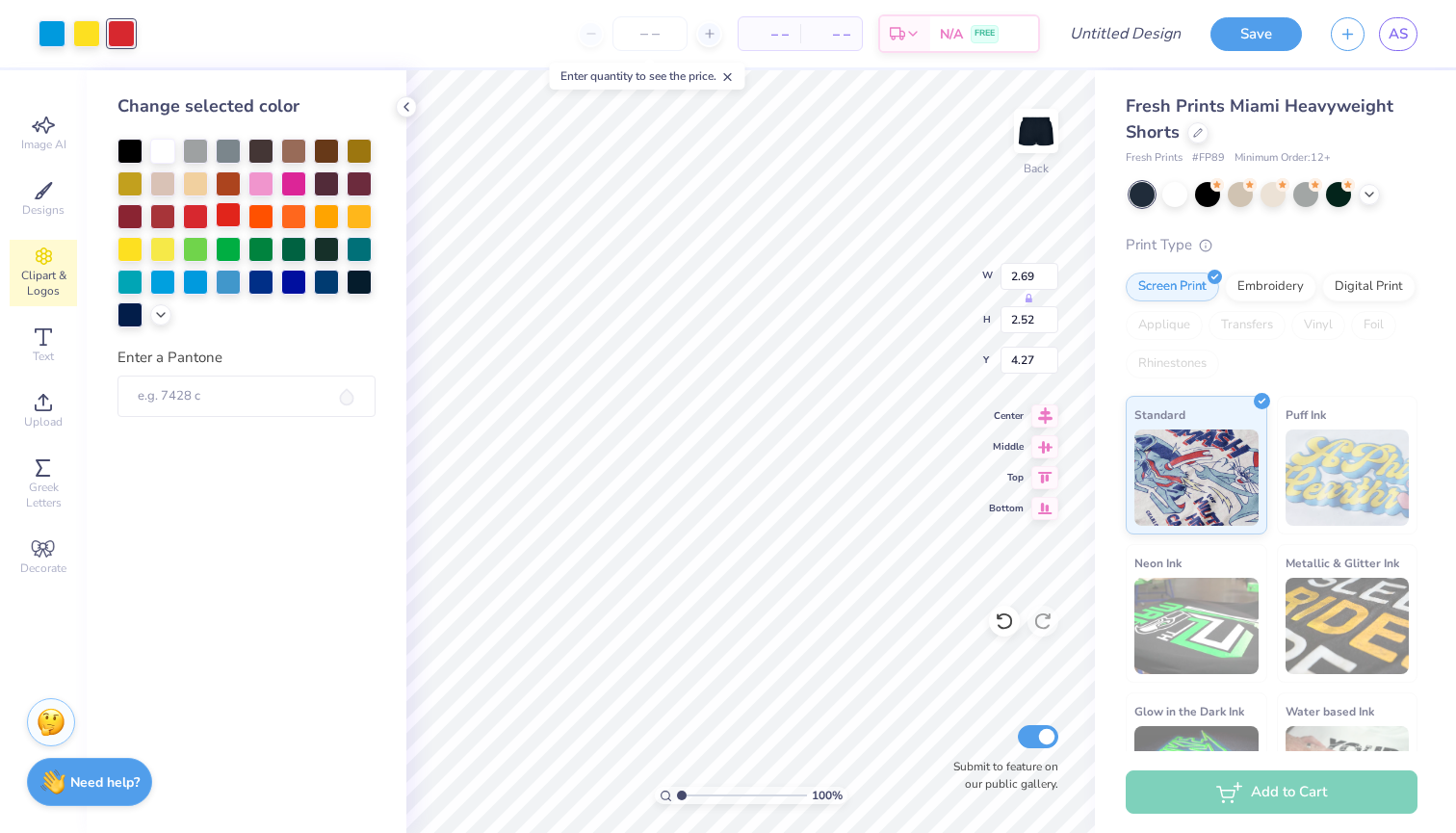 click at bounding box center (228, 215) 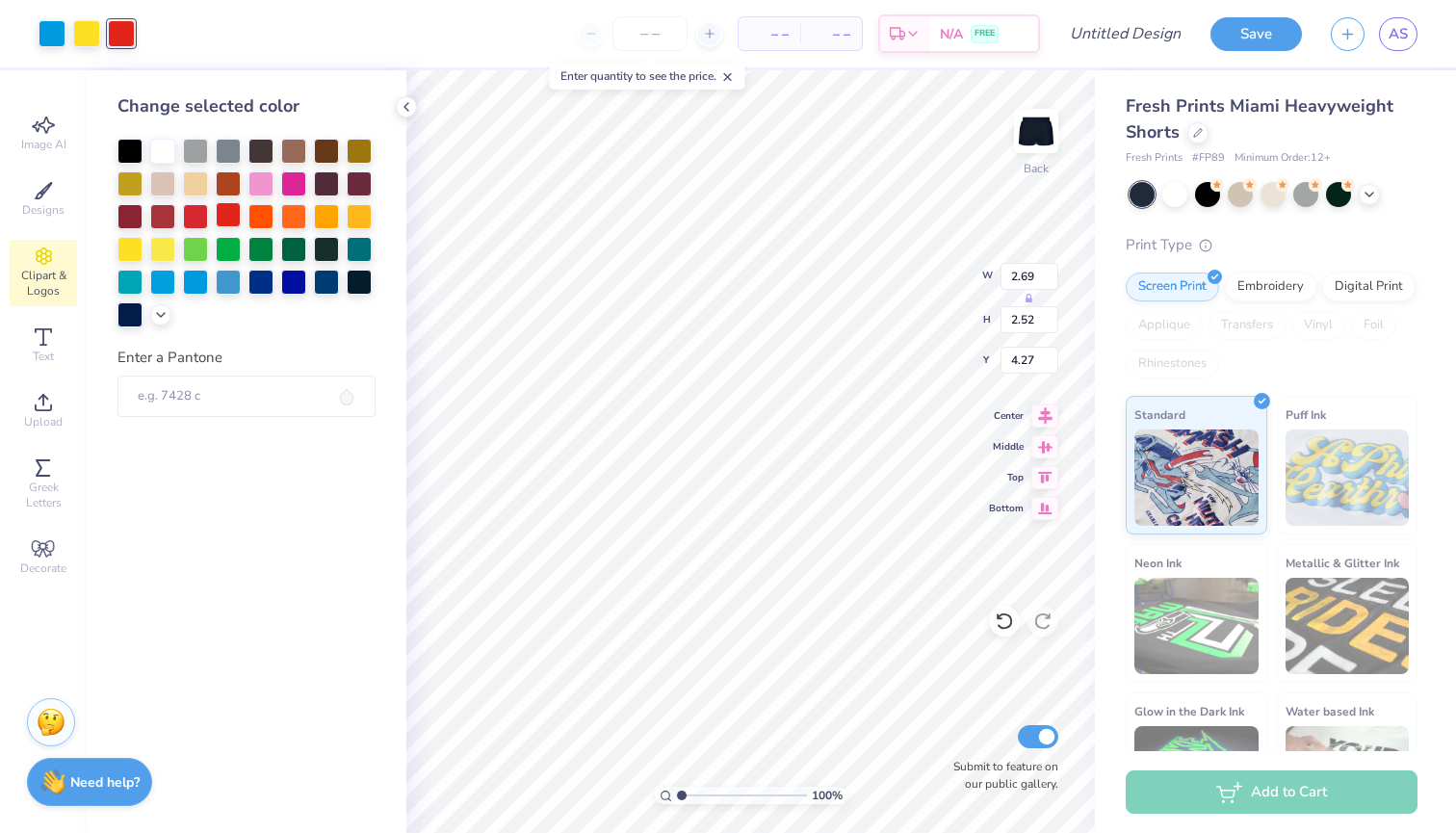 type on "1.62" 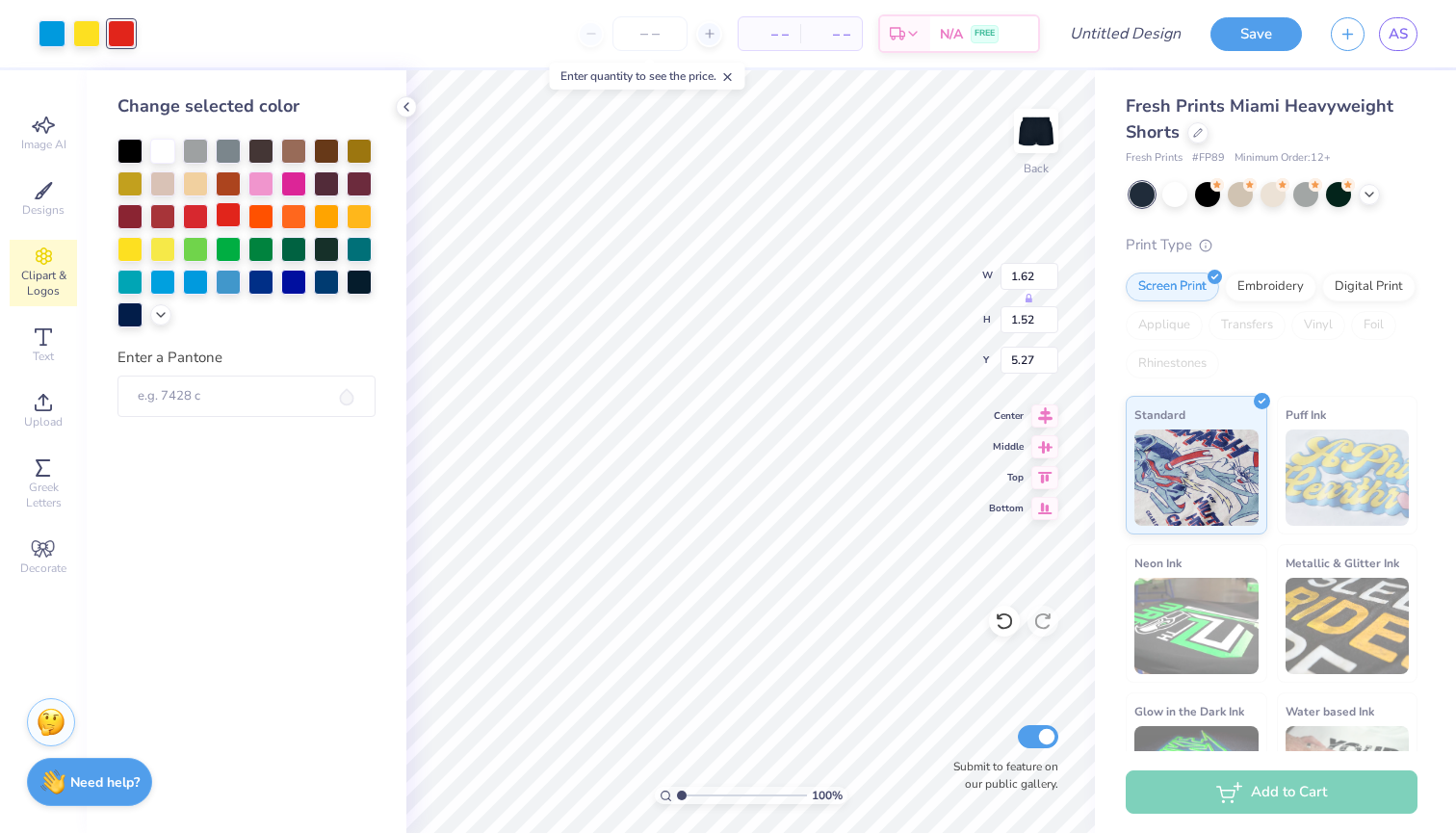 type on "8.09" 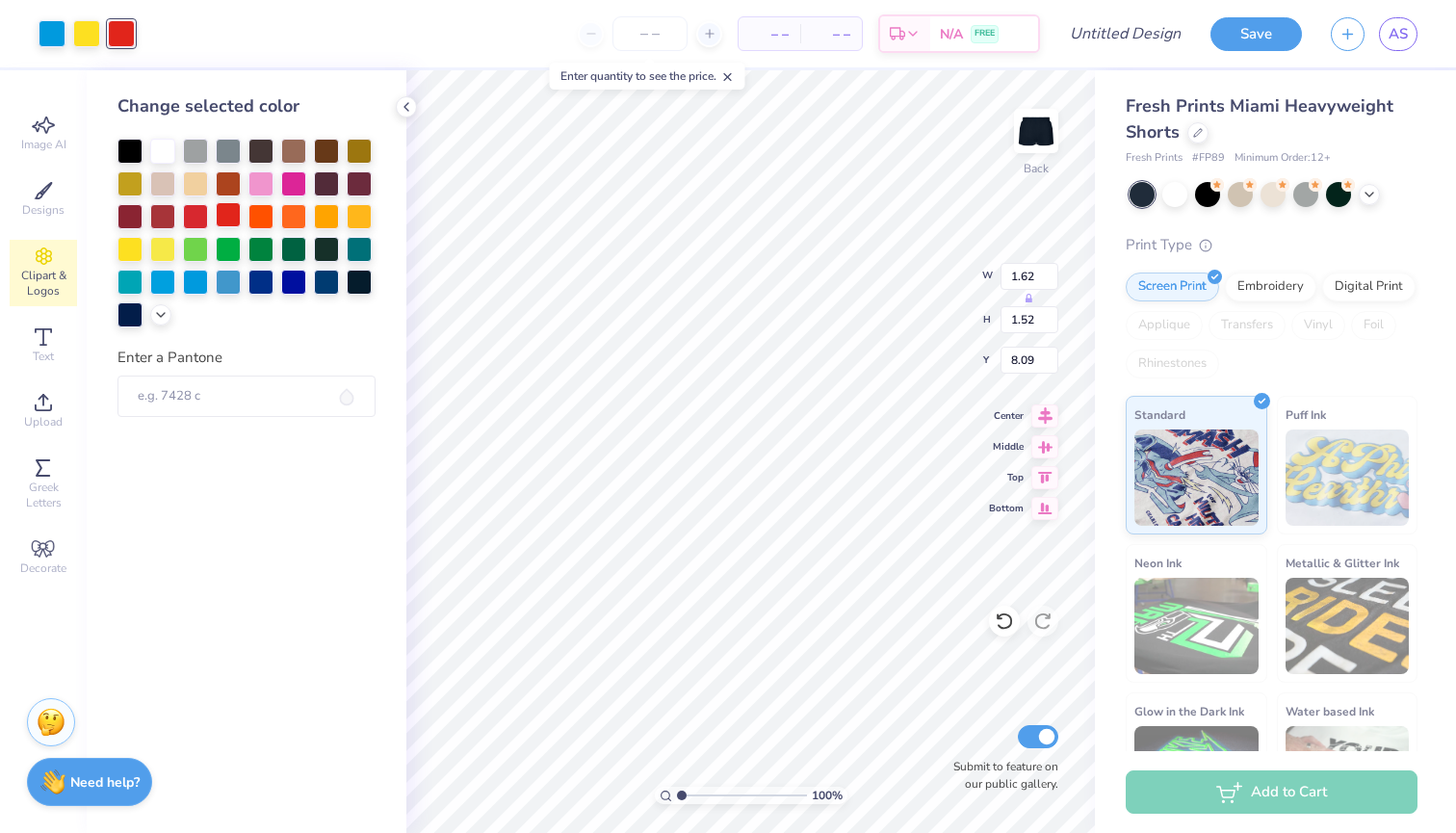 type on "2.10" 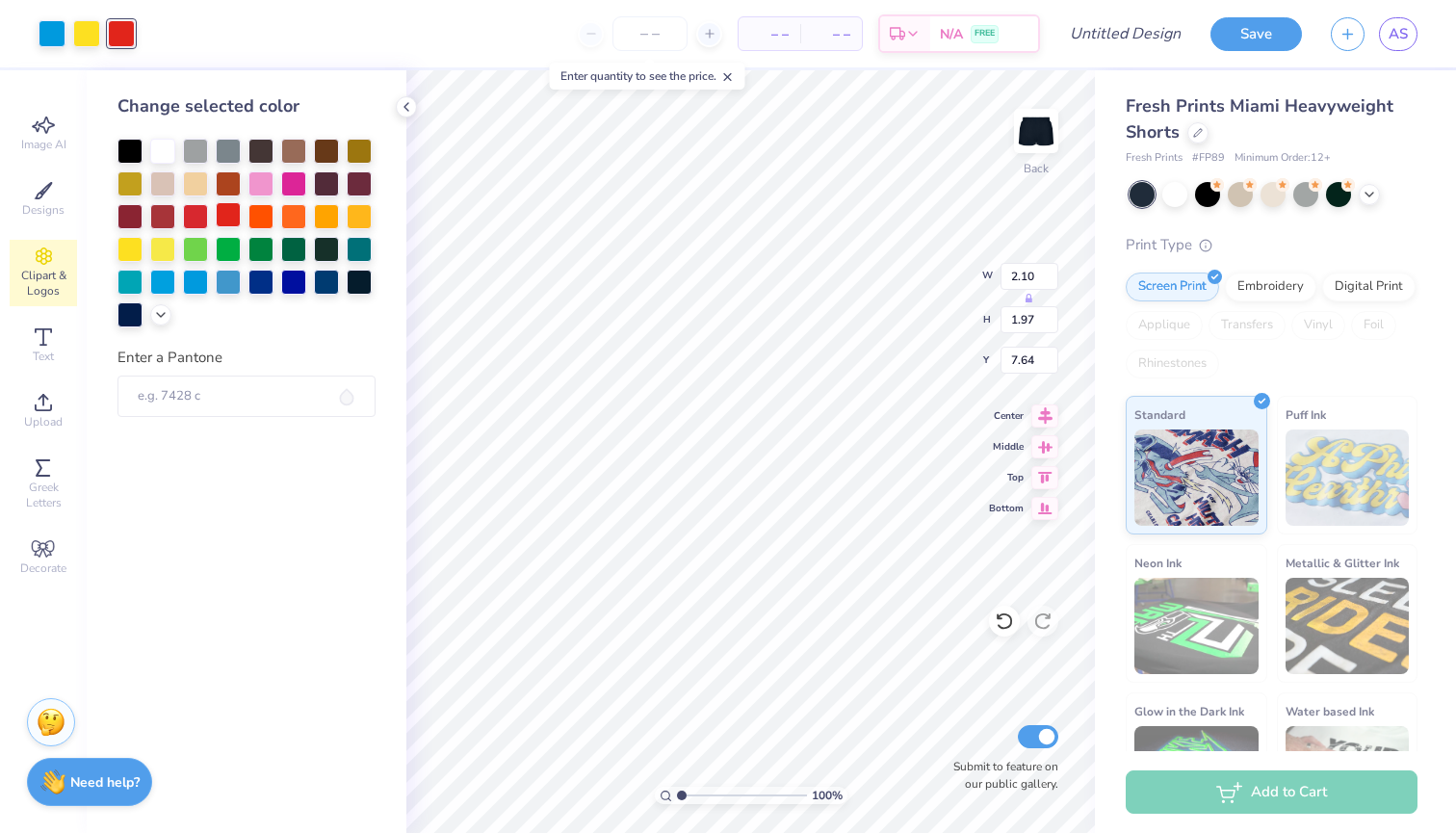 type on "1.99" 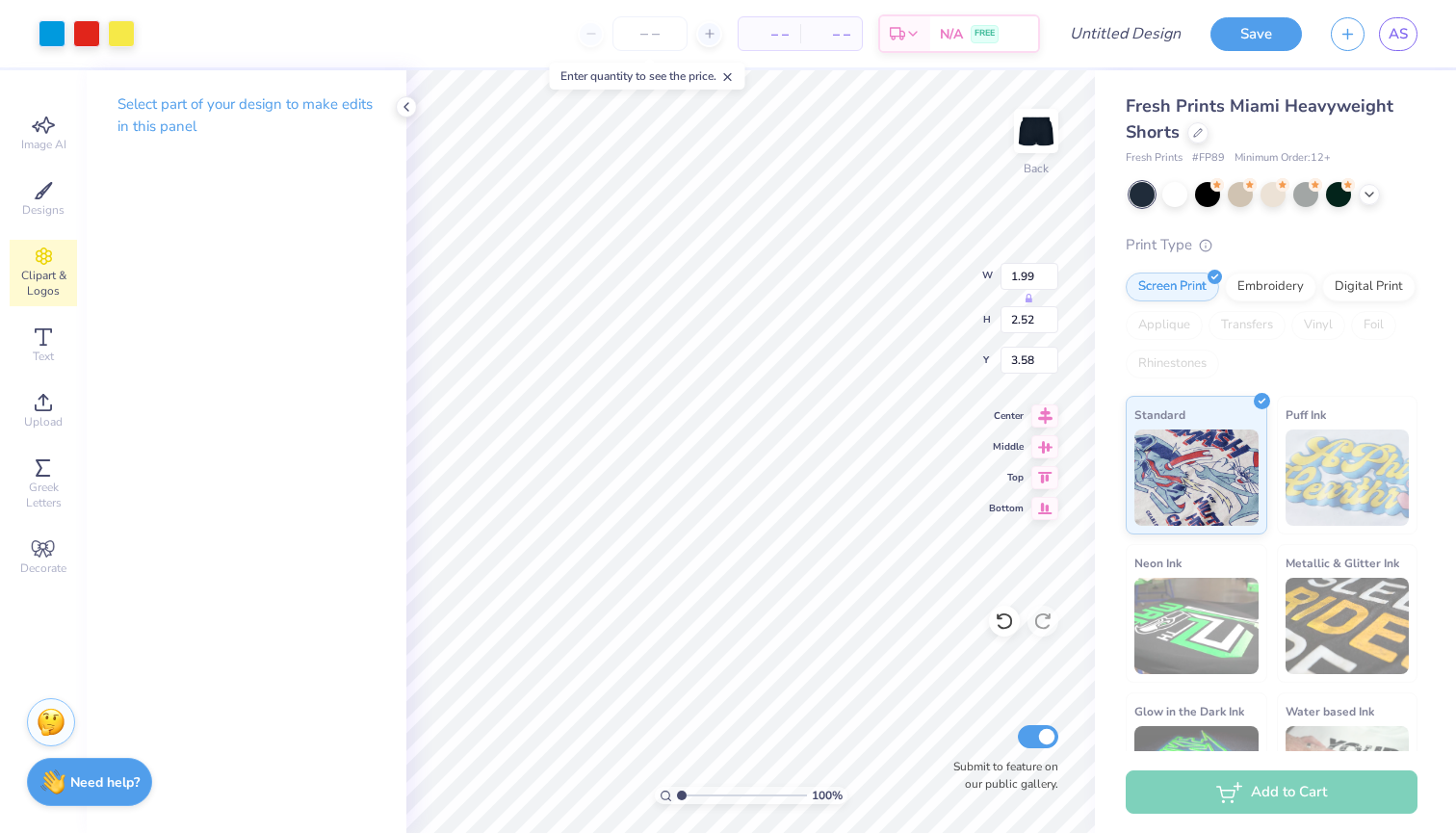 type on "6.85" 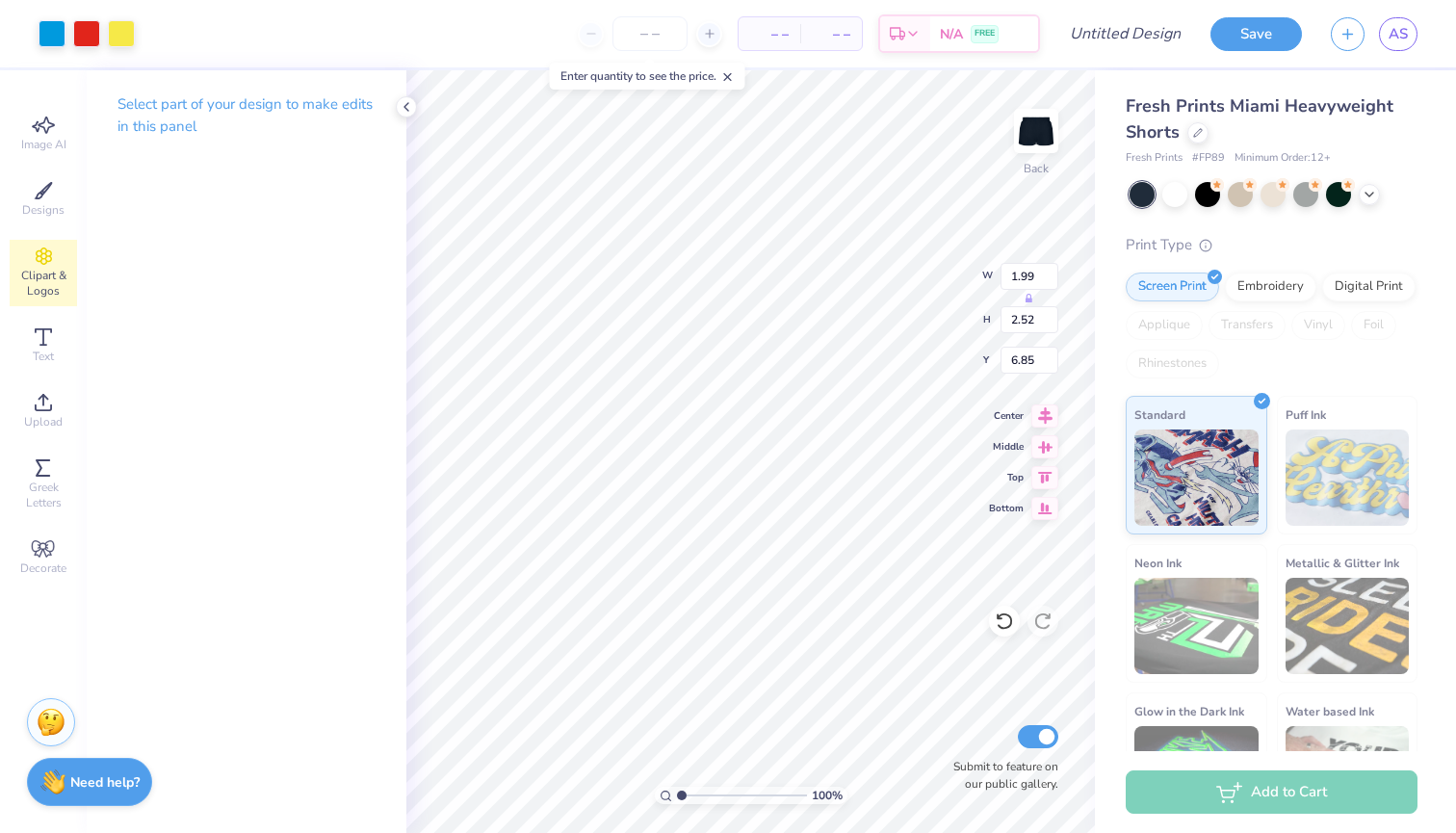 type on "1.29" 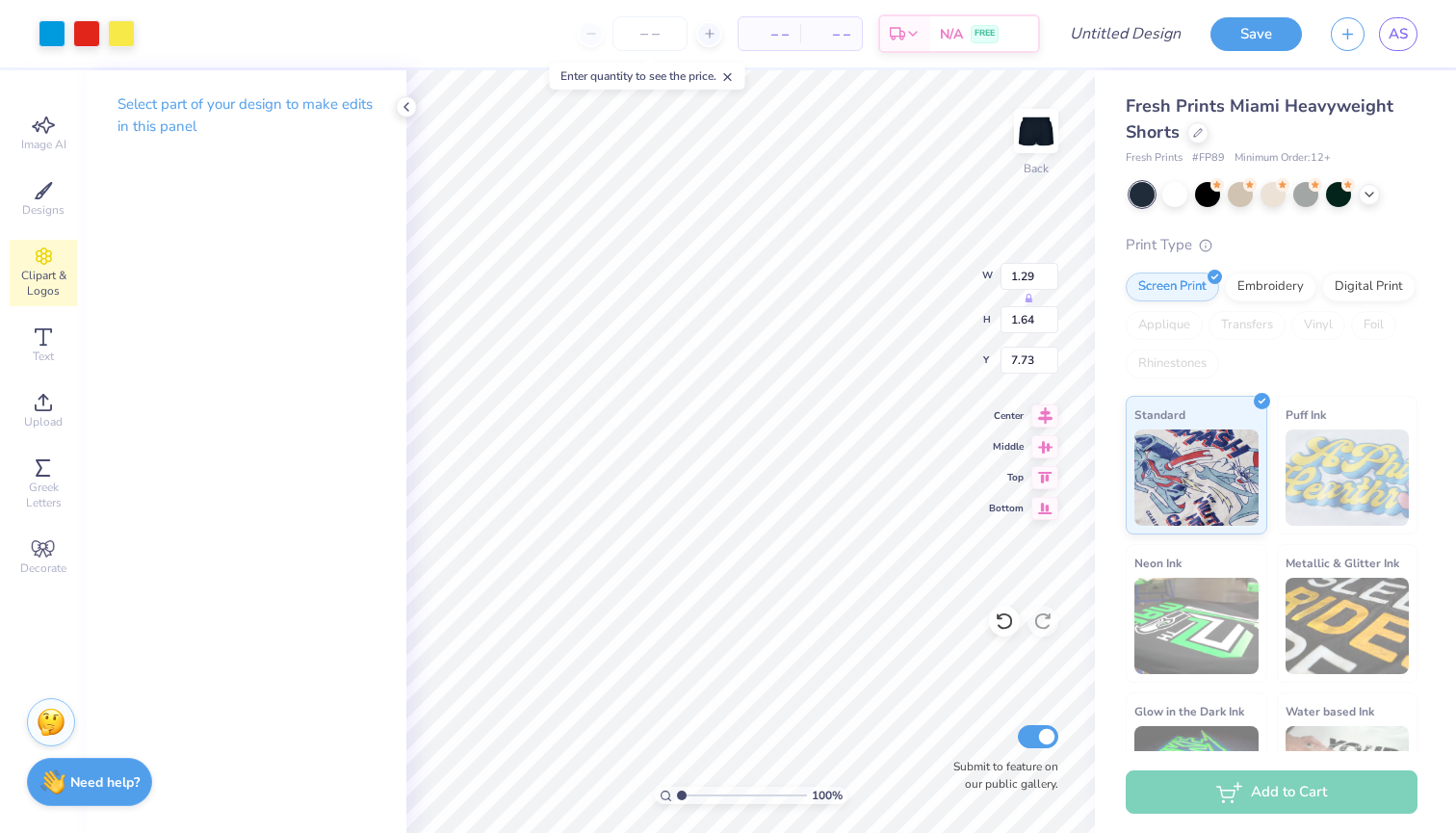type on "7.80" 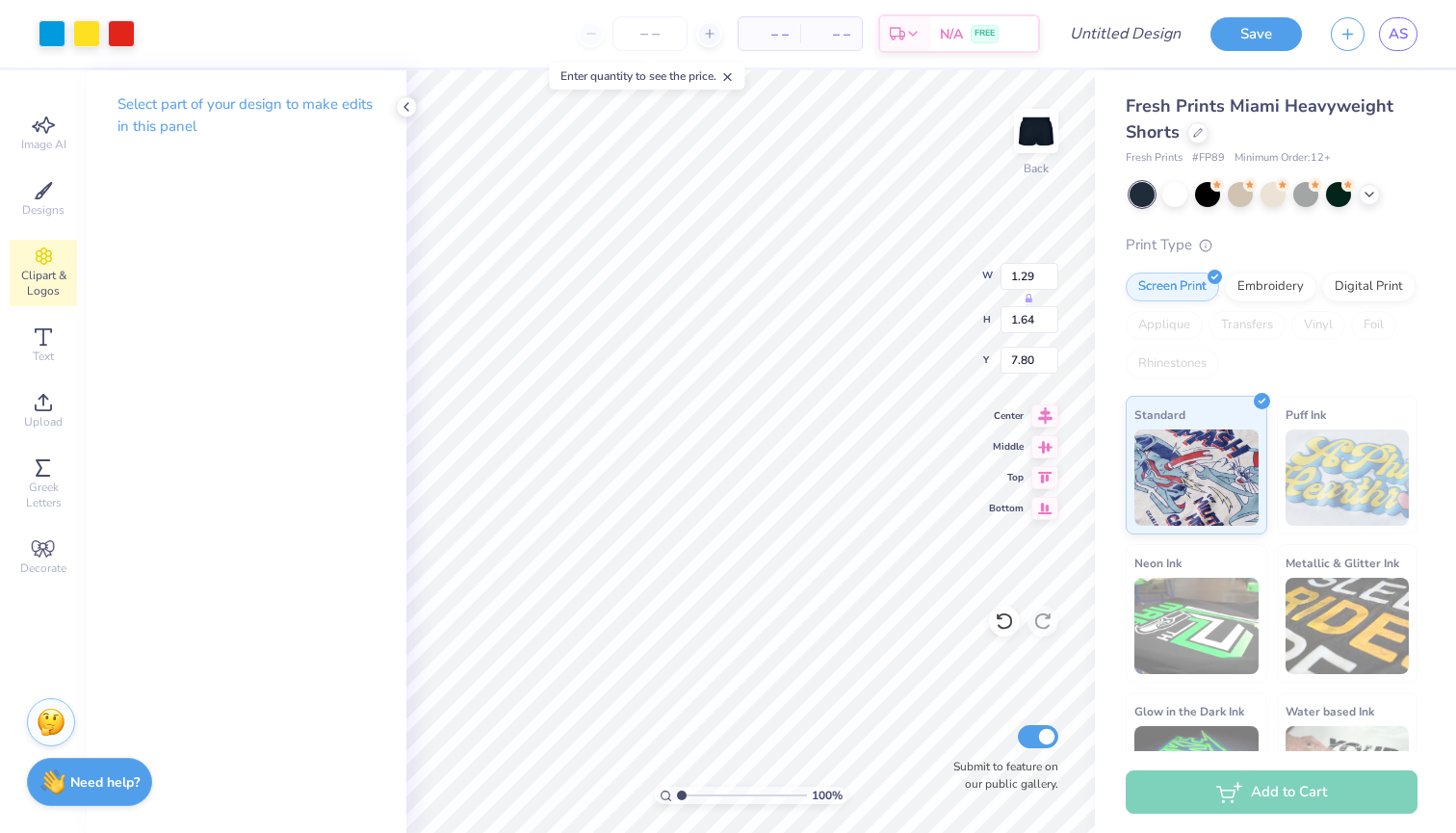type on "2.10" 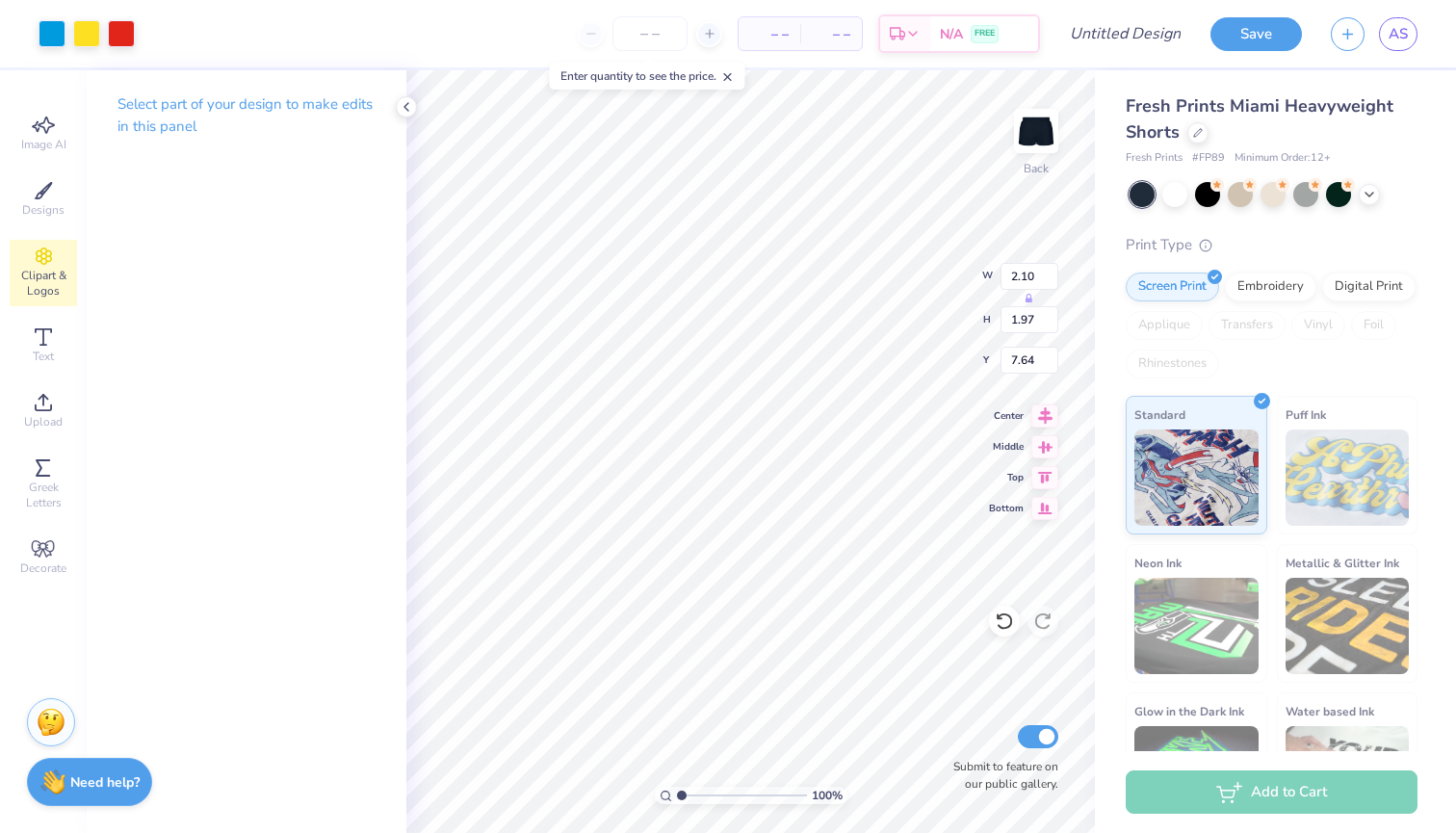 type on "1.29" 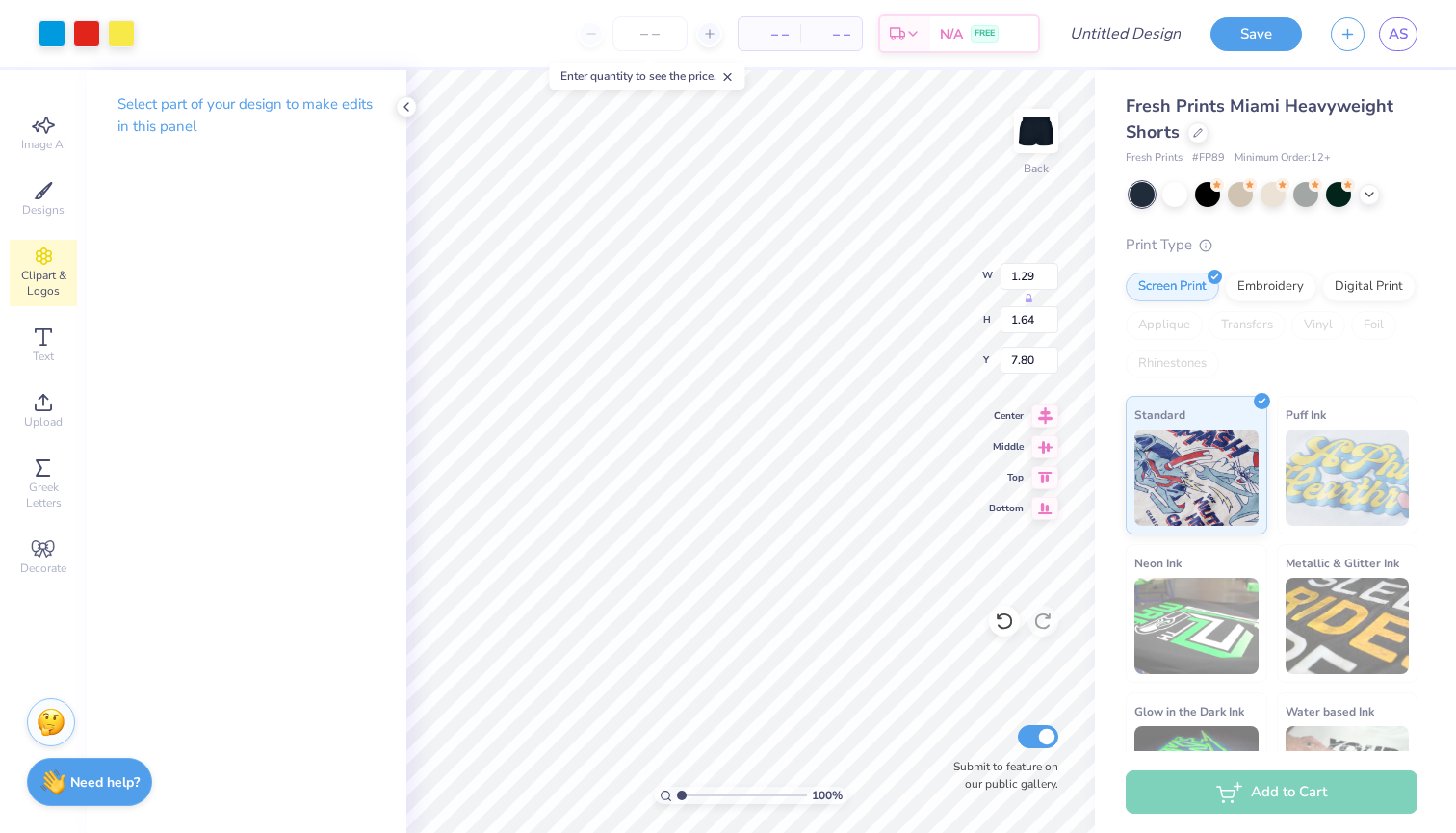 type on "1.62" 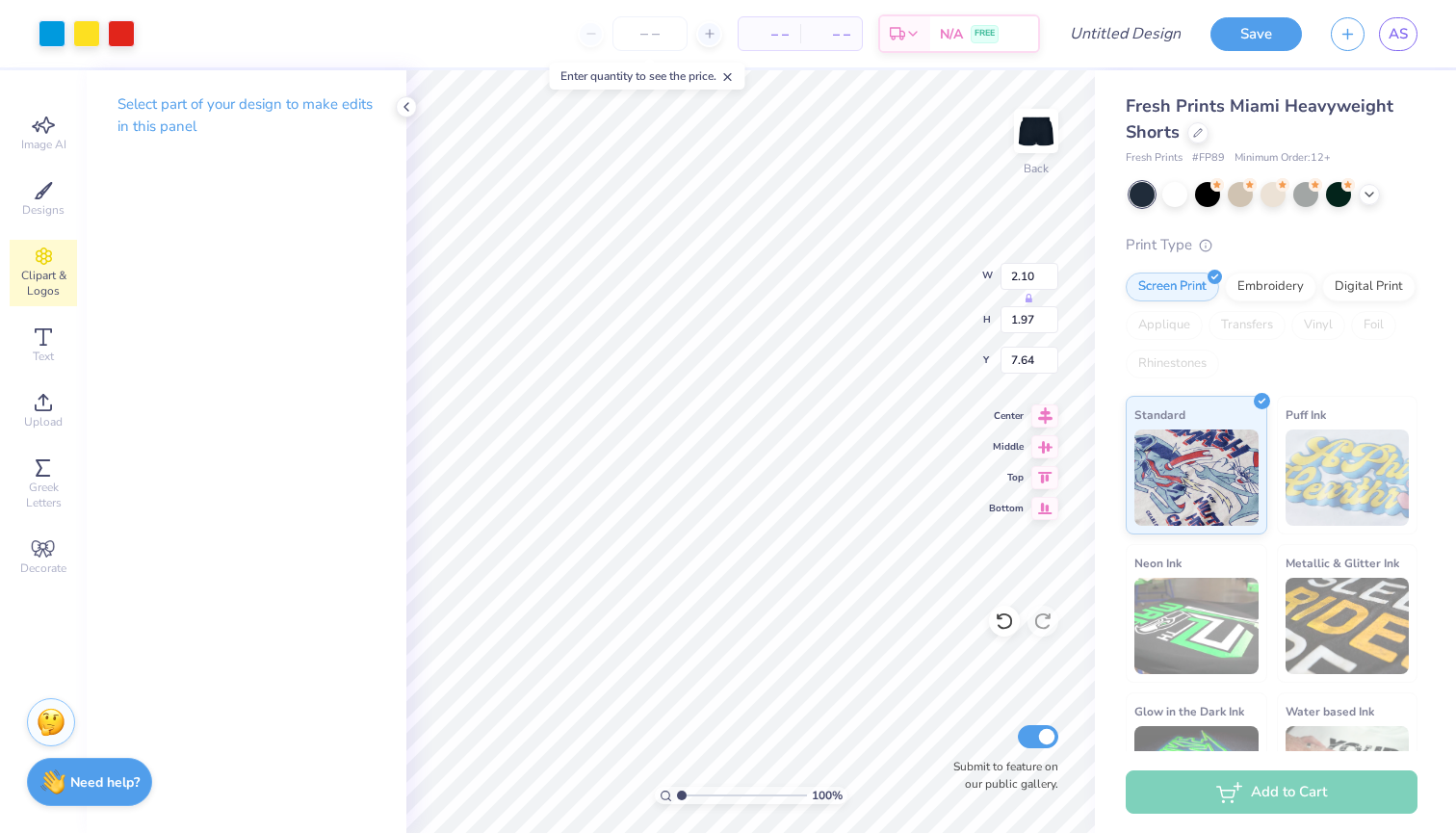 type on "7.59" 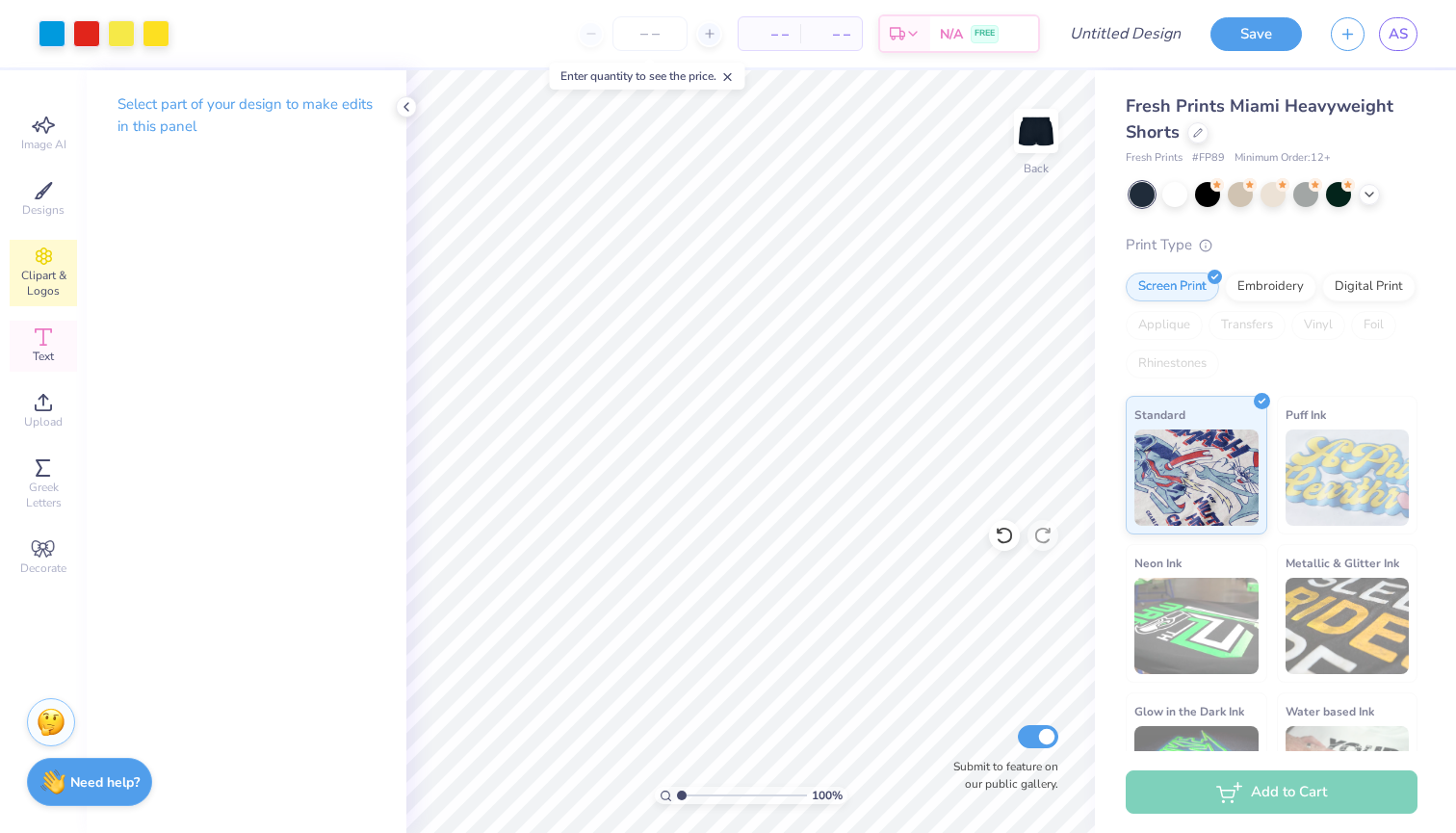 click on "Text" at bounding box center [43, 356] 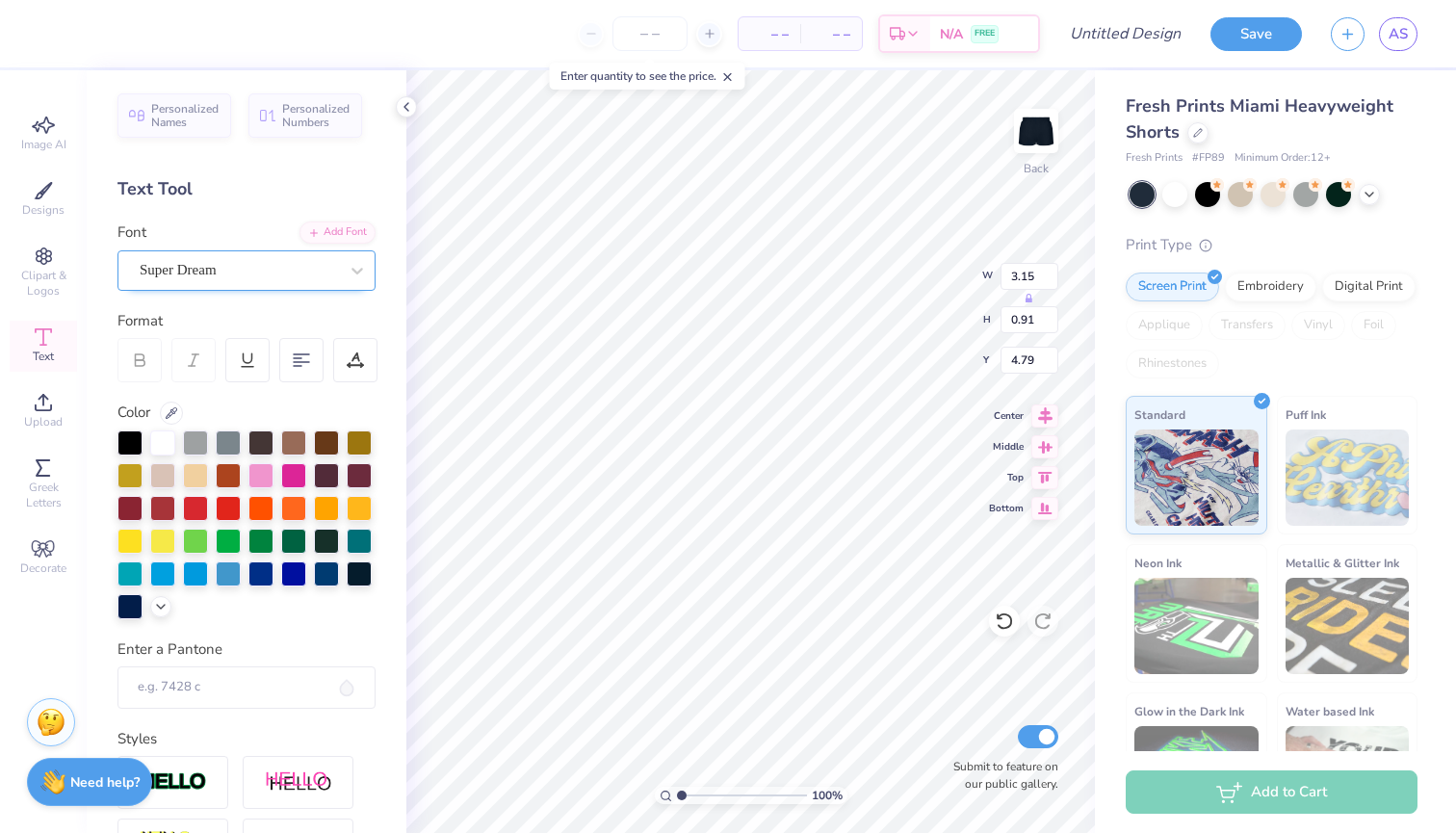 click on "Super Dream" at bounding box center [239, 270] 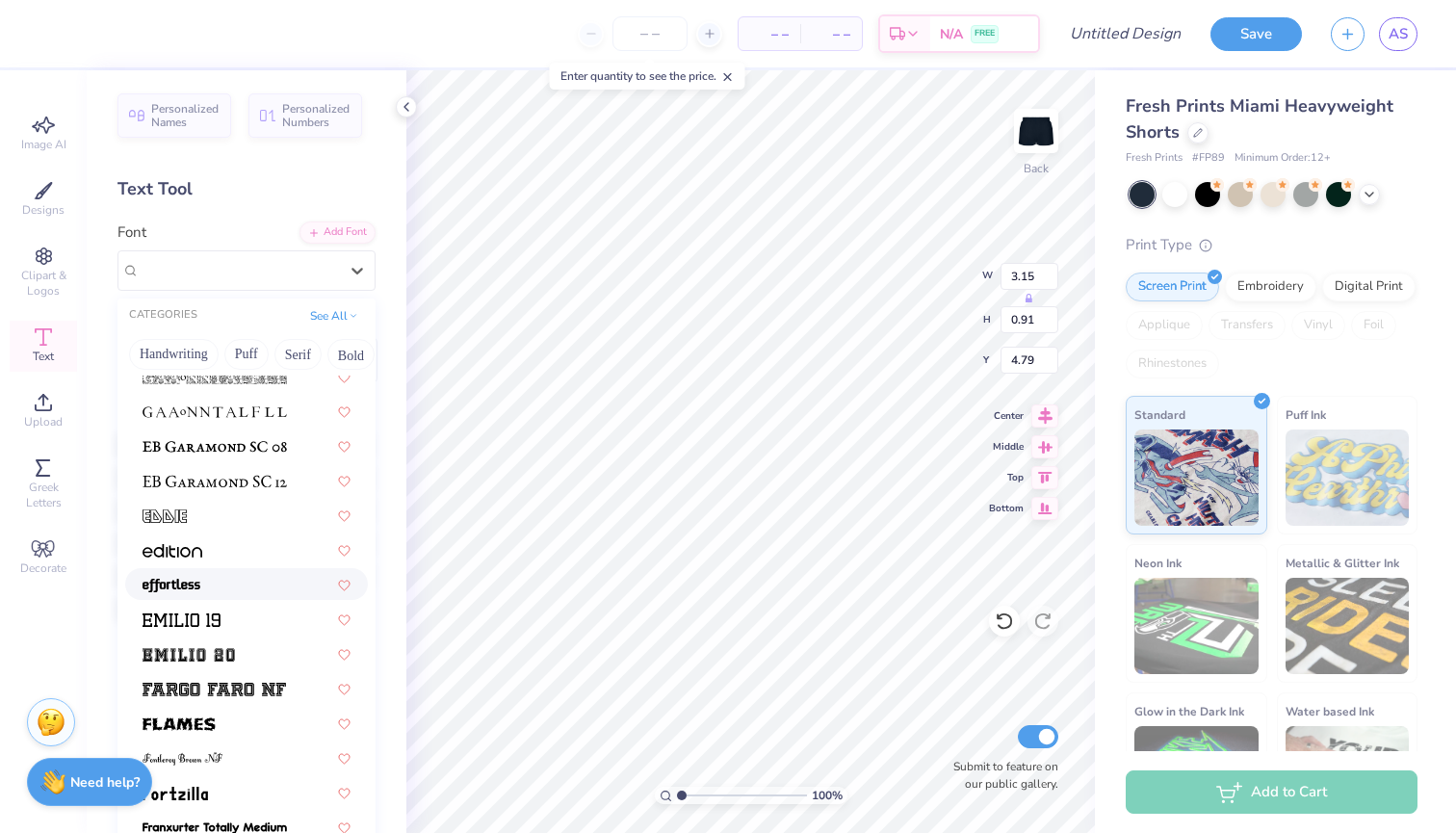 scroll, scrollTop: 3146, scrollLeft: 0, axis: vertical 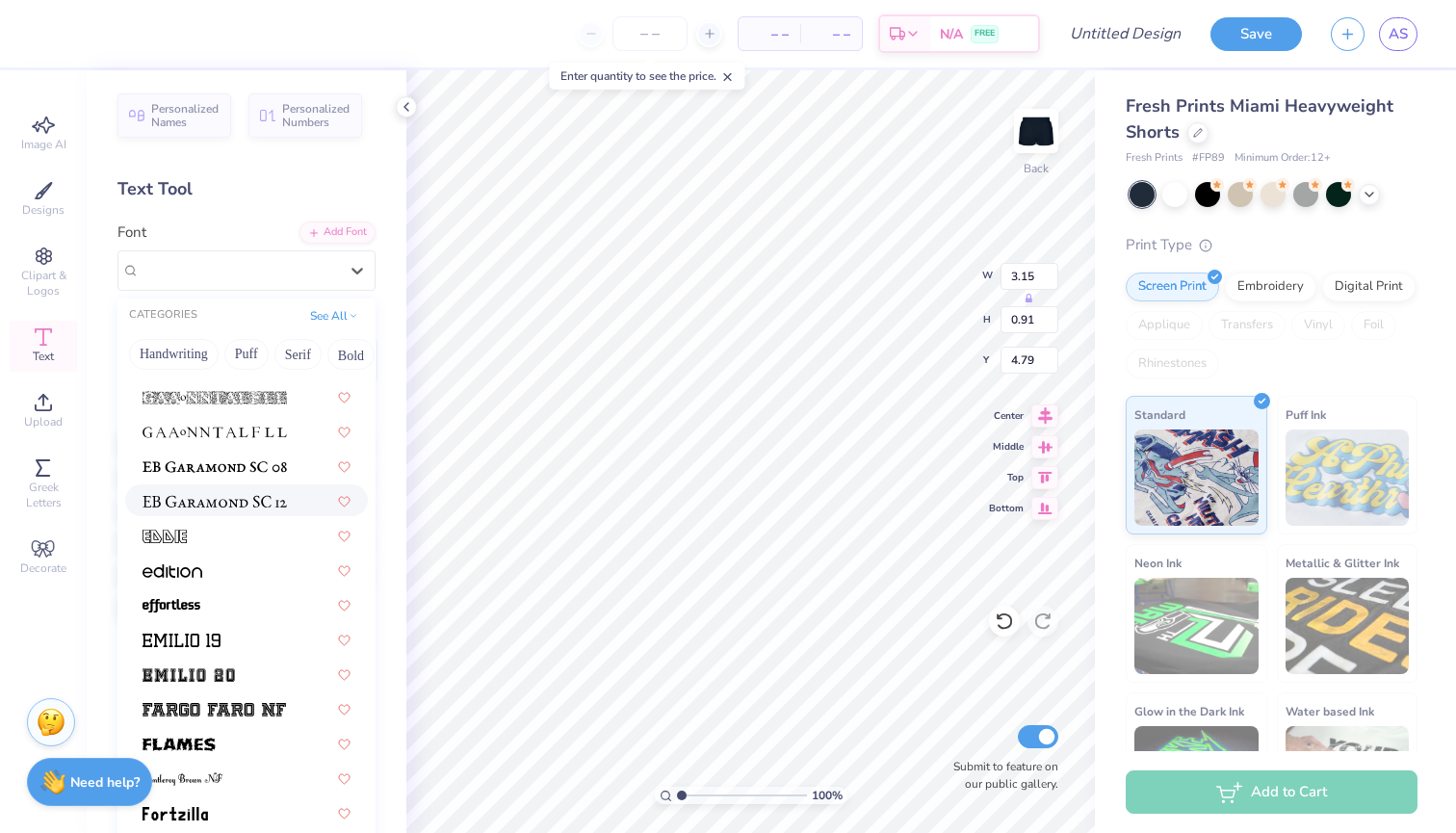 click at bounding box center (215, 500) 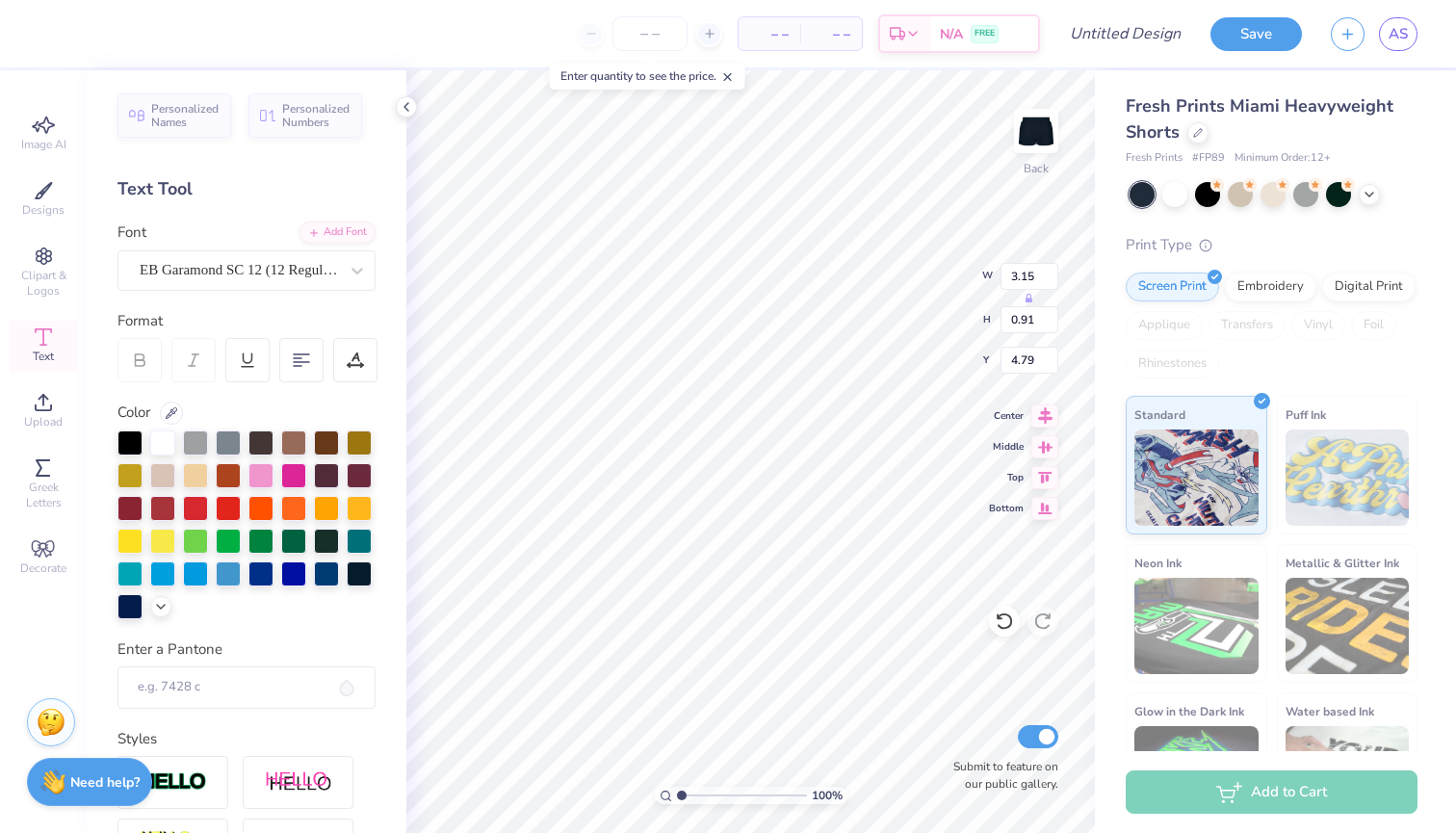 scroll, scrollTop: 15, scrollLeft: 3, axis: both 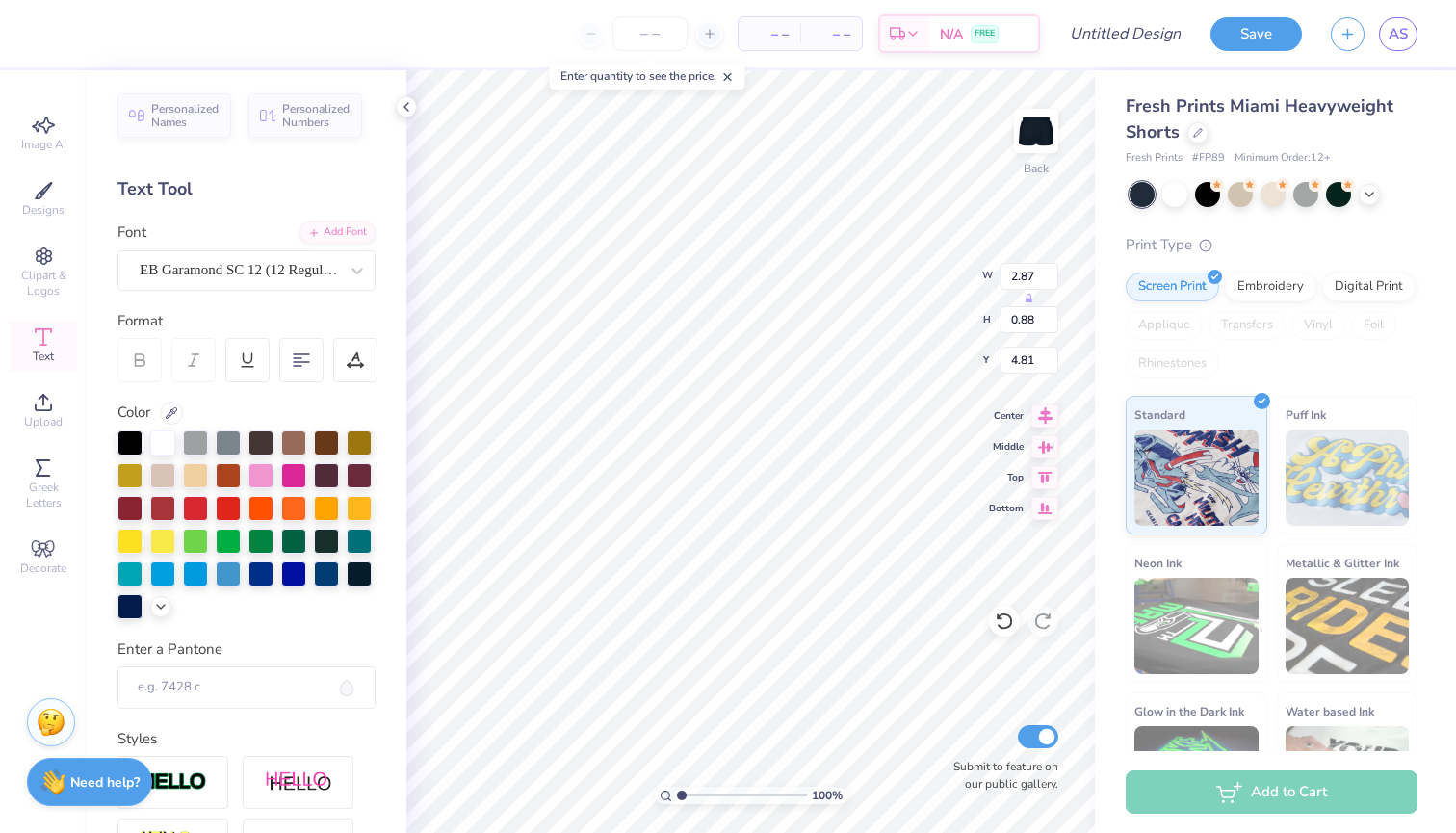 type on "1.07" 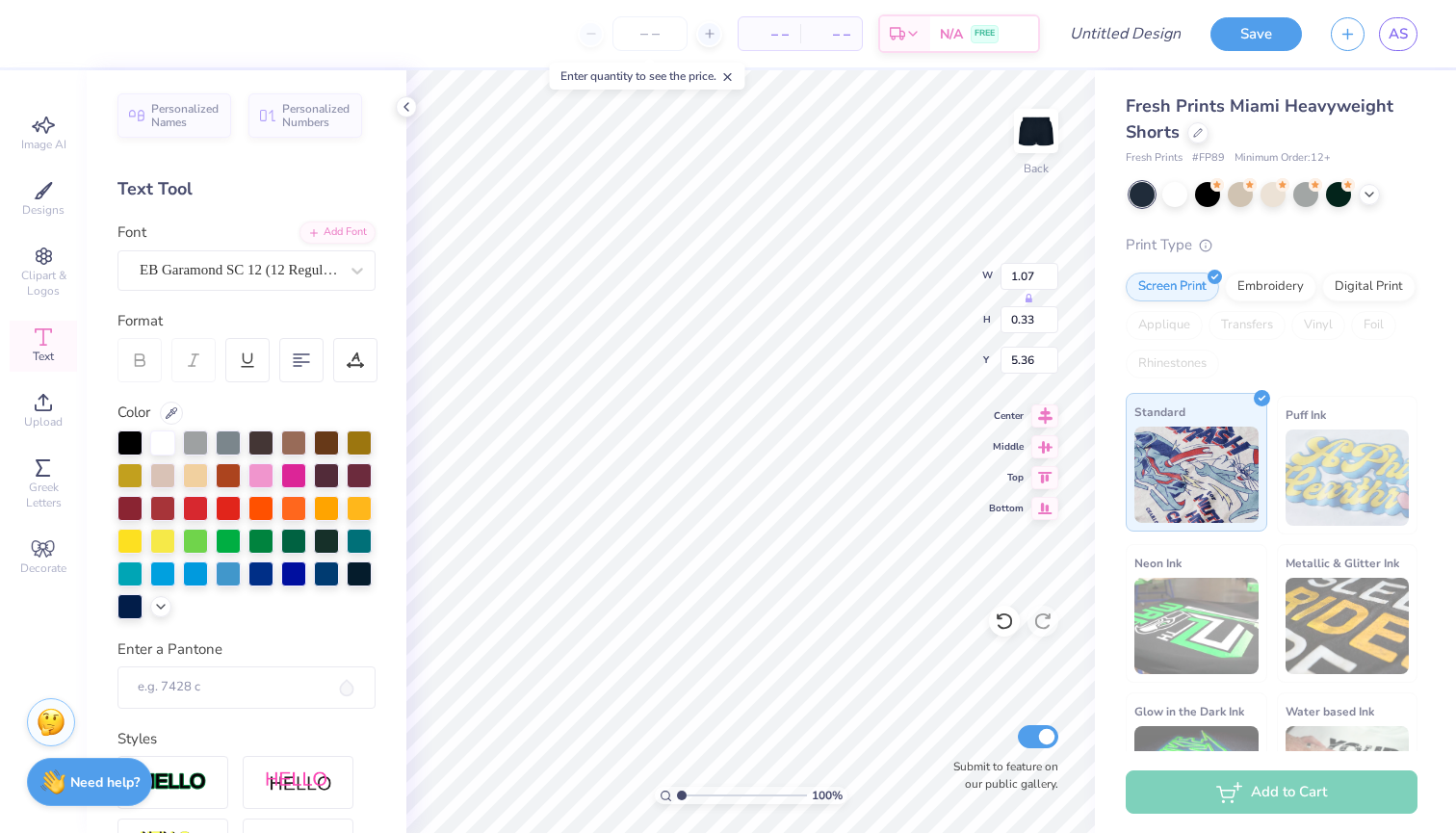 type on "9.02" 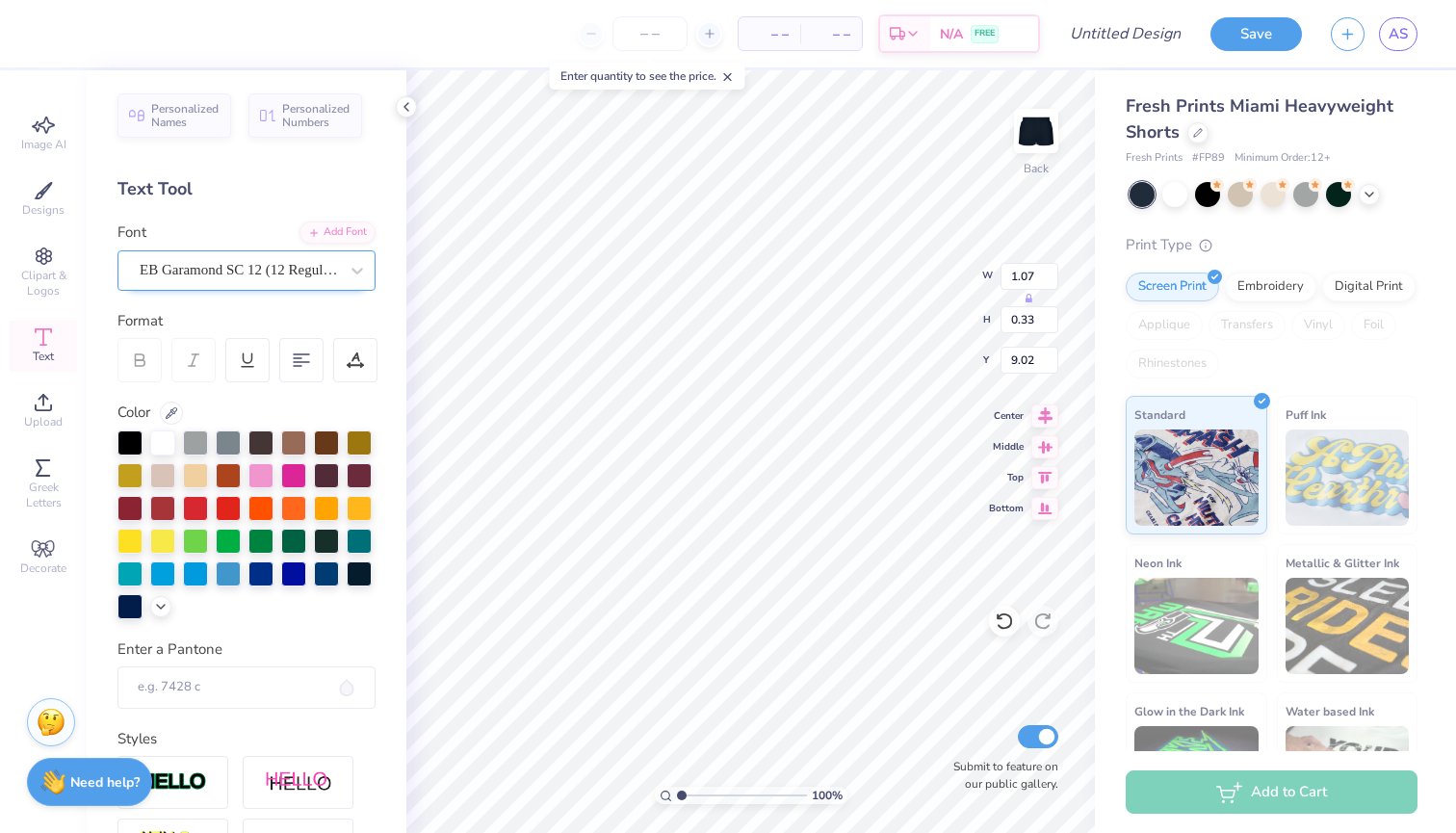 click on "EB Garamond SC 12 (12 Regular)" at bounding box center [239, 270] 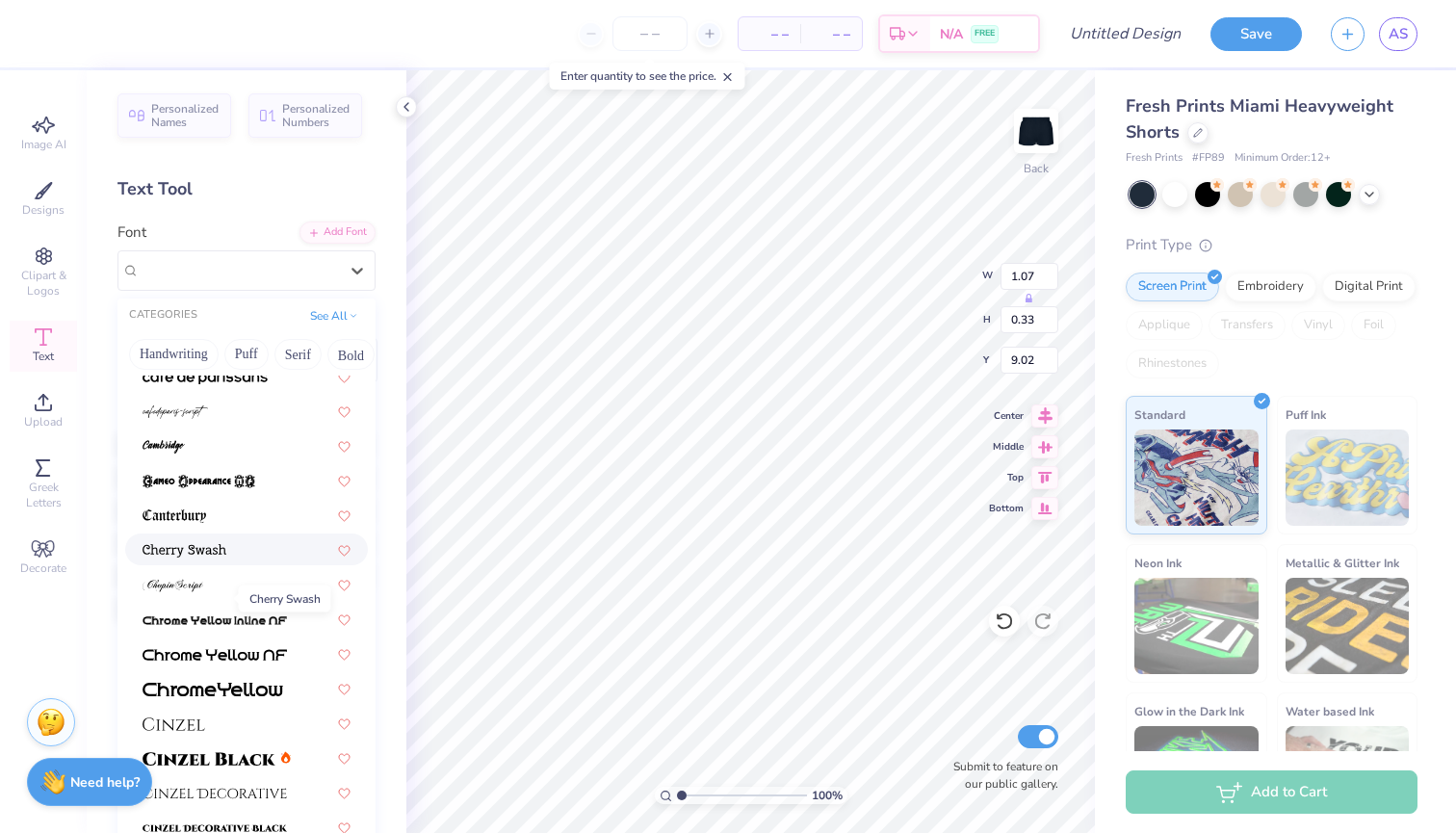 scroll, scrollTop: 1601, scrollLeft: 0, axis: vertical 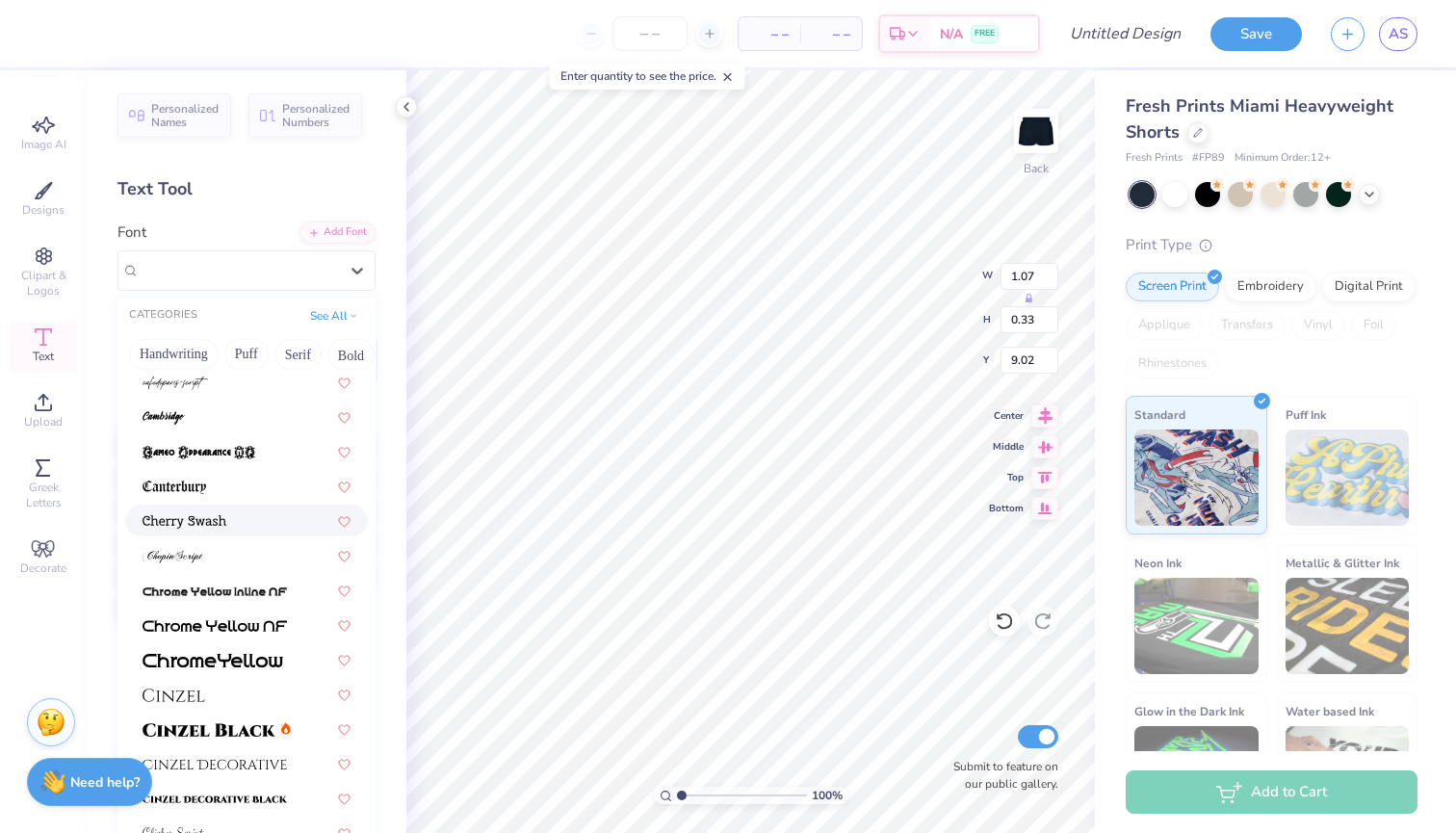 click at bounding box center (247, 520) 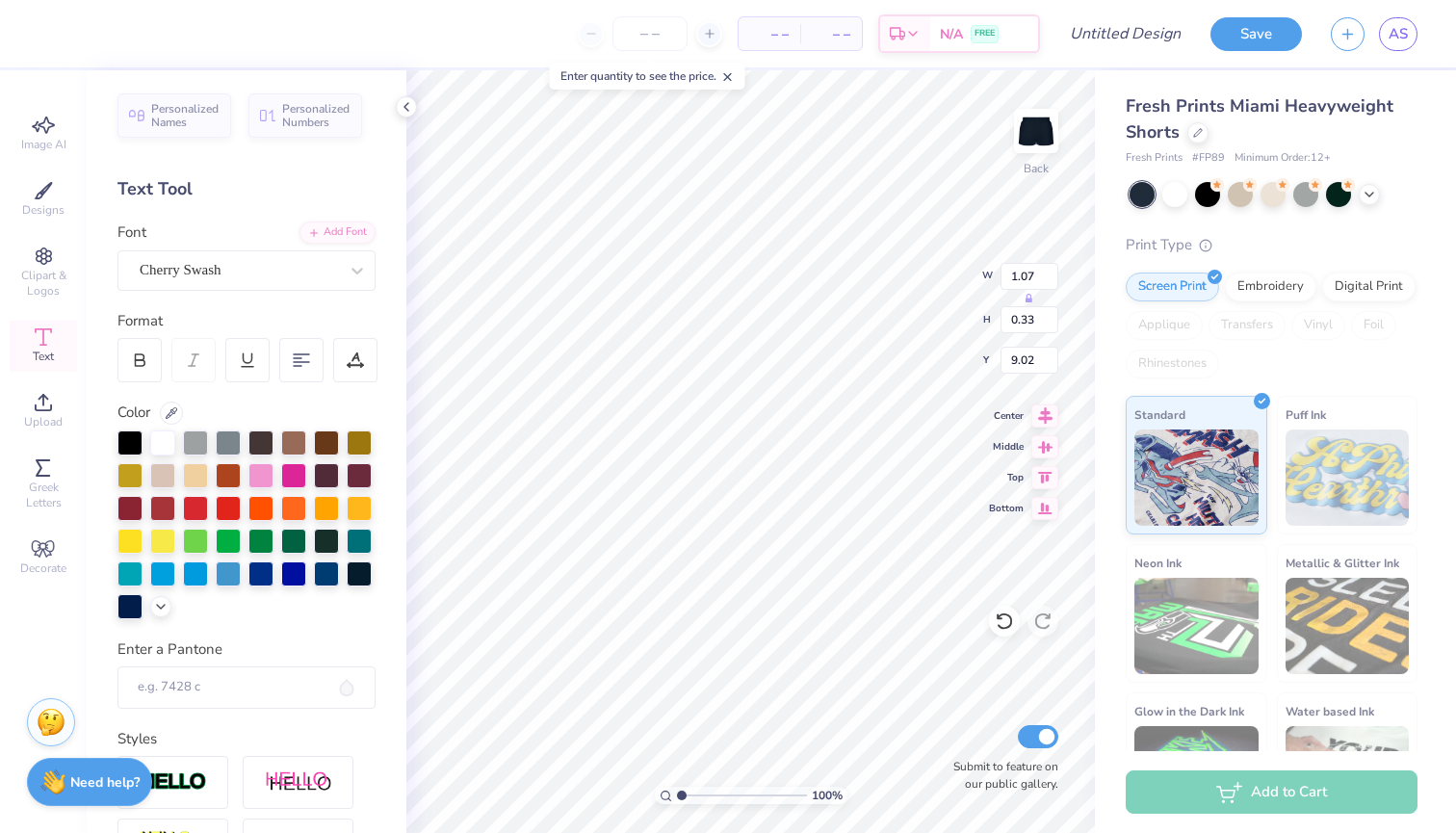 type on "1.34" 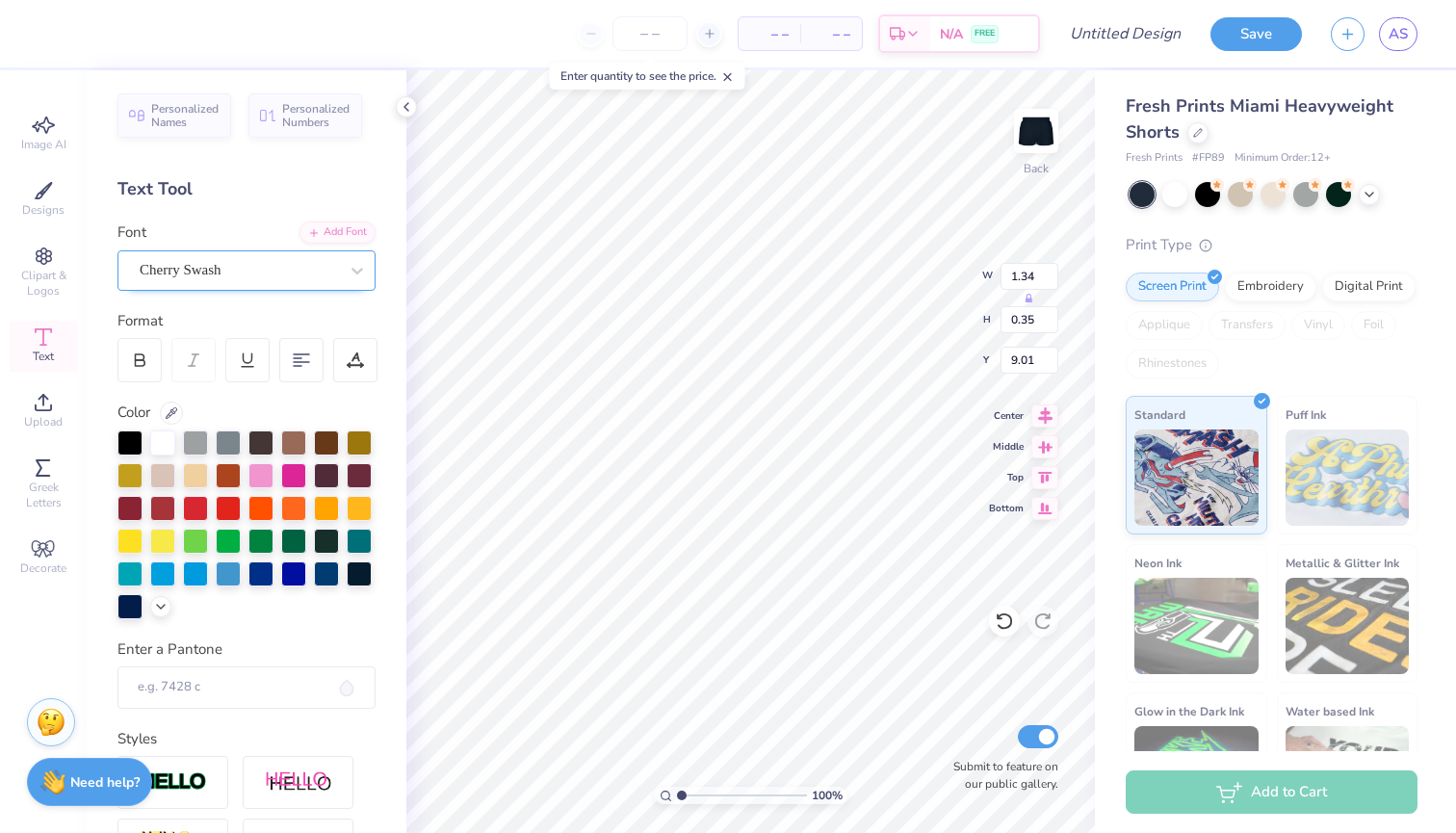 scroll, scrollTop: -1, scrollLeft: 0, axis: vertical 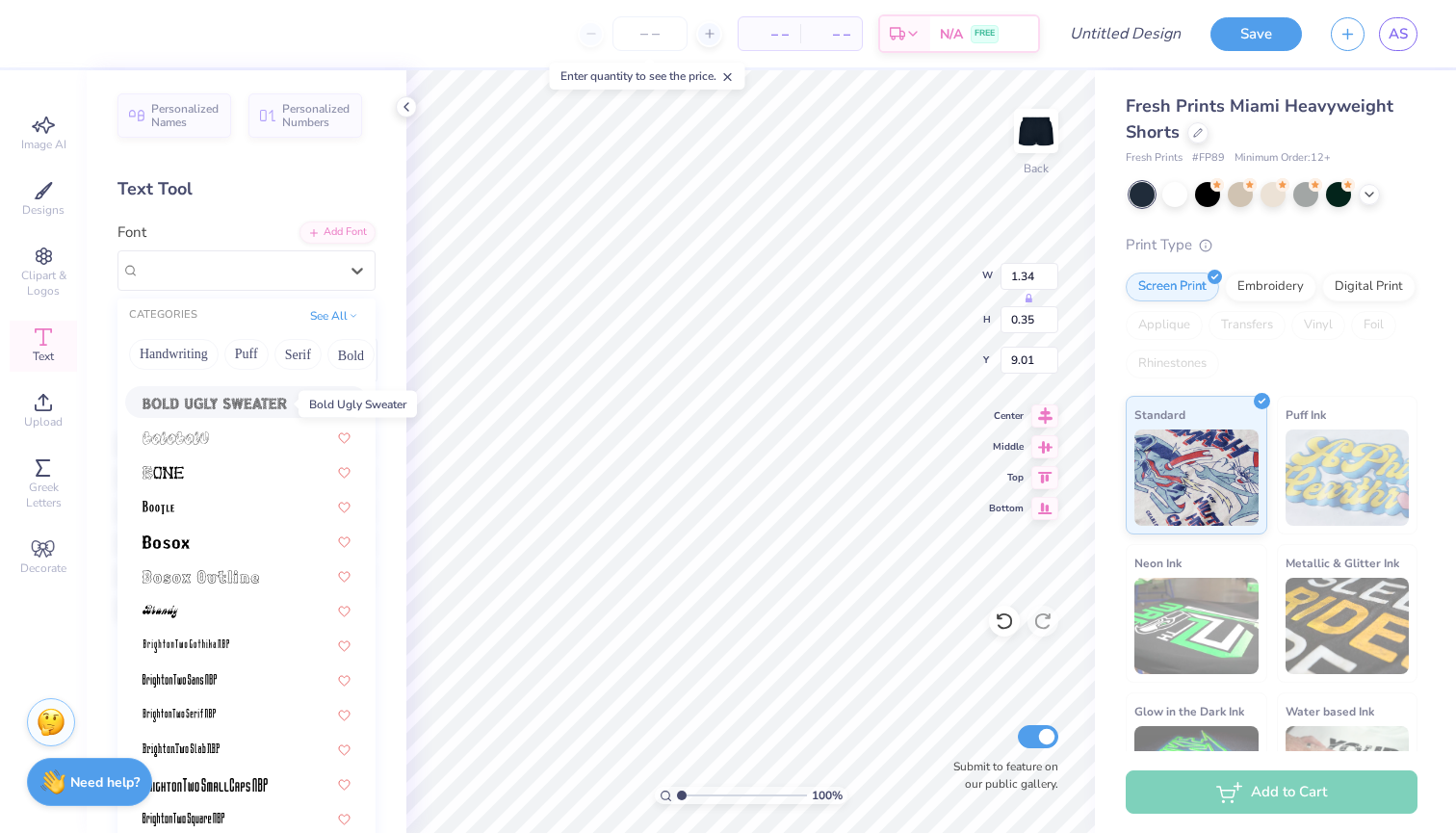 click at bounding box center [215, 403] 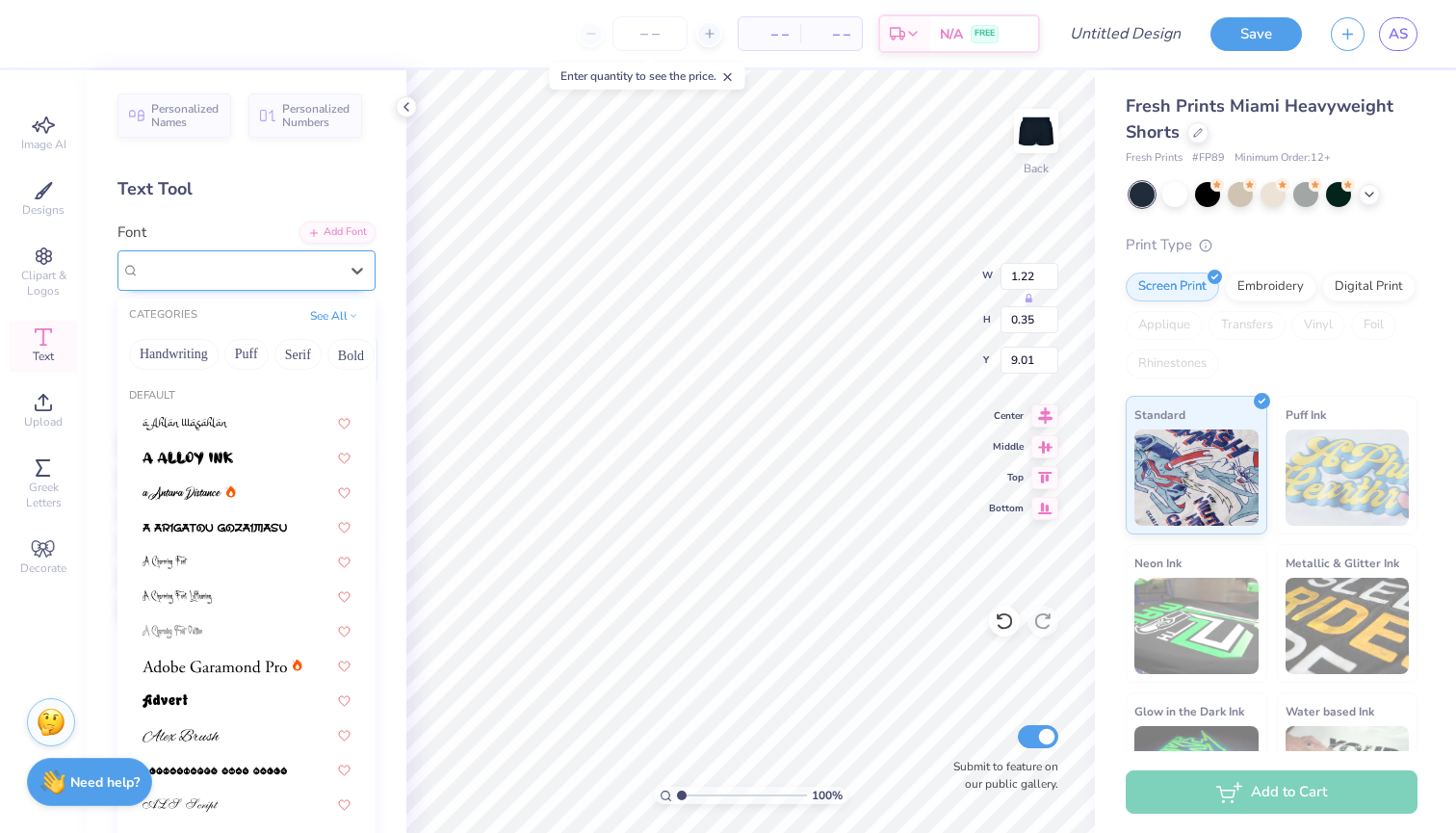click on "Bold Ugly Sweater" at bounding box center [239, 270] 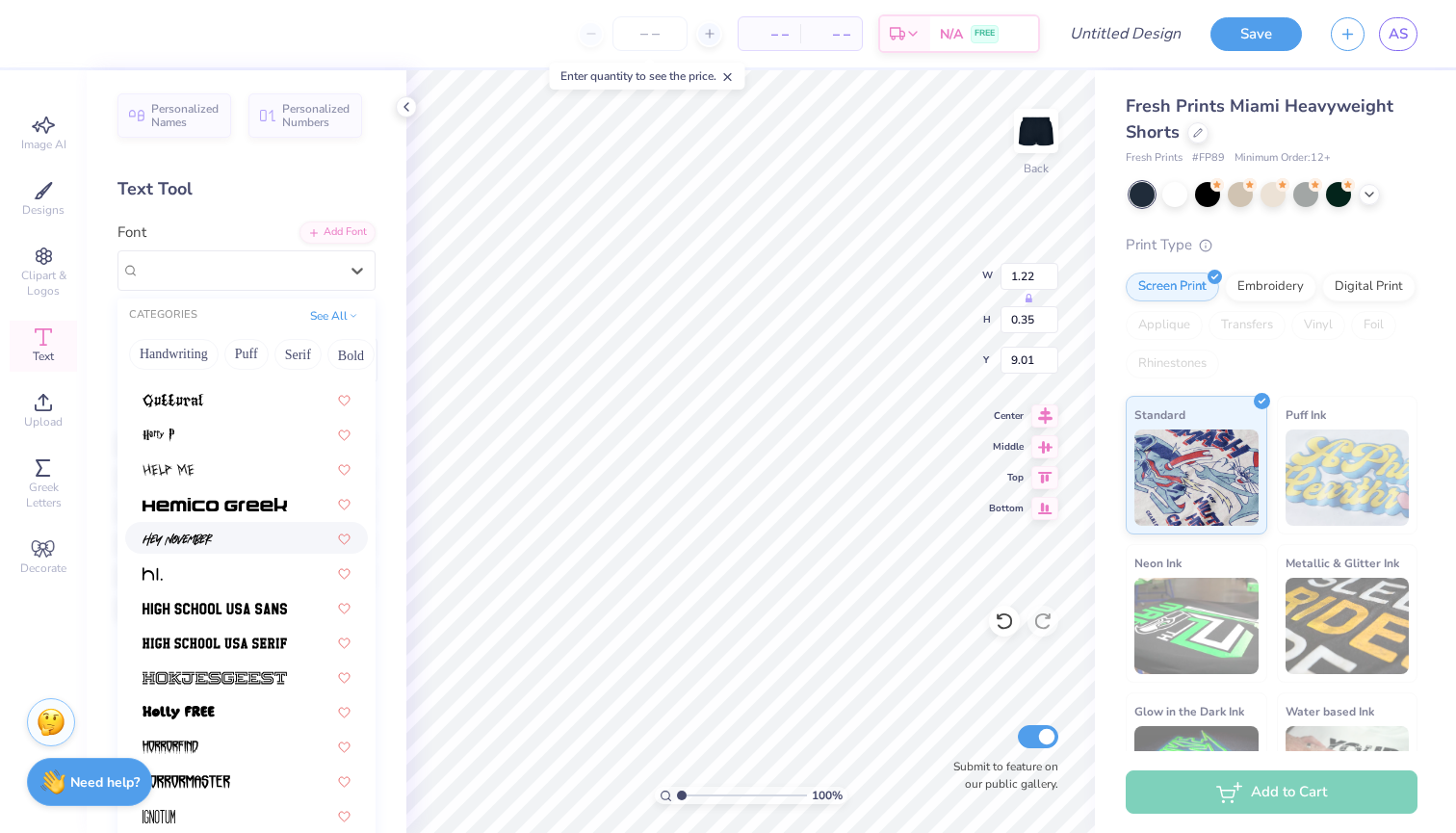 scroll, scrollTop: 3992, scrollLeft: 0, axis: vertical 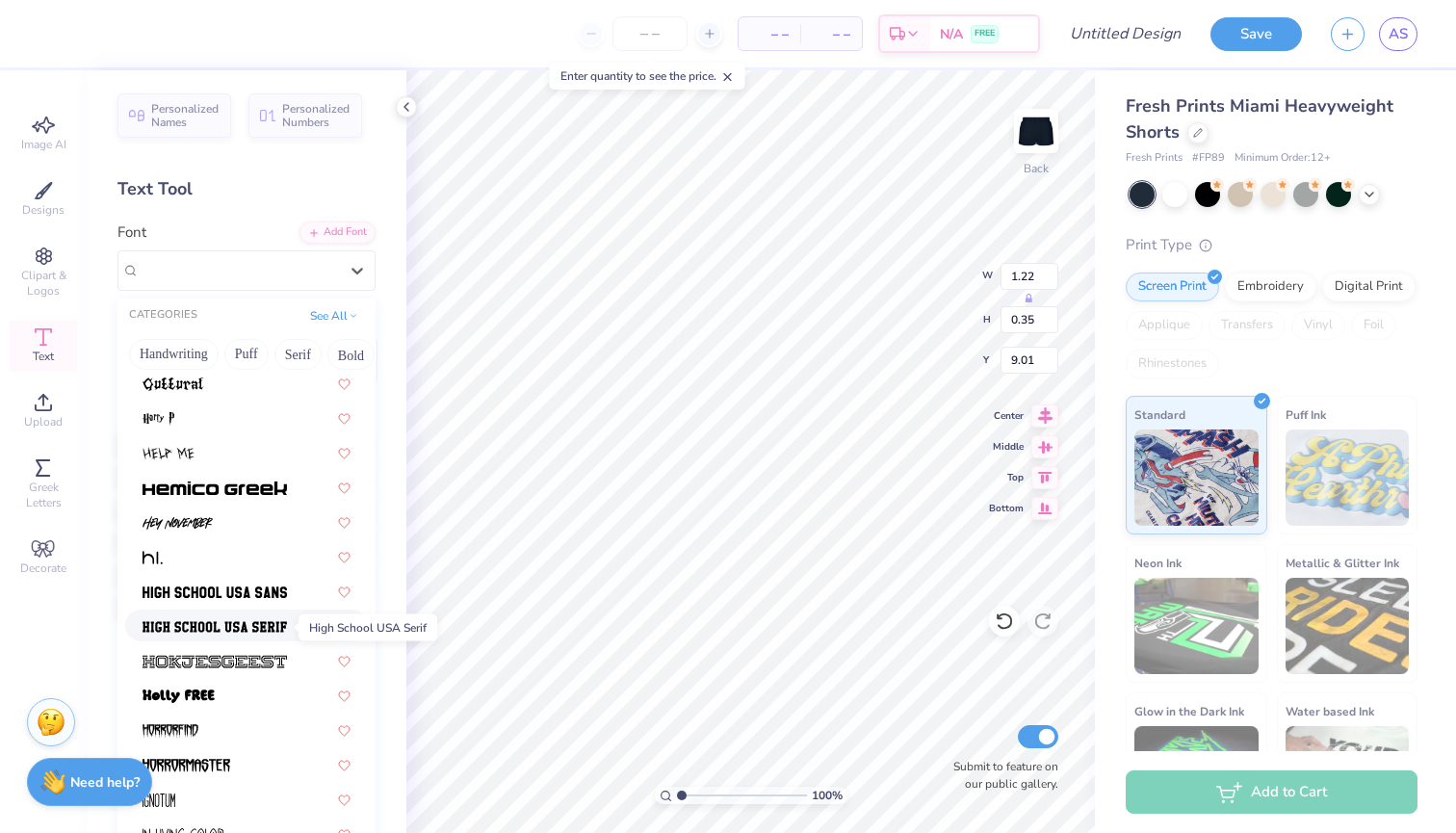 click at bounding box center [215, 627] 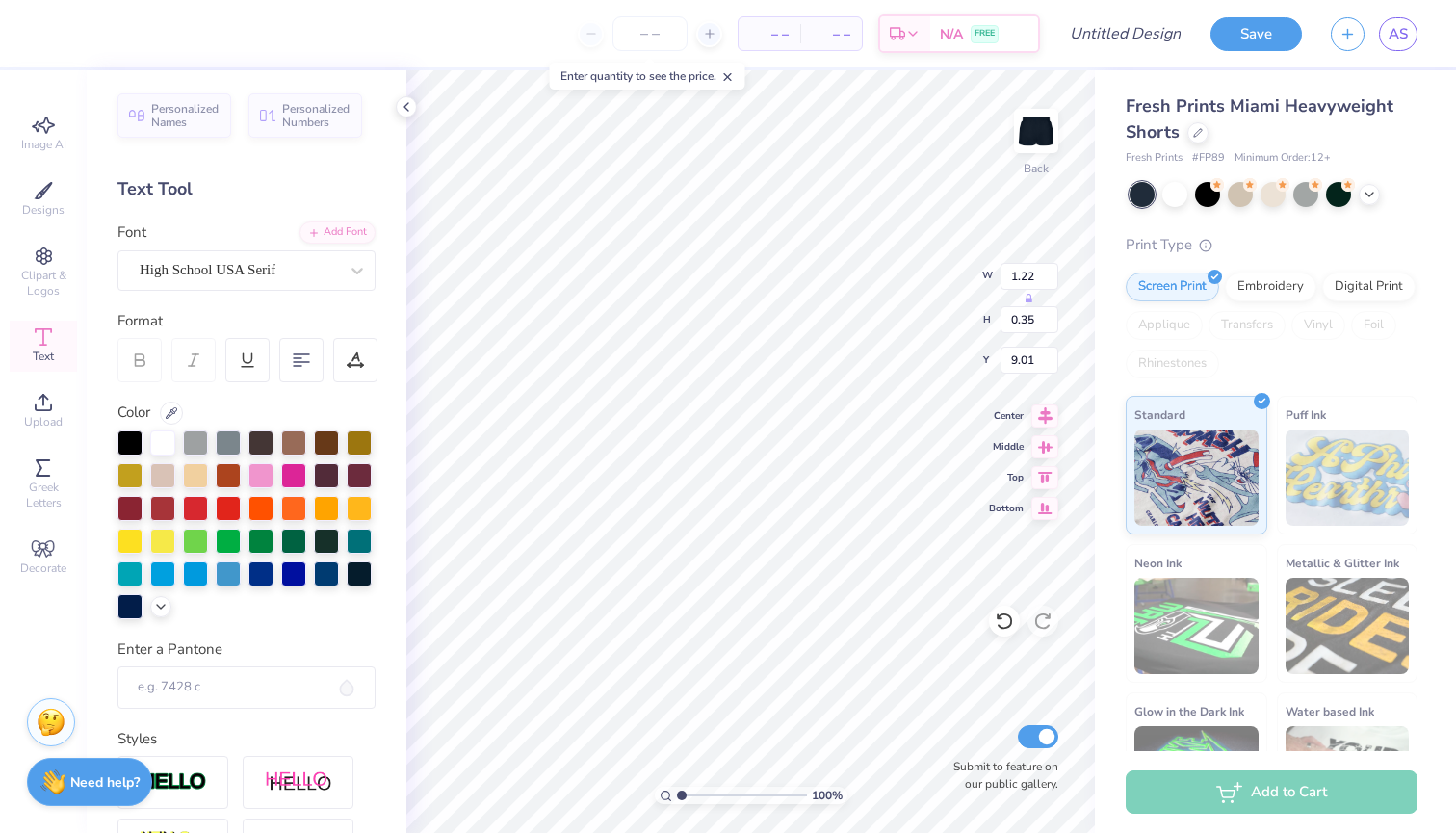 type on "1.20" 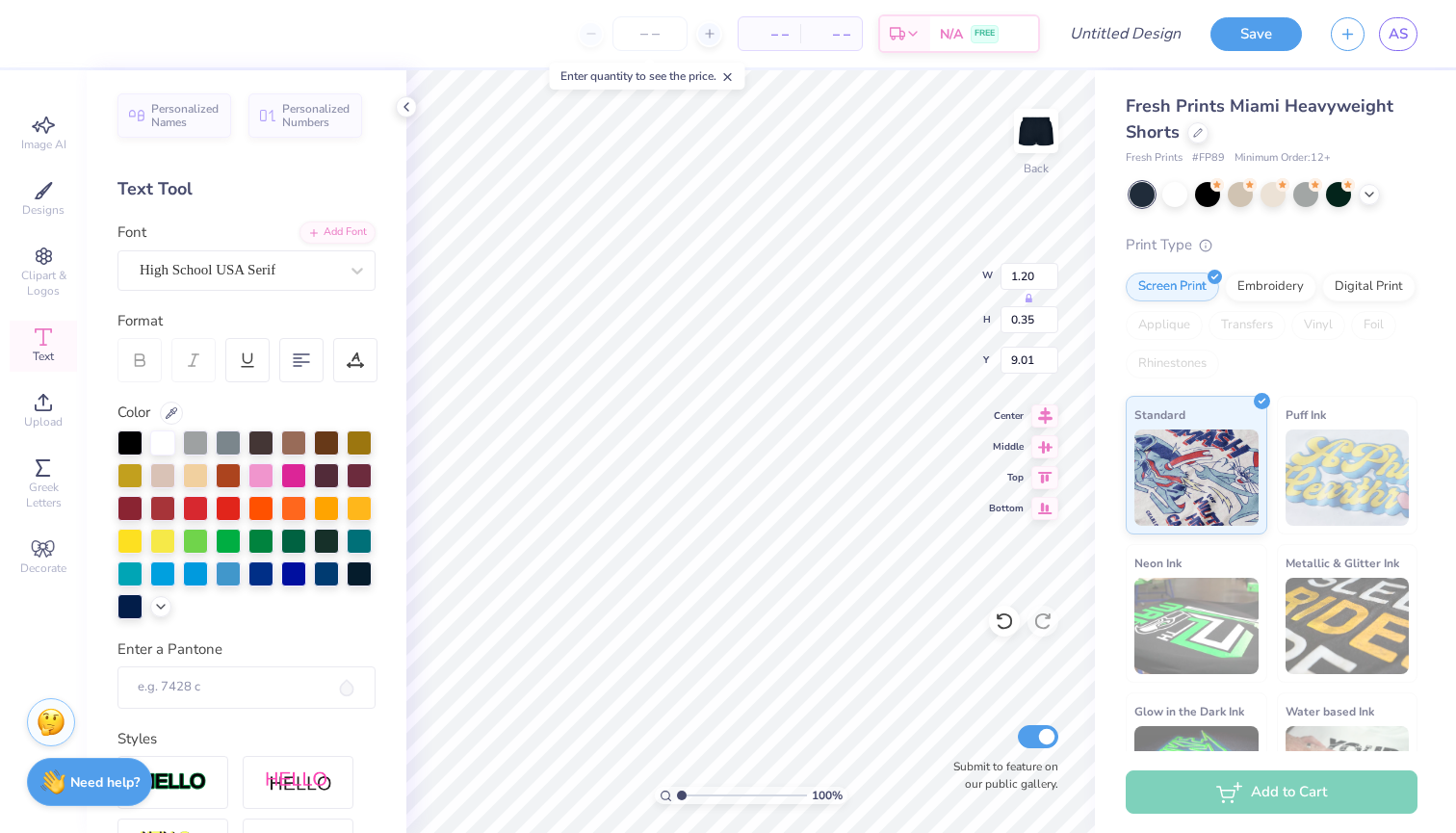 type on "0.38" 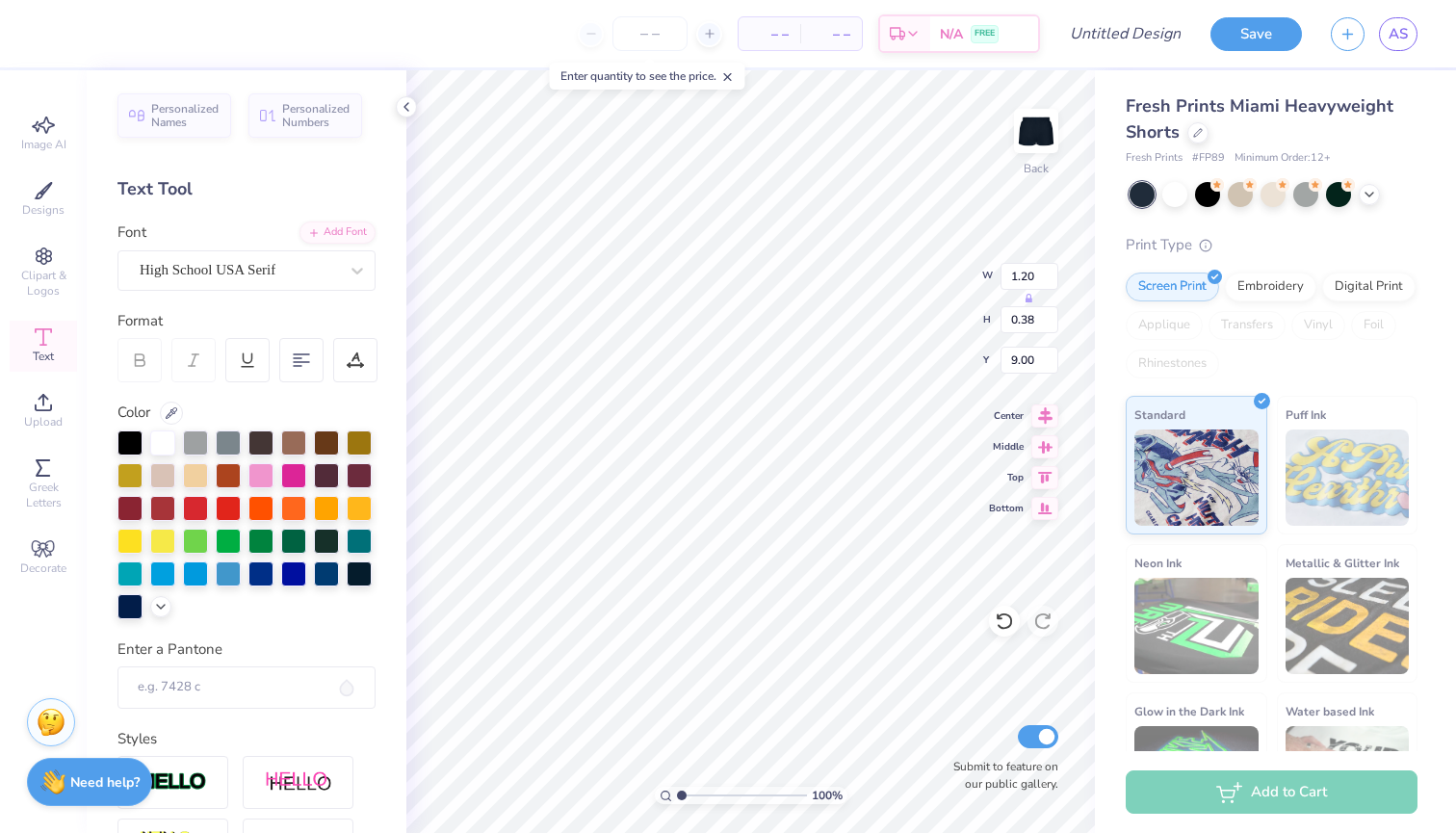 type on "8.82" 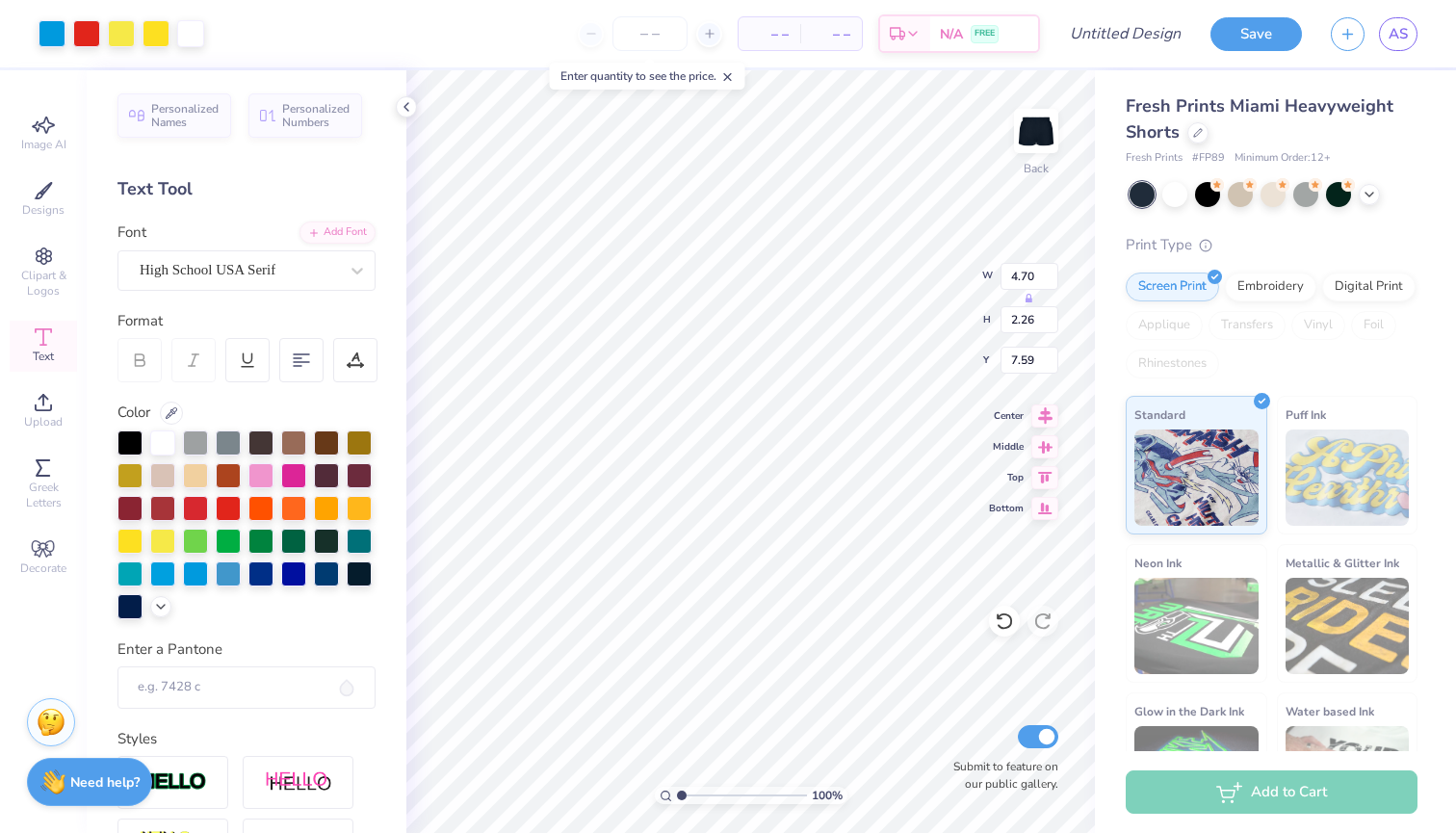 type on "7.74" 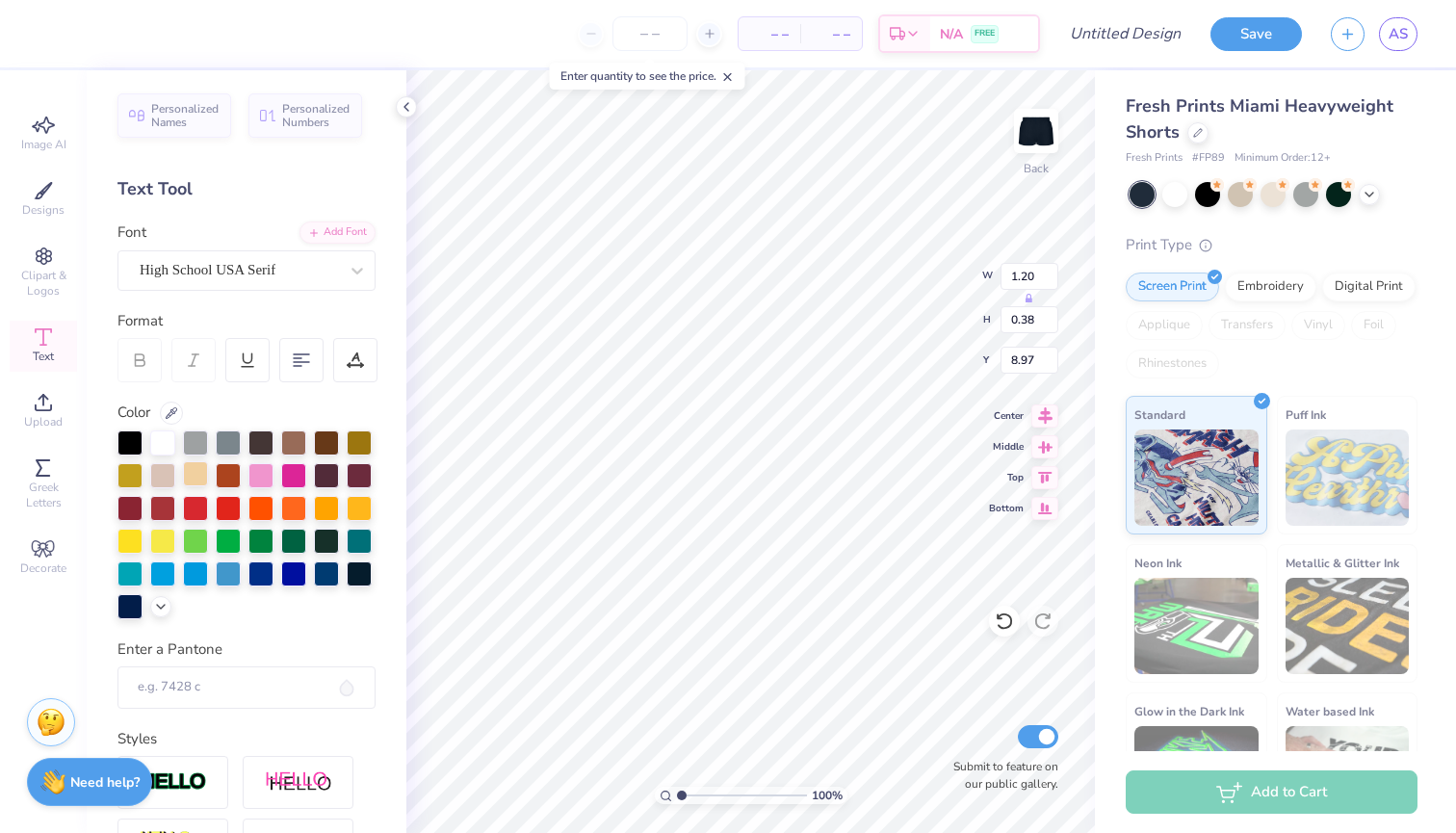 click at bounding box center [195, 474] 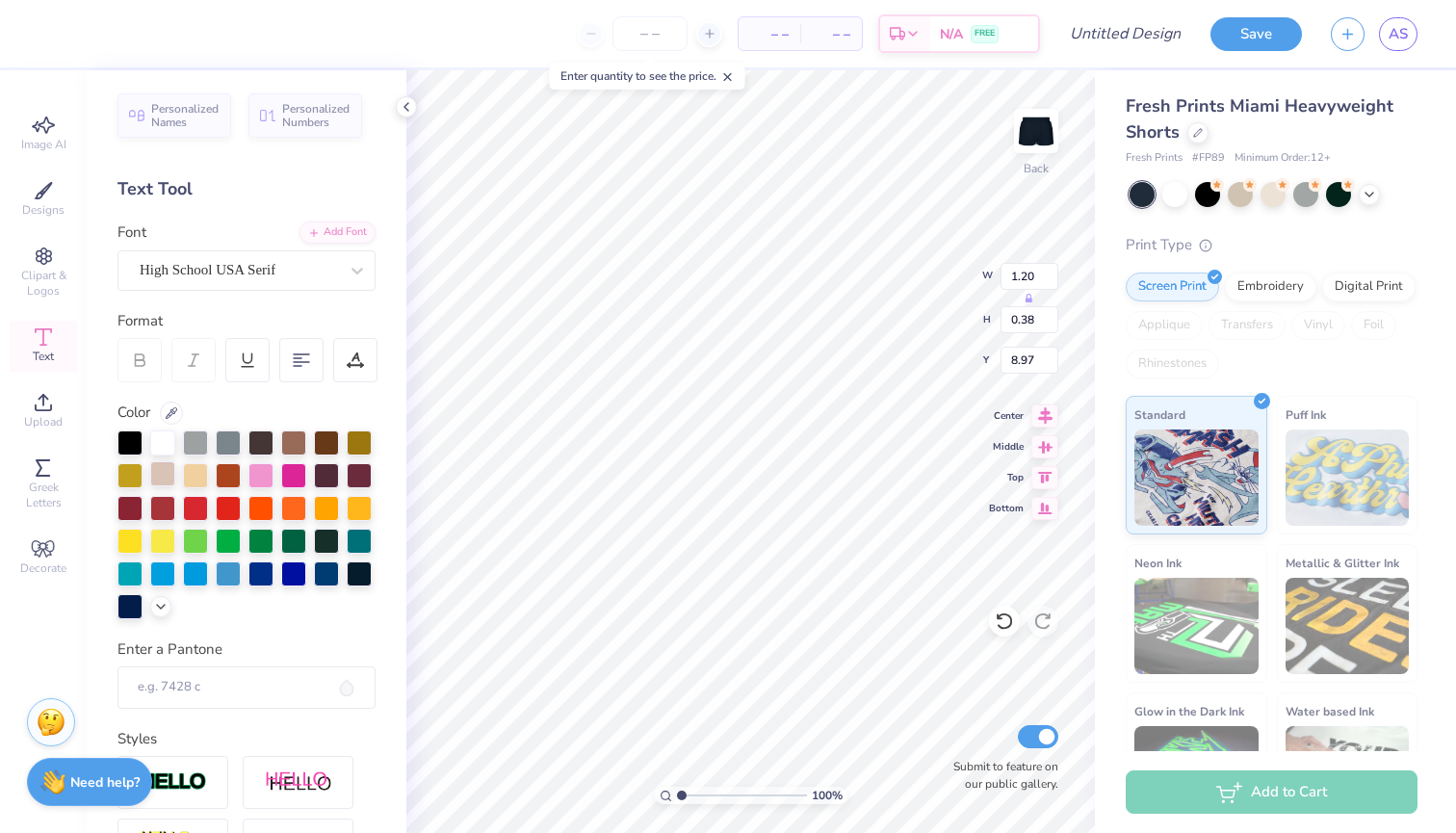 click at bounding box center (163, 474) 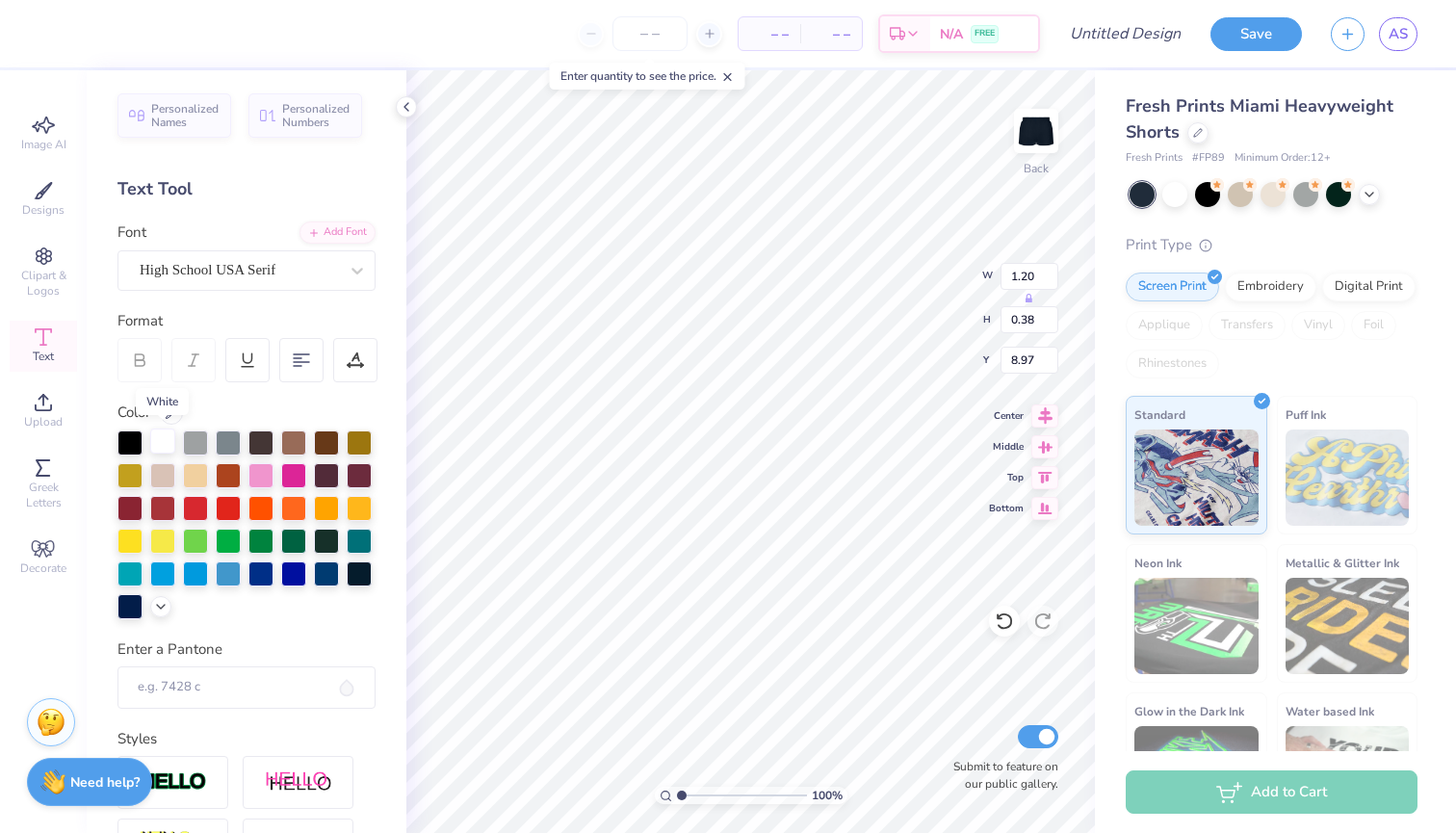click at bounding box center [163, 441] 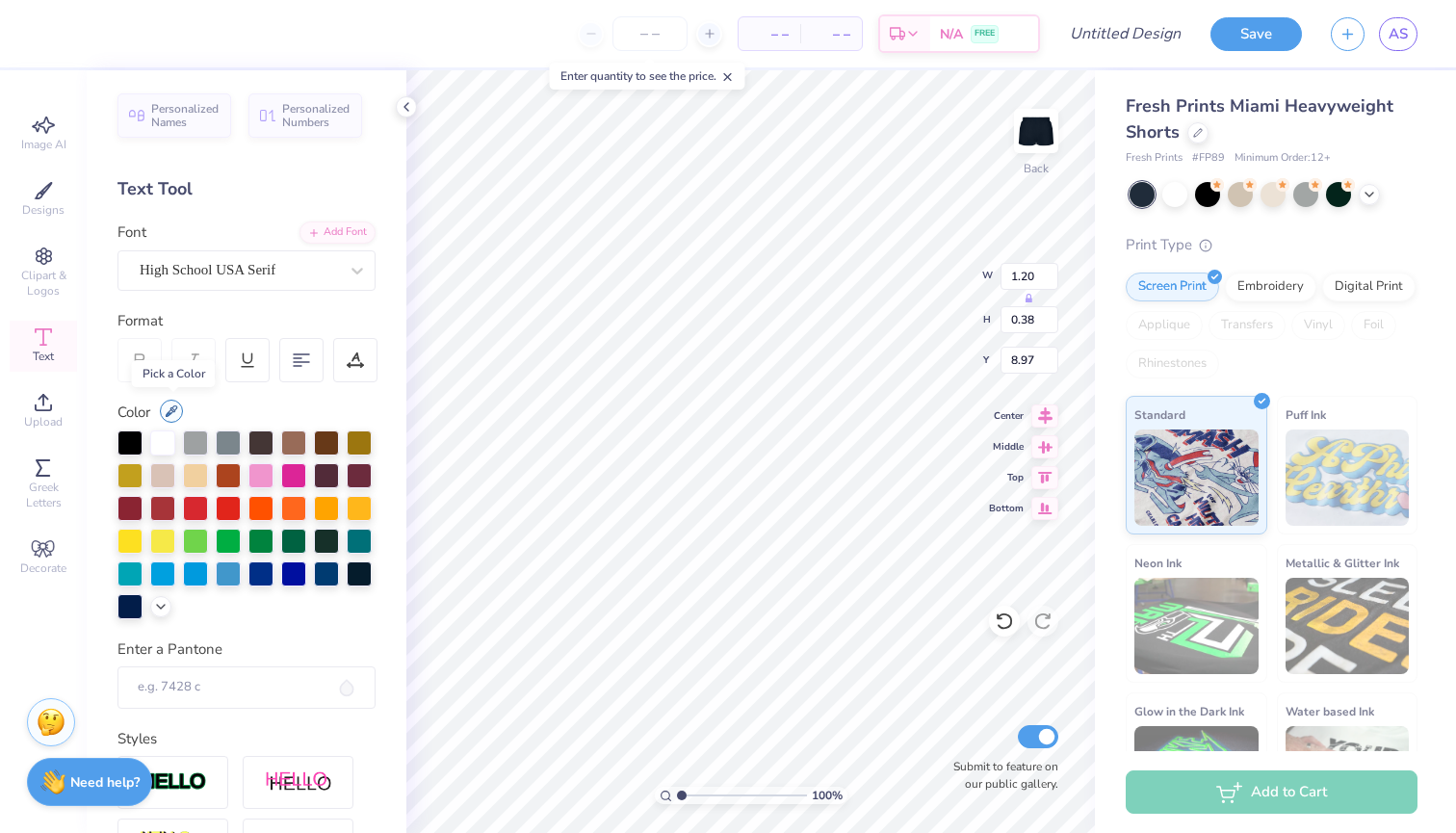 click 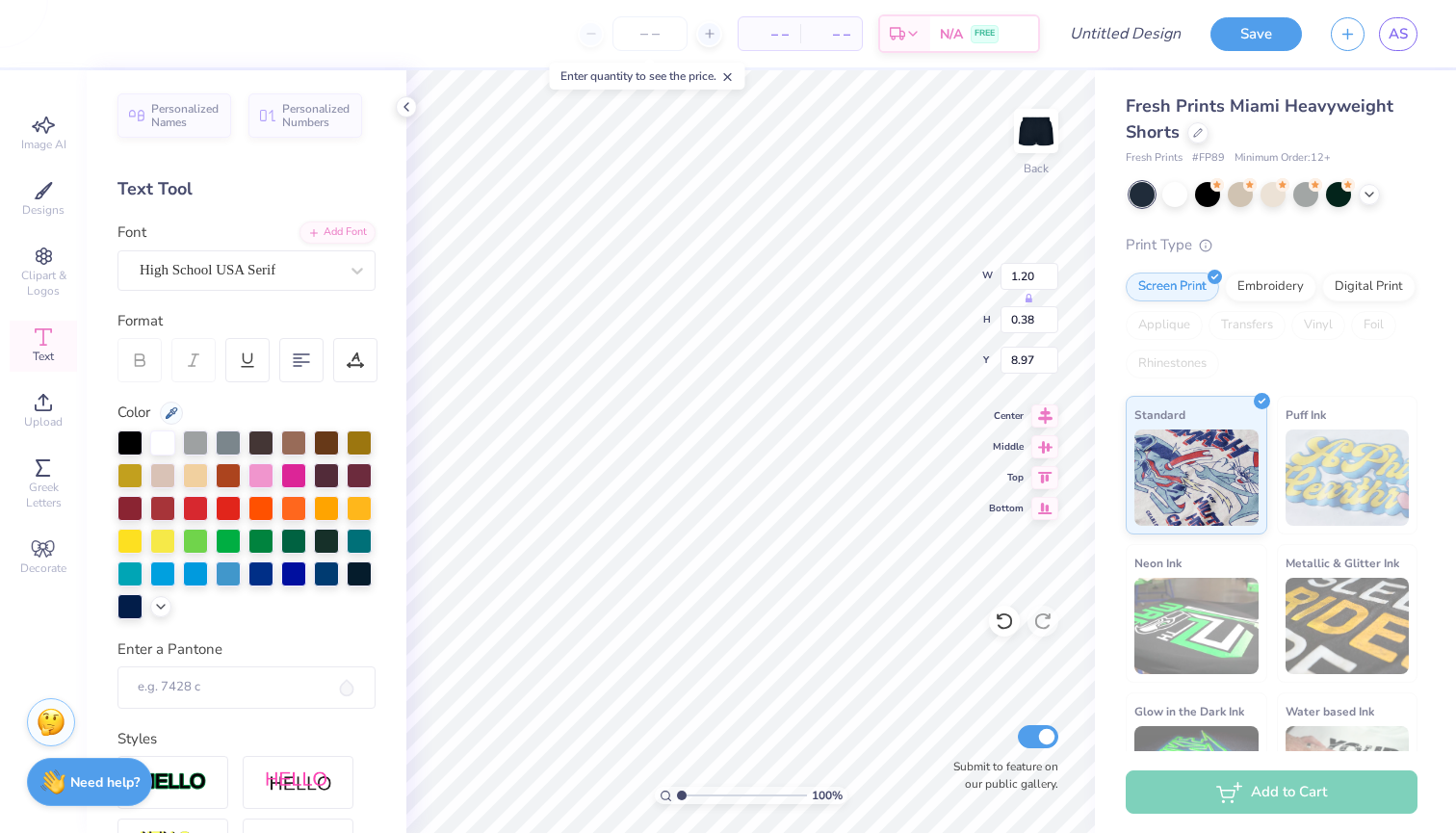 click 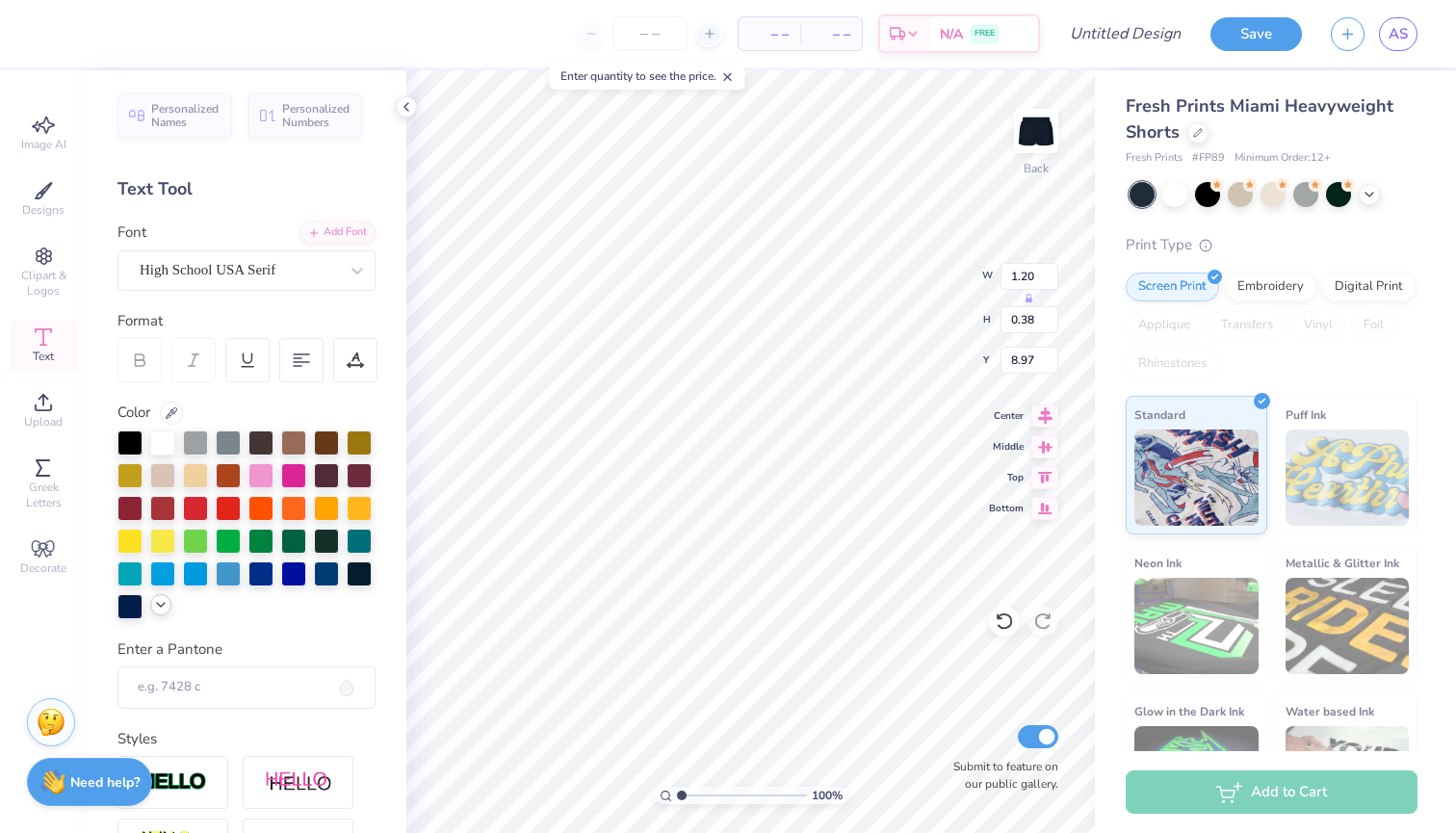 click at bounding box center (161, 605) 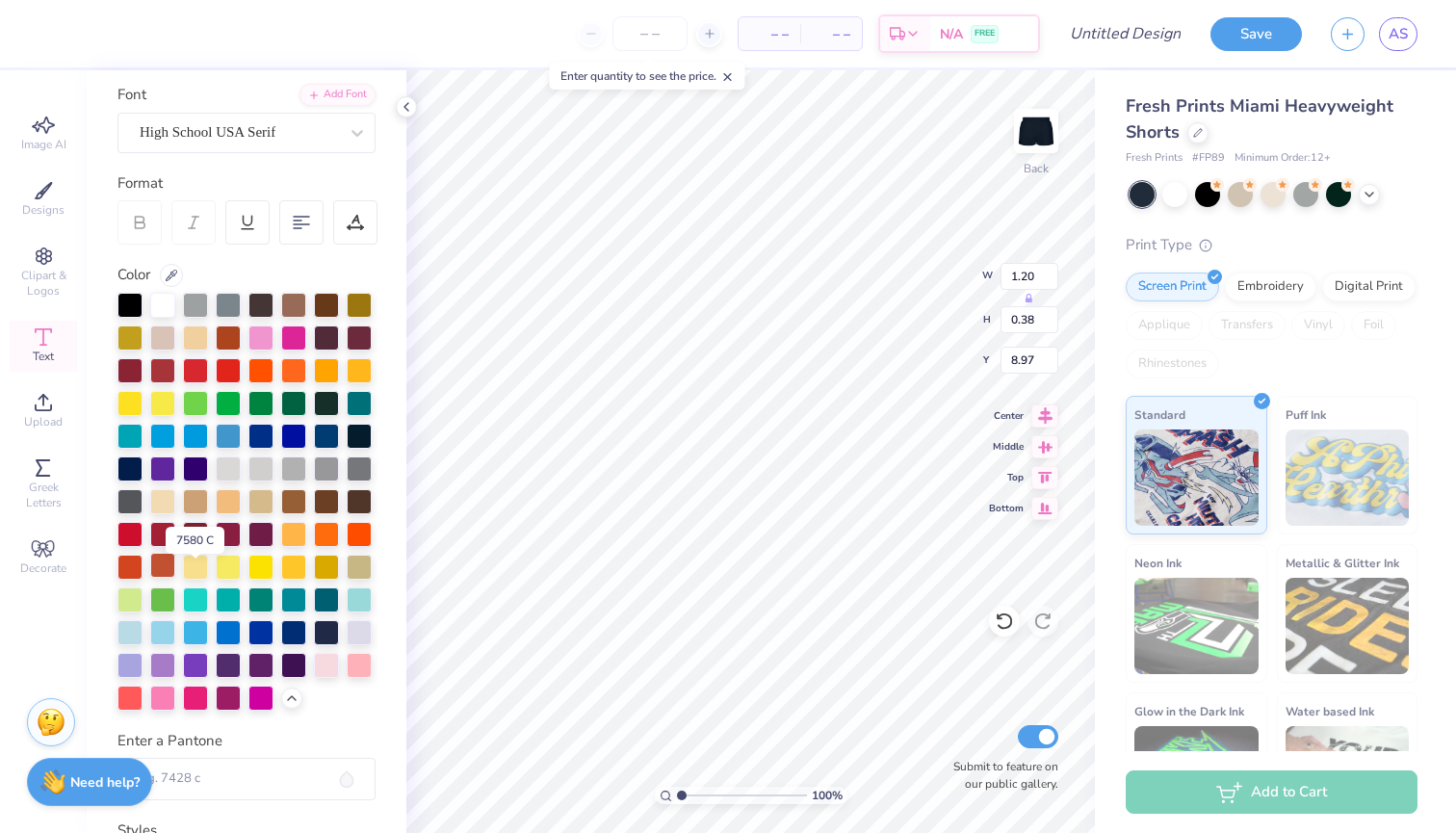 scroll, scrollTop: 156, scrollLeft: 0, axis: vertical 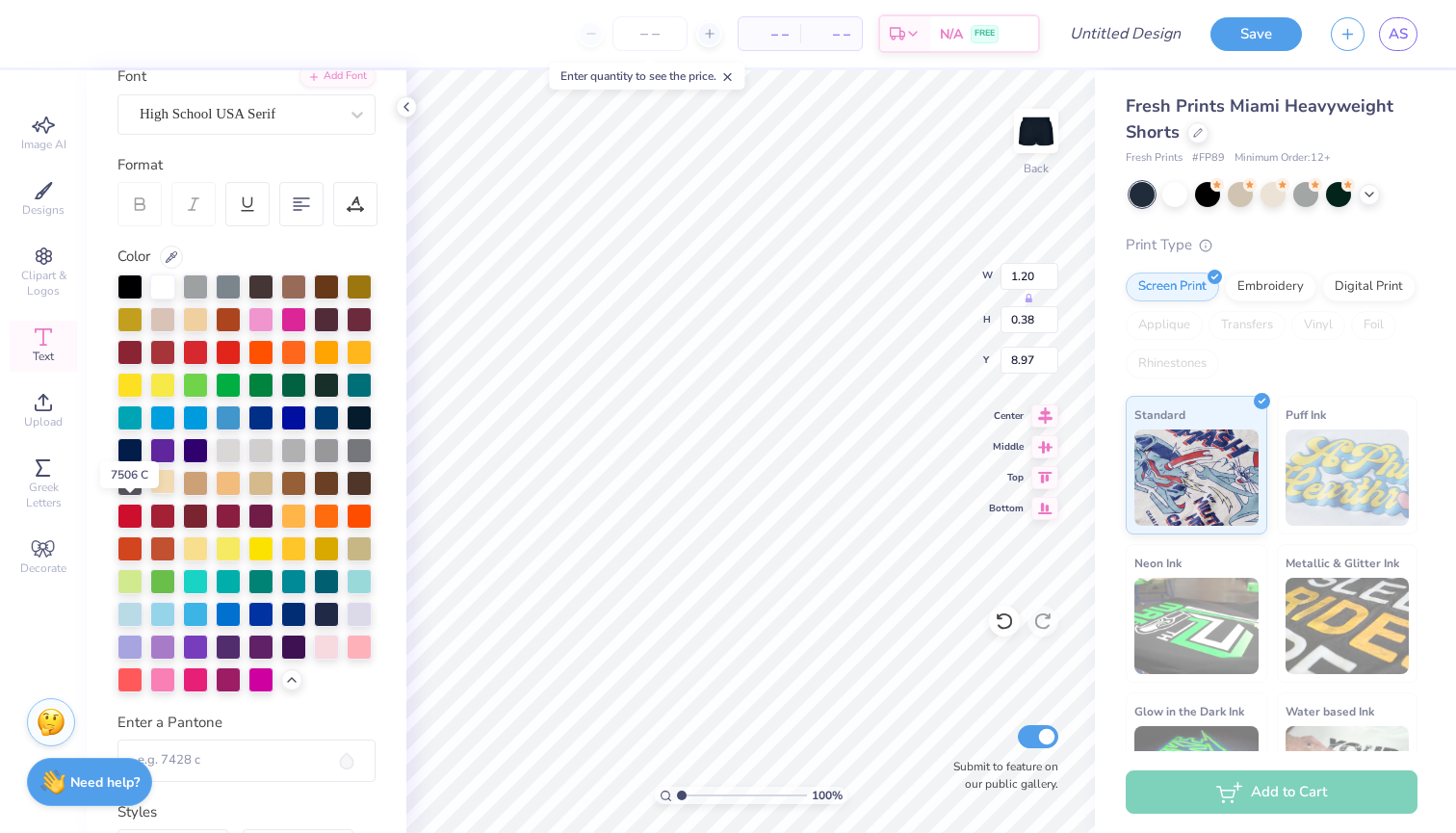 click at bounding box center (163, 482) 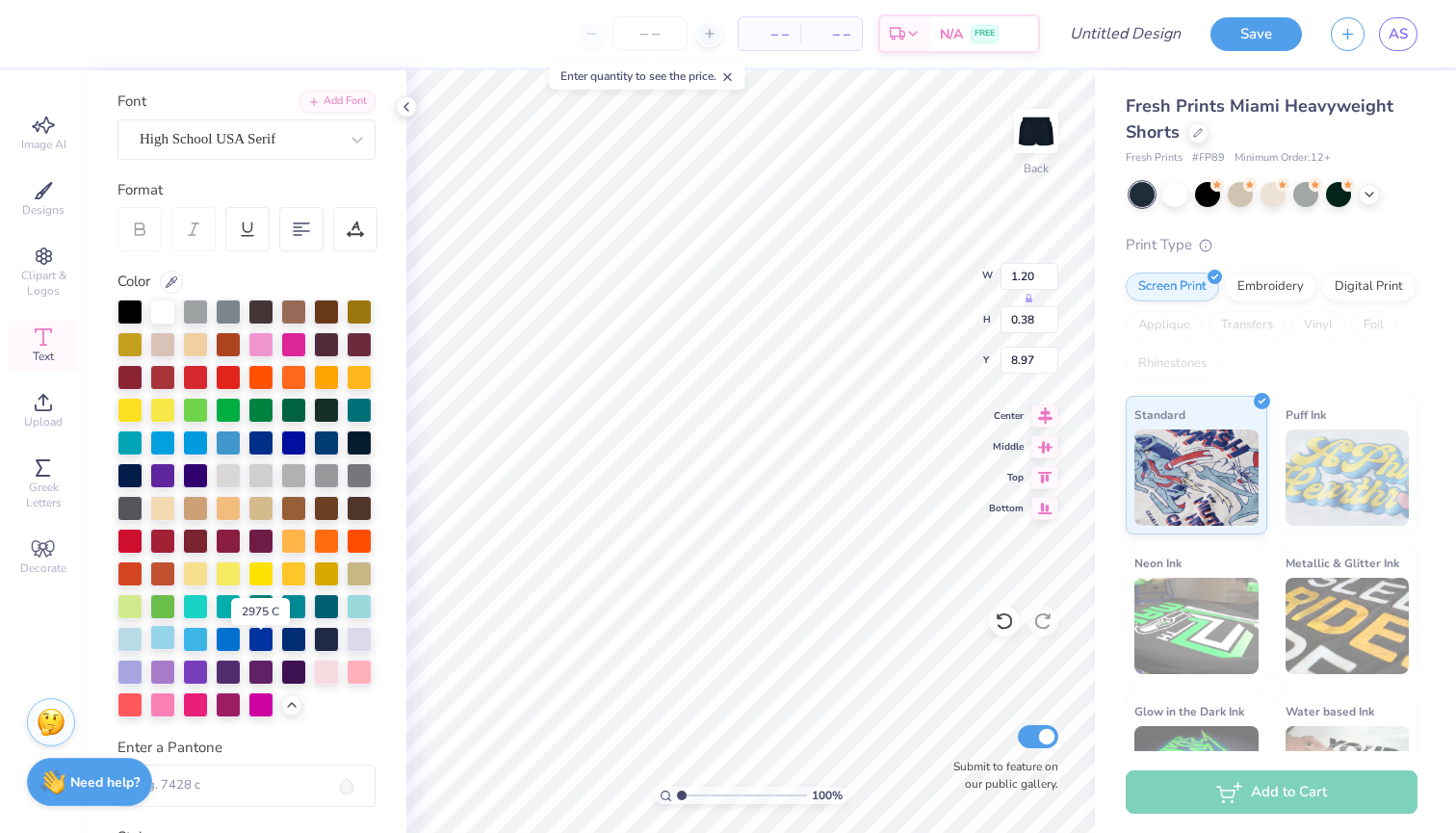 scroll, scrollTop: 125, scrollLeft: 0, axis: vertical 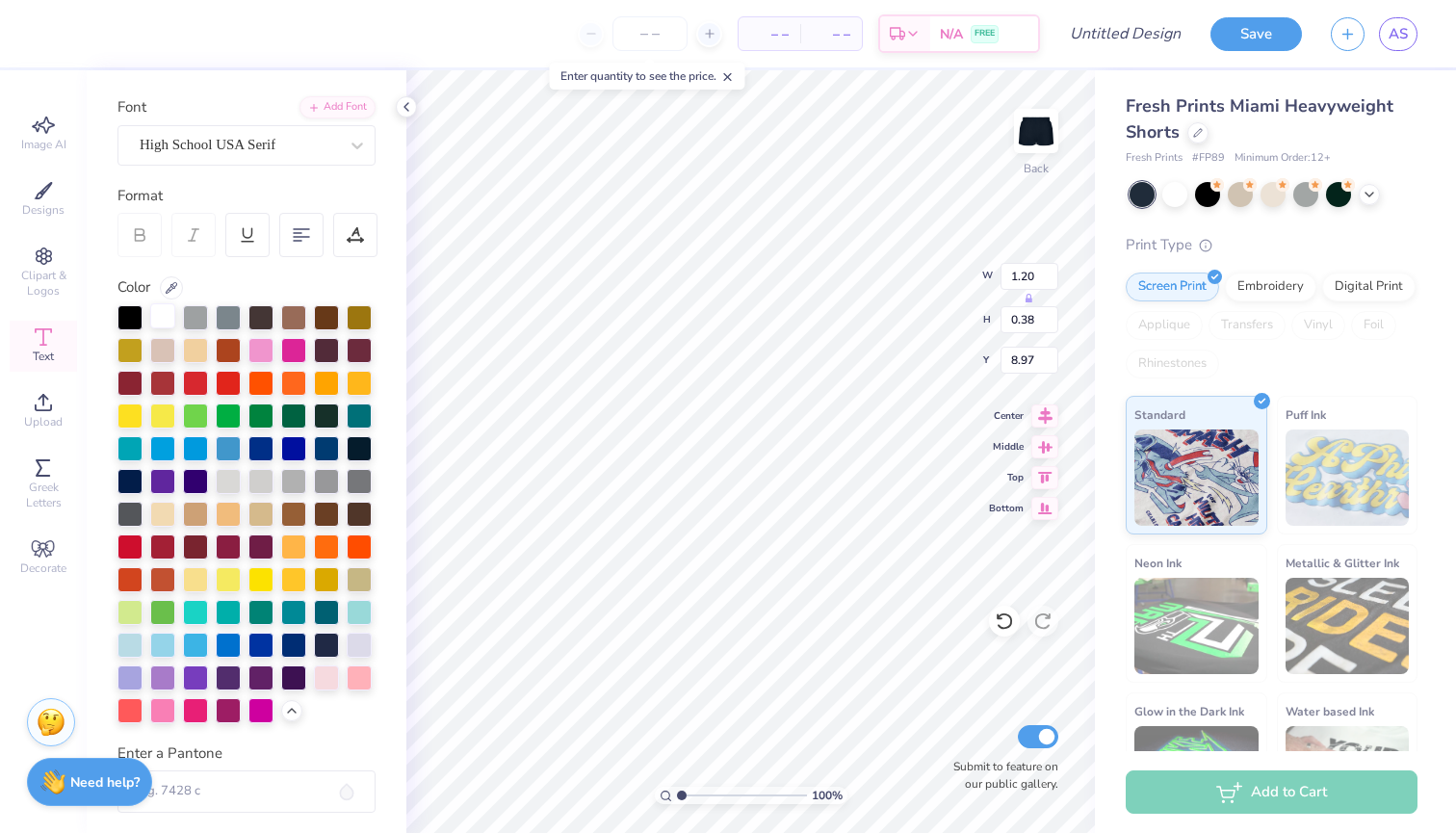 click at bounding box center [163, 316] 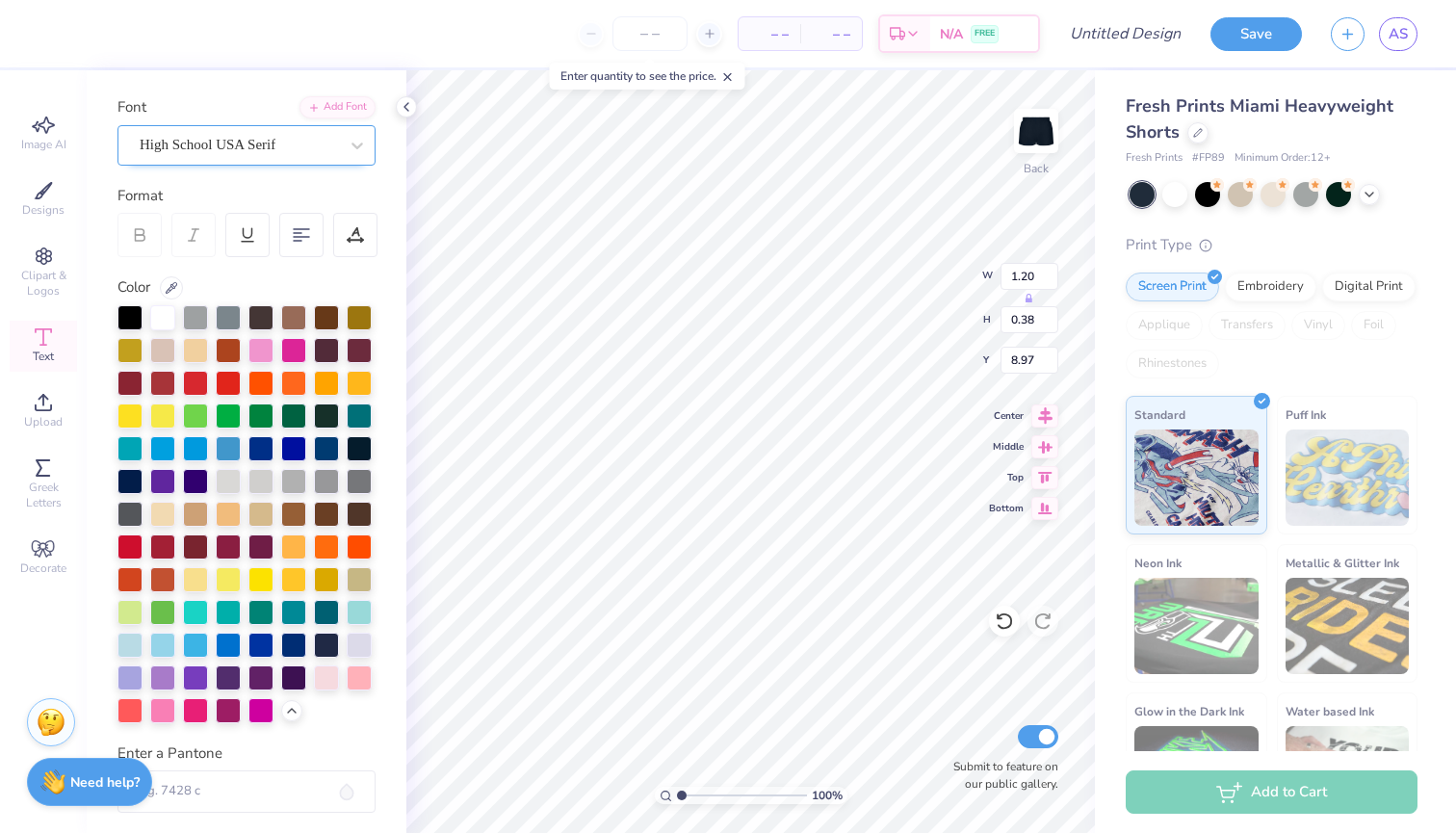 click on "High School USA Serif" at bounding box center (207, 144) 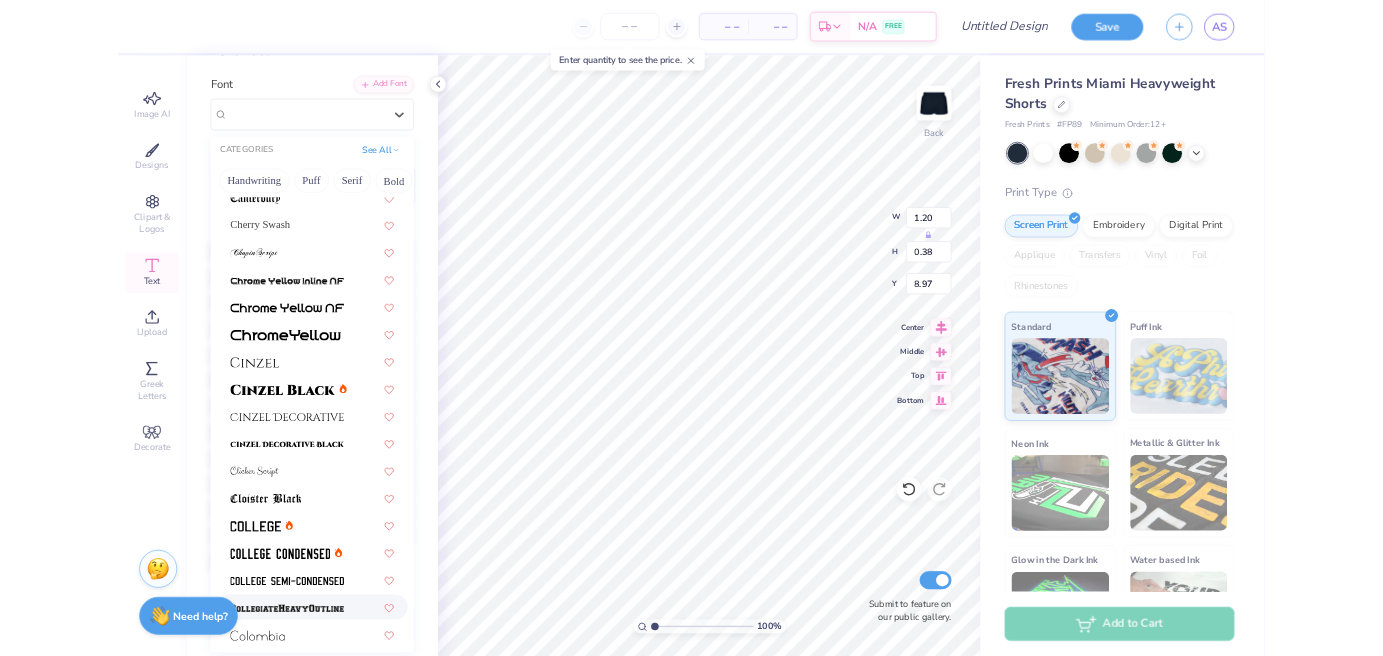 scroll, scrollTop: 1887, scrollLeft: 0, axis: vertical 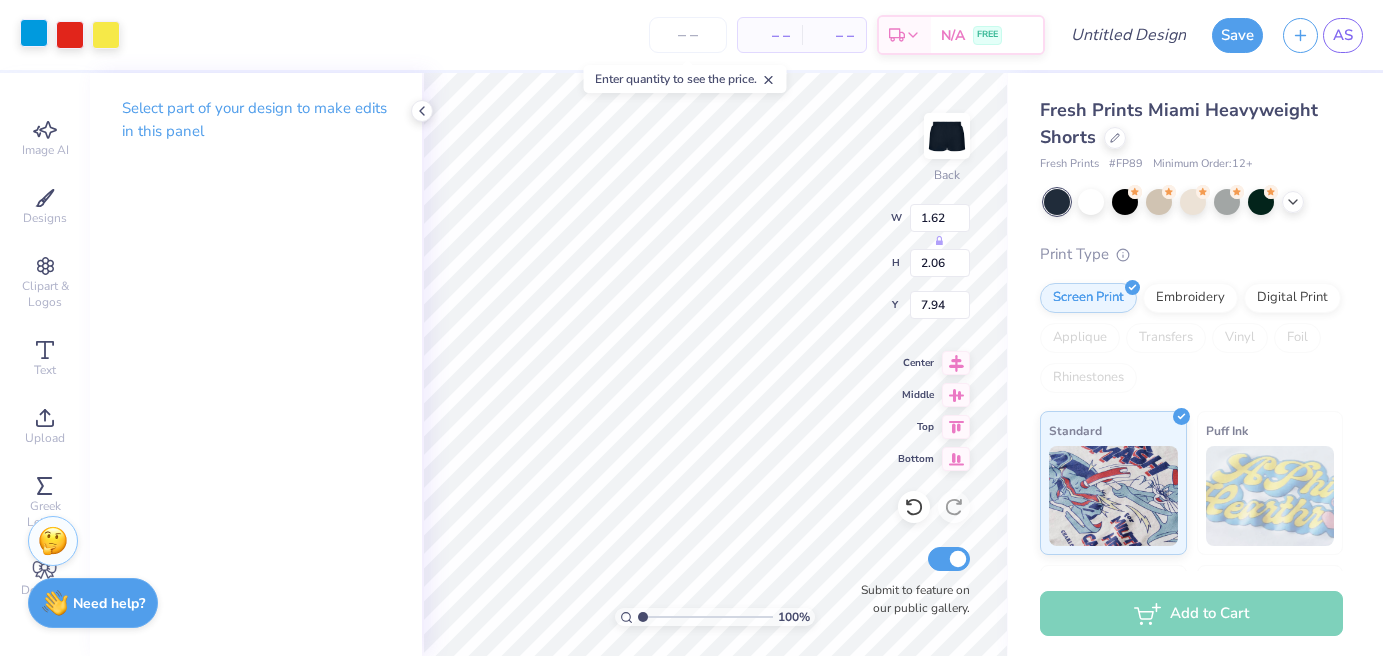 click at bounding box center (34, 33) 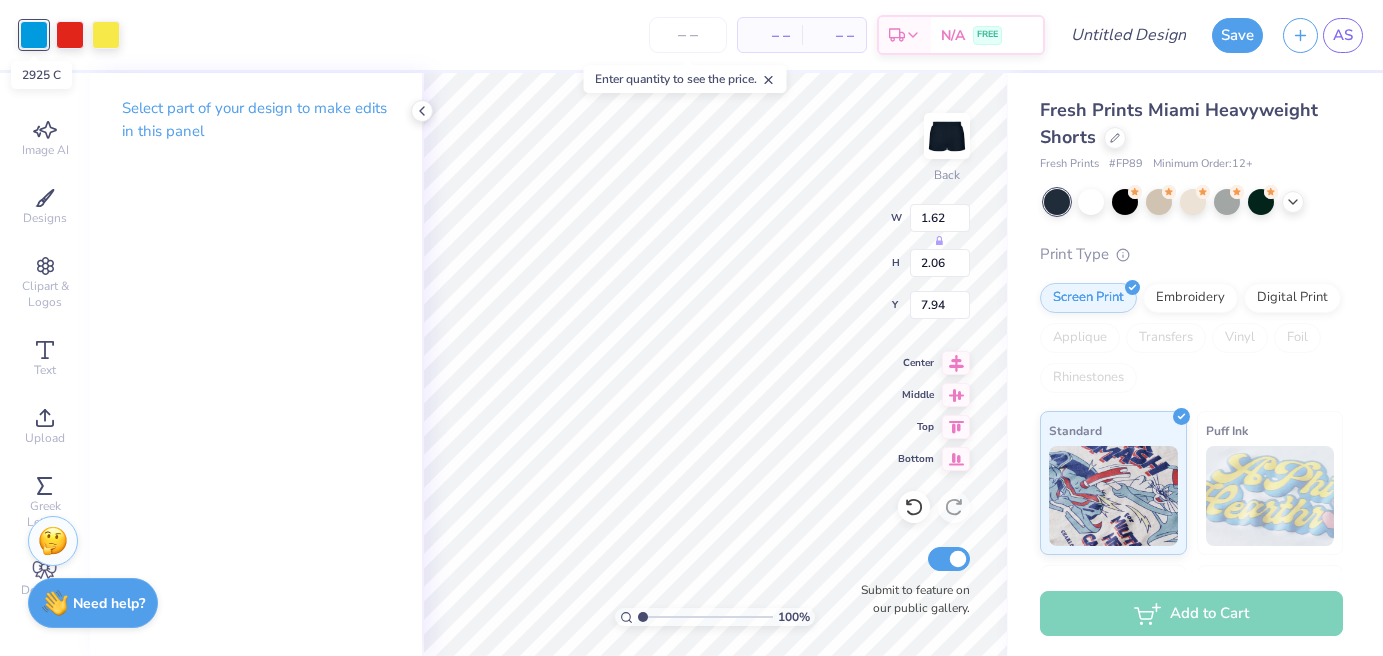 click at bounding box center (34, 35) 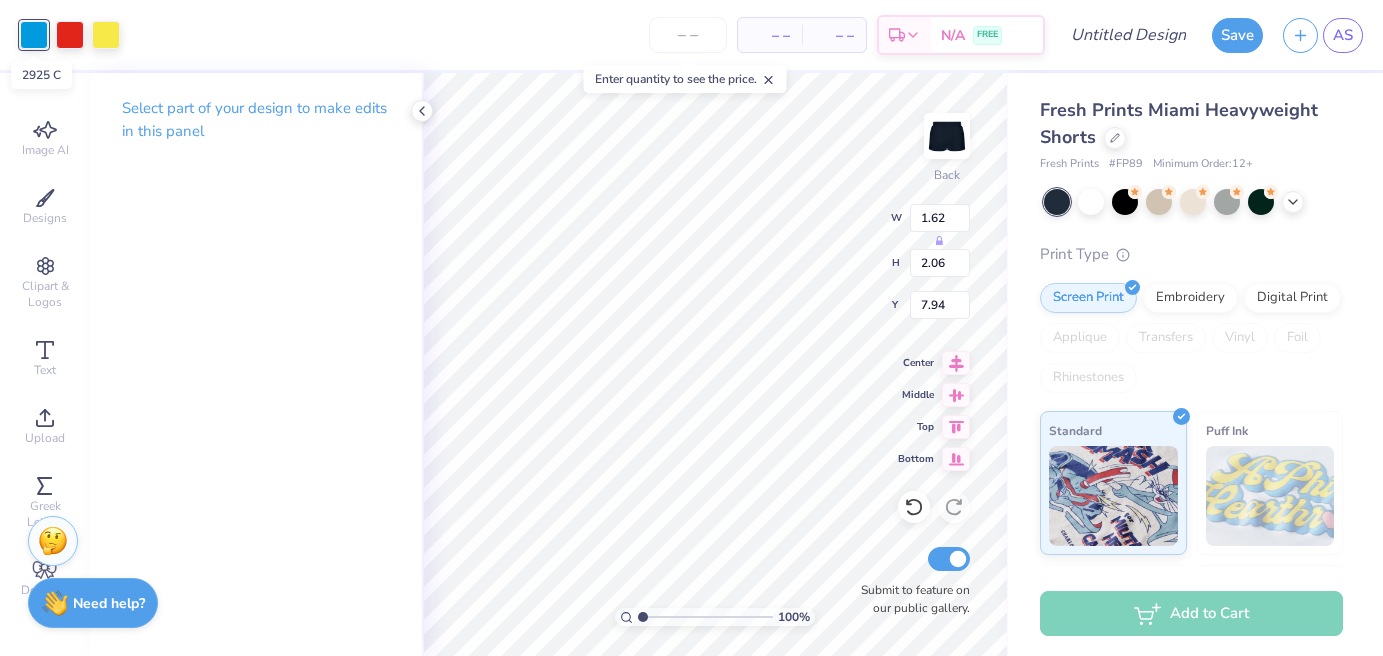 click at bounding box center (34, 35) 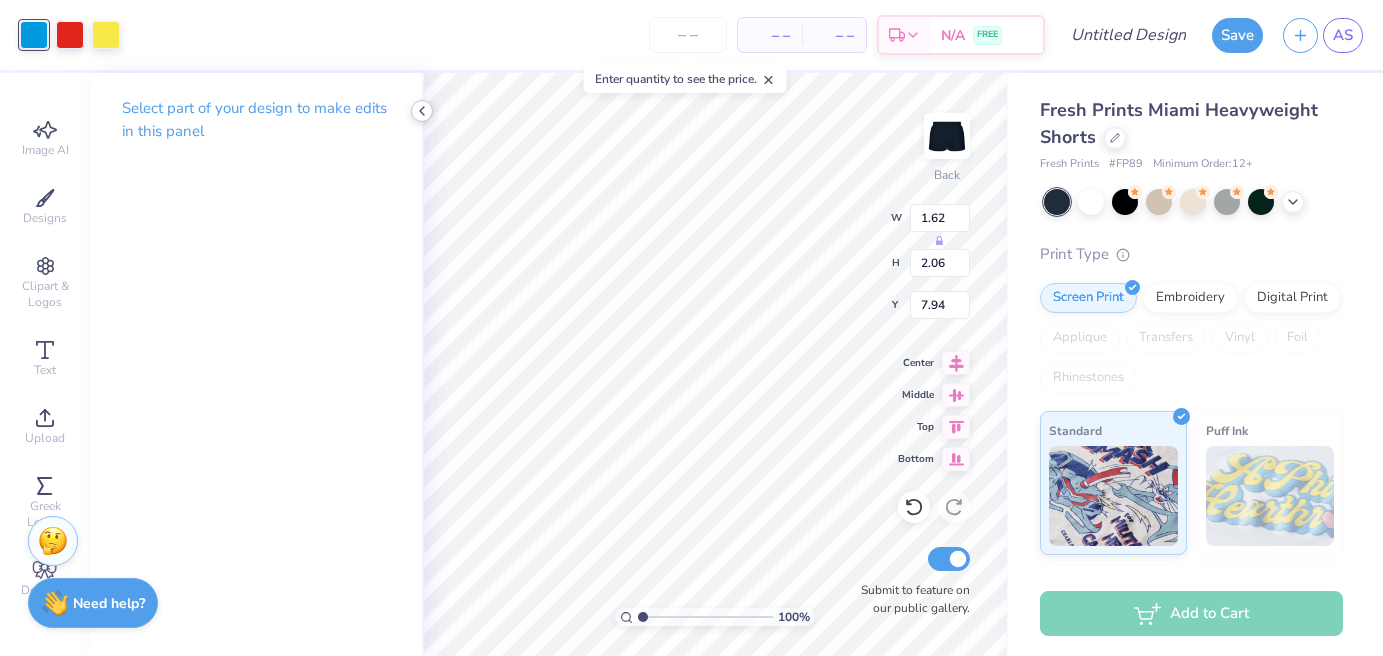 click 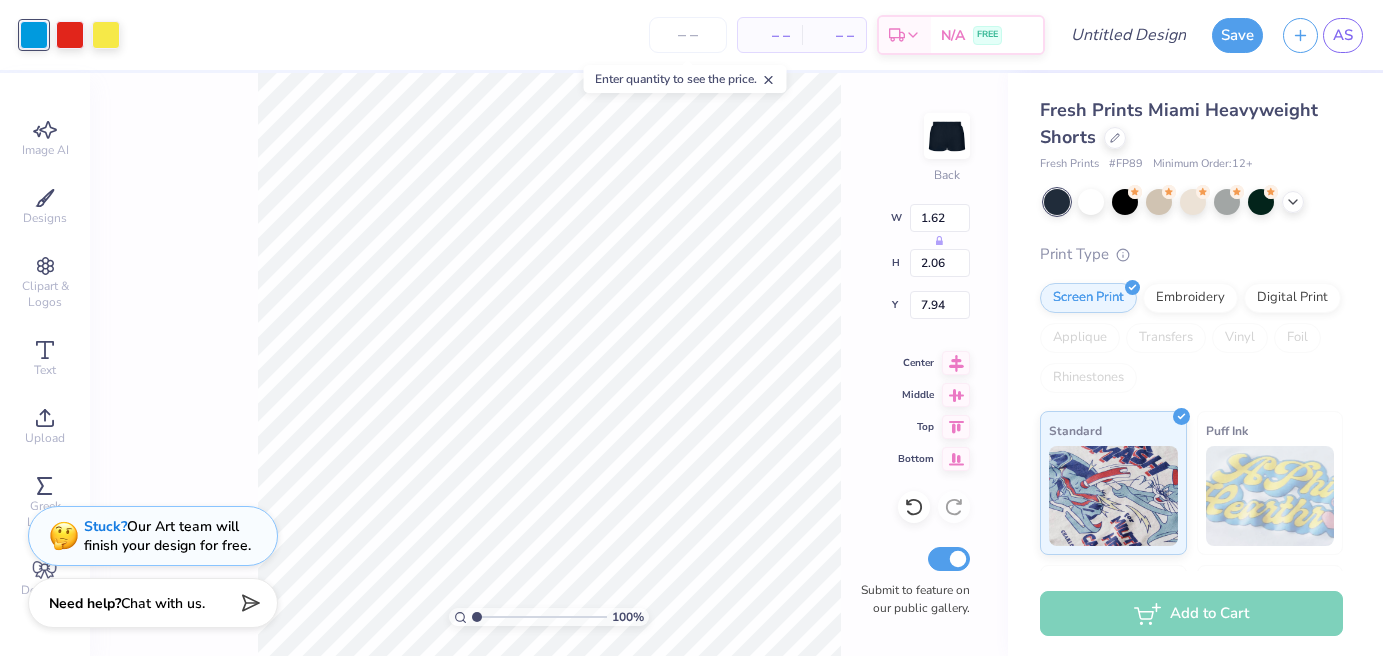 click at bounding box center [34, 35] 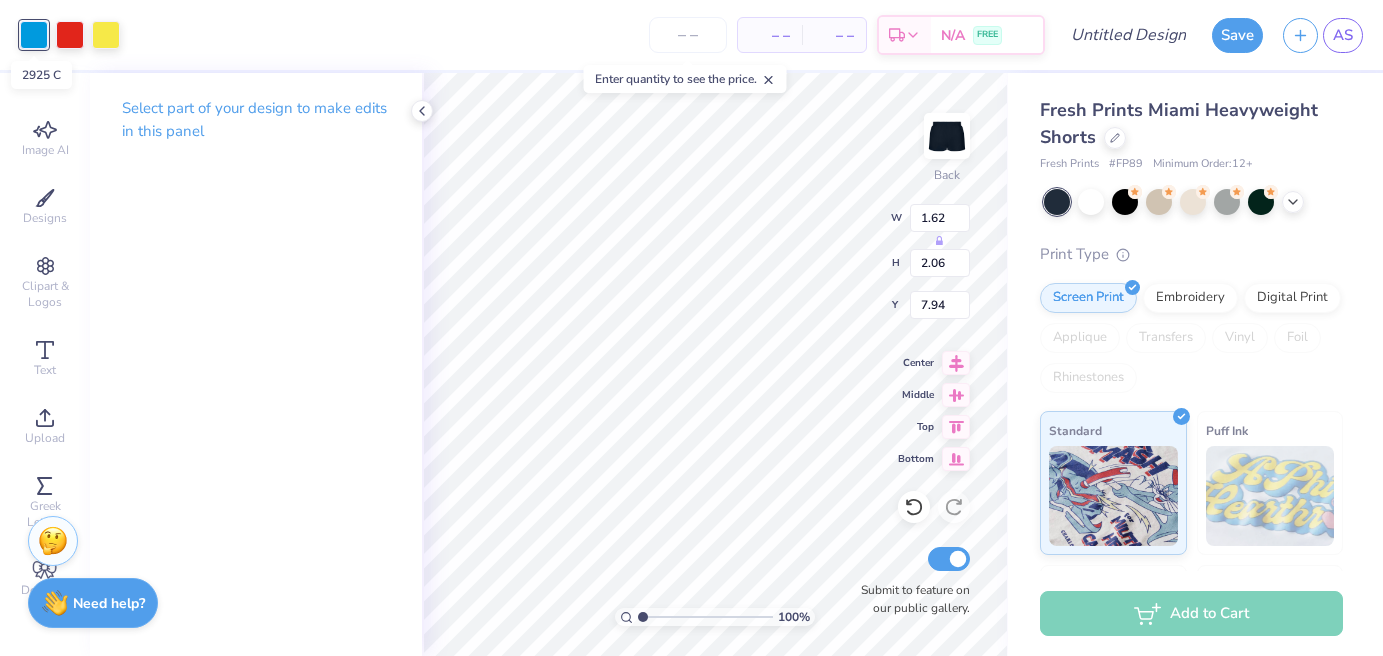 click at bounding box center (34, 35) 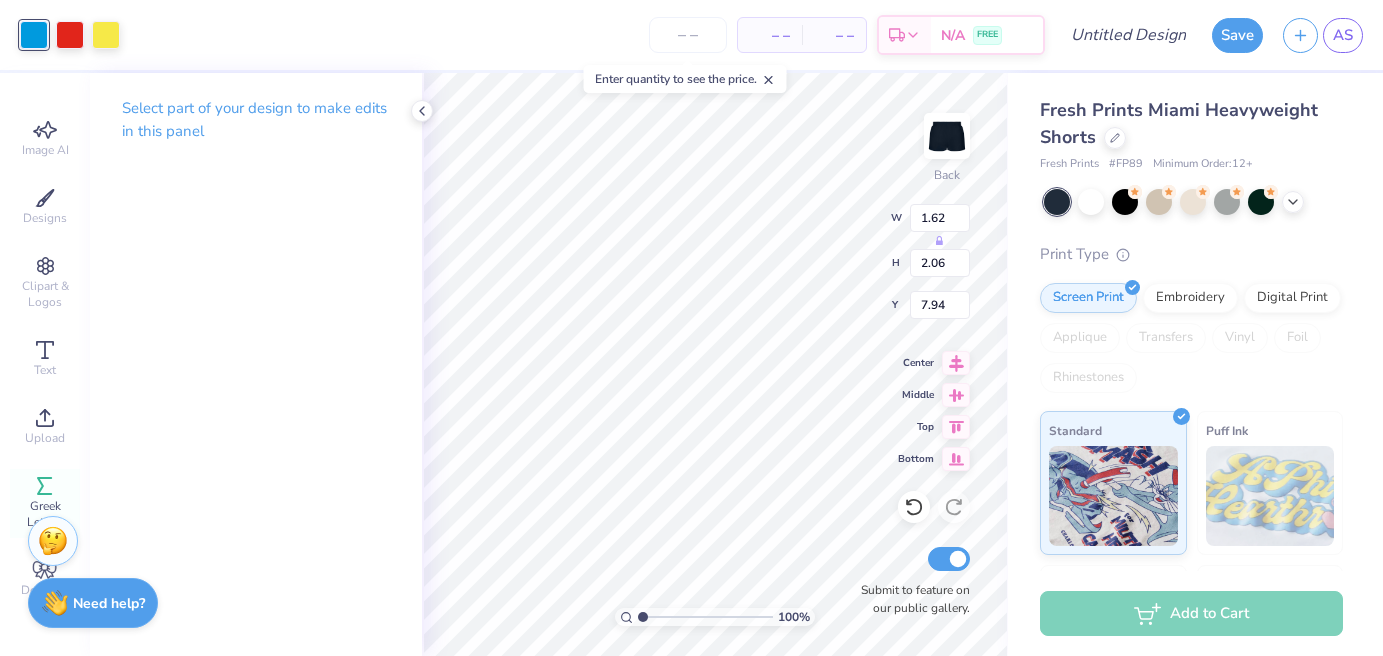 click on "Greek Letters" at bounding box center (45, 503) 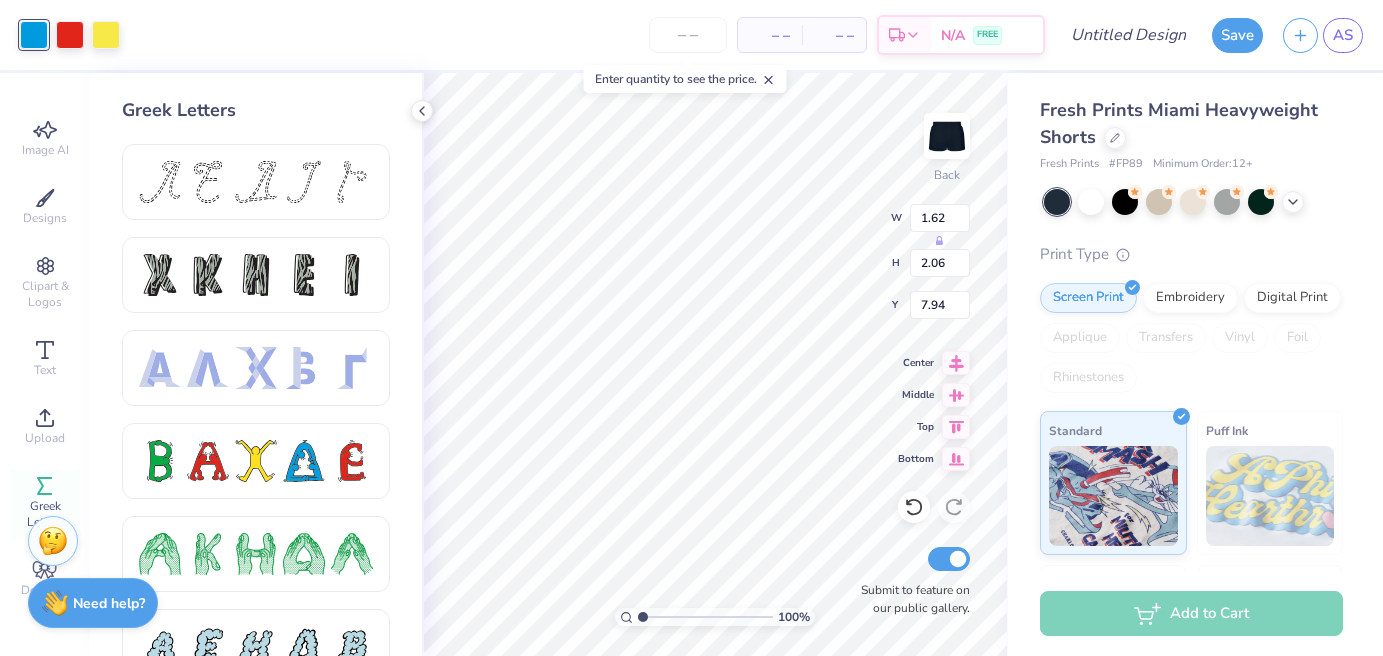click at bounding box center [34, 35] 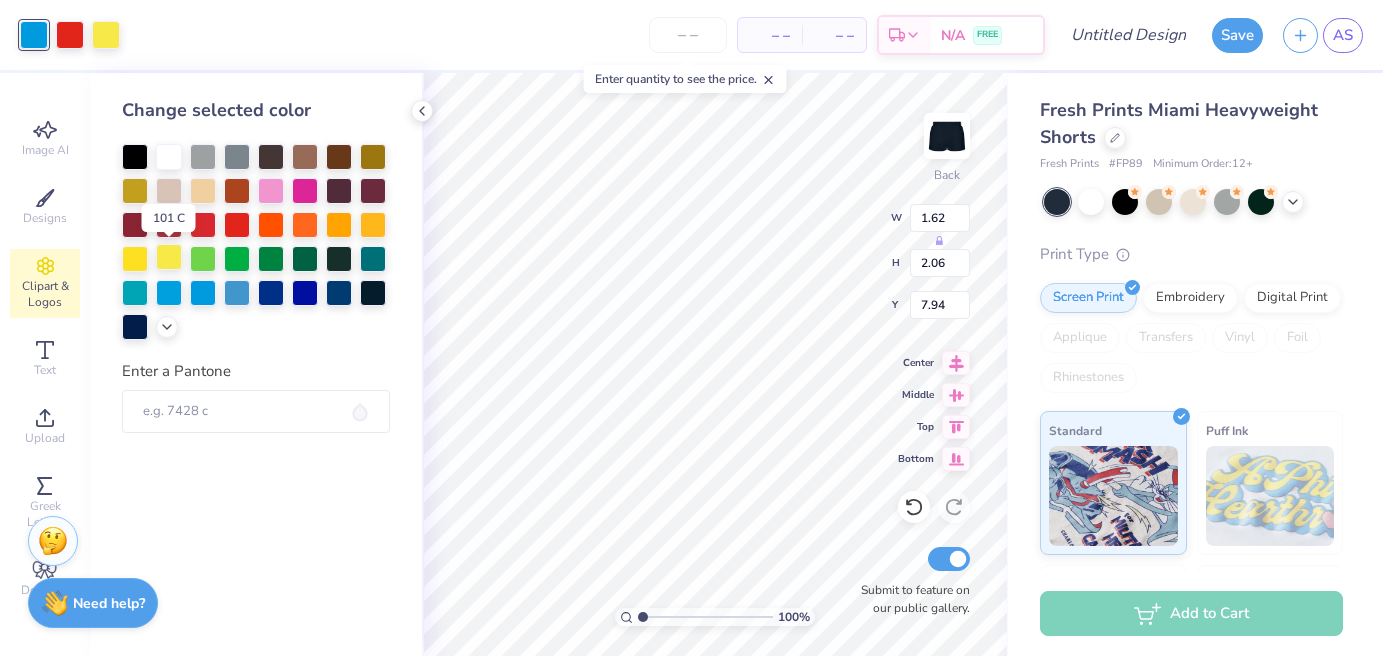 click at bounding box center [169, 257] 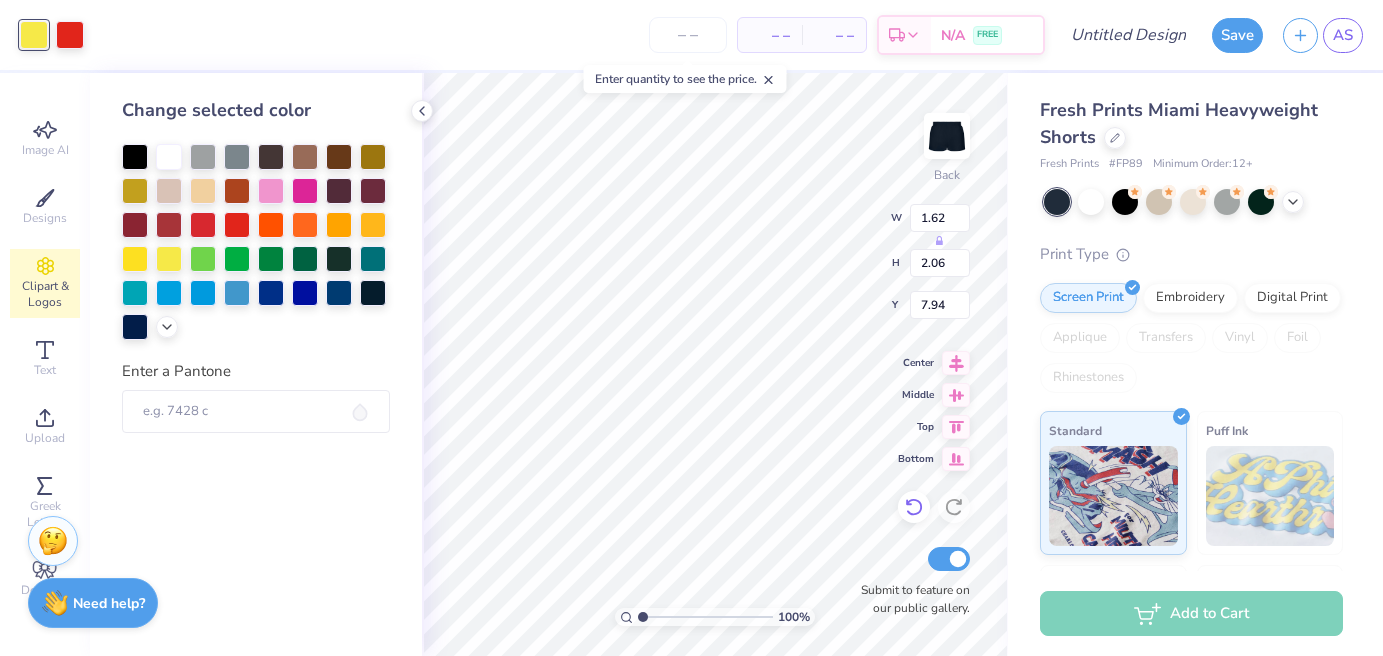 click 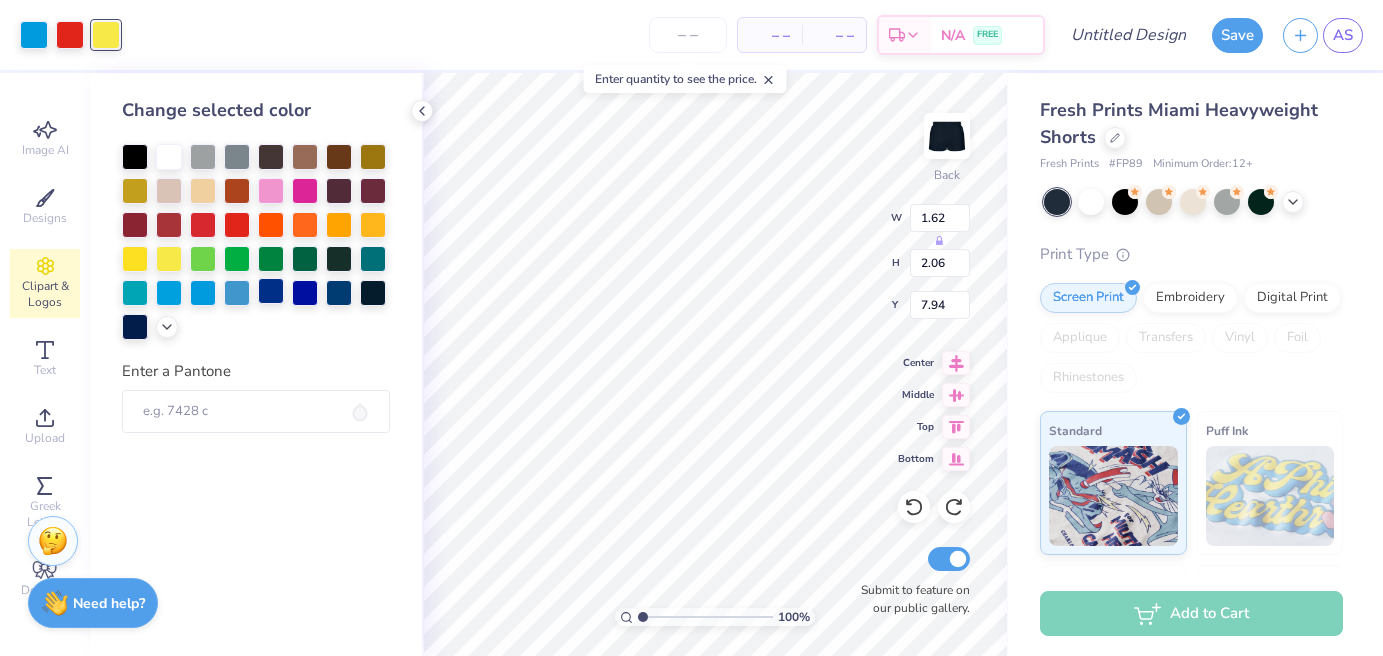 click at bounding box center (271, 291) 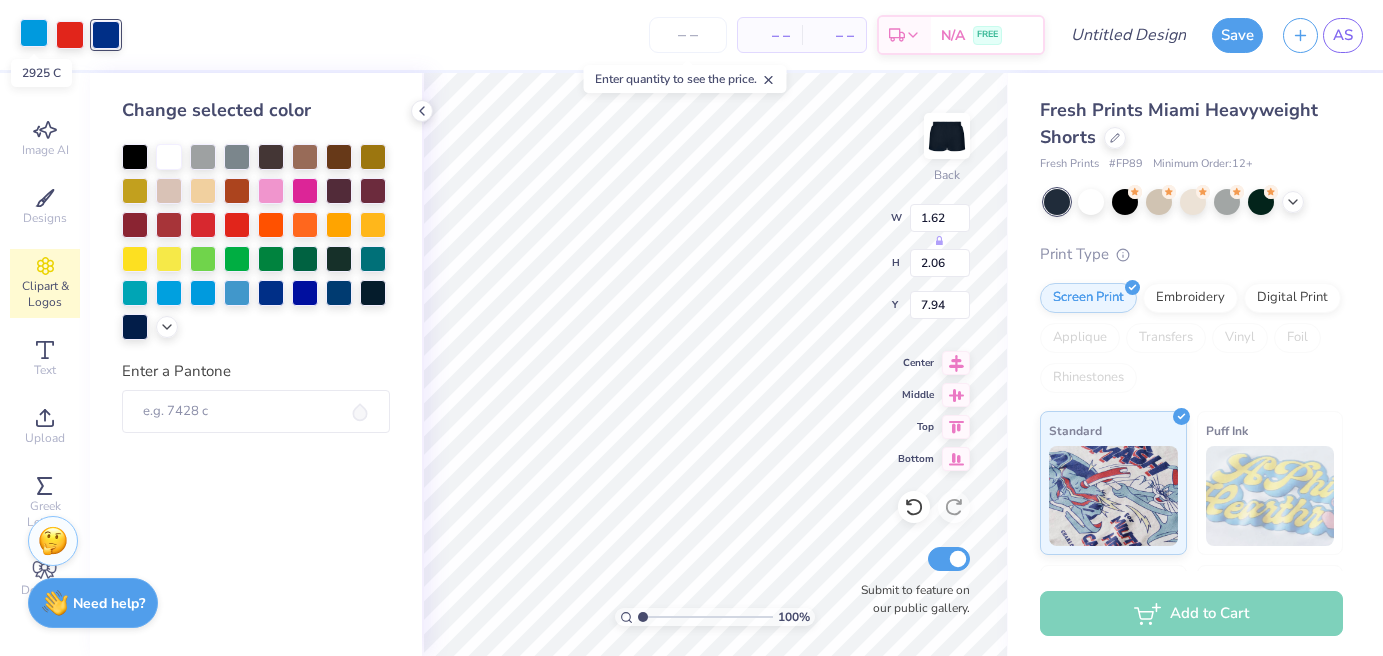 click at bounding box center [34, 33] 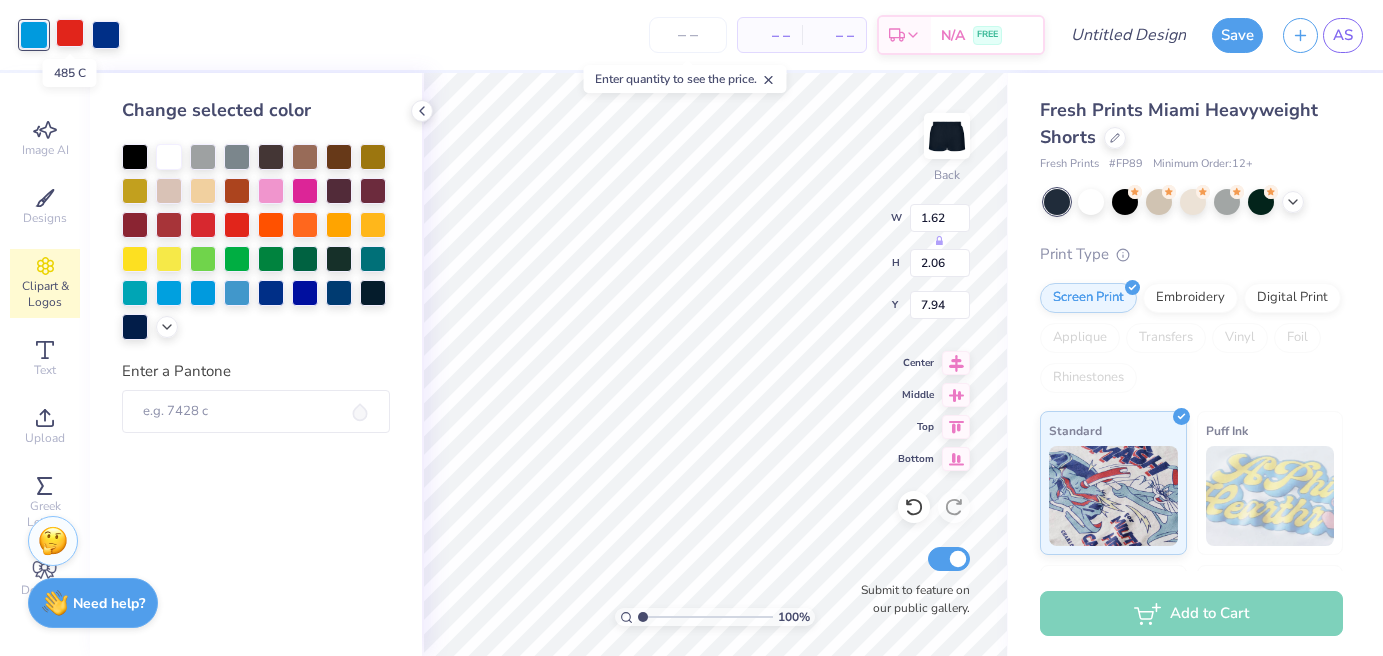 click at bounding box center (70, 33) 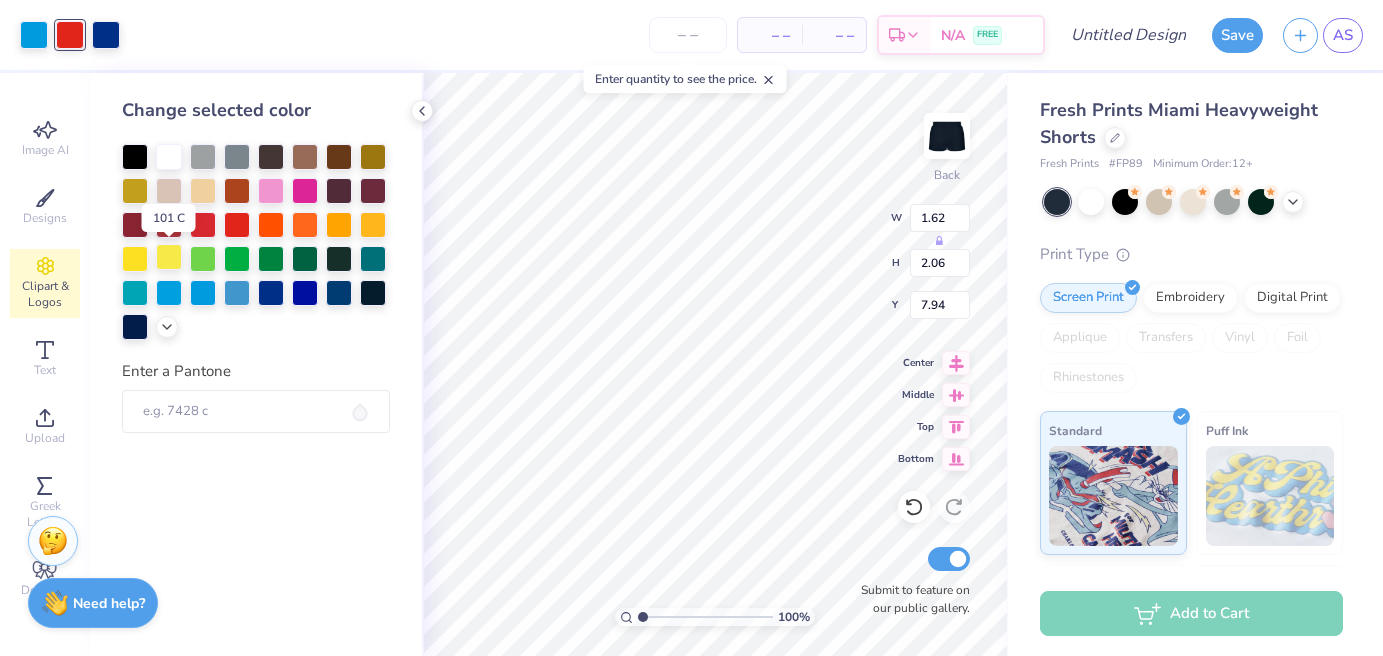 click at bounding box center (169, 257) 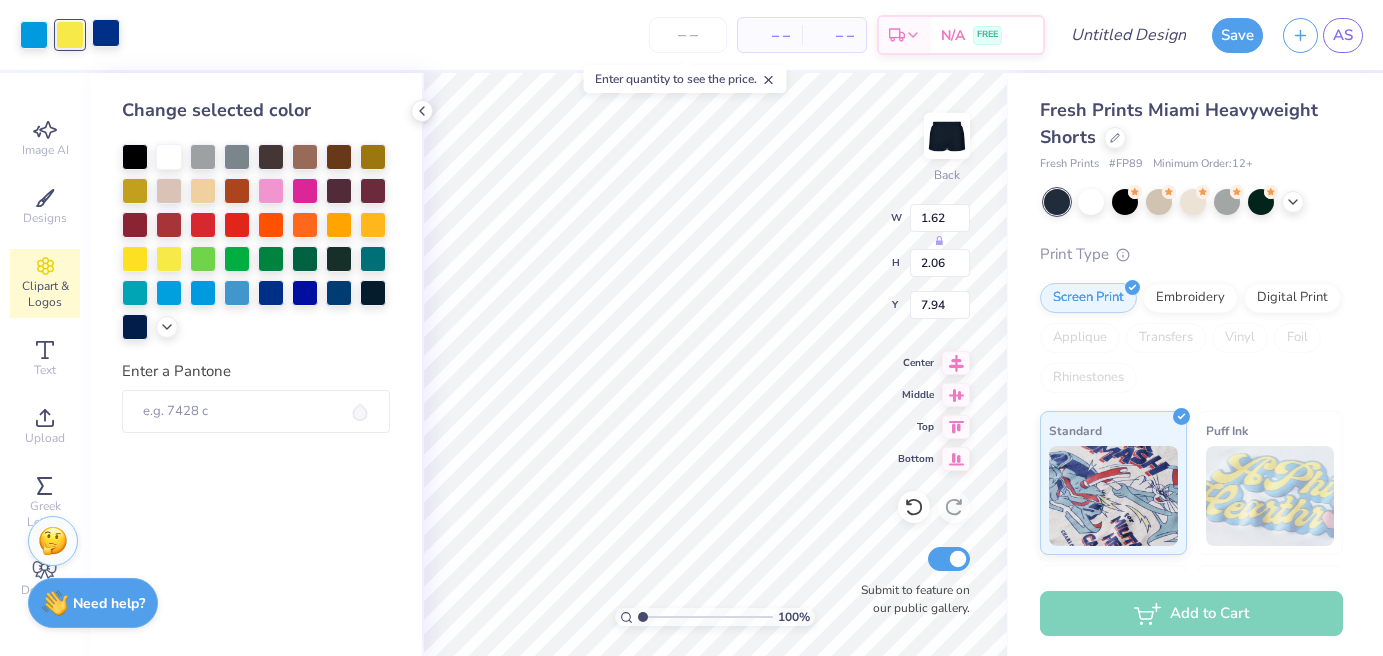 click at bounding box center [106, 33] 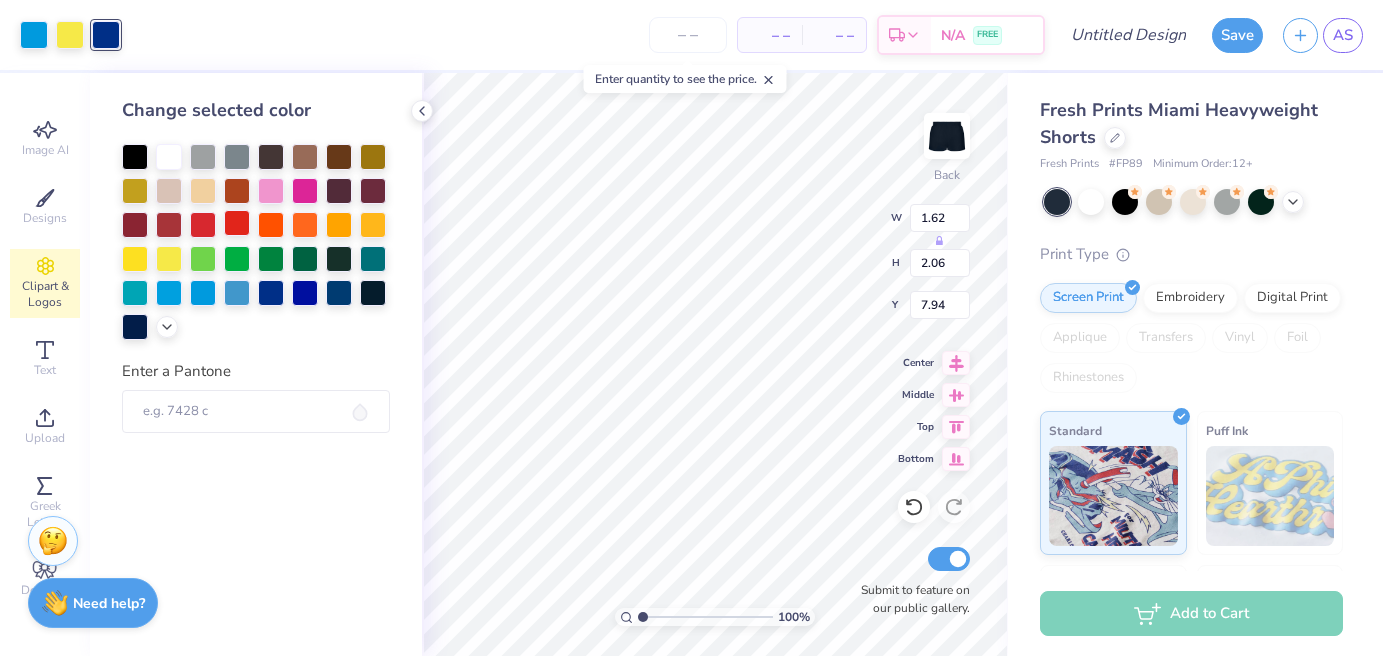 click at bounding box center [237, 223] 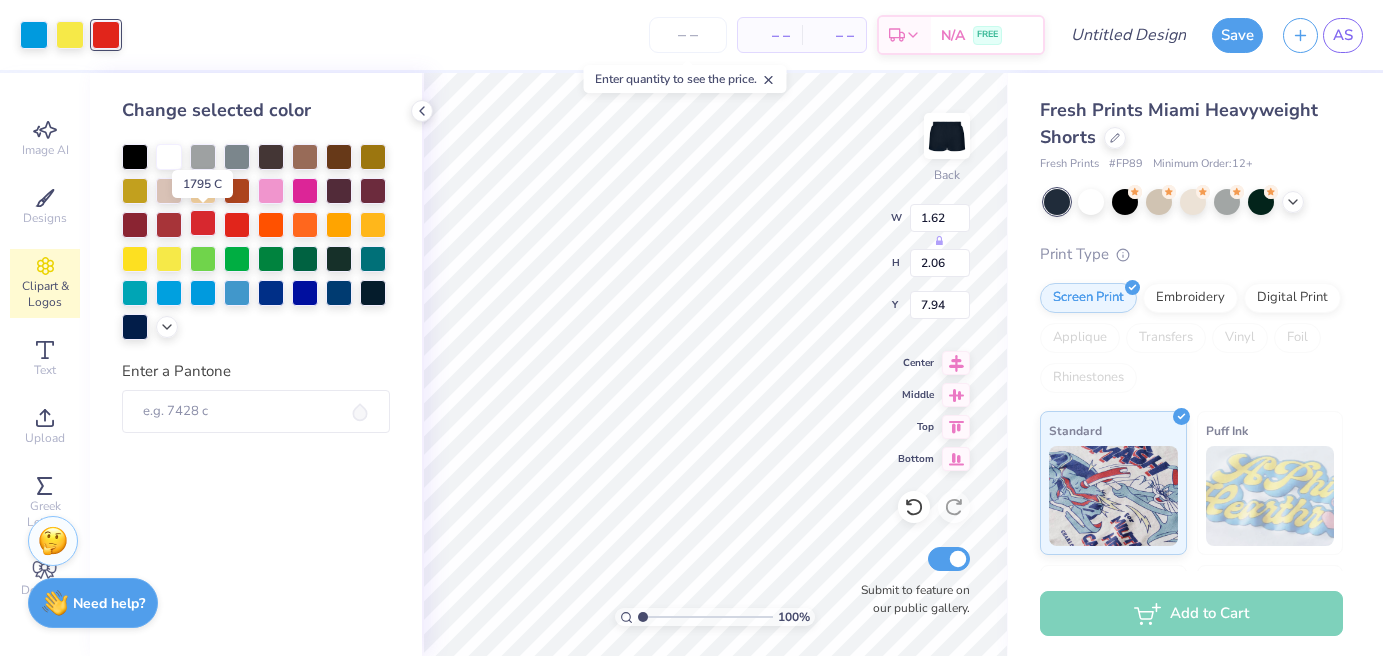 click at bounding box center [203, 223] 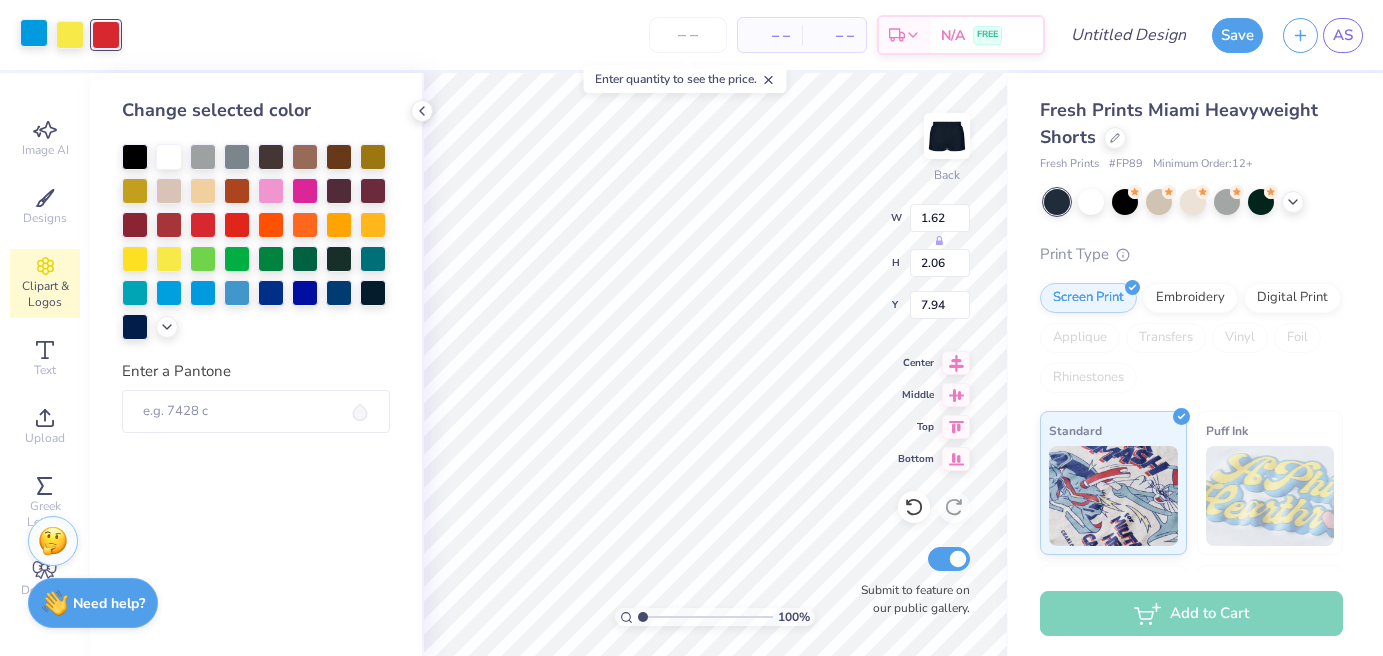 click at bounding box center [34, 33] 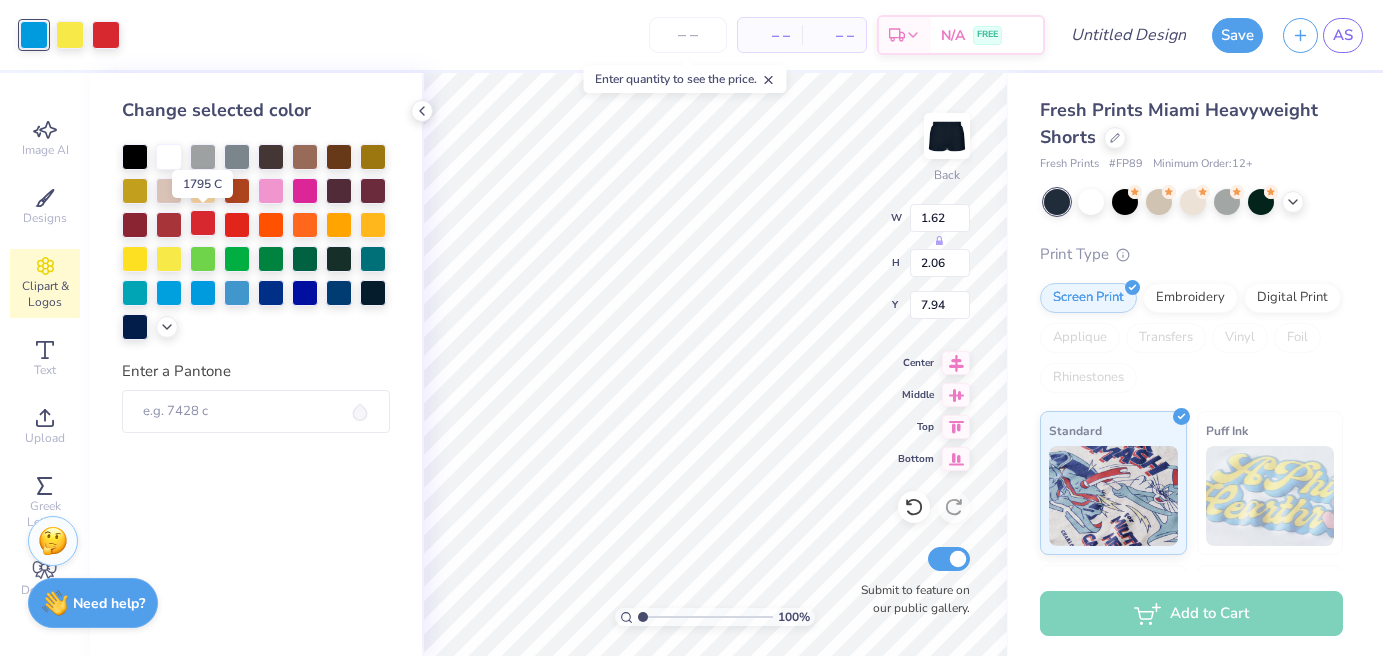 click at bounding box center [203, 223] 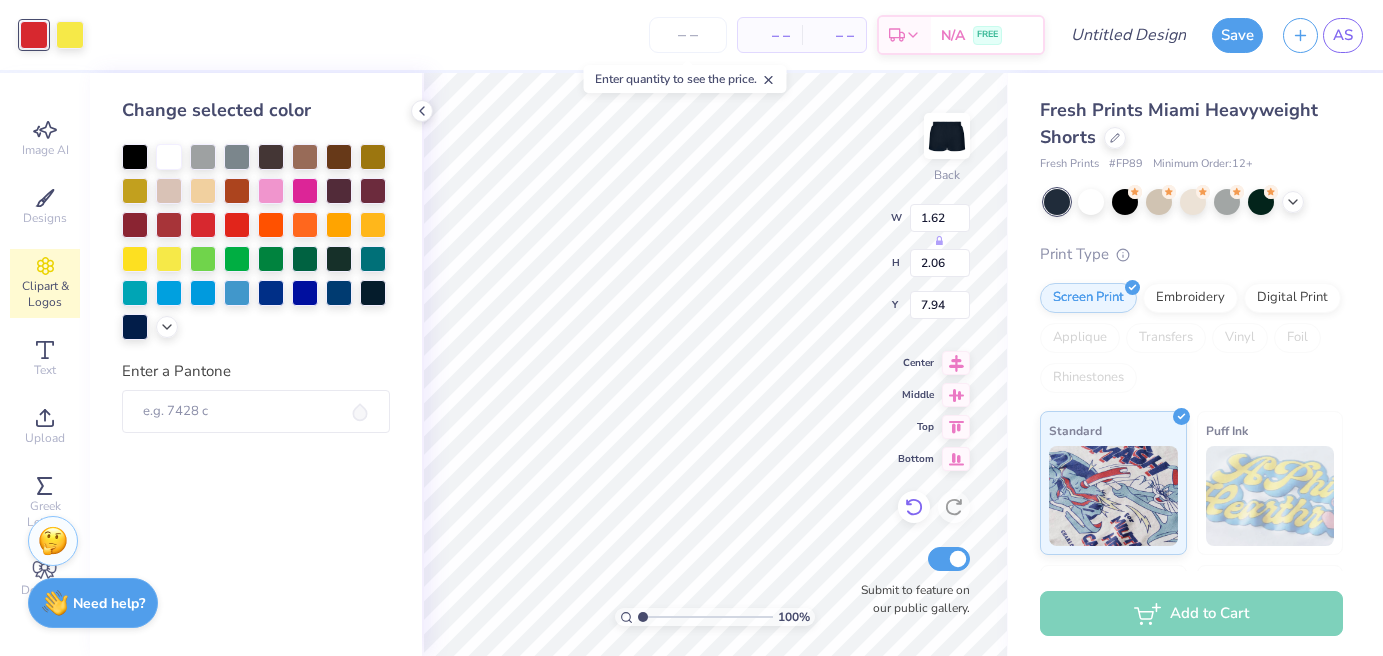 click 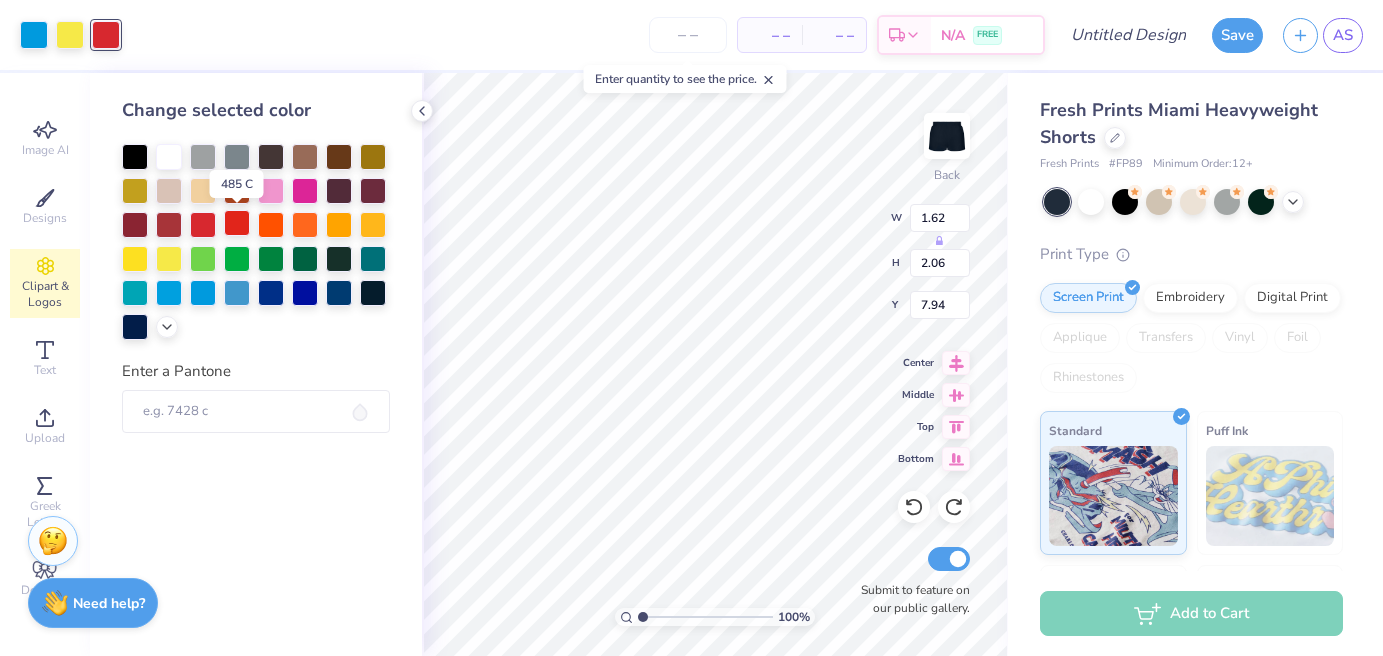 click at bounding box center (237, 223) 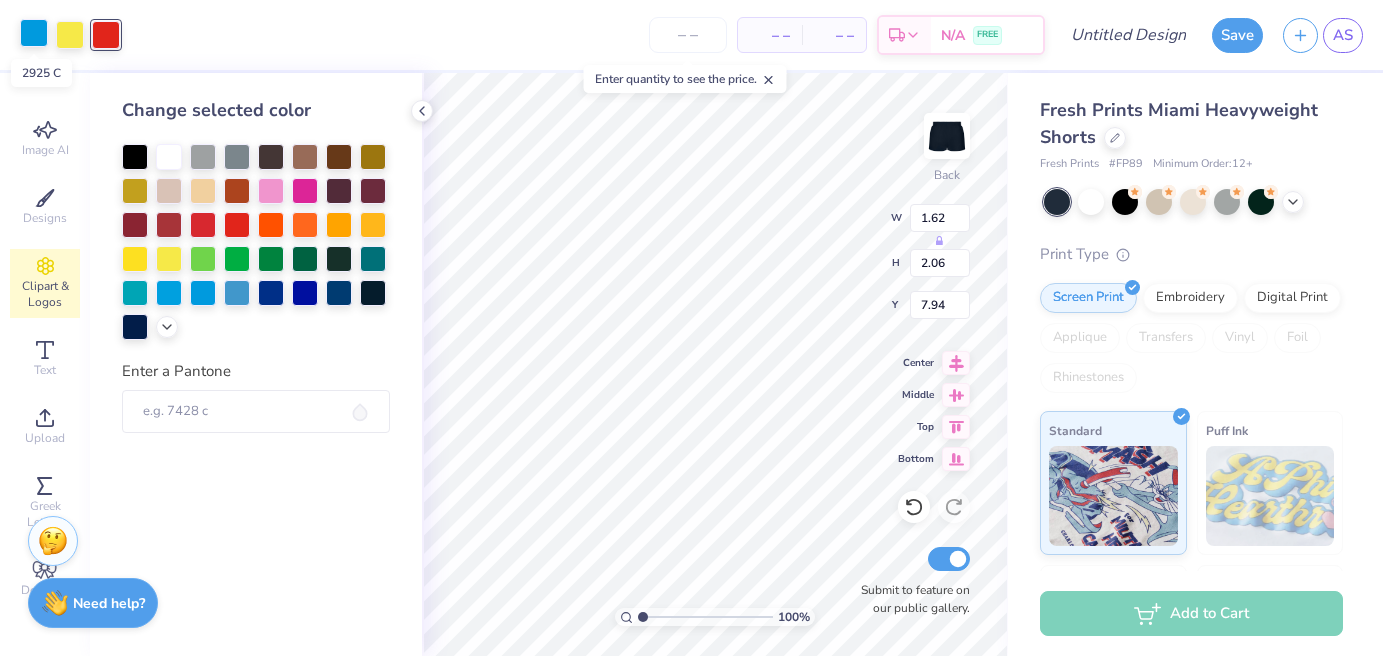 click at bounding box center [34, 33] 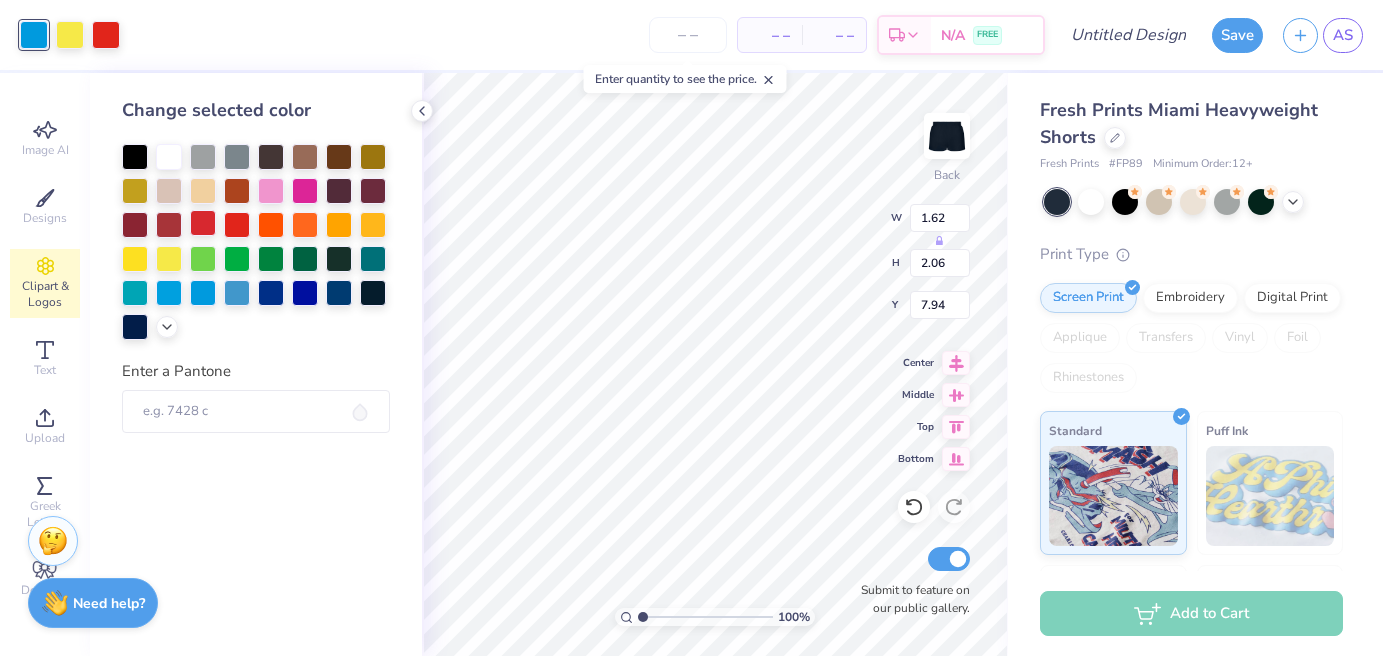 click at bounding box center [203, 223] 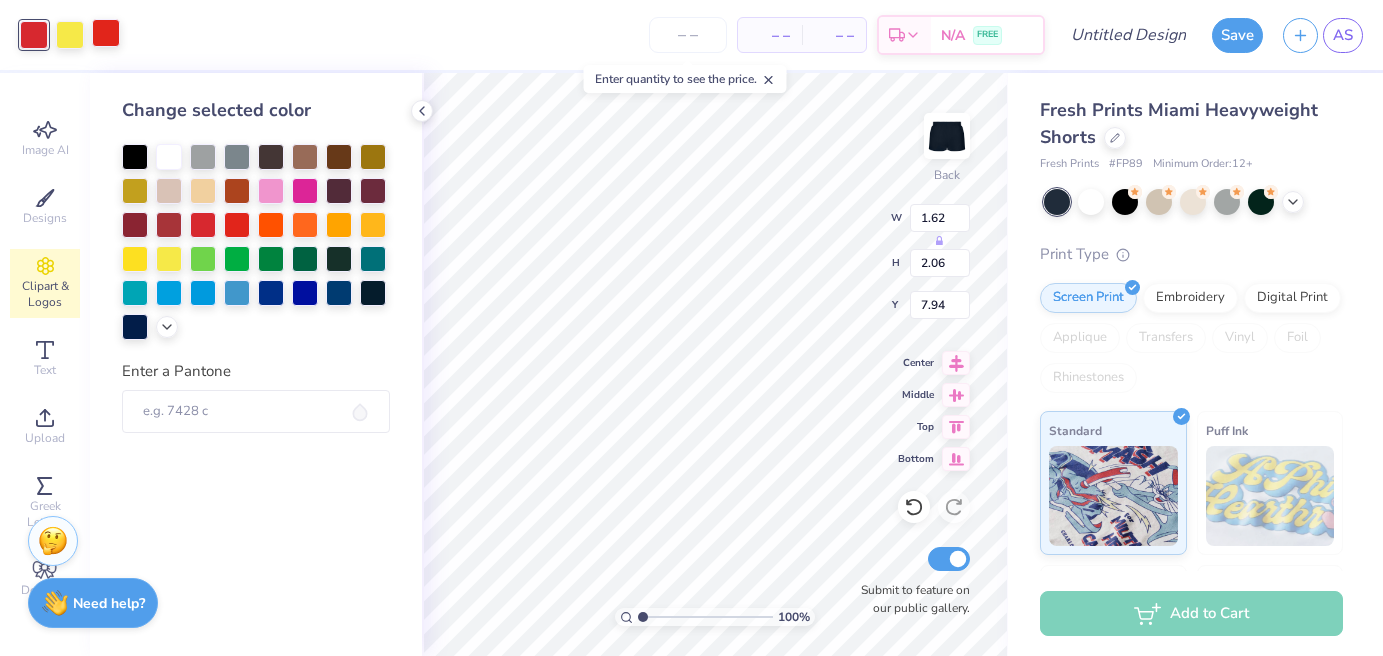 click at bounding box center (106, 33) 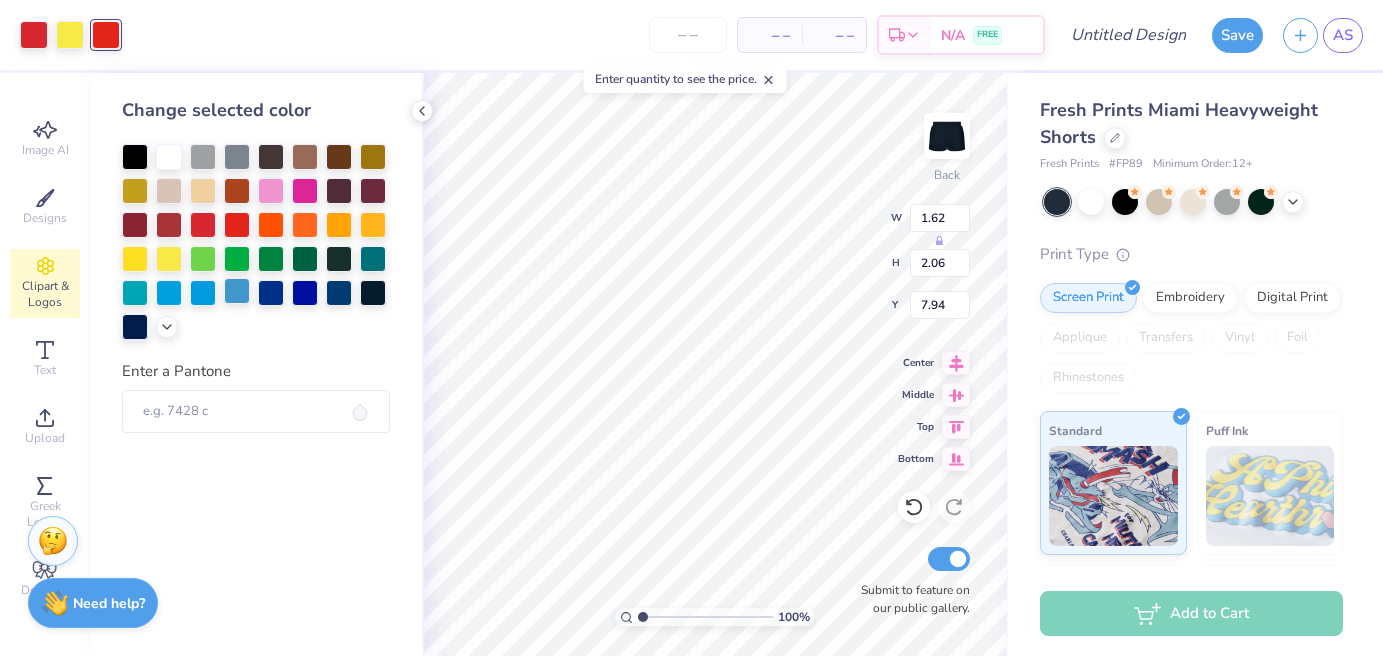 click at bounding box center [237, 291] 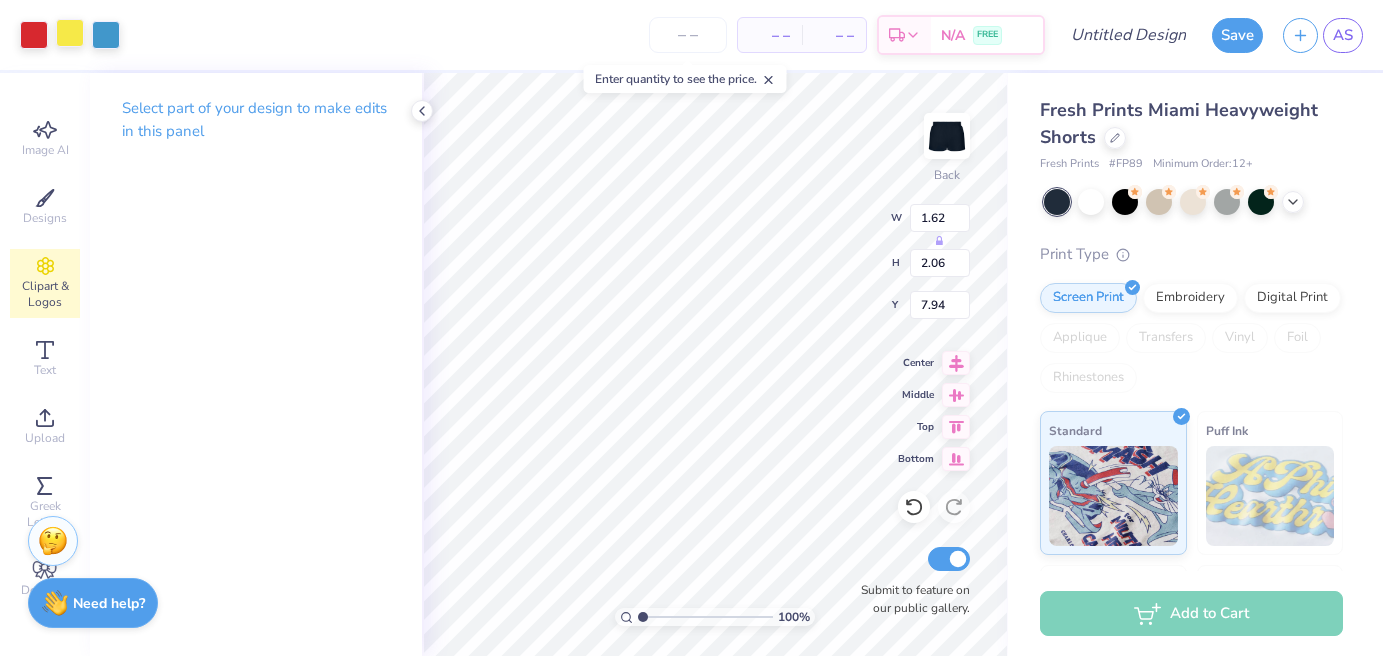 click at bounding box center (70, 33) 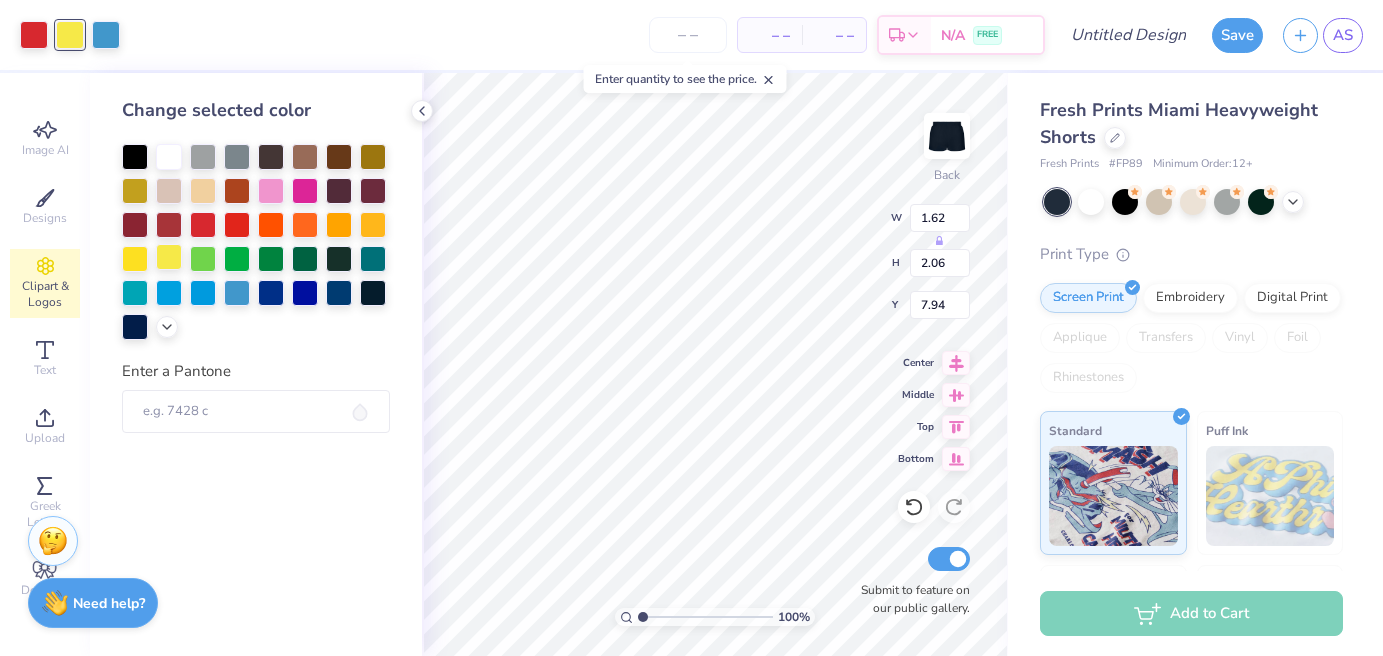click at bounding box center [169, 257] 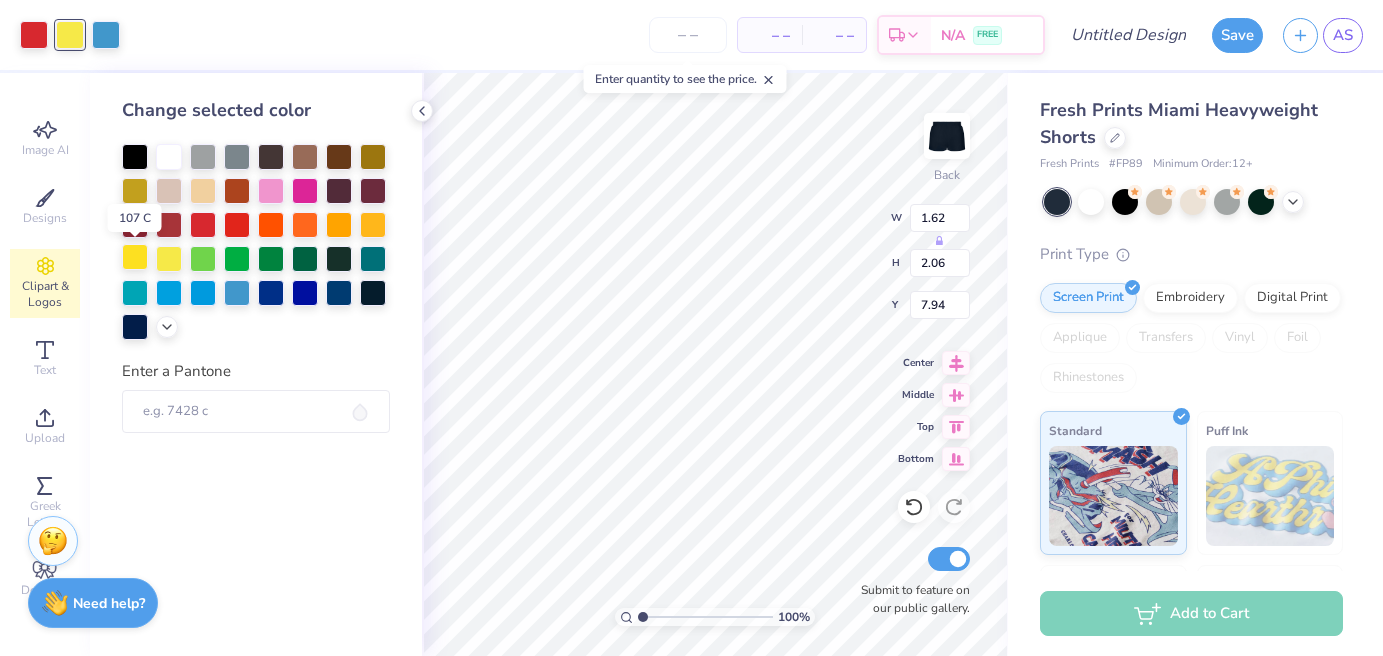 click at bounding box center (135, 257) 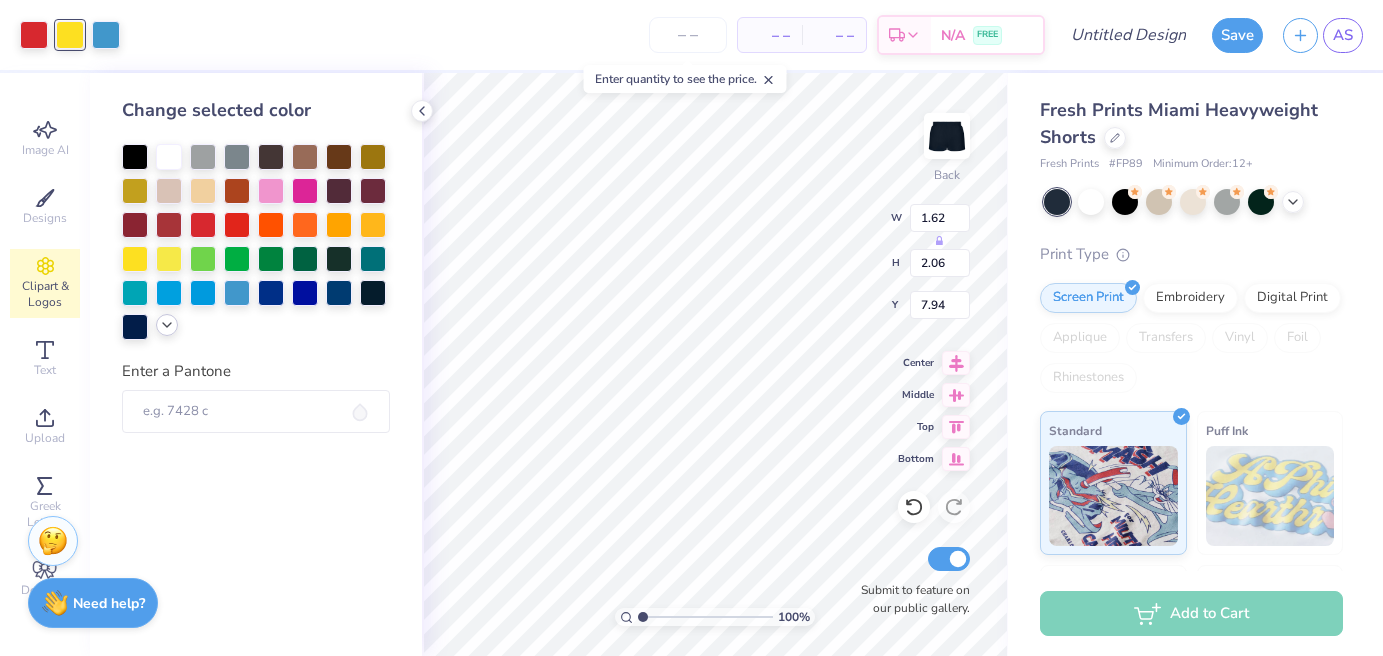 click at bounding box center [167, 325] 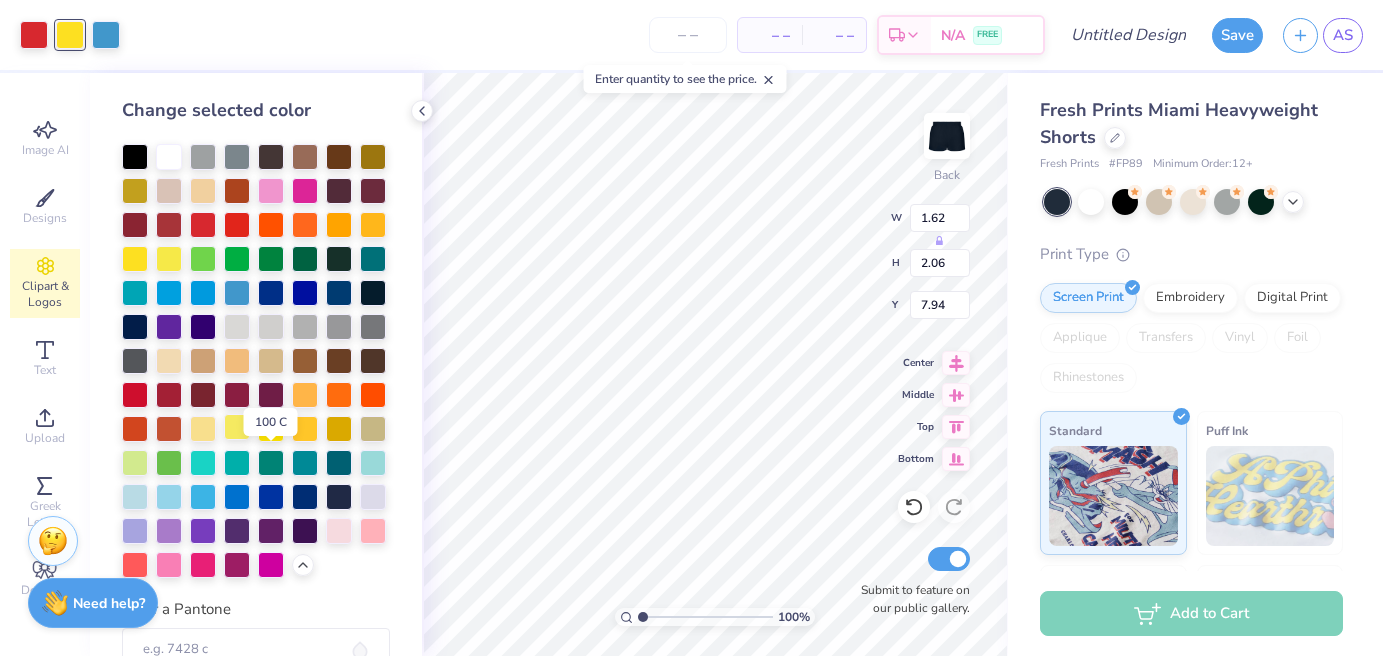click at bounding box center [237, 427] 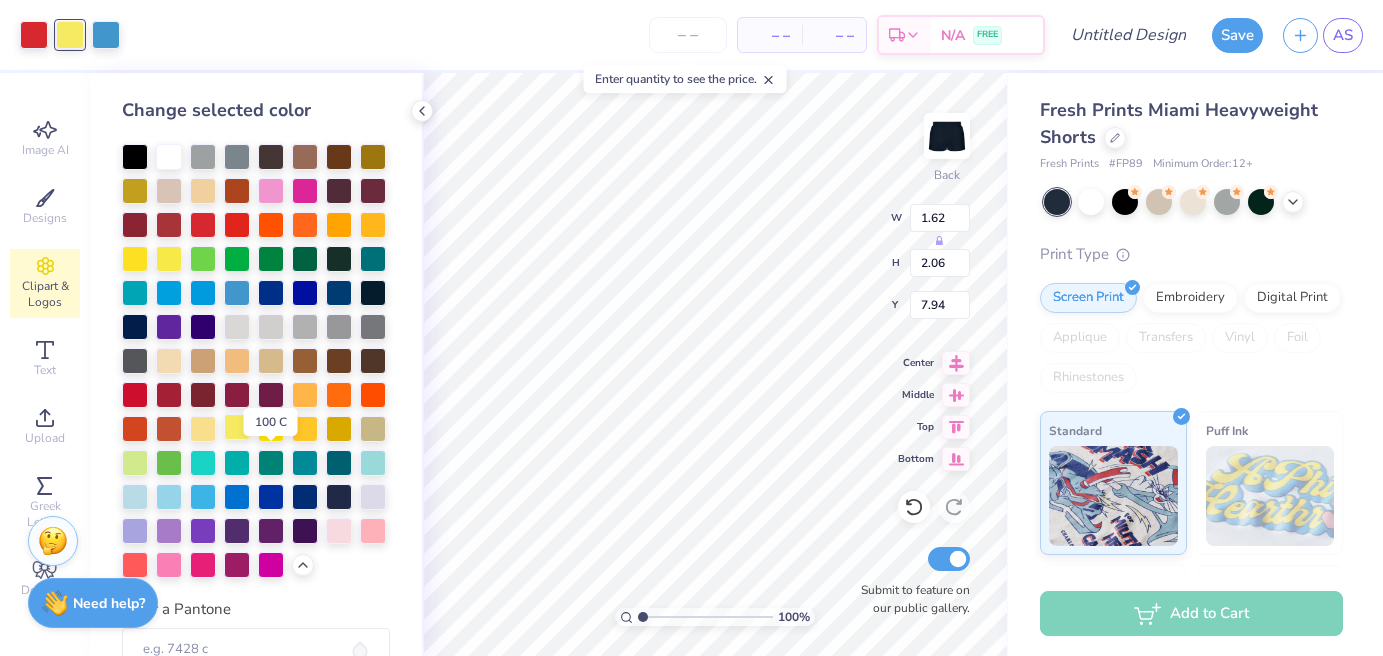 click at bounding box center [237, 427] 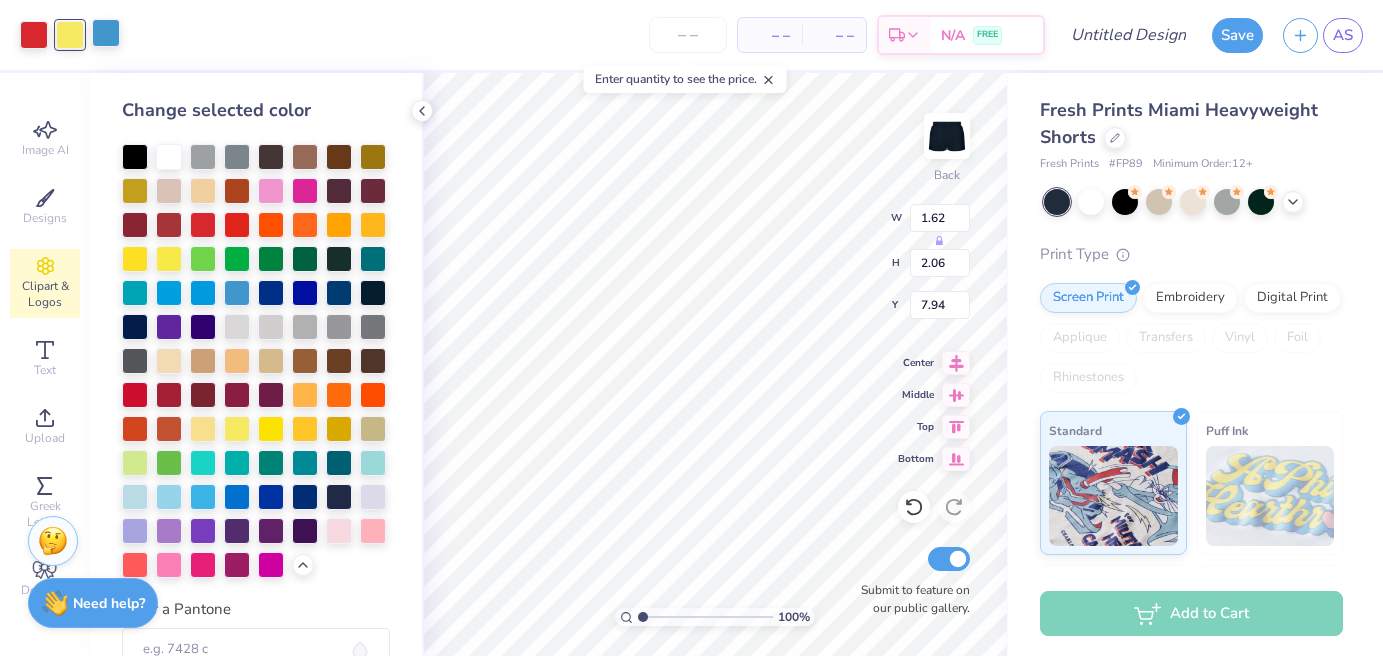 click at bounding box center [106, 33] 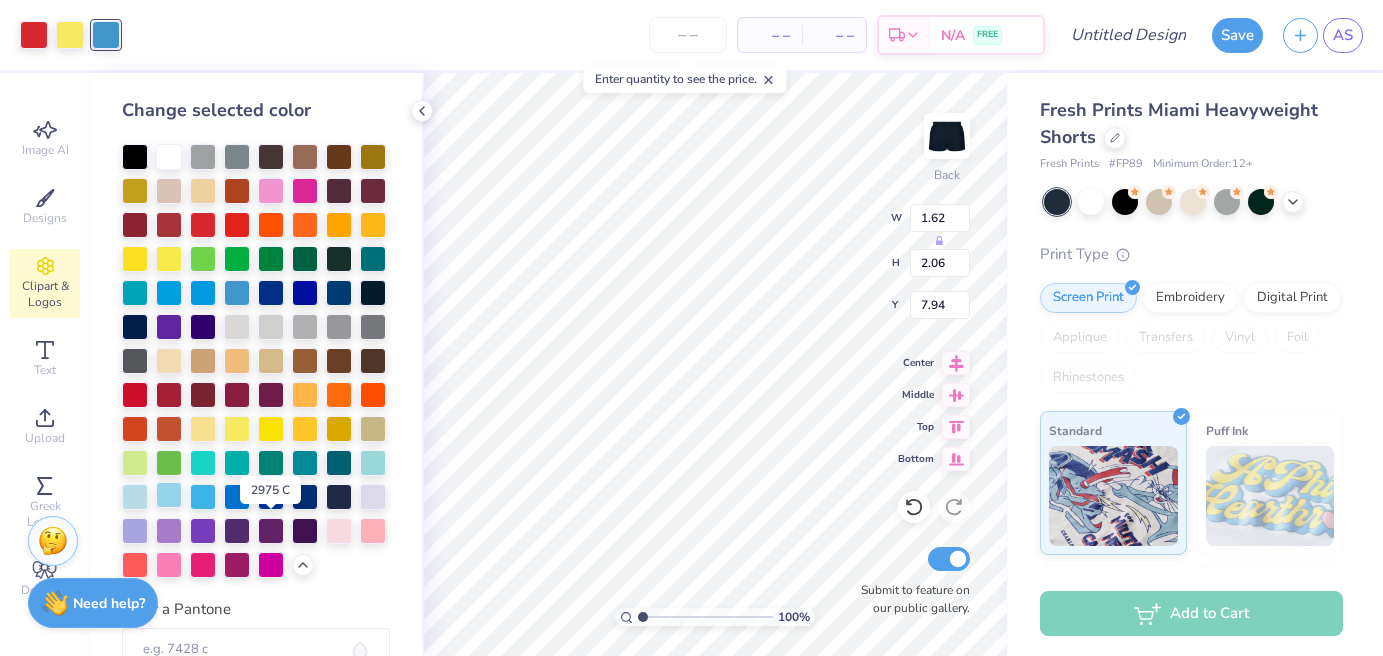 click at bounding box center (169, 495) 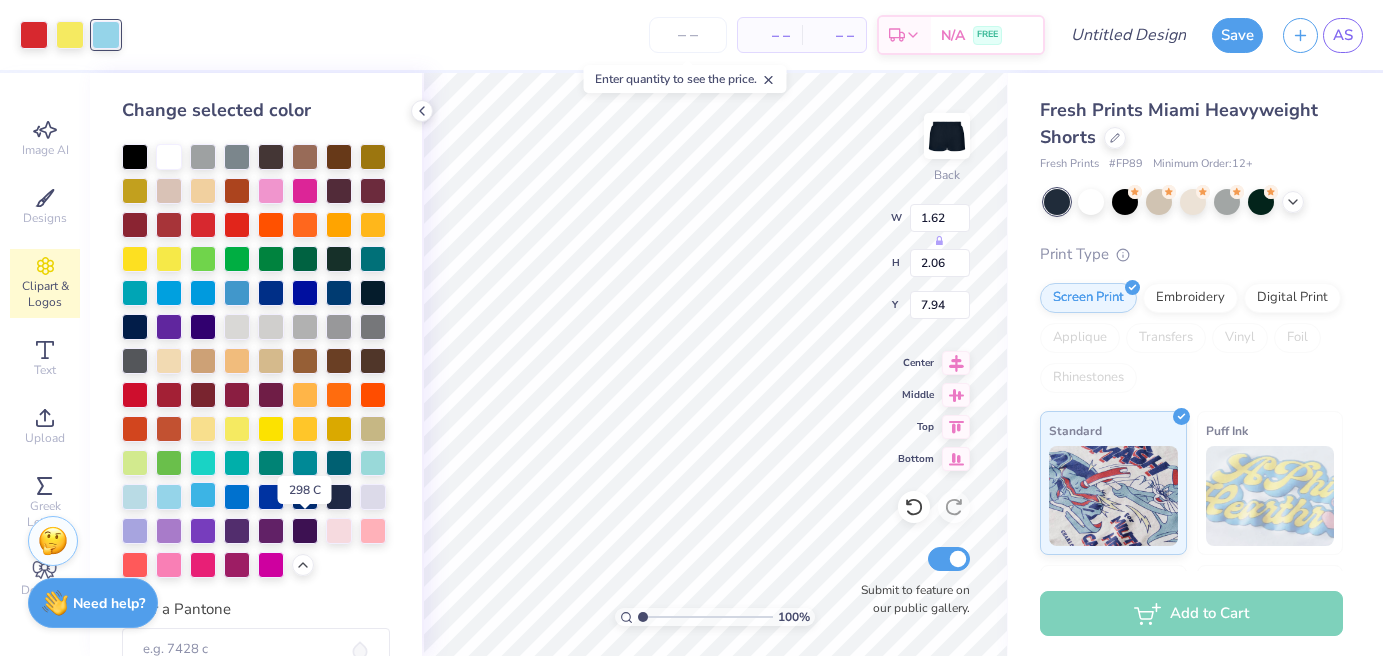 click at bounding box center [203, 495] 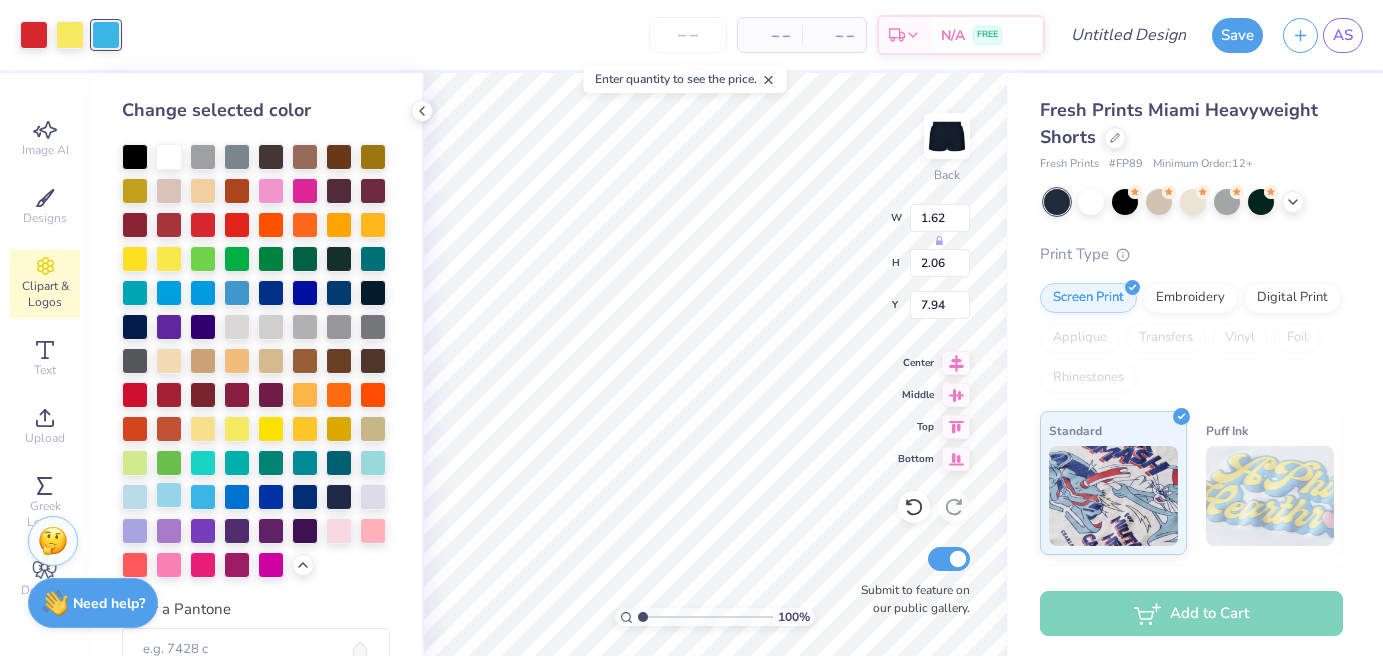 click at bounding box center (169, 495) 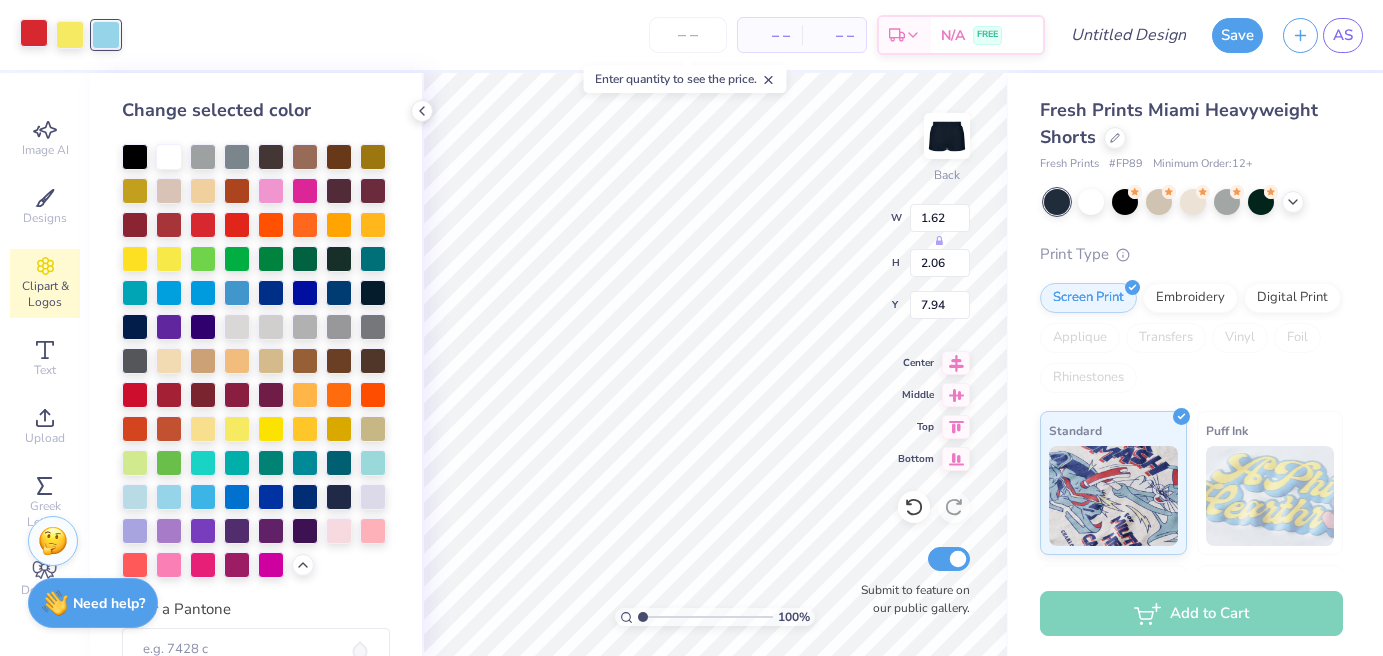 click at bounding box center [34, 33] 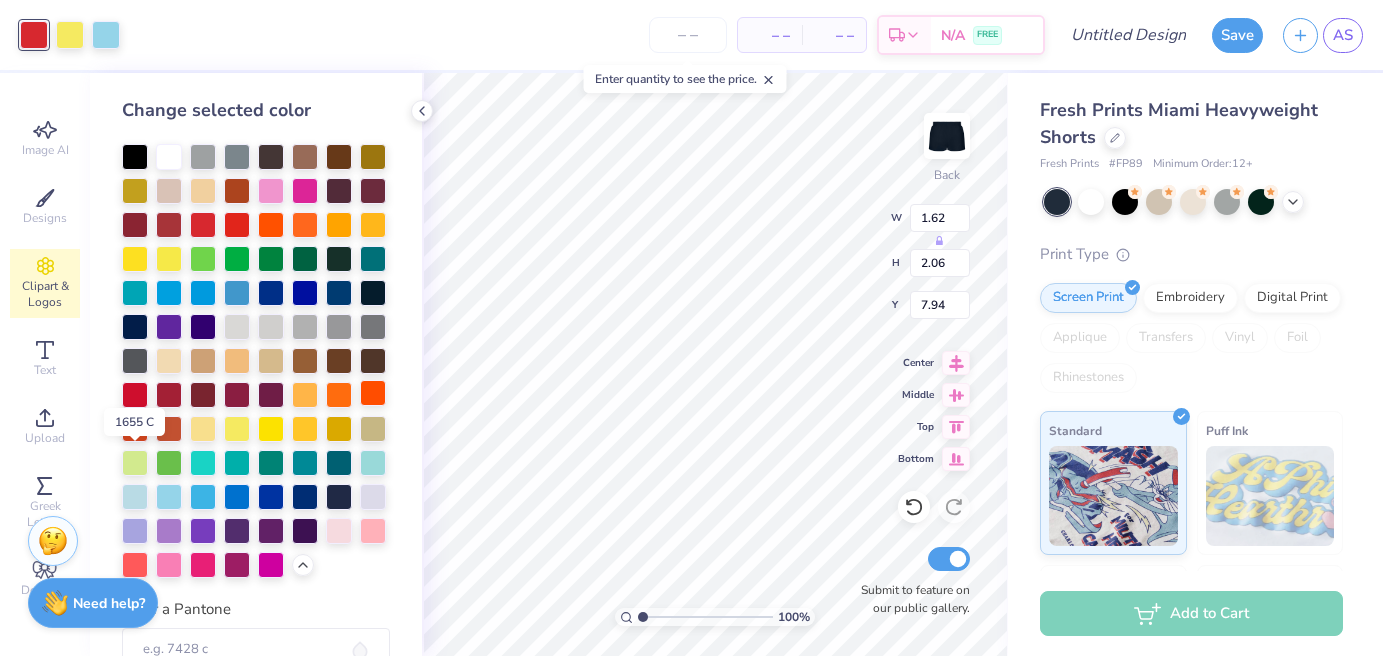 click at bounding box center (373, 393) 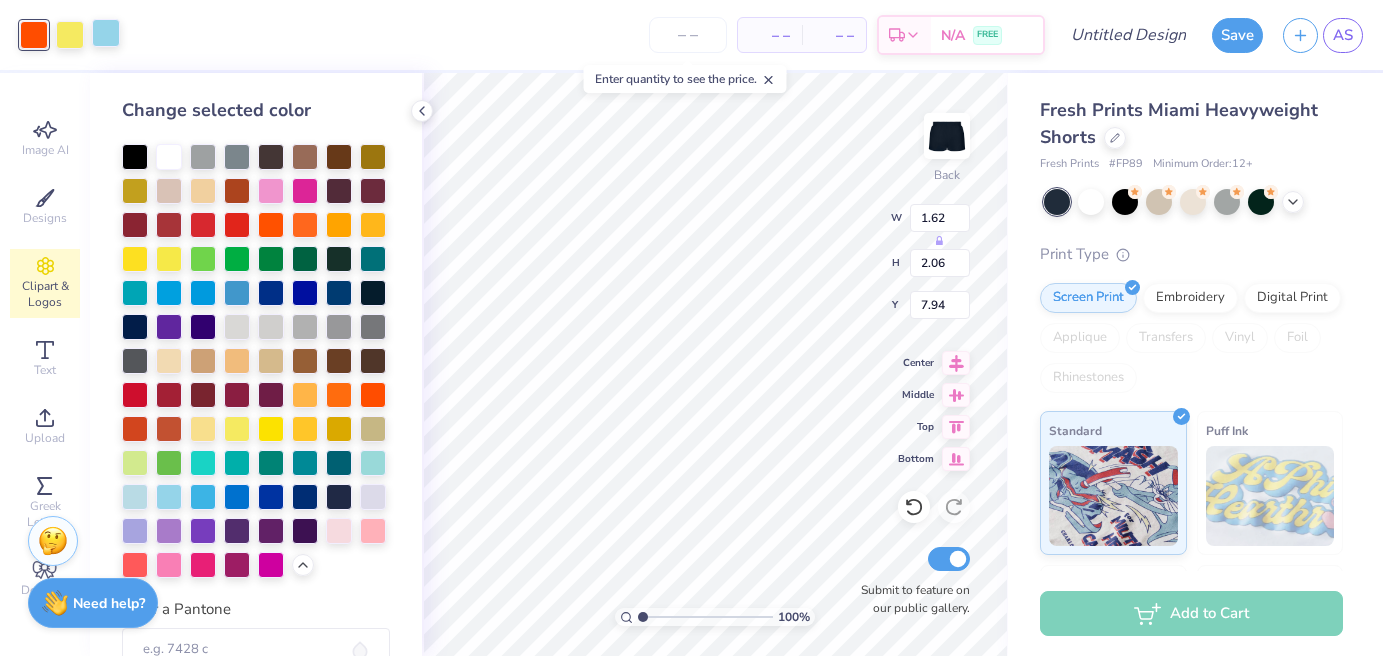 click at bounding box center [106, 33] 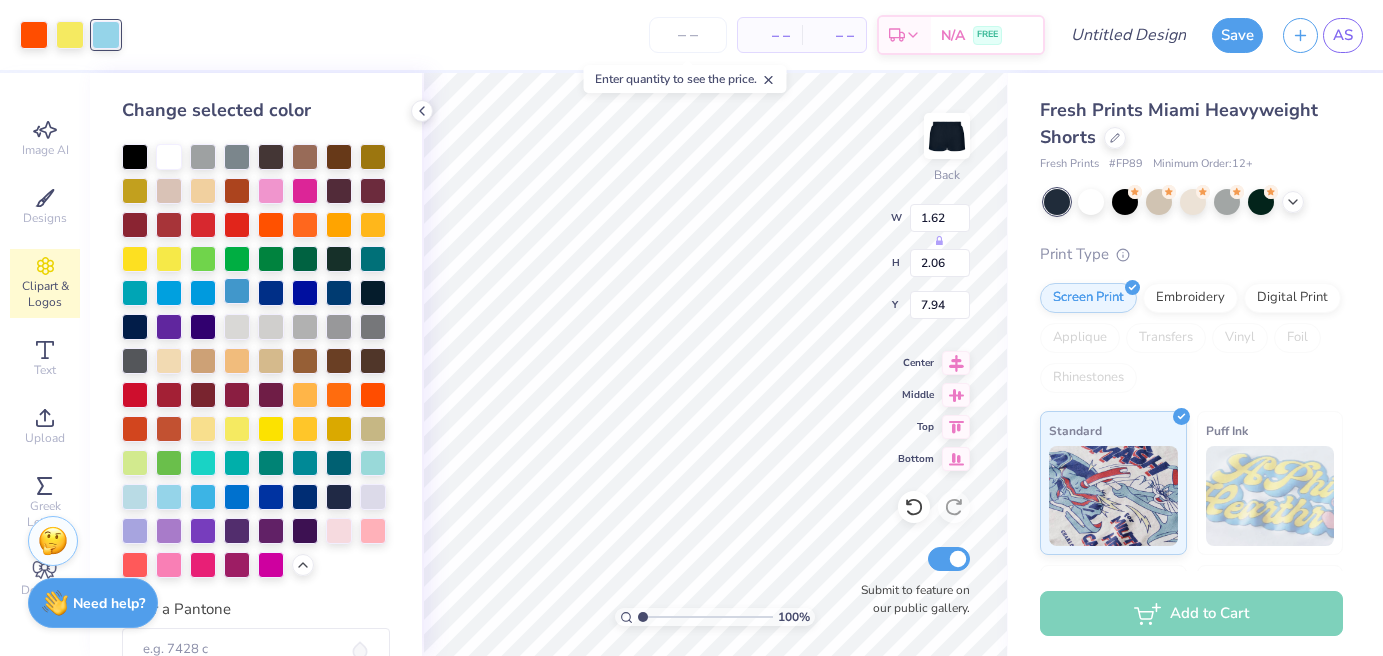 click at bounding box center [237, 291] 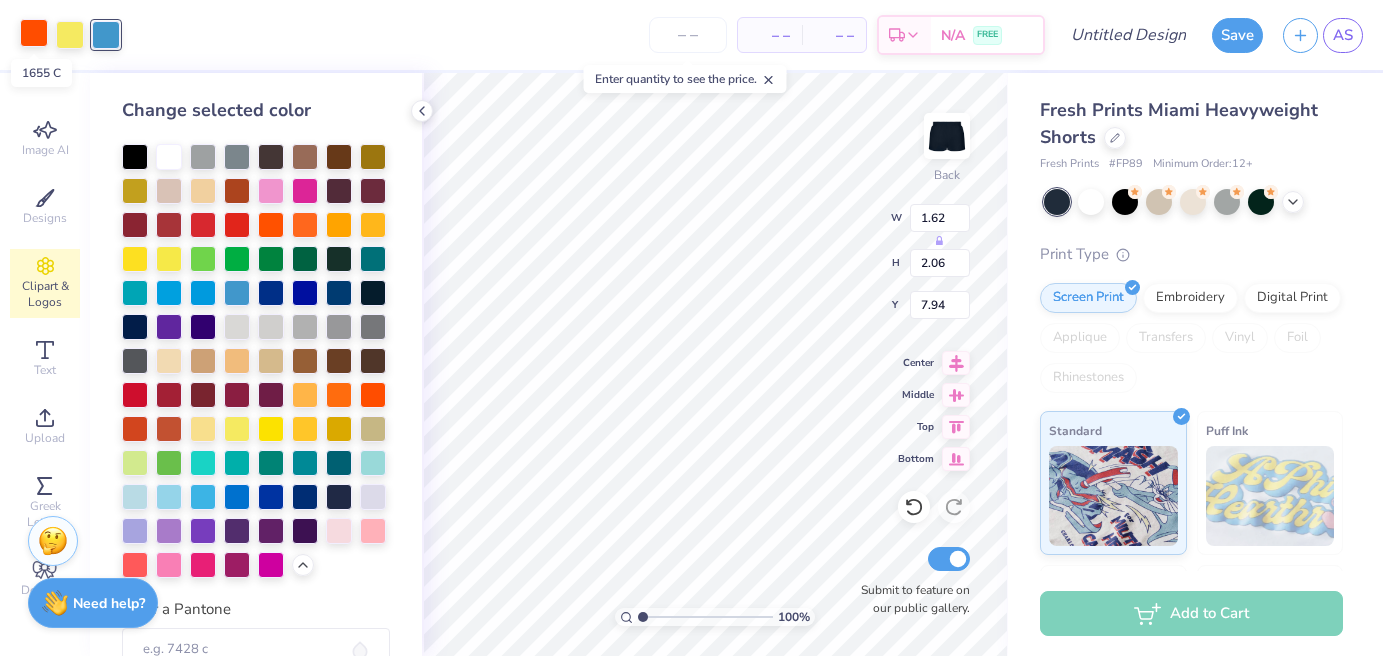 click at bounding box center [34, 33] 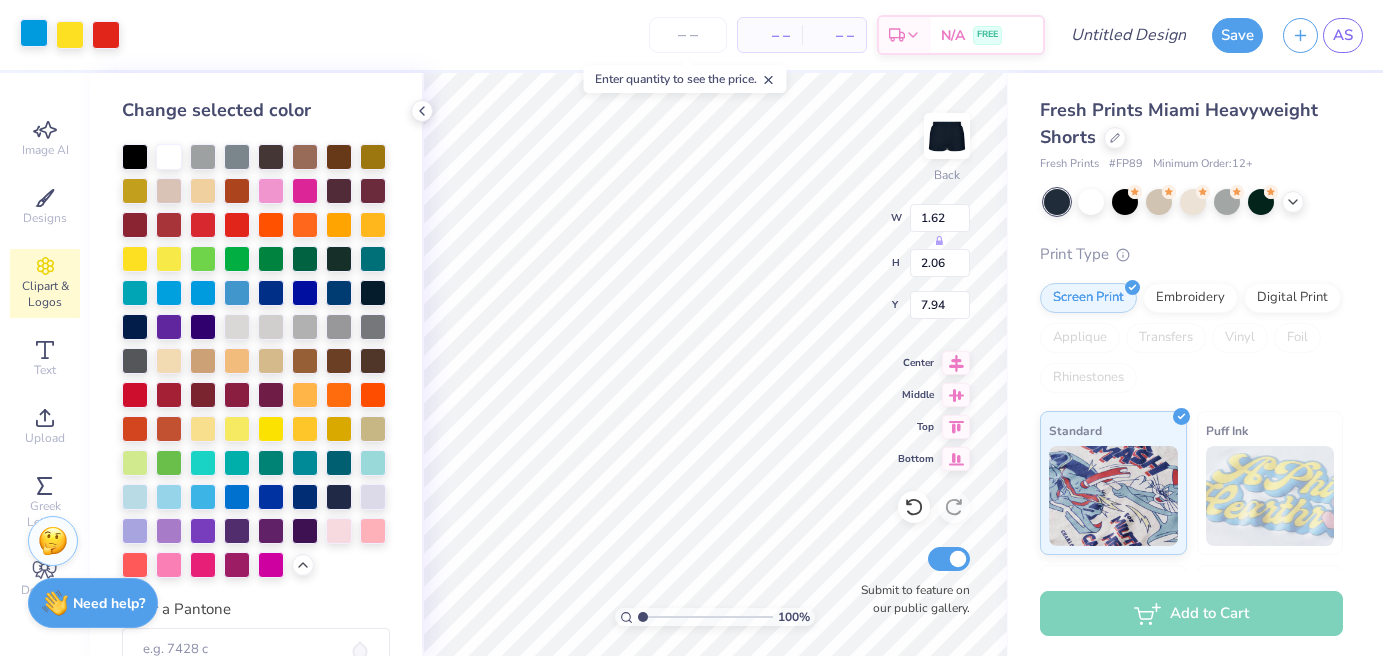 type on "2.10" 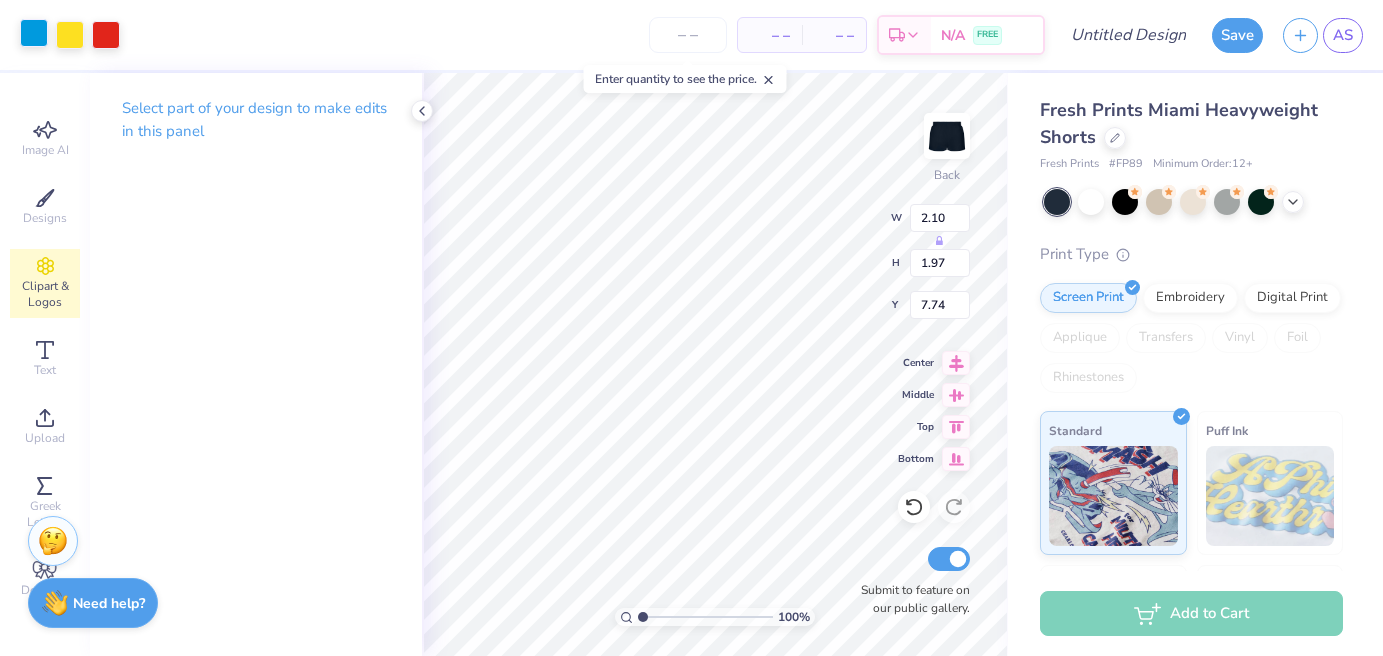 click at bounding box center [34, 33] 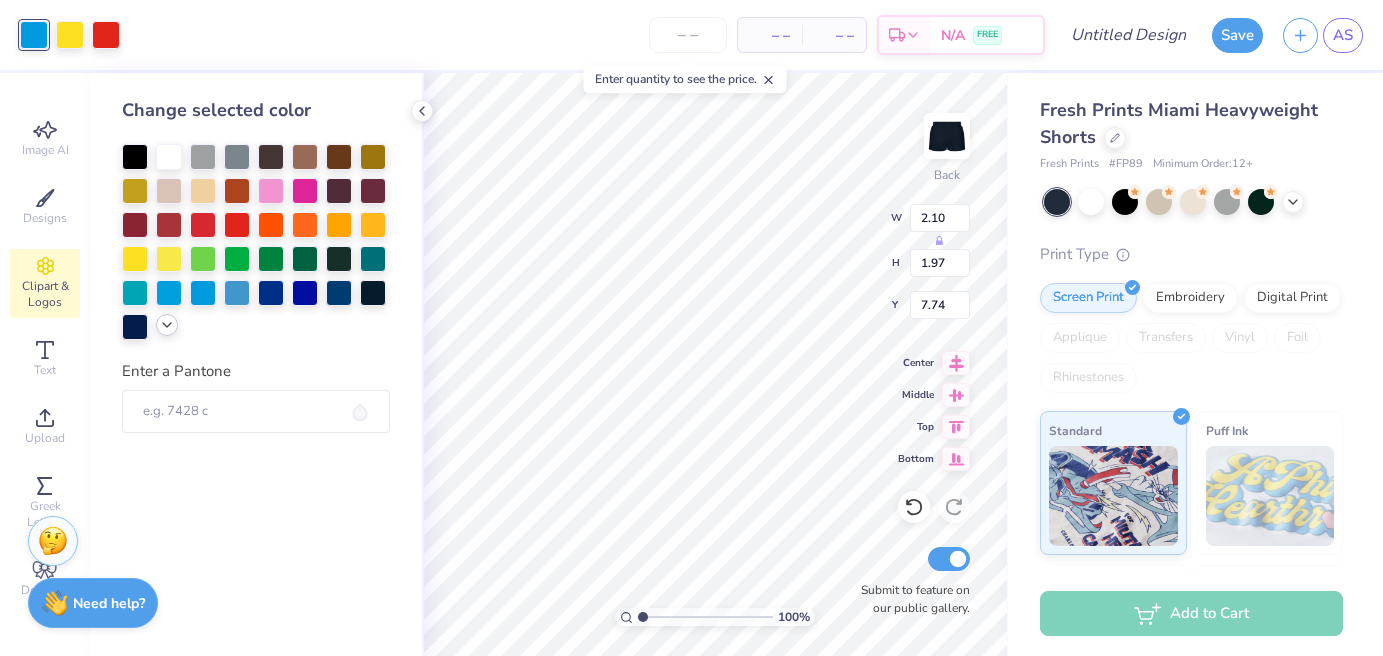 click at bounding box center (167, 325) 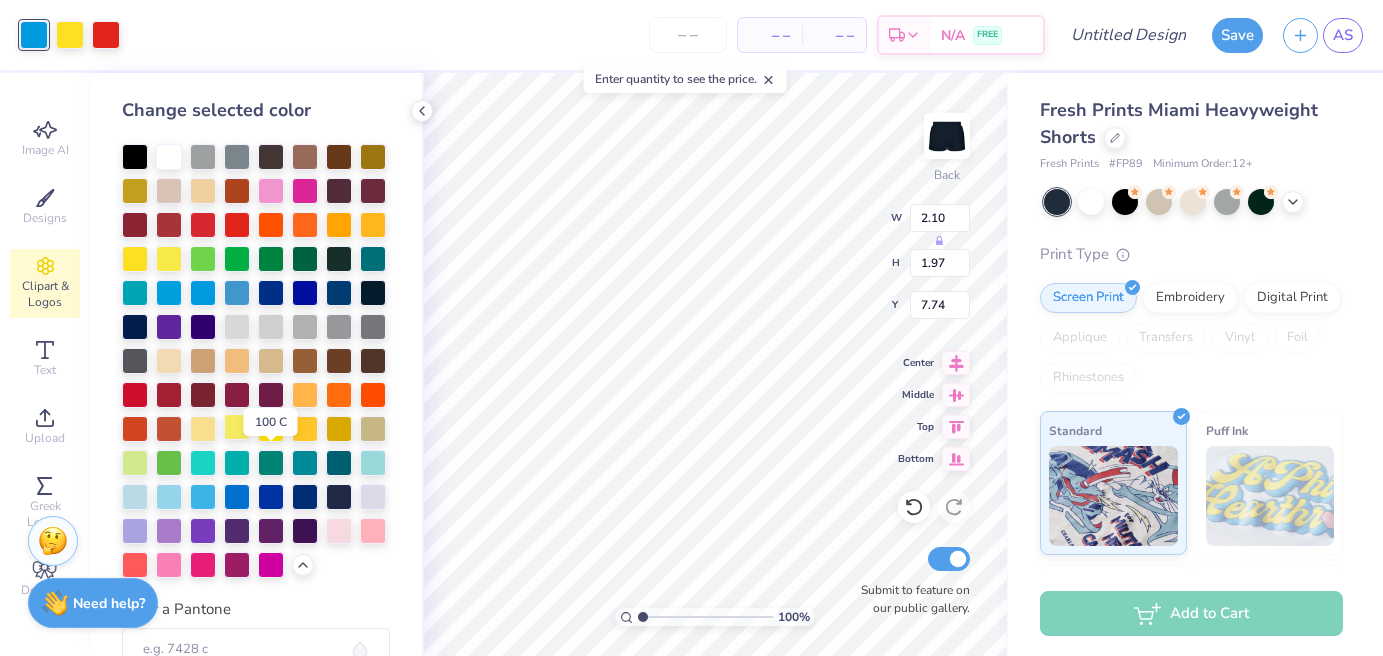 click at bounding box center (237, 427) 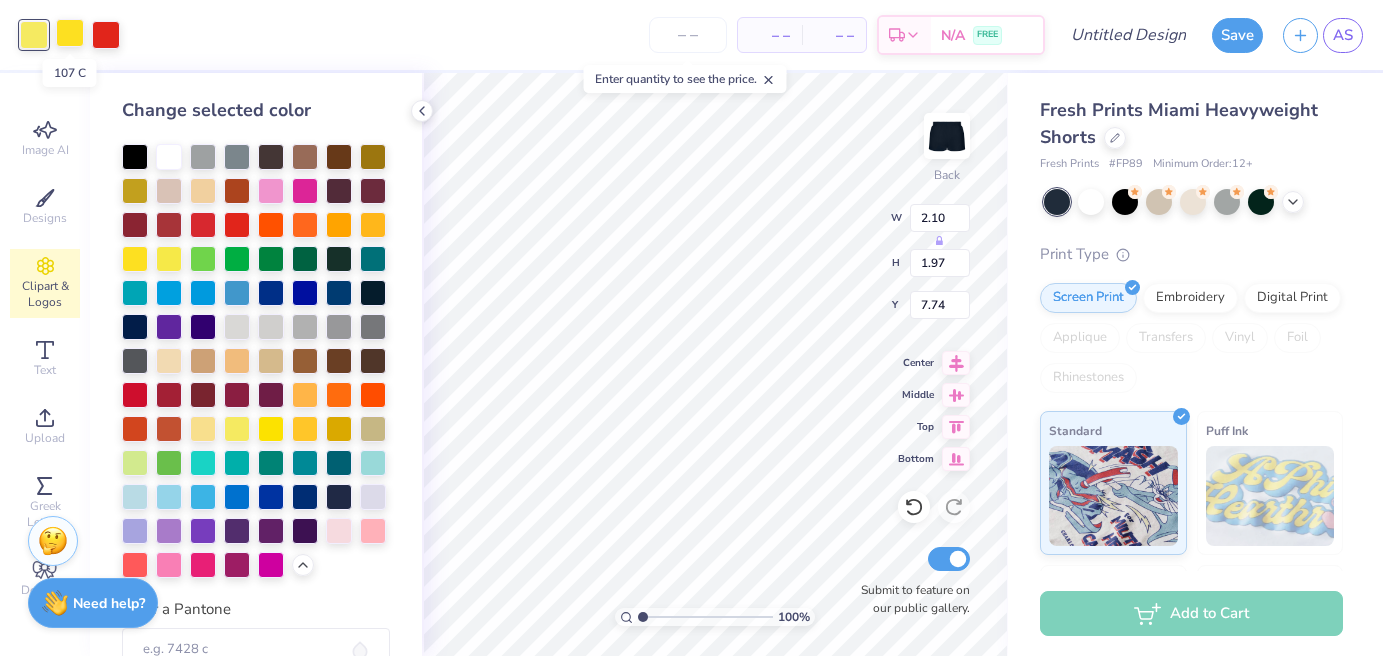 click at bounding box center (70, 33) 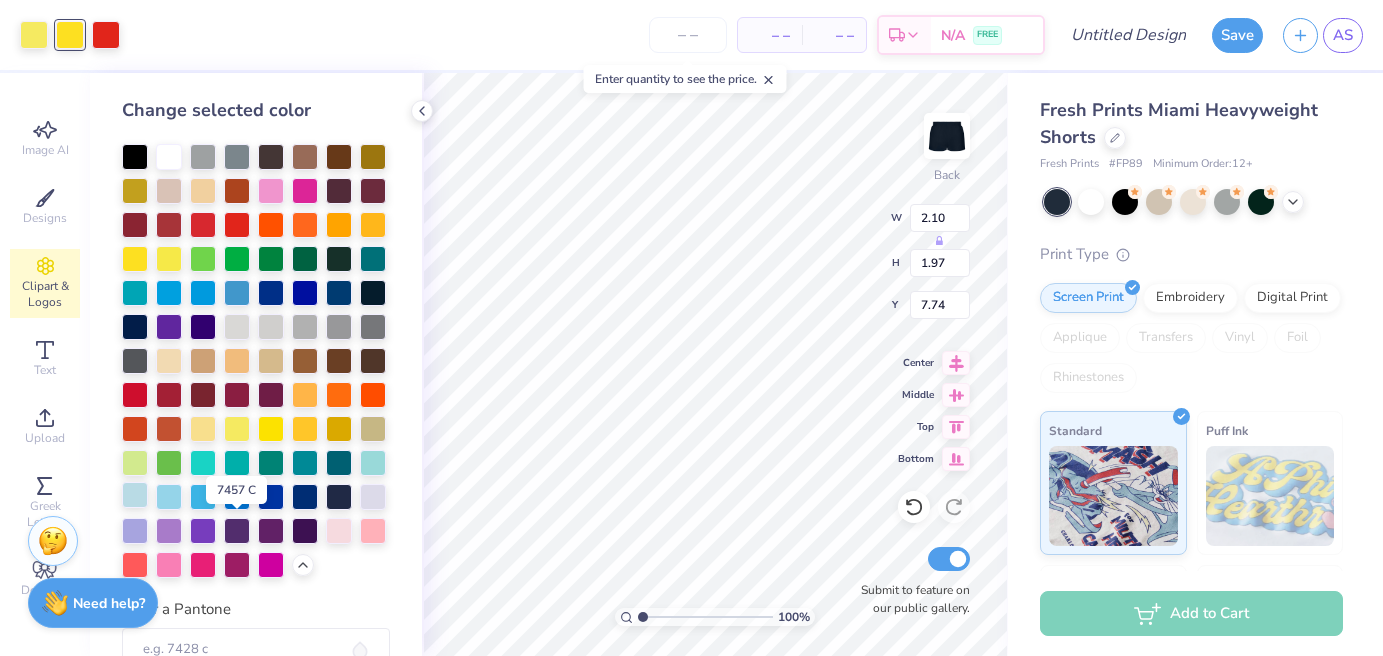 click at bounding box center (135, 495) 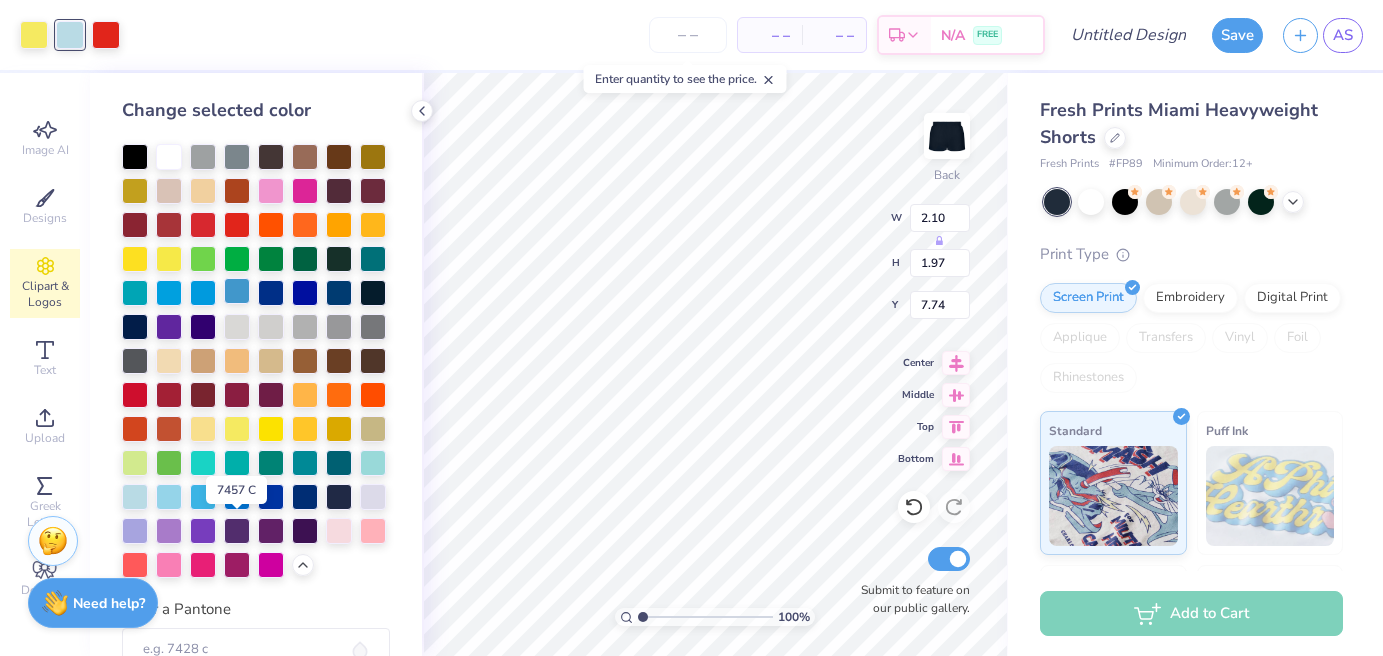 click at bounding box center (237, 291) 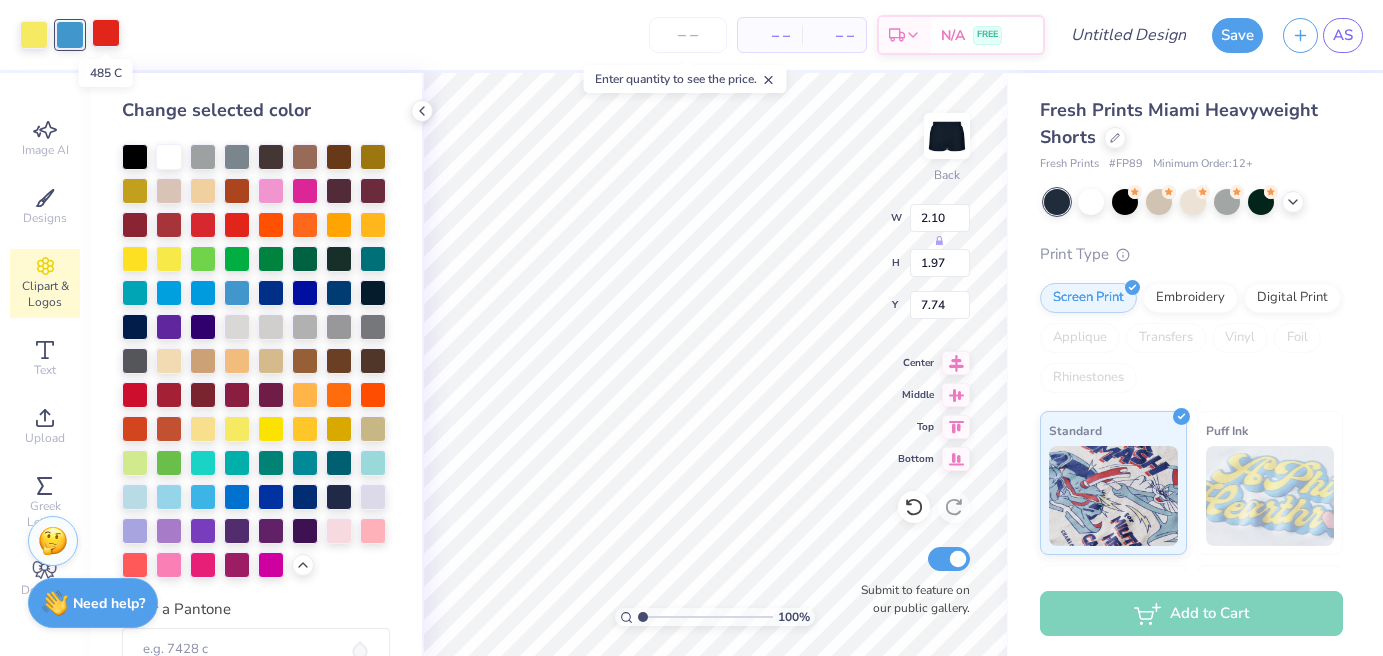 click at bounding box center (106, 33) 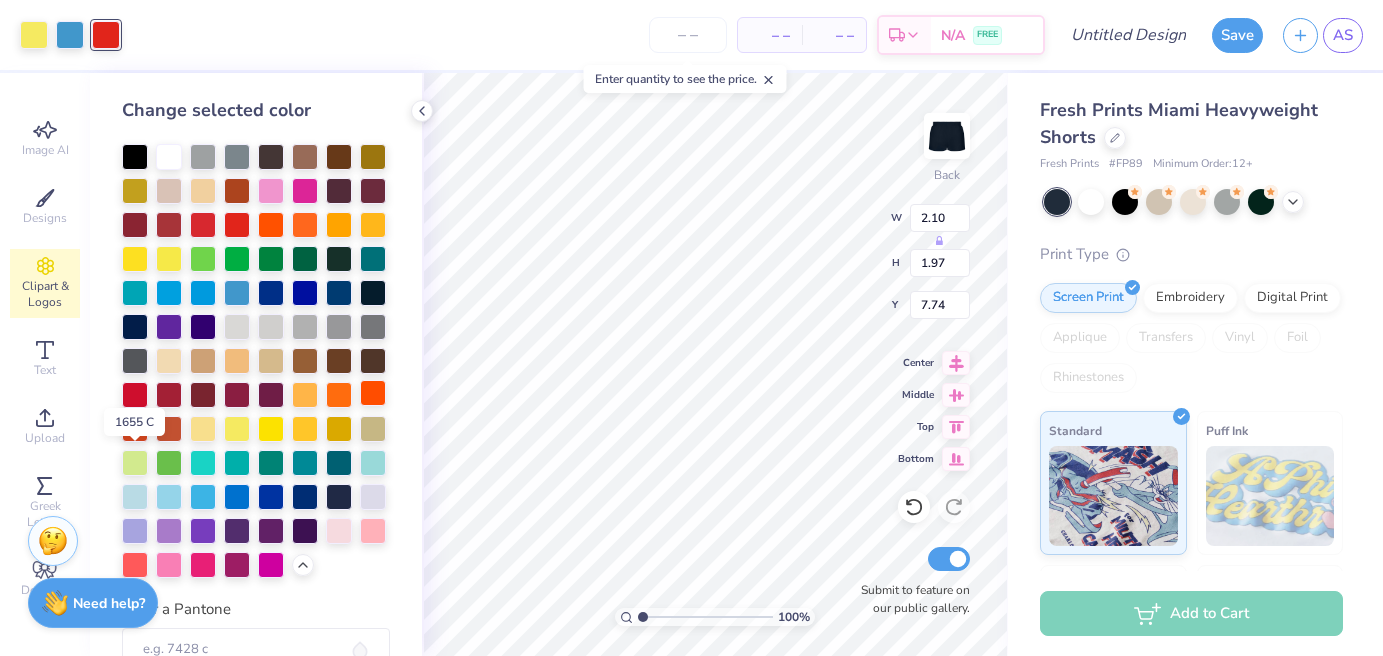 click at bounding box center [373, 393] 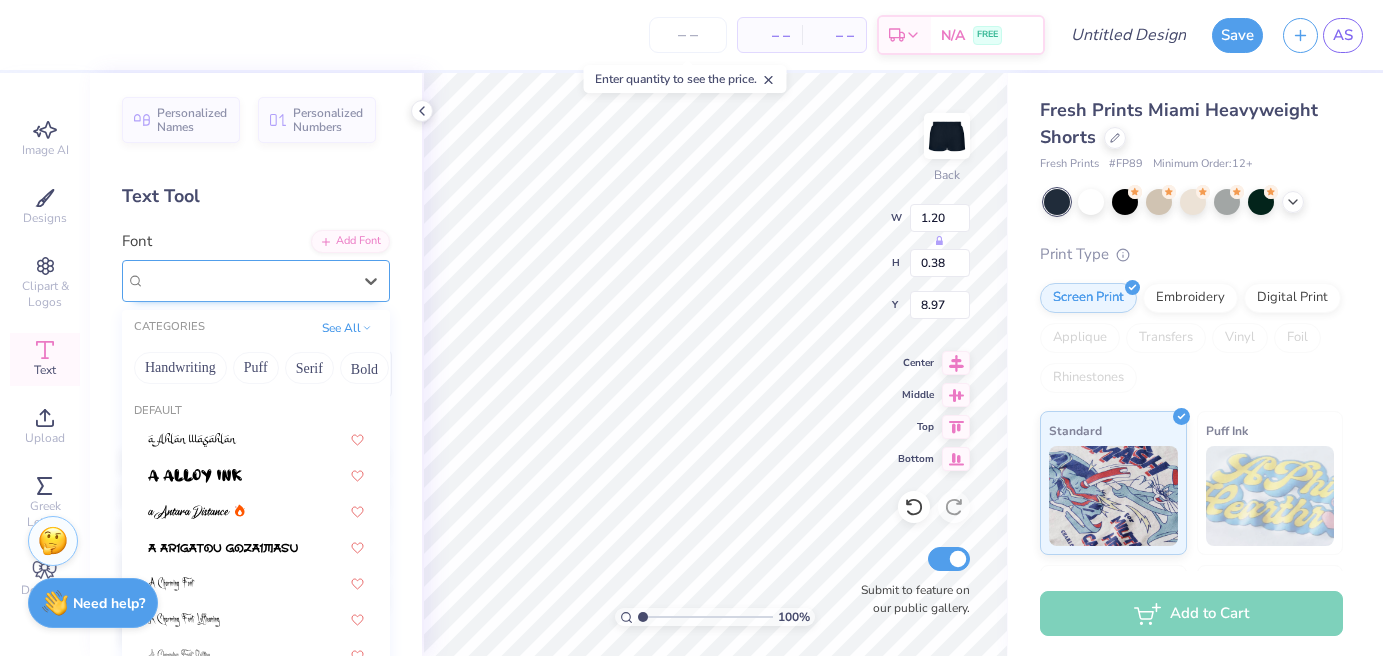 click on "High School USA Serif" at bounding box center (215, 280) 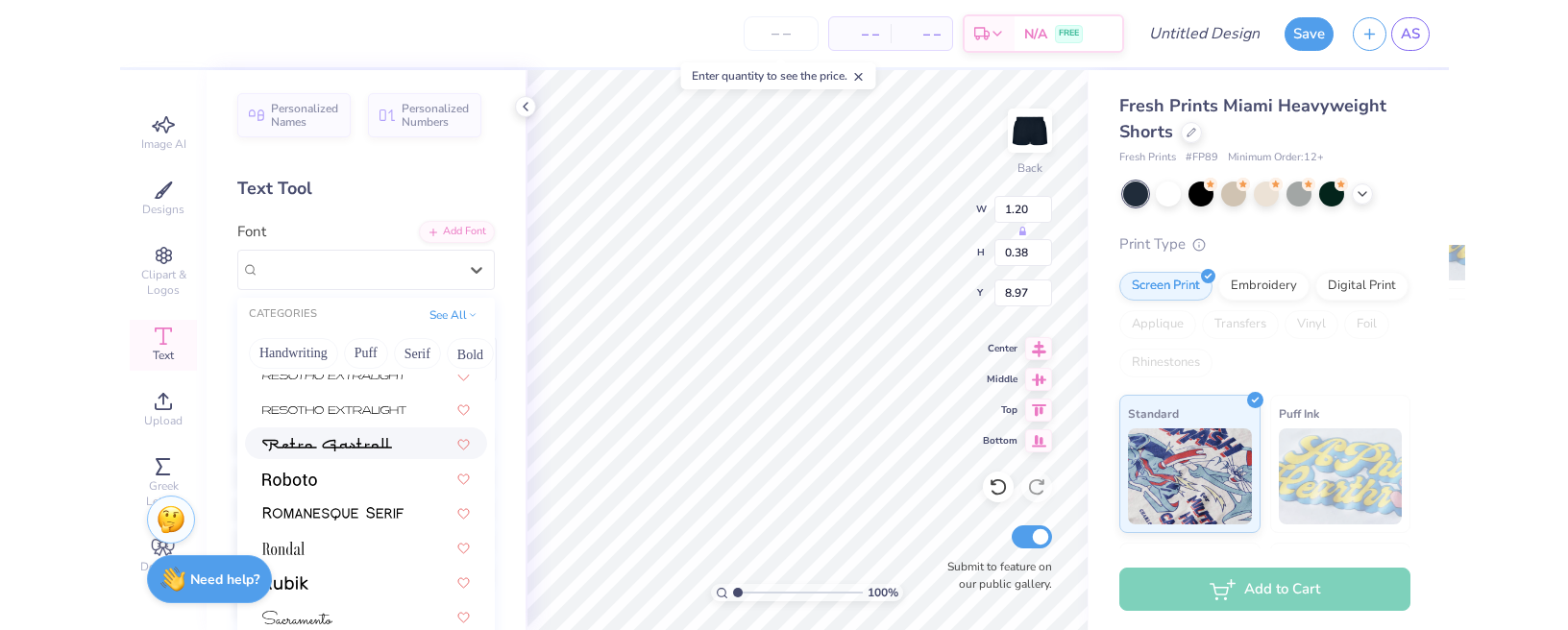 scroll, scrollTop: 7413, scrollLeft: 0, axis: vertical 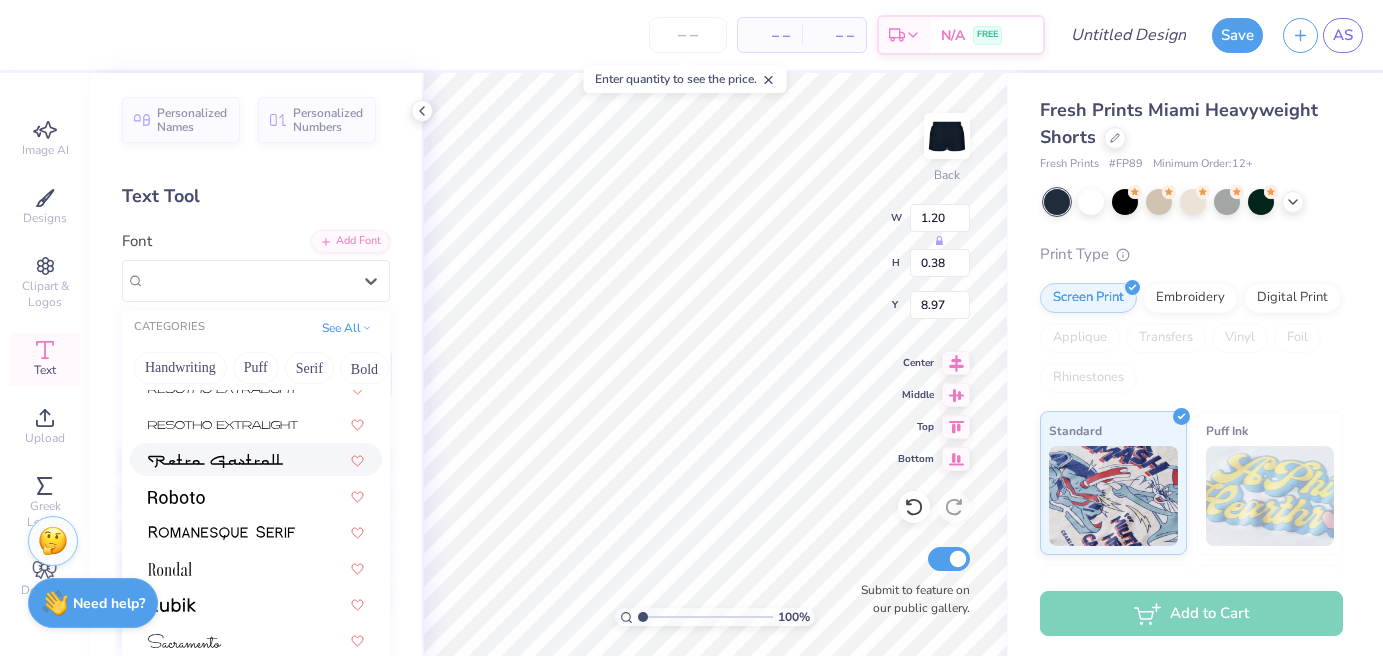 click at bounding box center [215, 461] 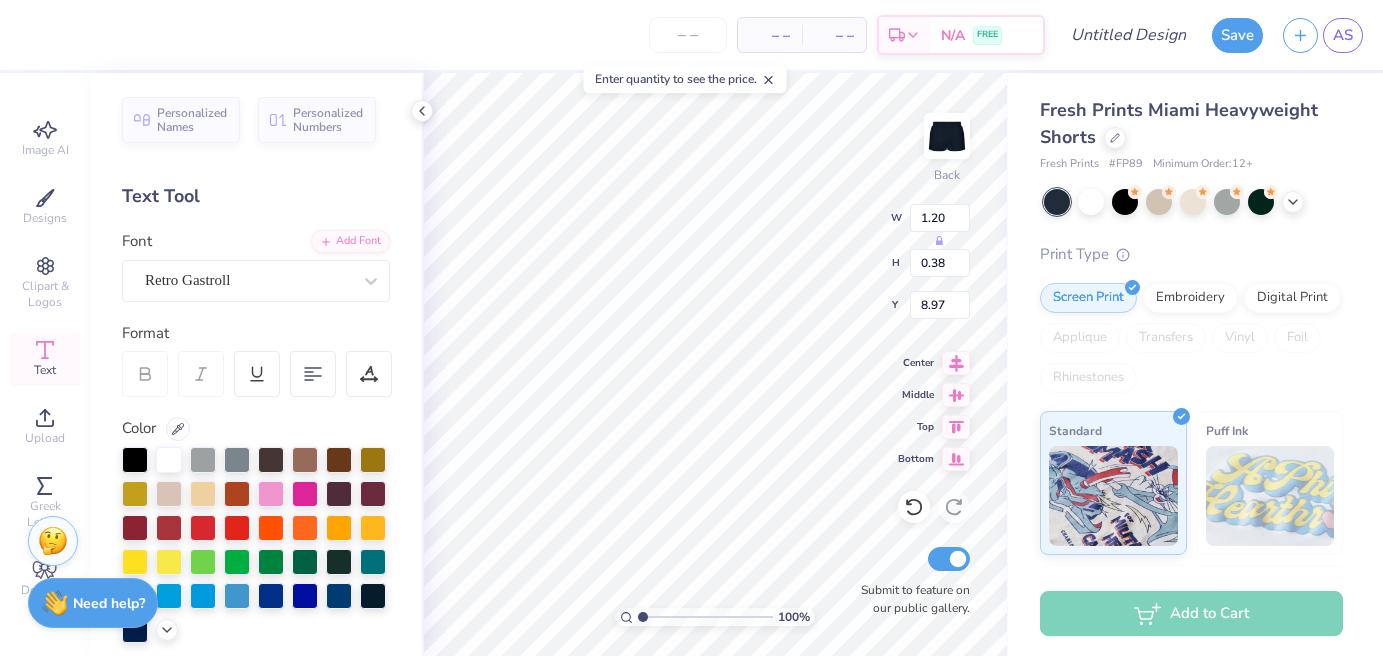 type on "2.82" 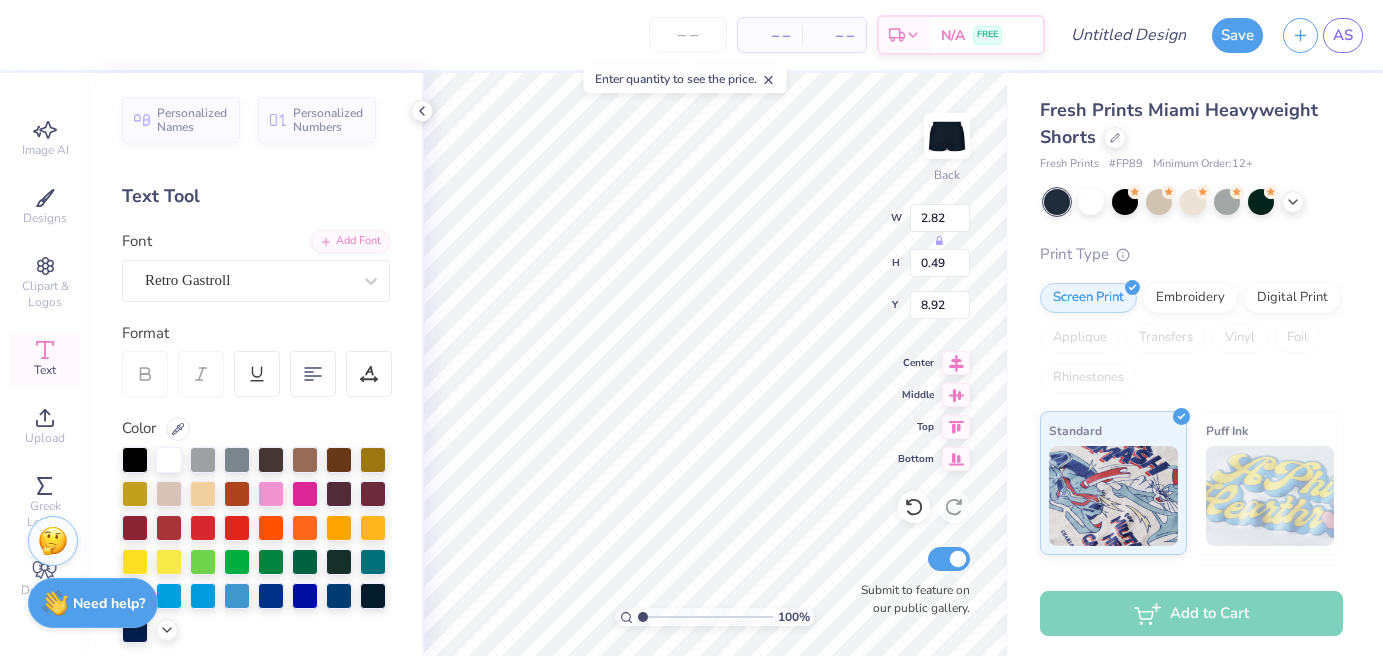 type on "1.27" 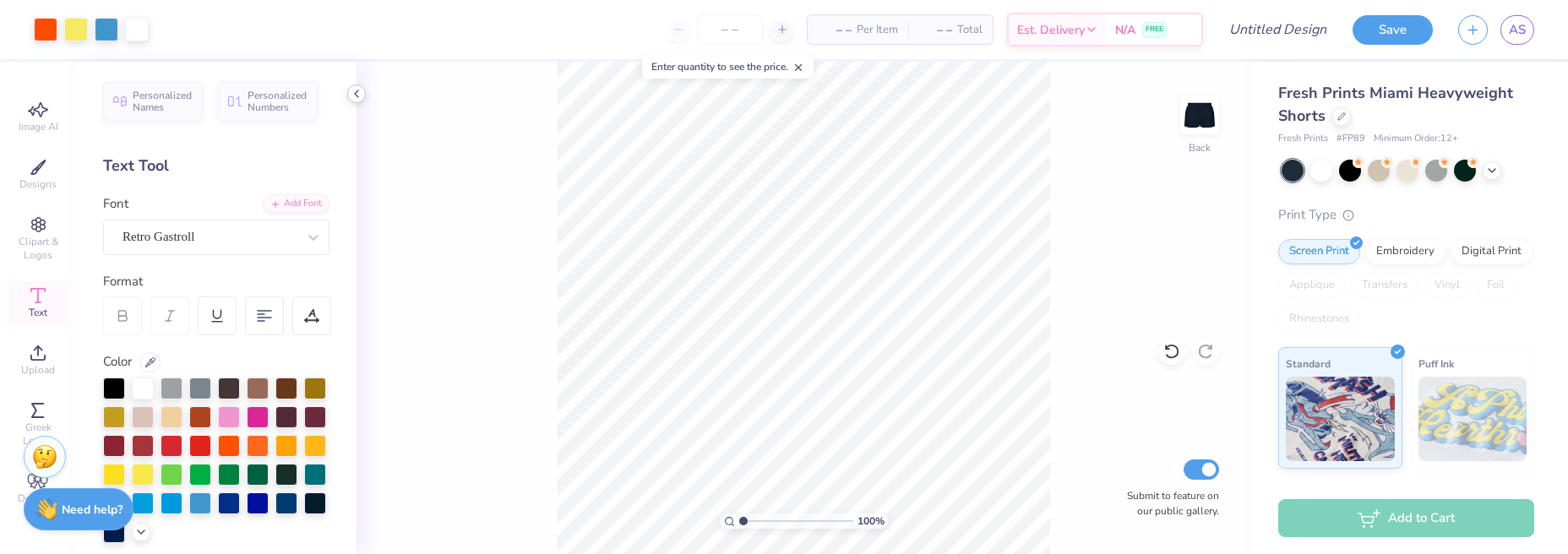 click 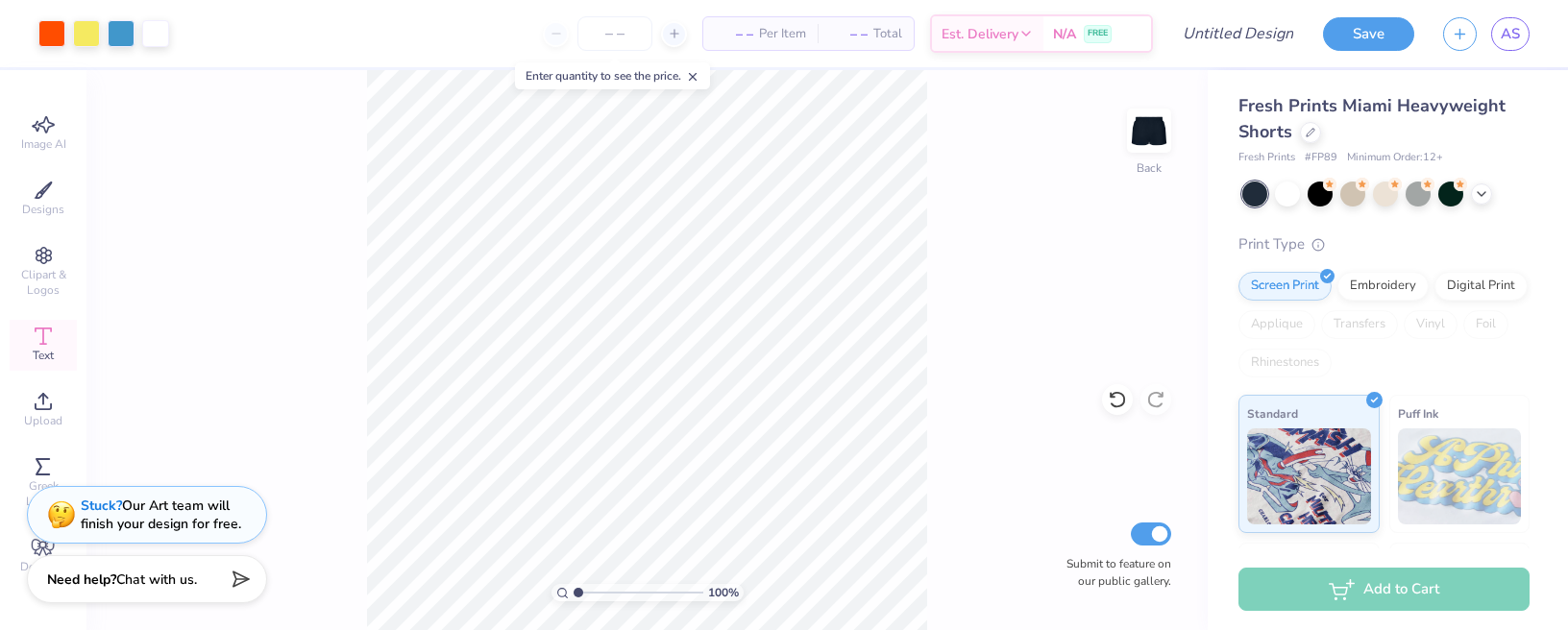 click on "100  % Back Submit to feature on our public gallery." at bounding box center [647, 350] 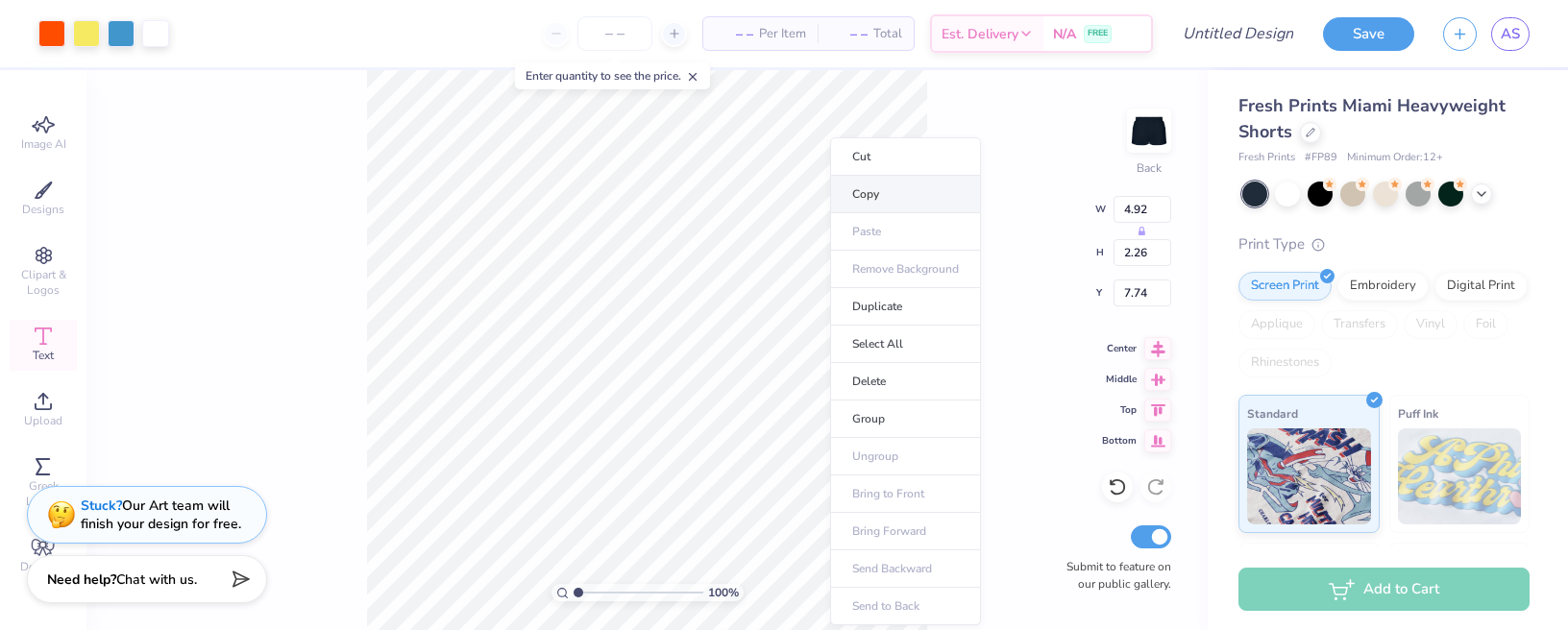 click on "Copy" at bounding box center [905, 194] 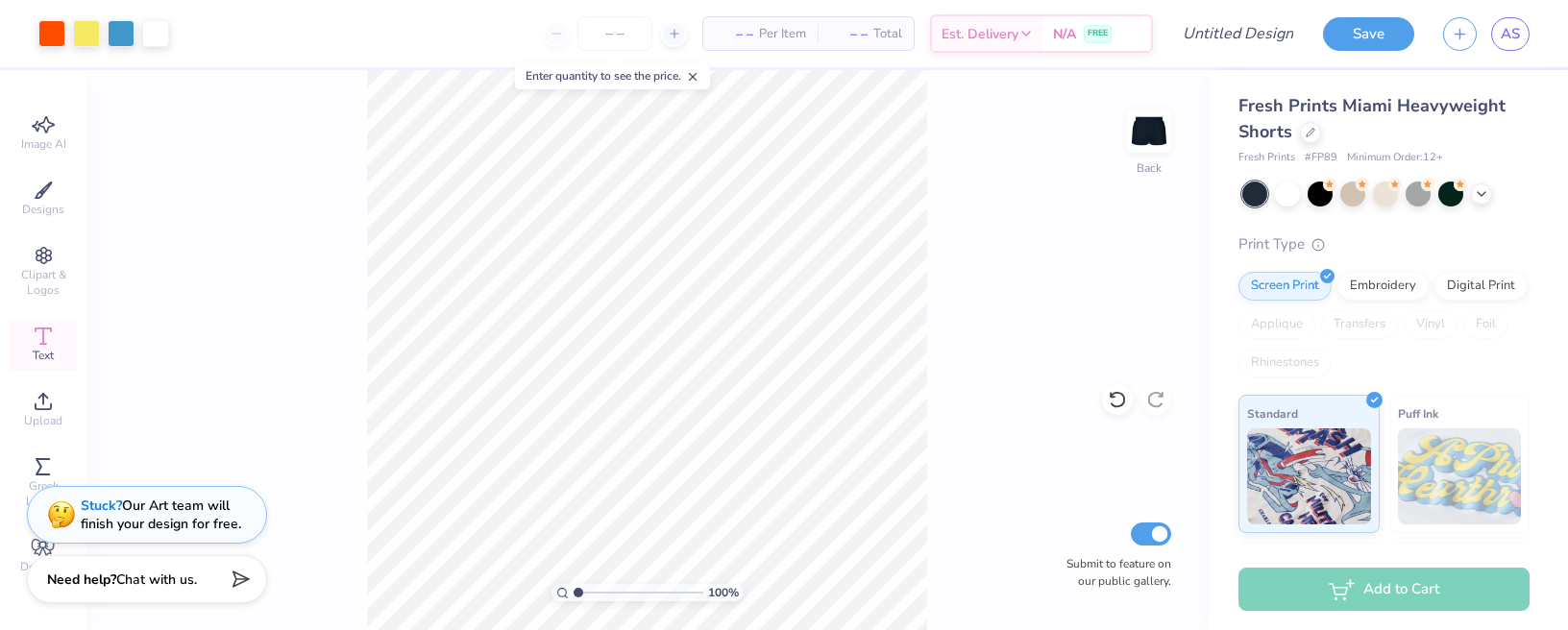 click on "100  % Back Submit to feature on our public gallery." at bounding box center (647, 350) 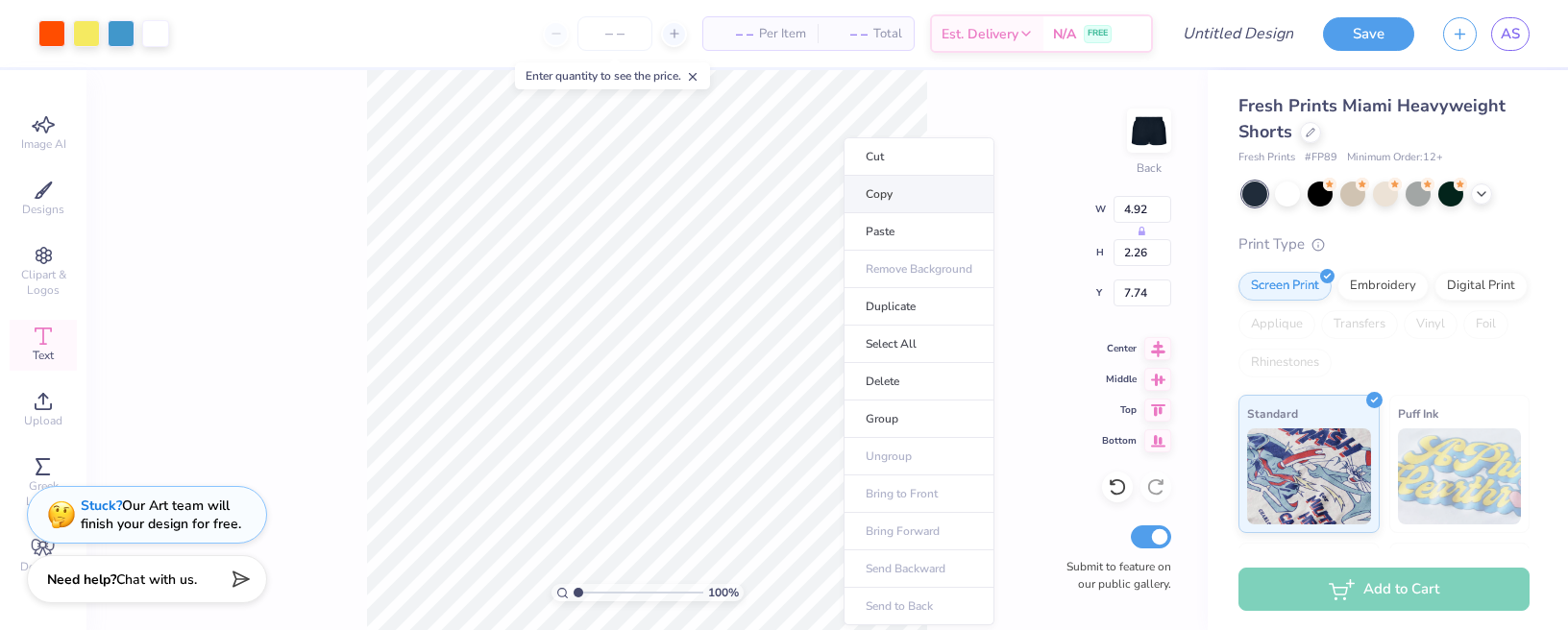 click on "Copy" at bounding box center (919, 194) 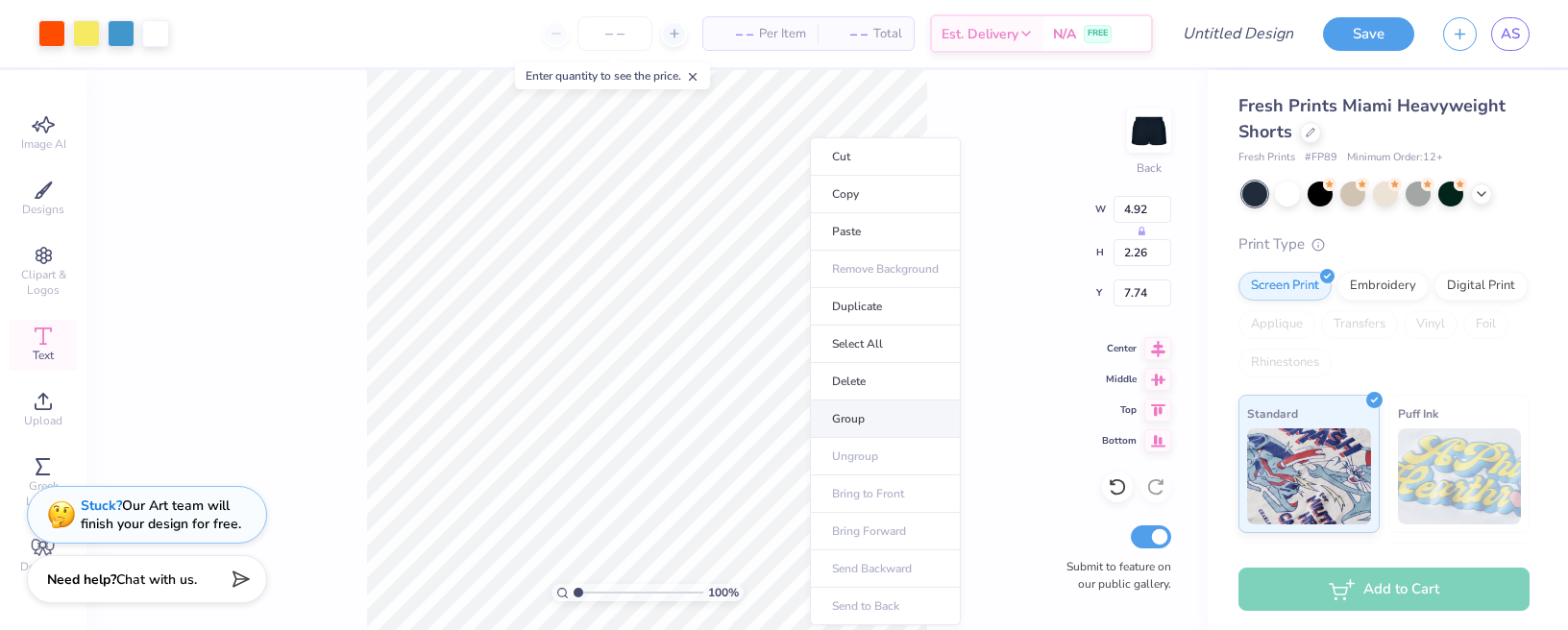 click on "Group" at bounding box center (885, 419) 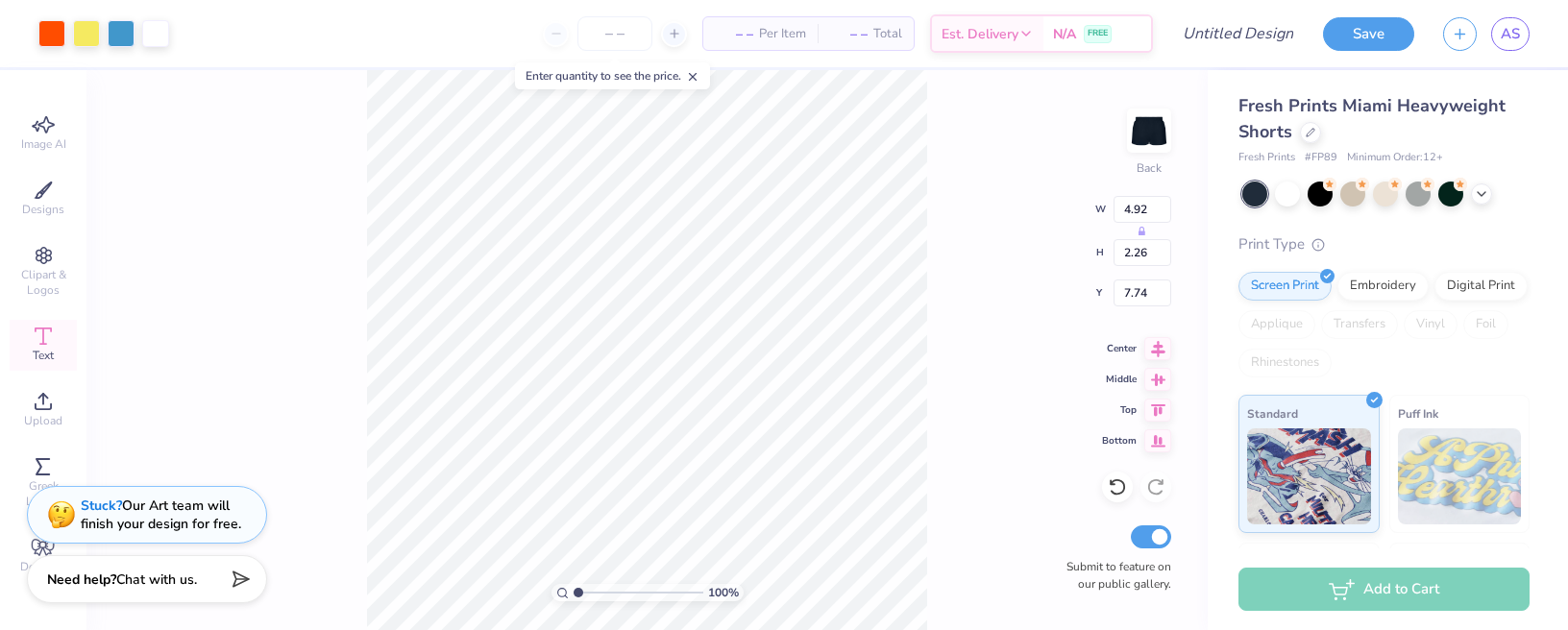 click on "100  % Back W 4.92 H 2.26 Y 7.74 Center Middle Top Bottom Submit to feature on our public gallery." at bounding box center (647, 350) 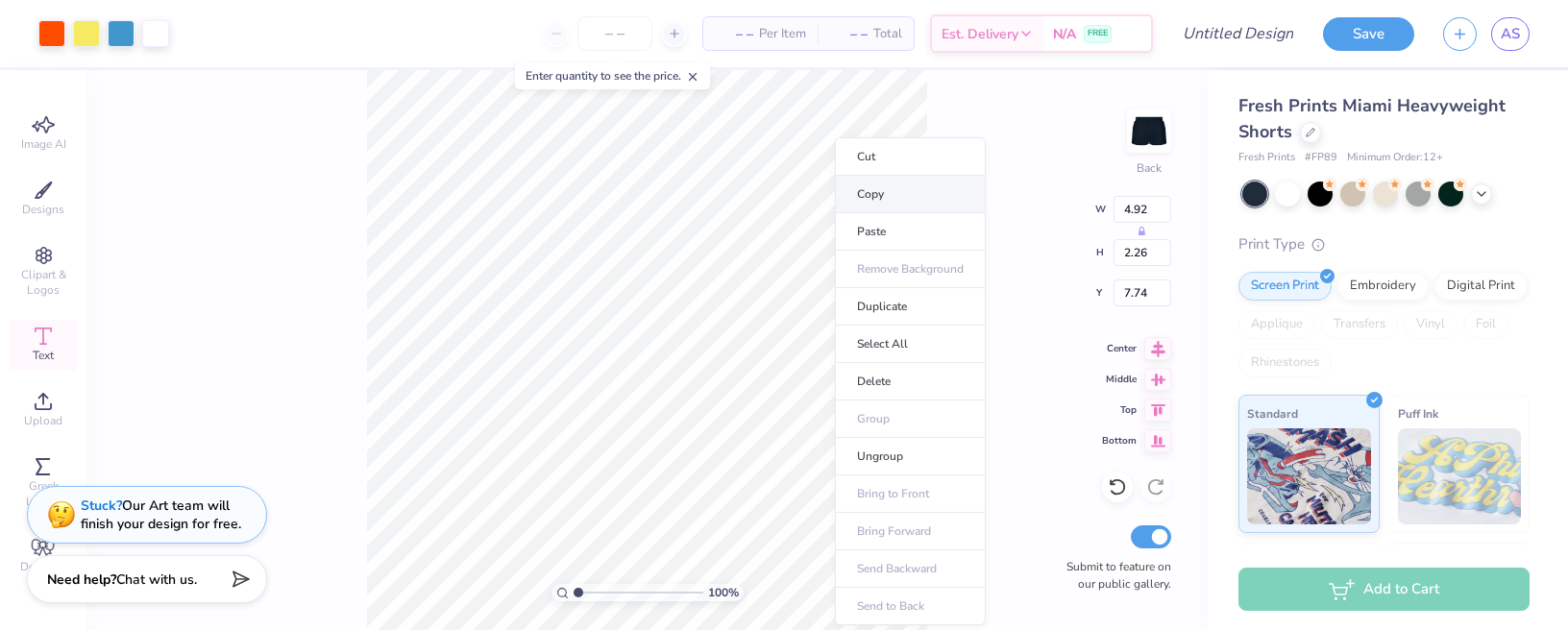 click on "Copy" at bounding box center [910, 194] 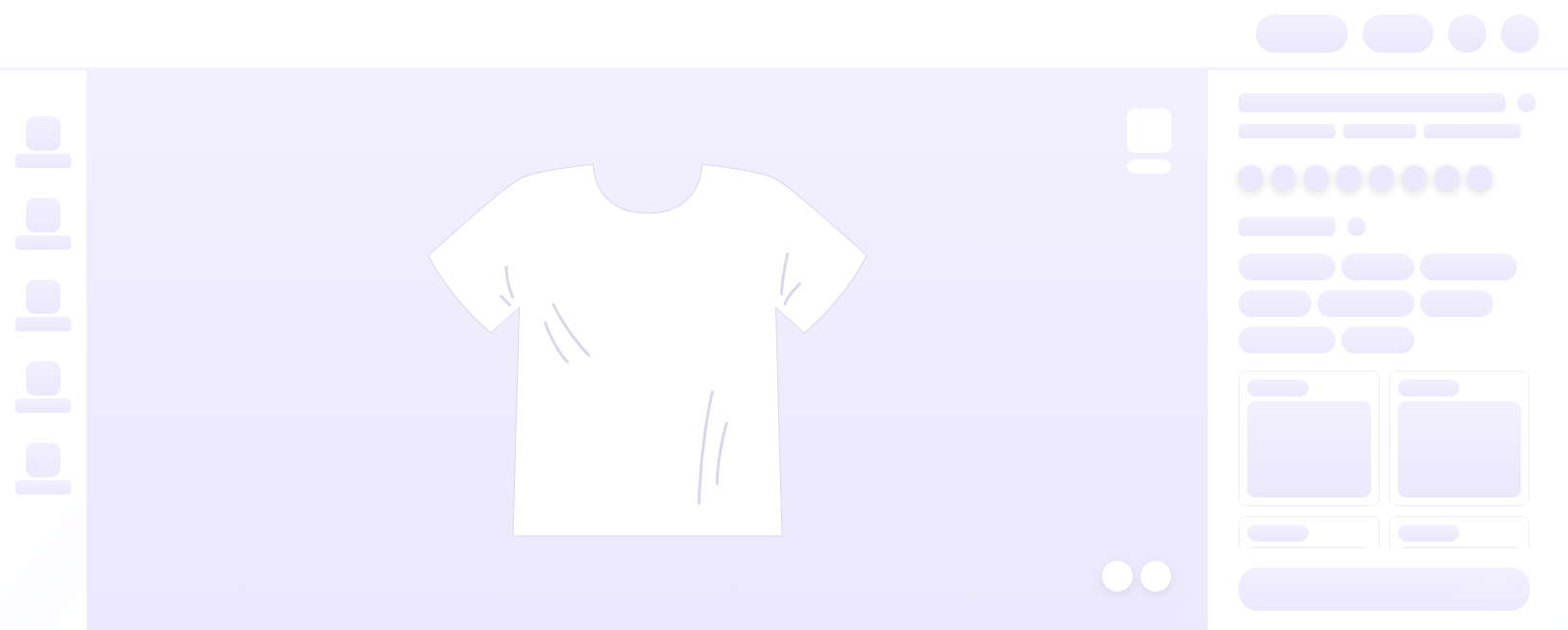 scroll, scrollTop: 0, scrollLeft: 0, axis: both 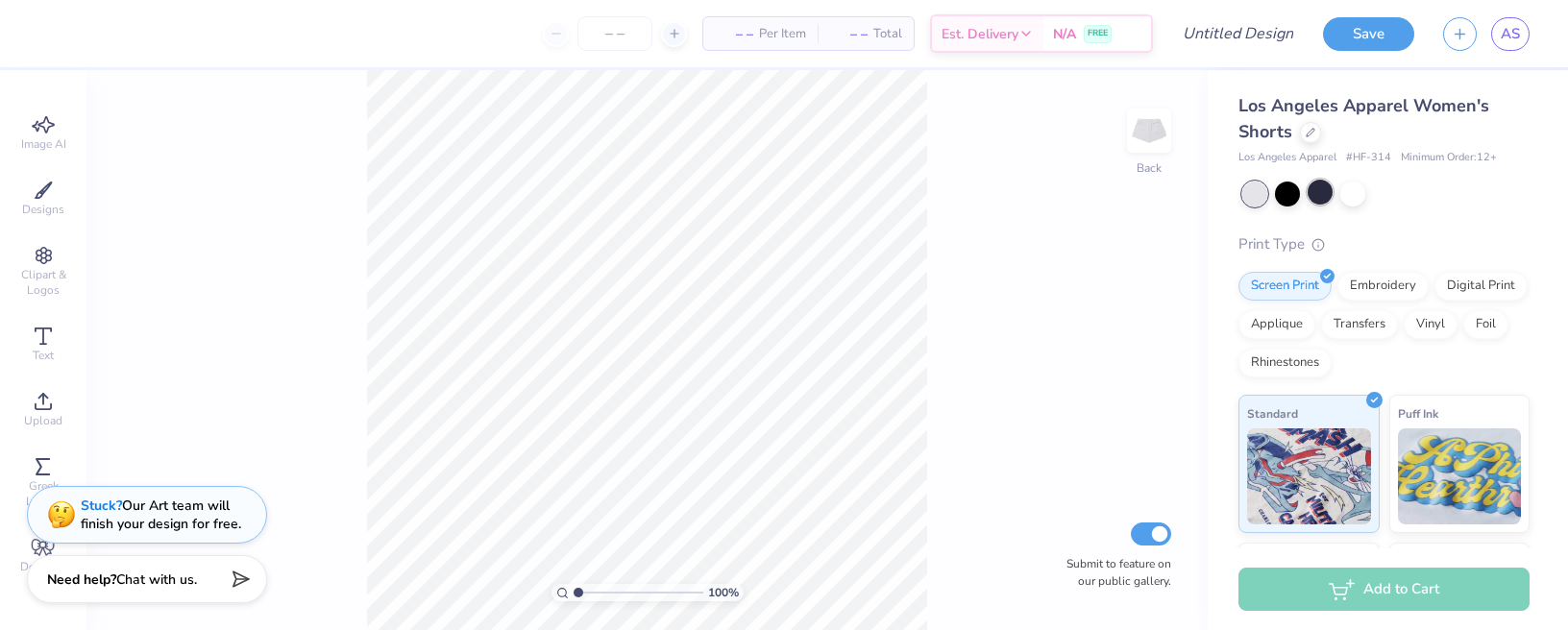 click at bounding box center [1320, 192] 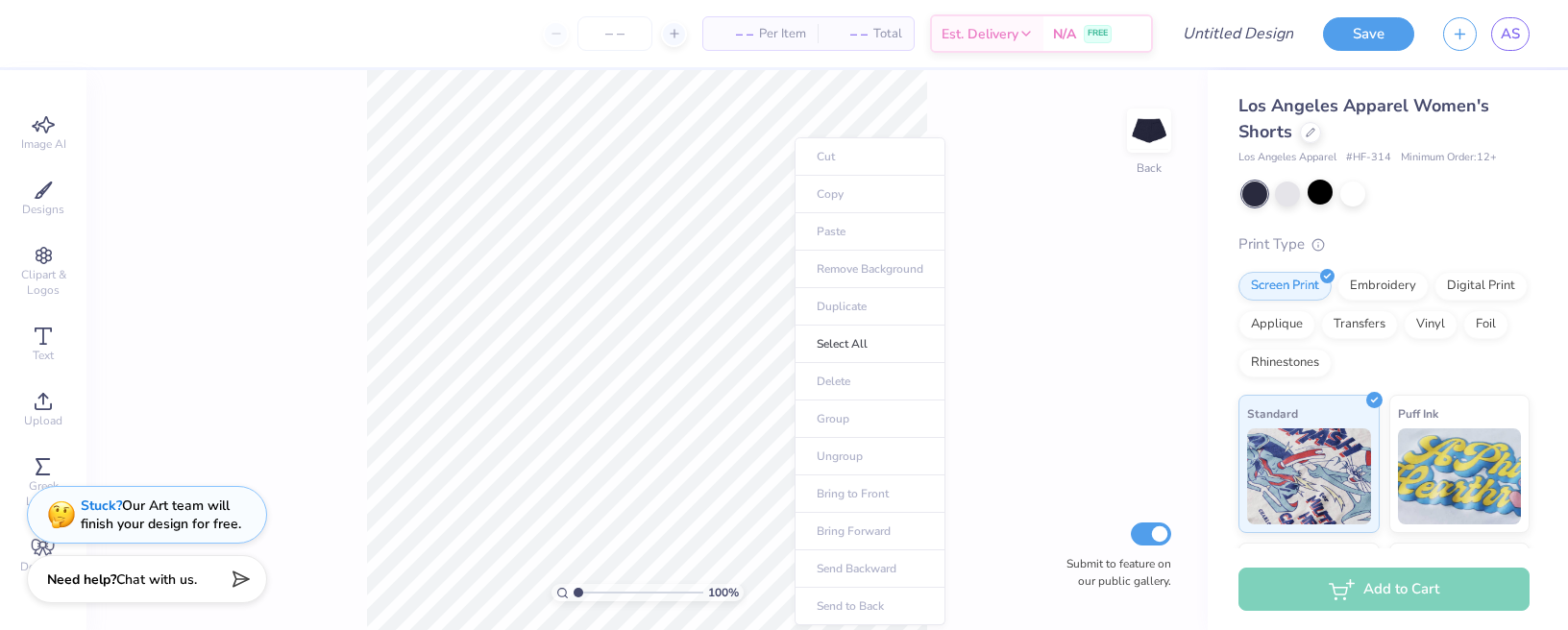 click on "100  % Back Submit to feature on our public gallery." at bounding box center (647, 350) 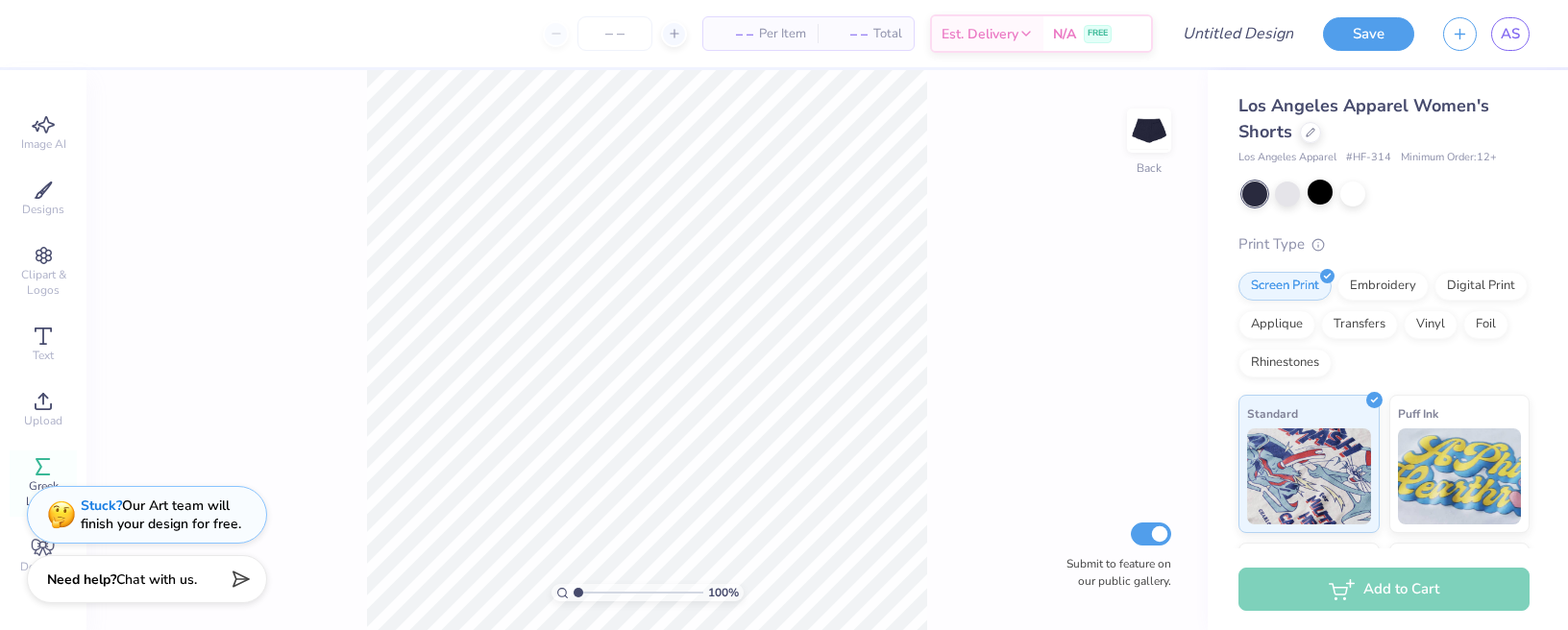 click 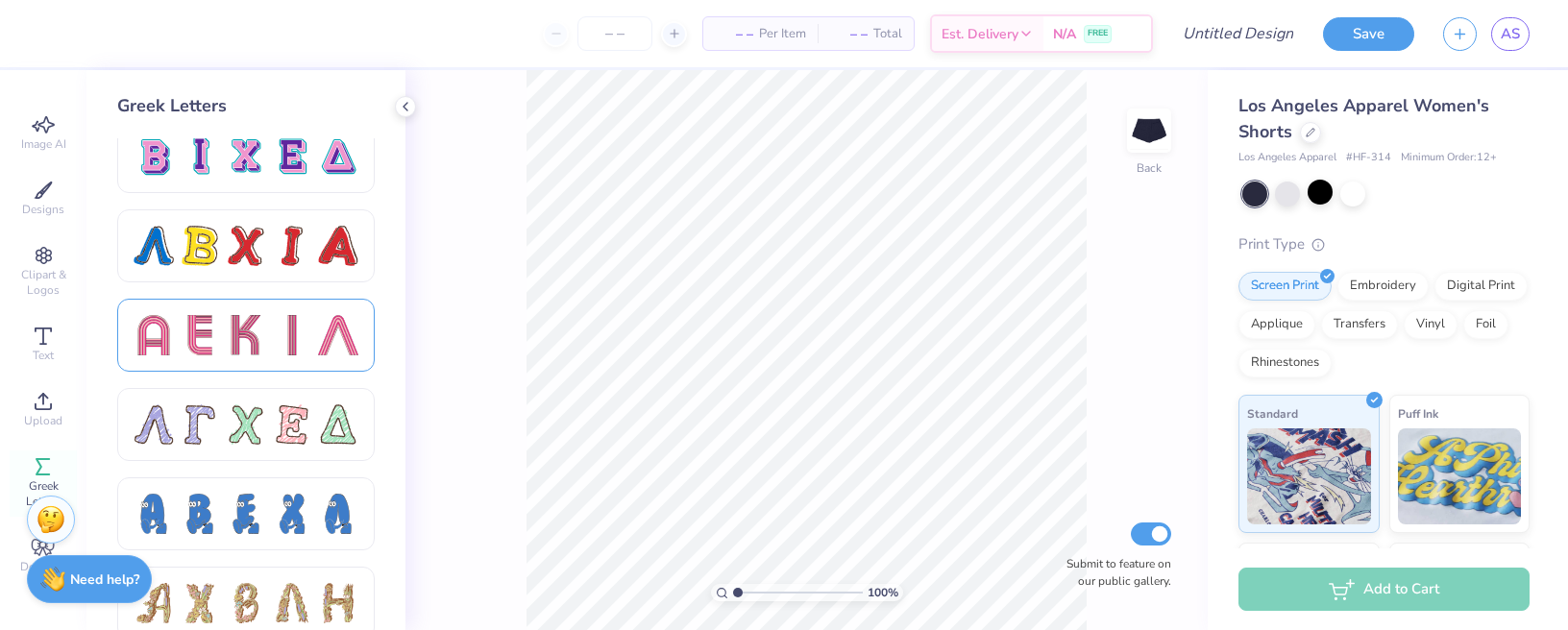 scroll, scrollTop: 1626, scrollLeft: 0, axis: vertical 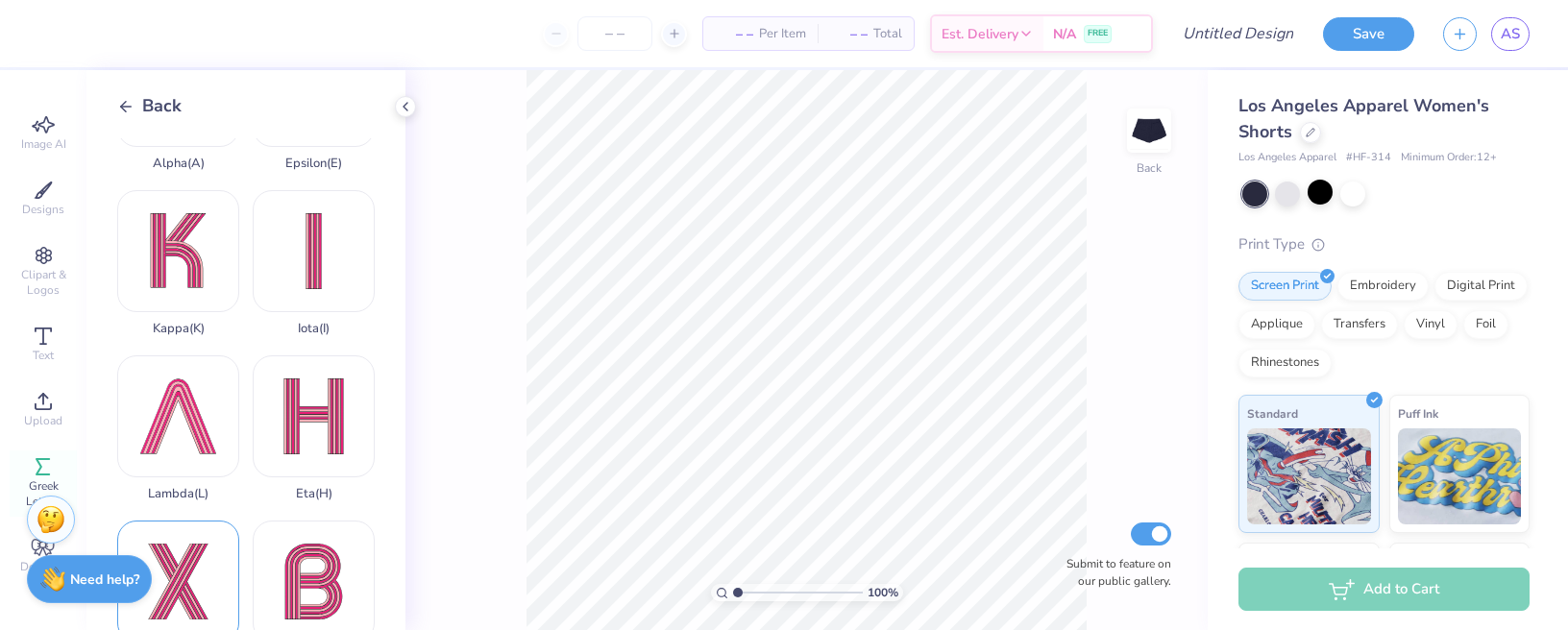 click on "Chi  ( C )" at bounding box center (178, 594) 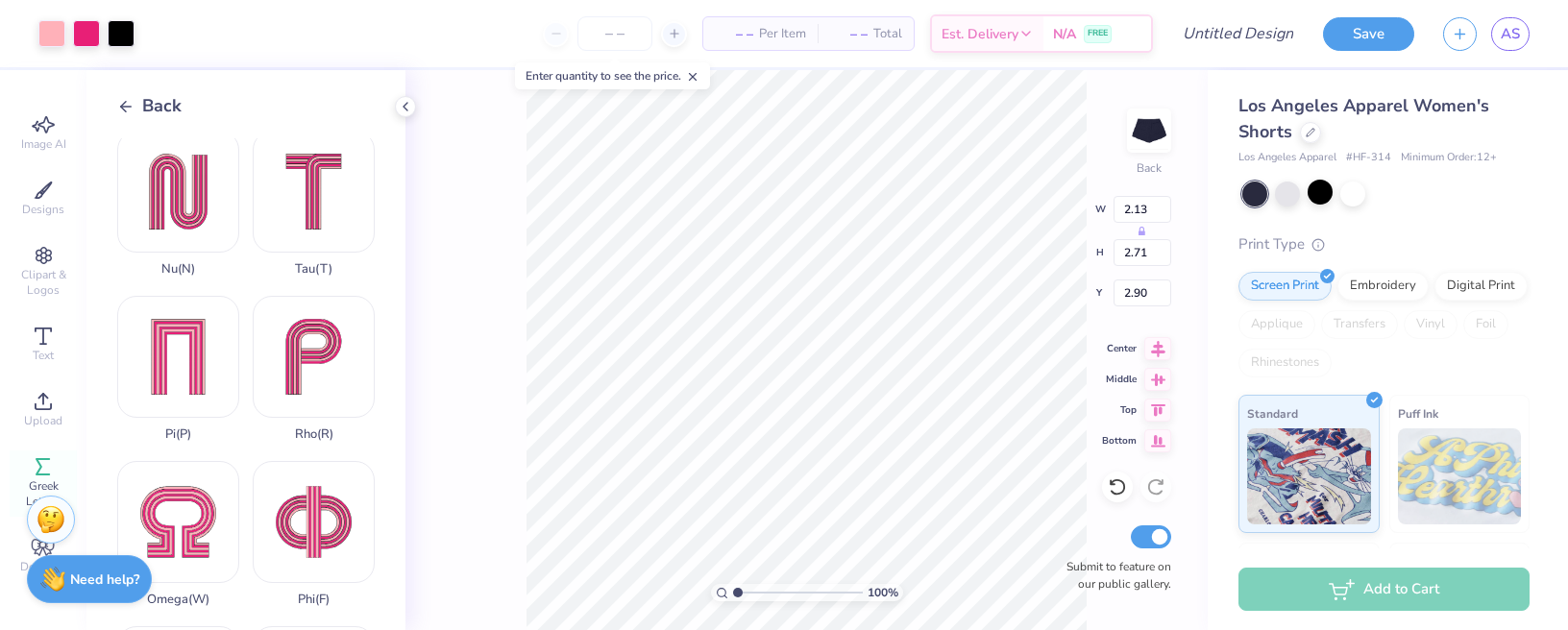 scroll, scrollTop: 848, scrollLeft: 0, axis: vertical 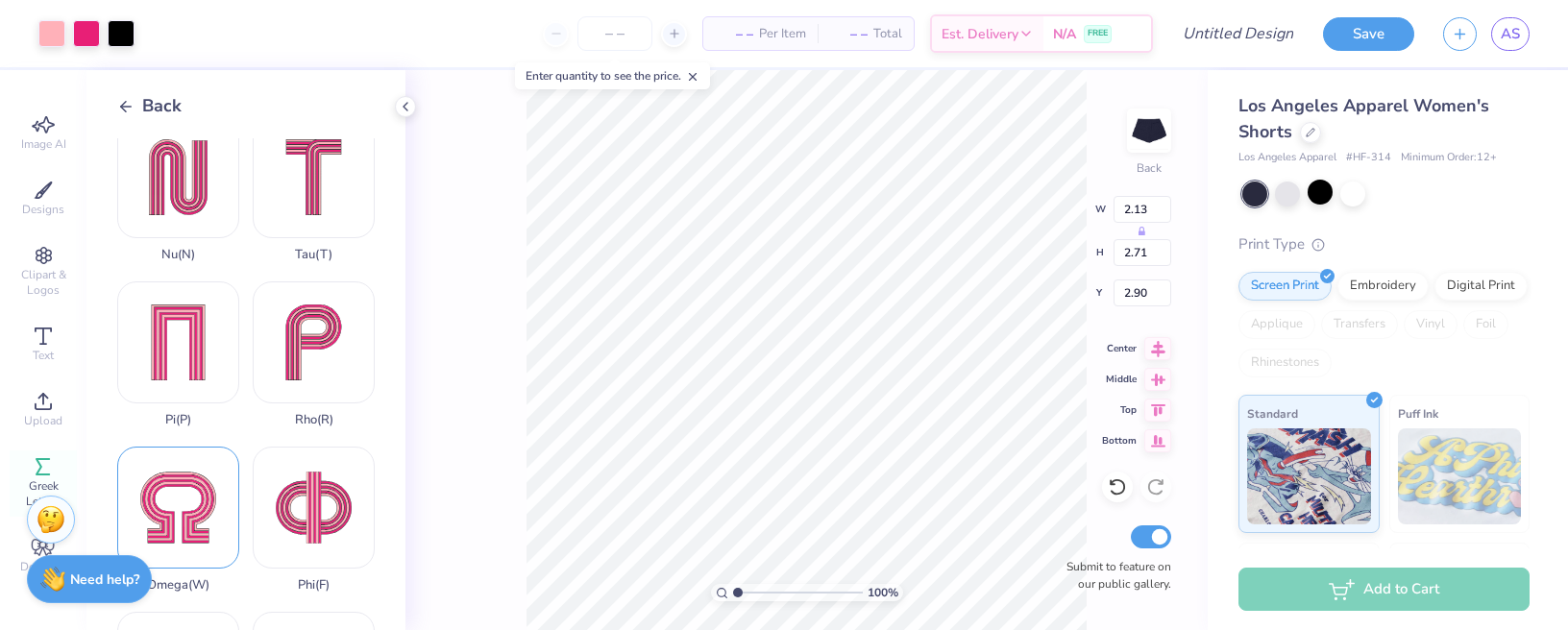 click on "Omega  ( W )" at bounding box center (178, 520) 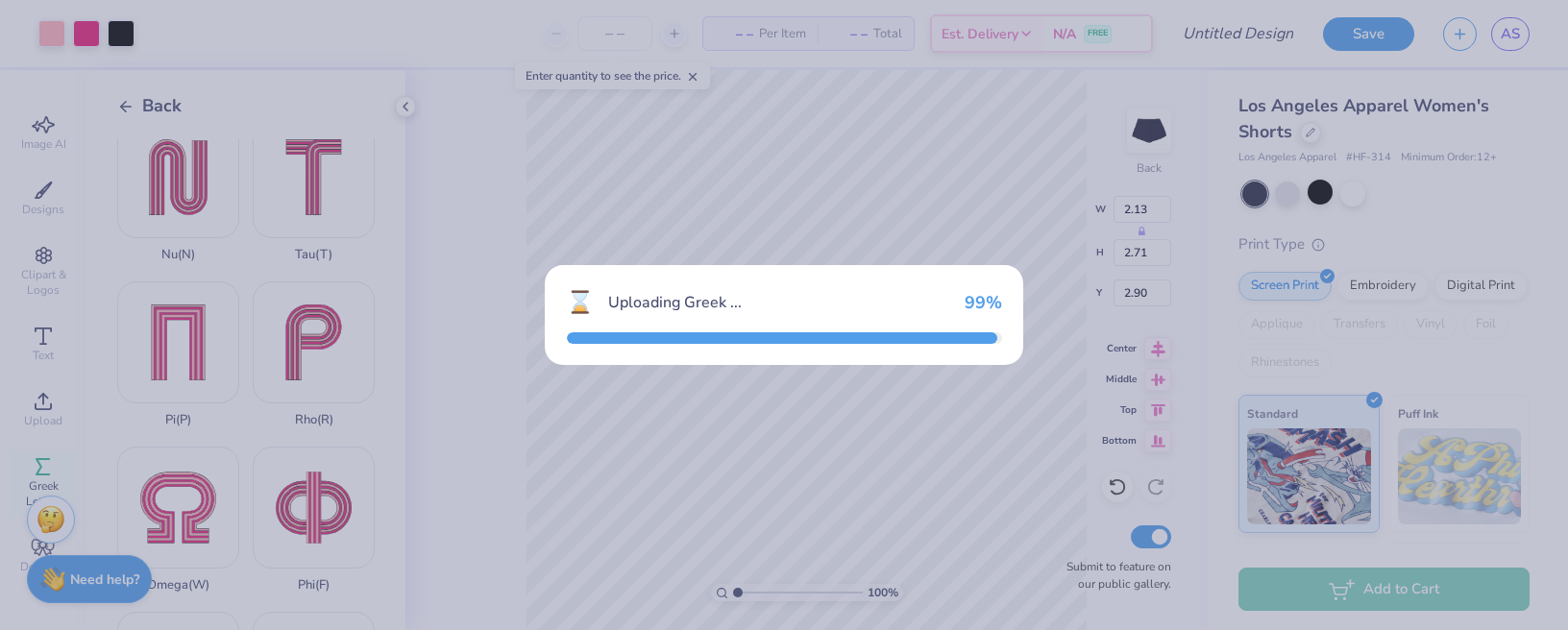 type on "2.89" 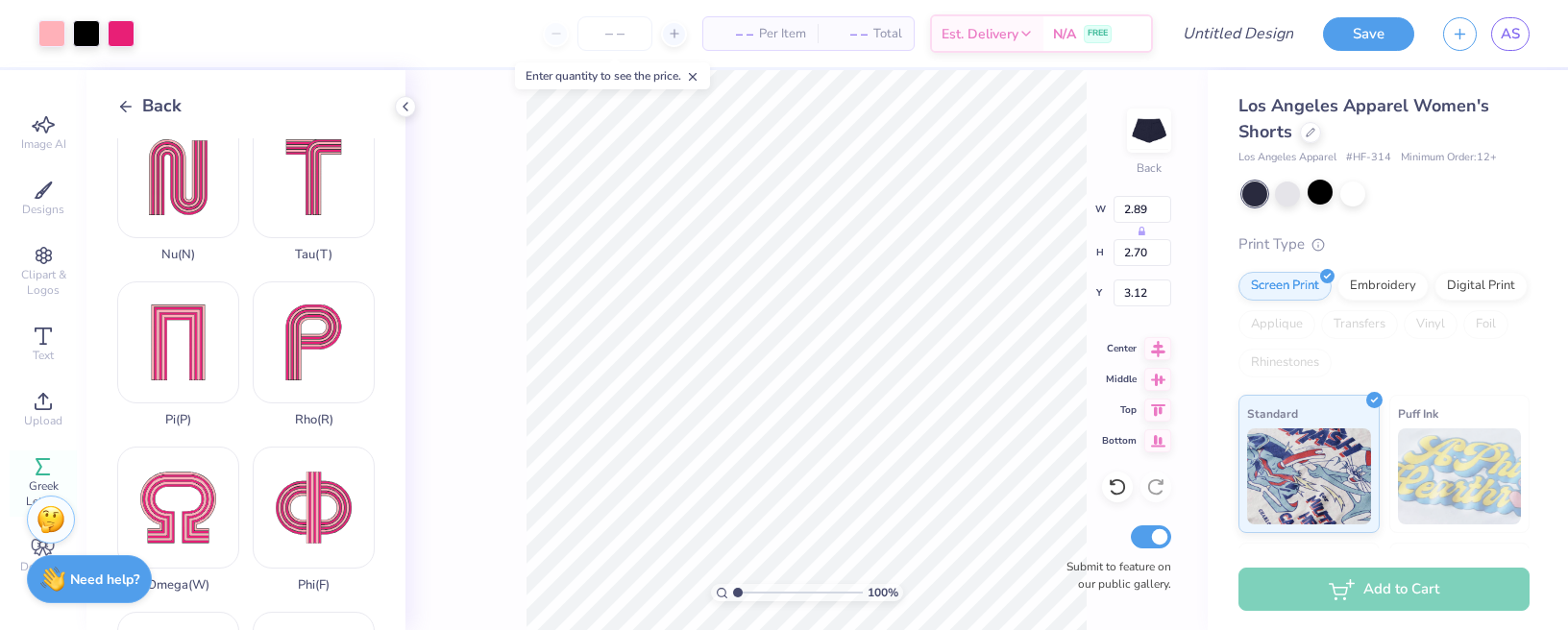 type on "3.66" 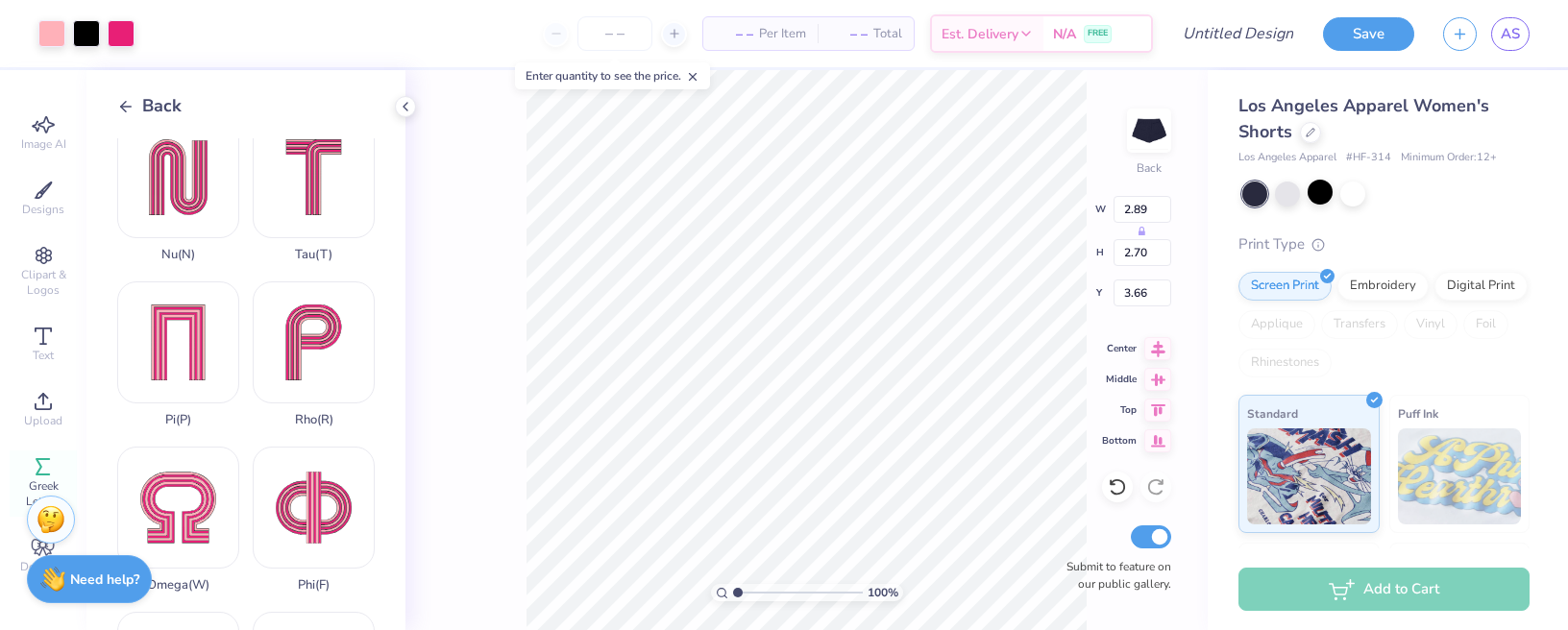 type on "2.08" 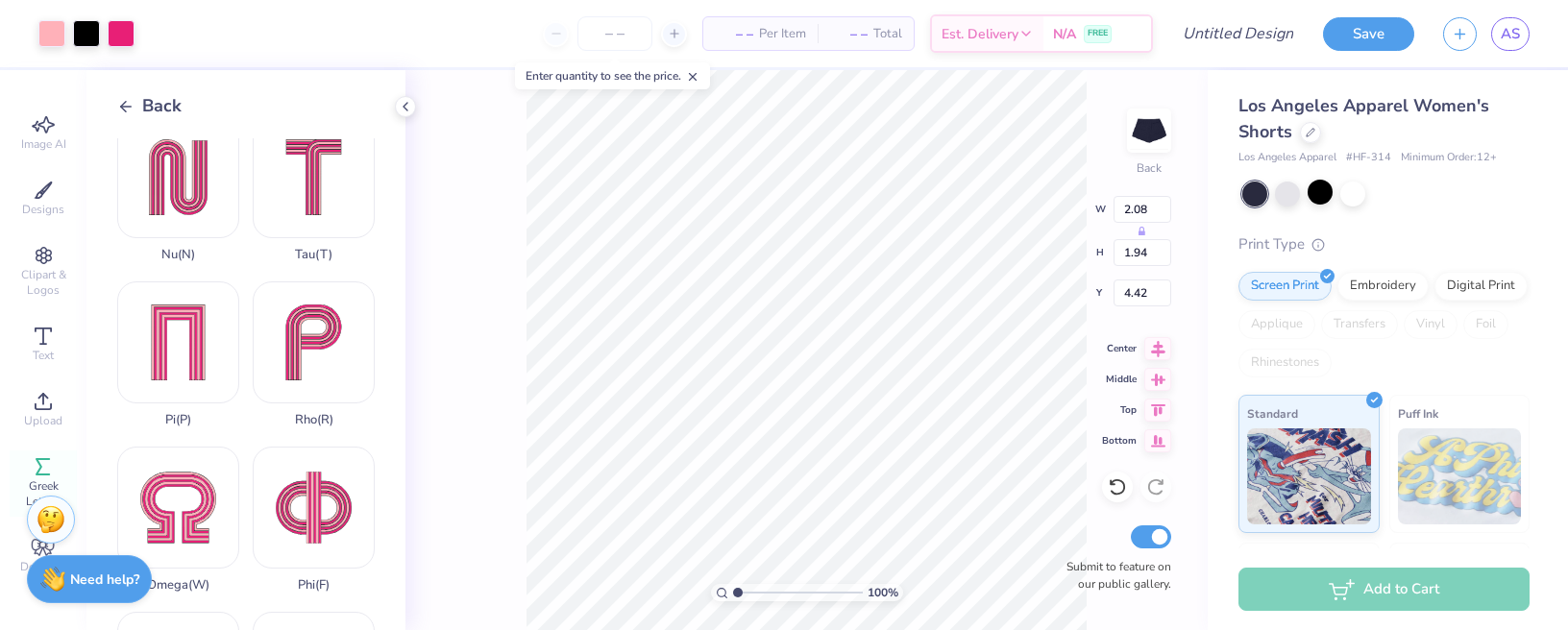 type on "2.13" 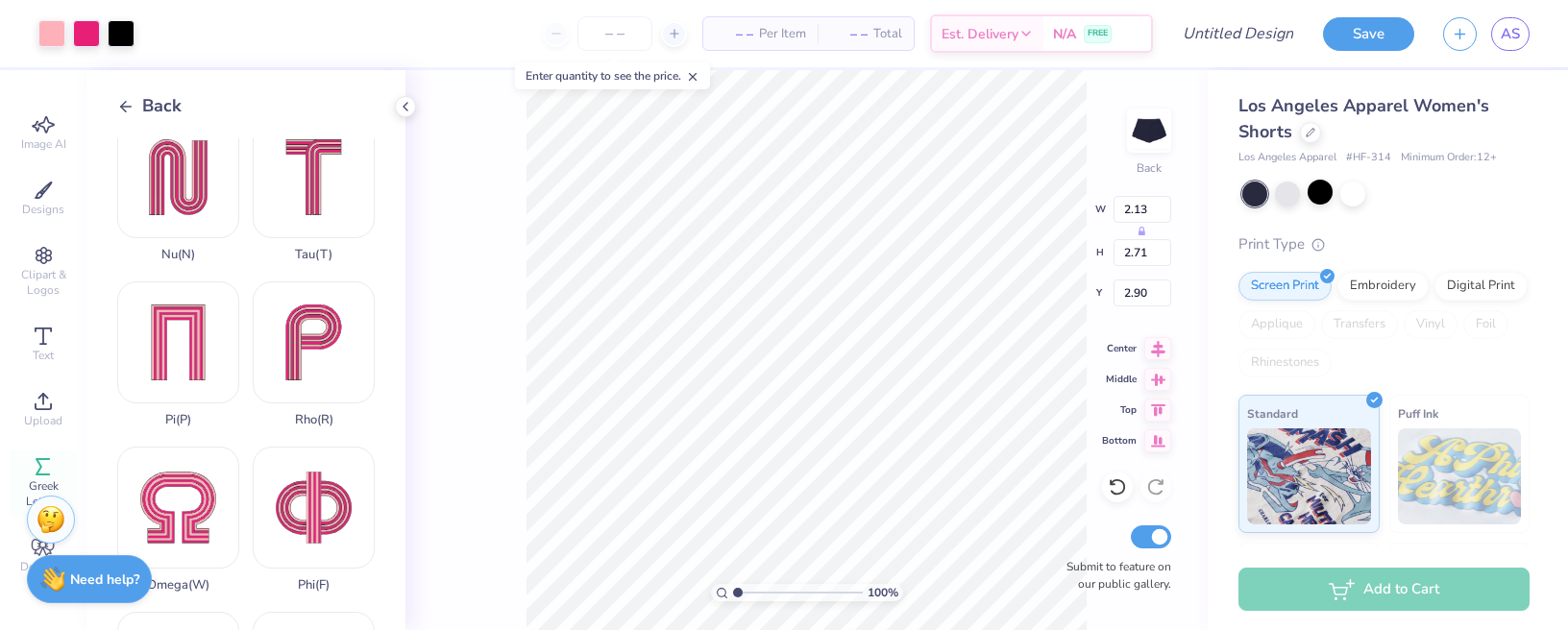 type on "4.42" 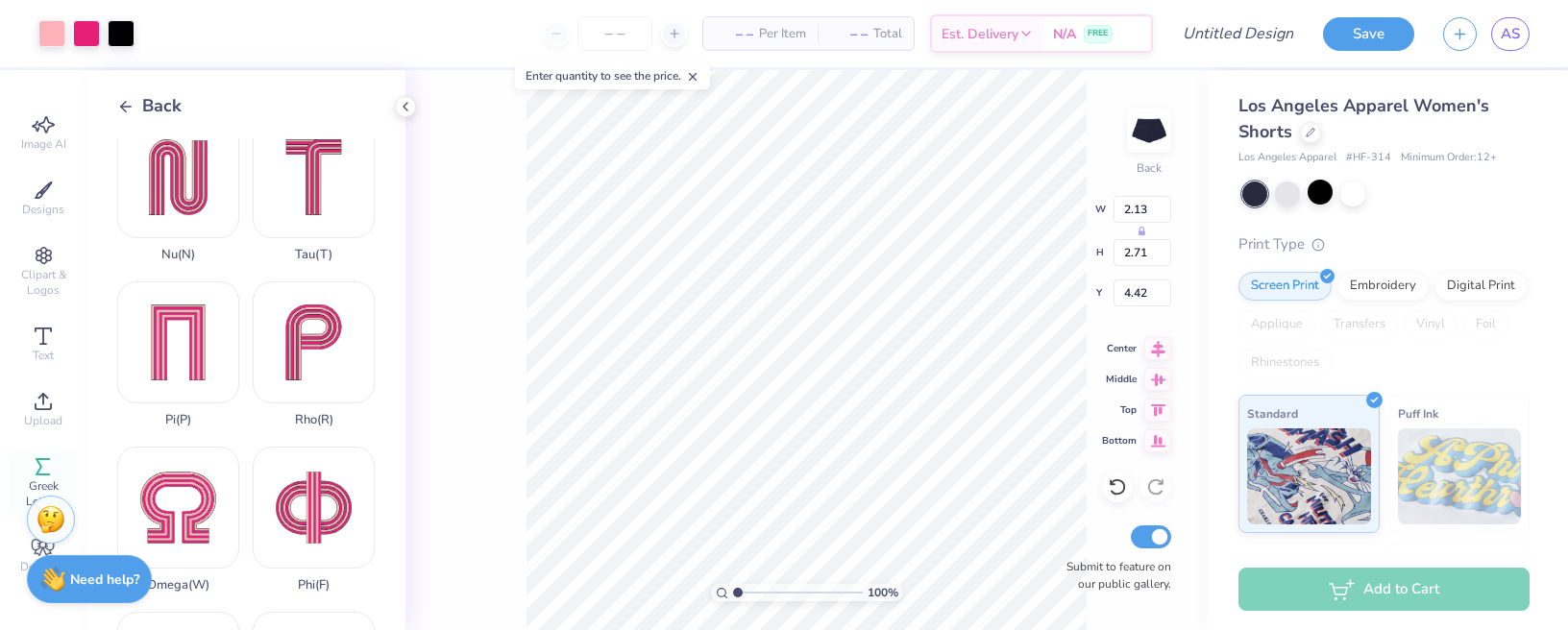 type on "1.43" 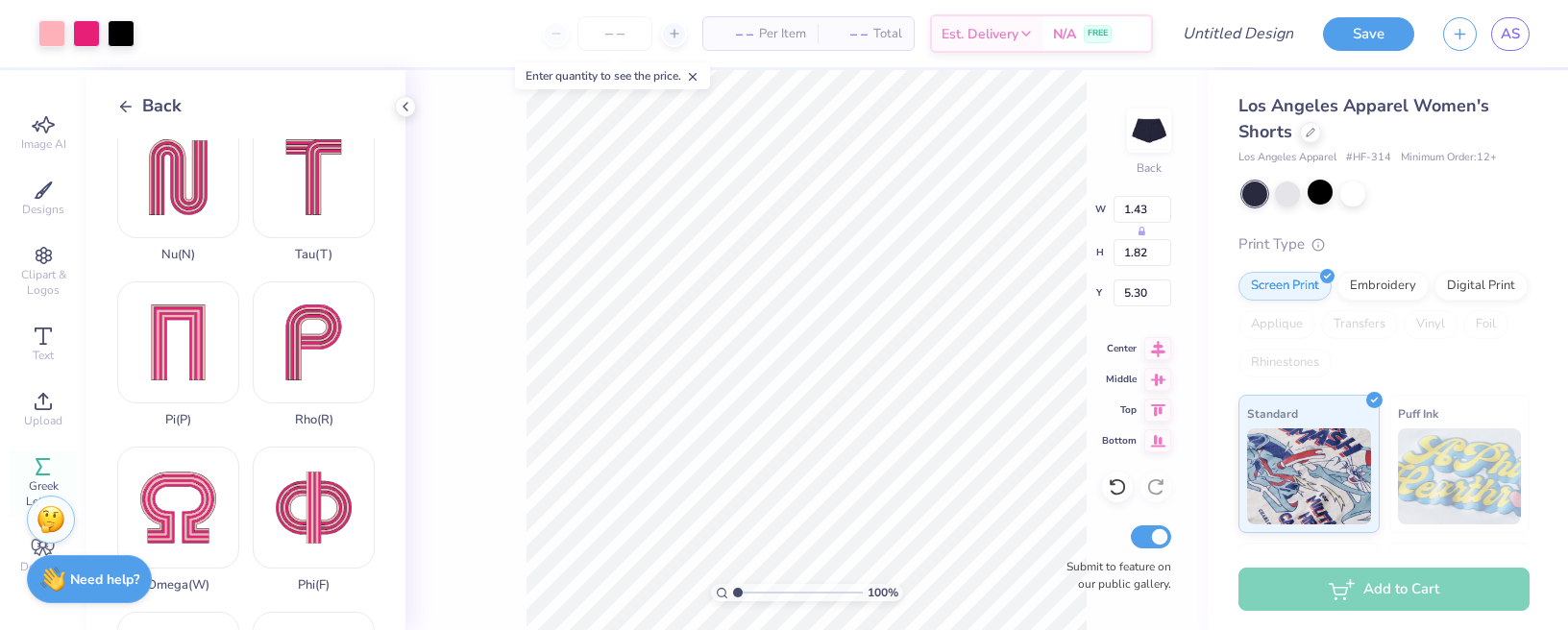 type on "4.96" 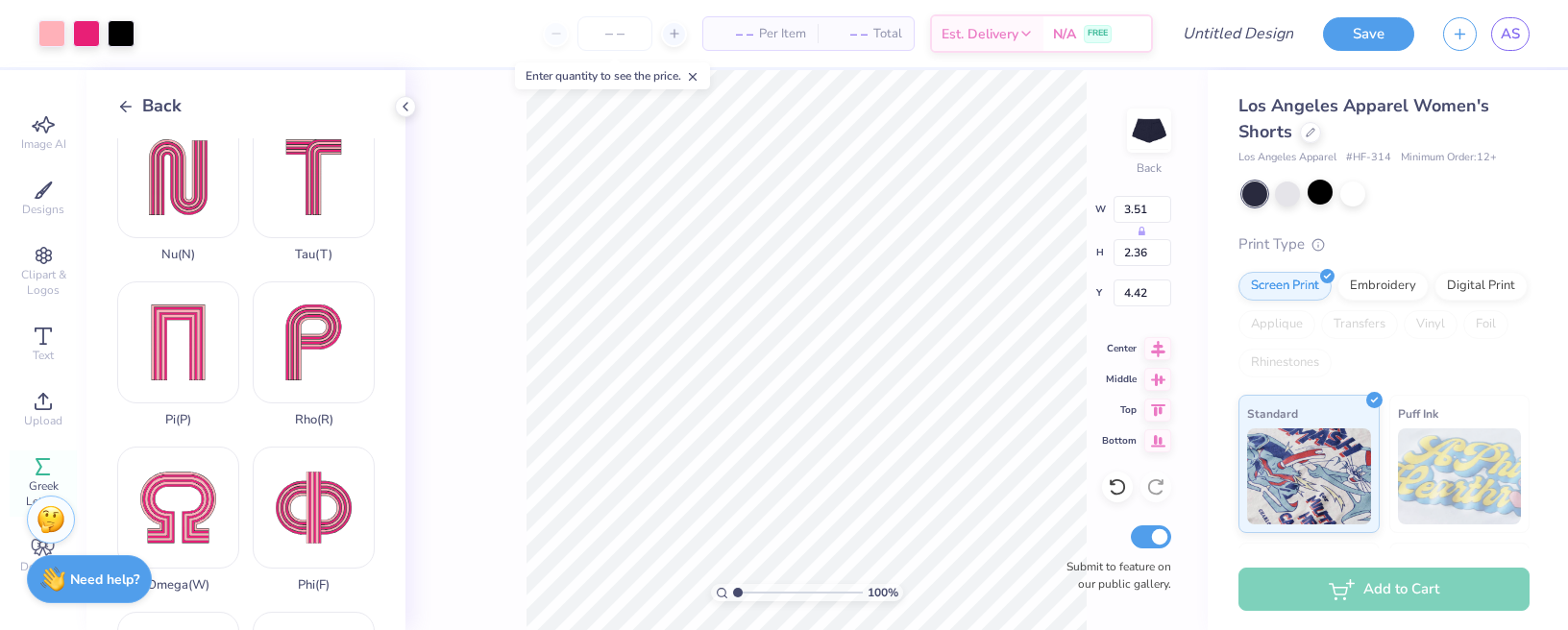type on "3.56" 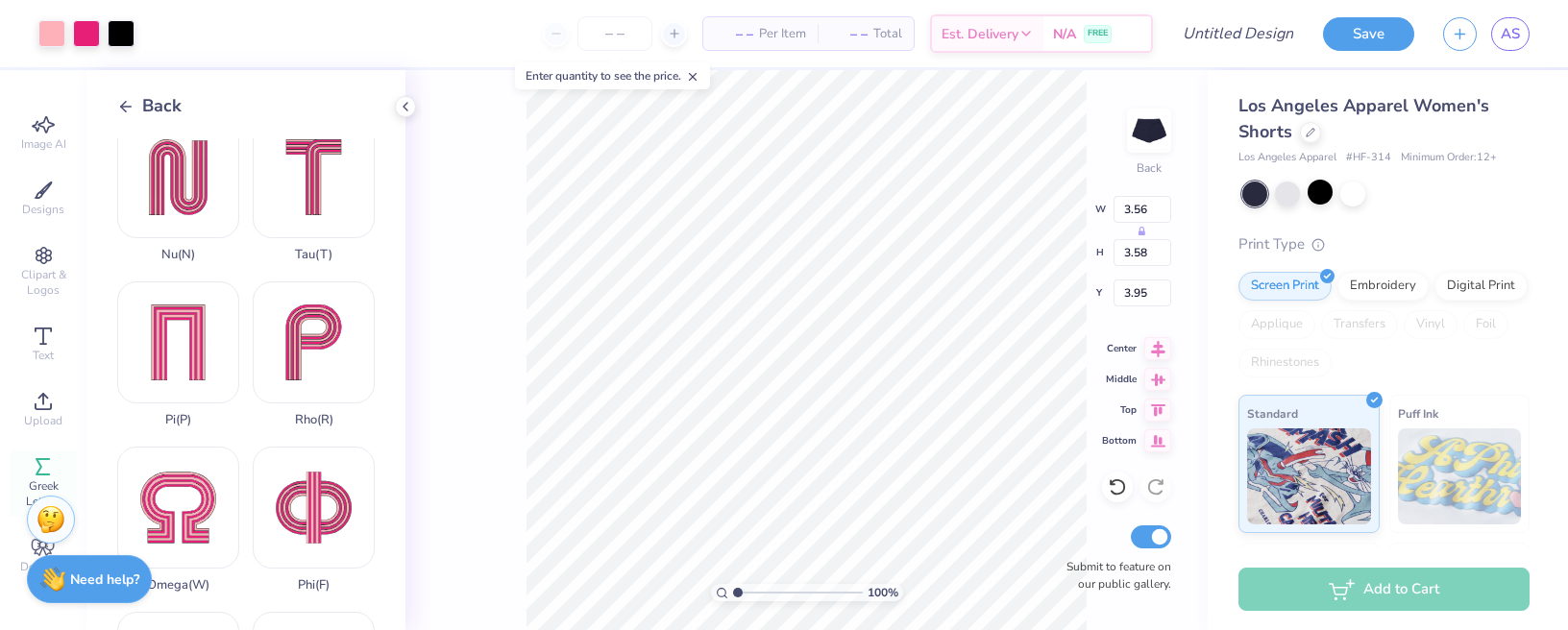 type on "3.73" 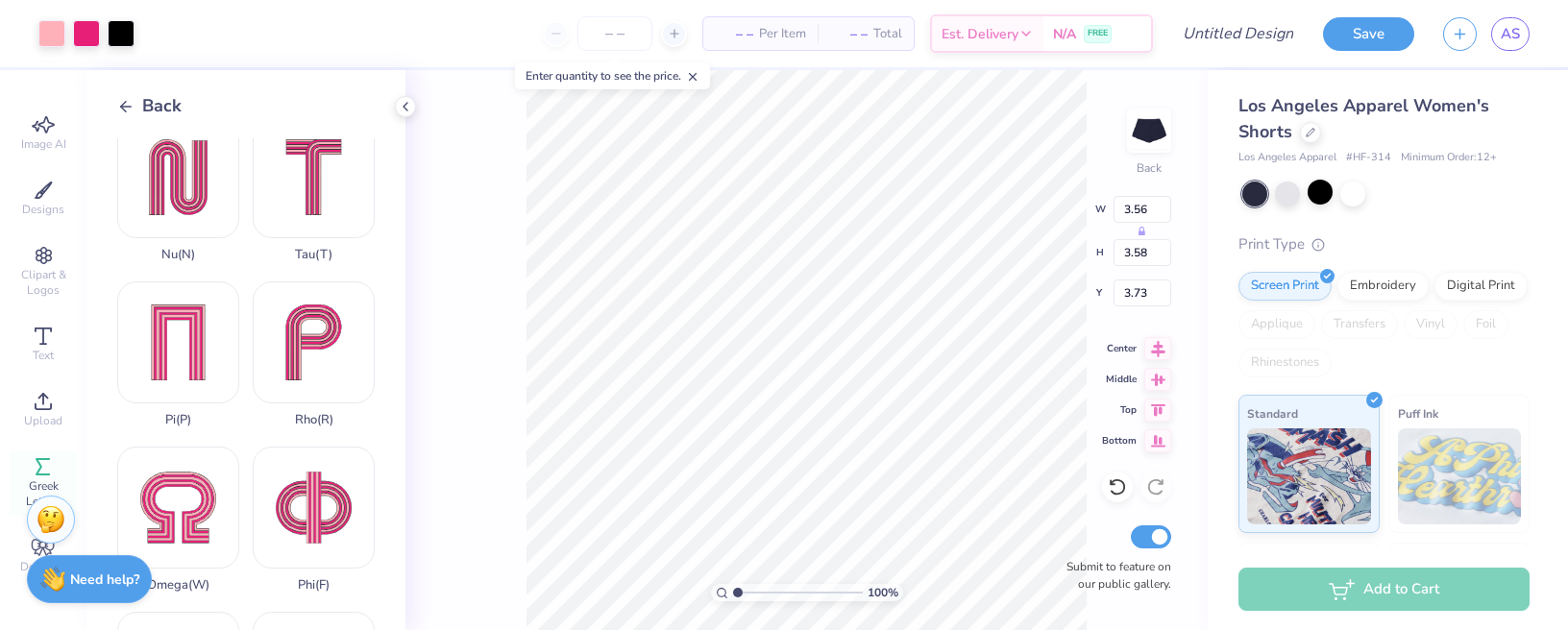 type on "3.60" 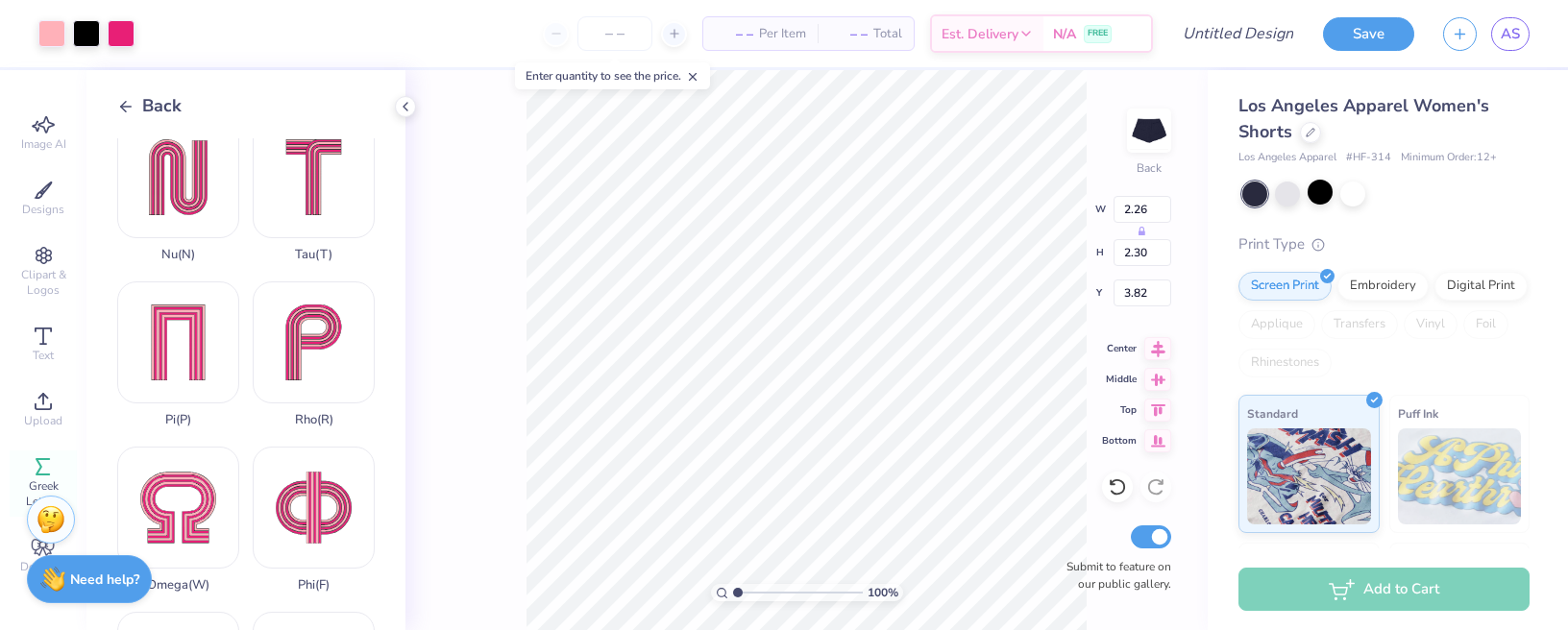 type on "3.95" 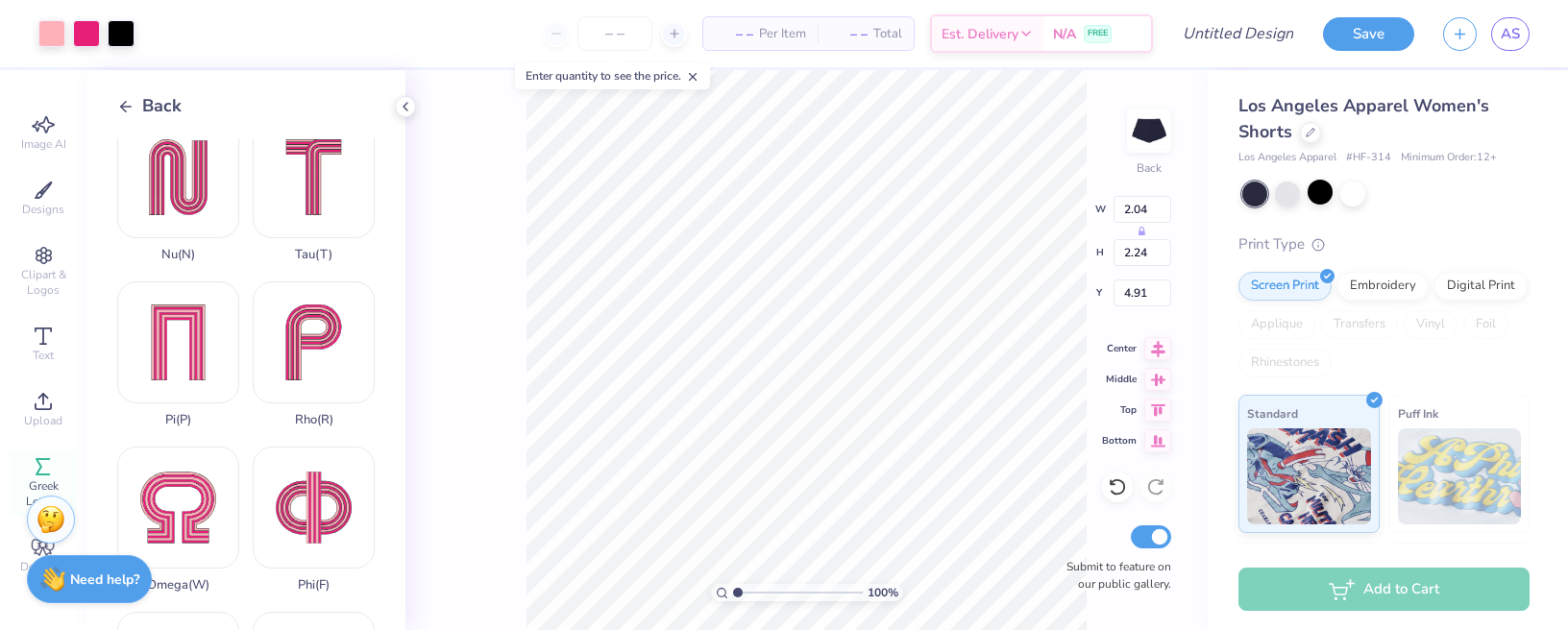 type on "4.75" 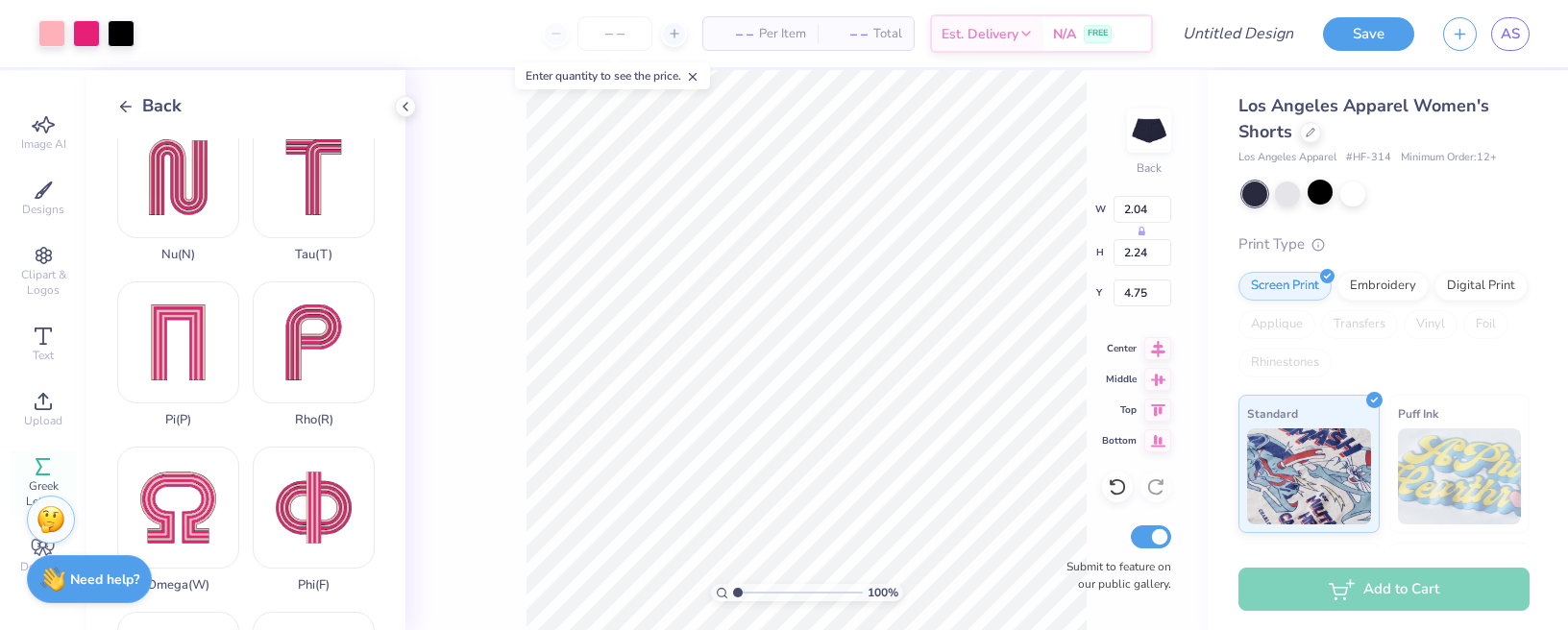type on "2.26" 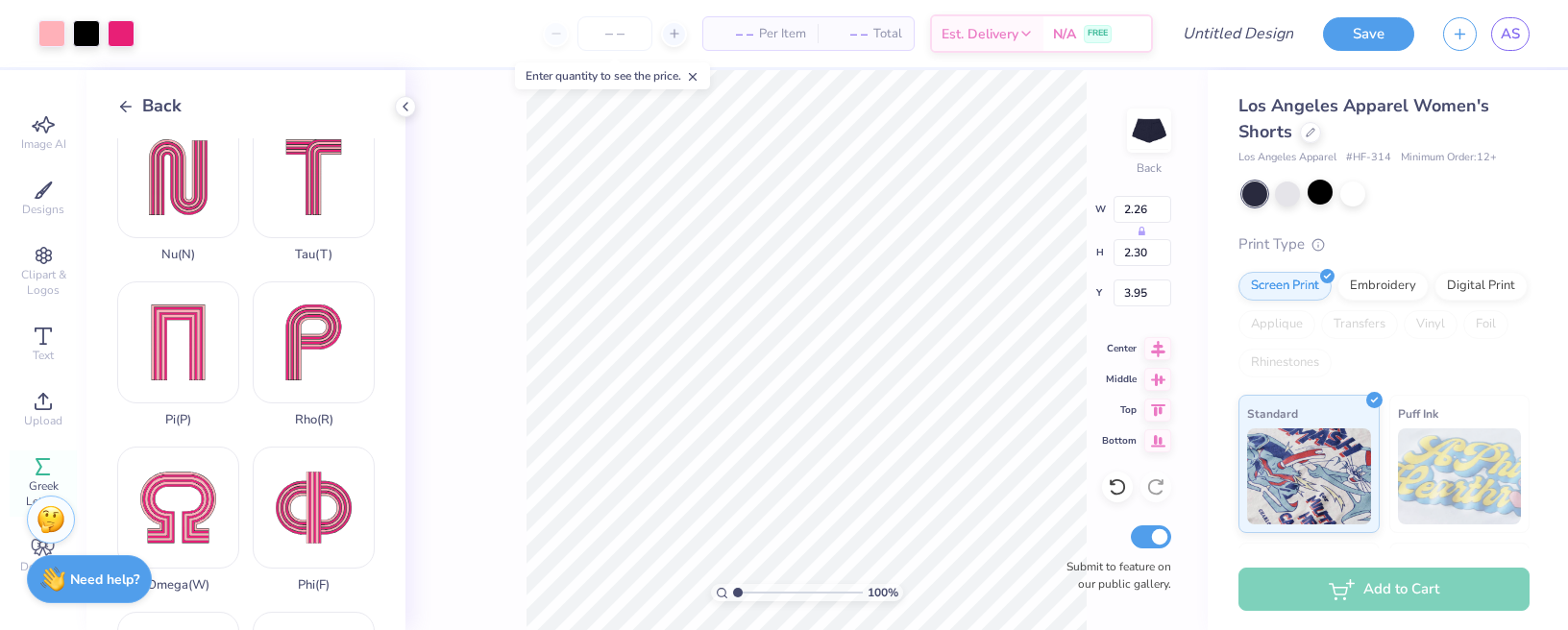 type on "4.25" 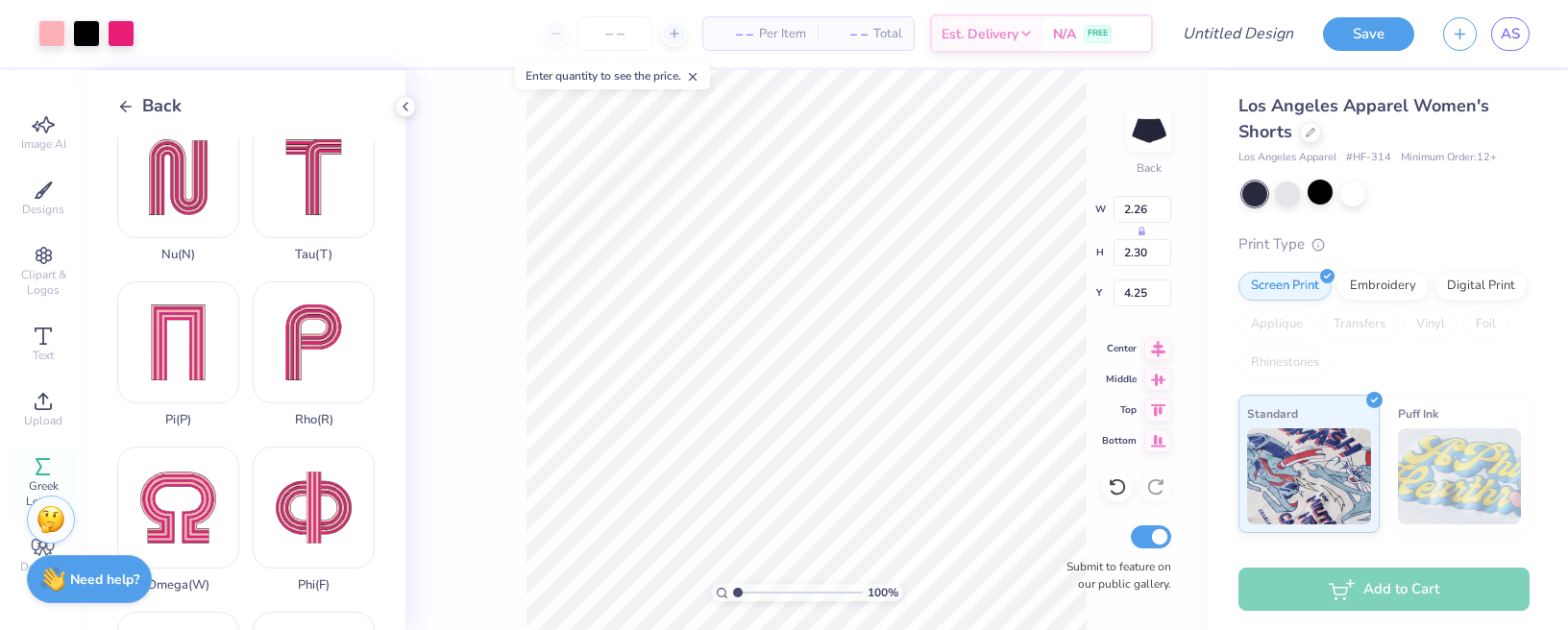 click on "100  % Back W 2.26 H 2.30 Y 4.25 Center Middle Top Bottom Submit to feature on our public gallery." at bounding box center [806, 350] 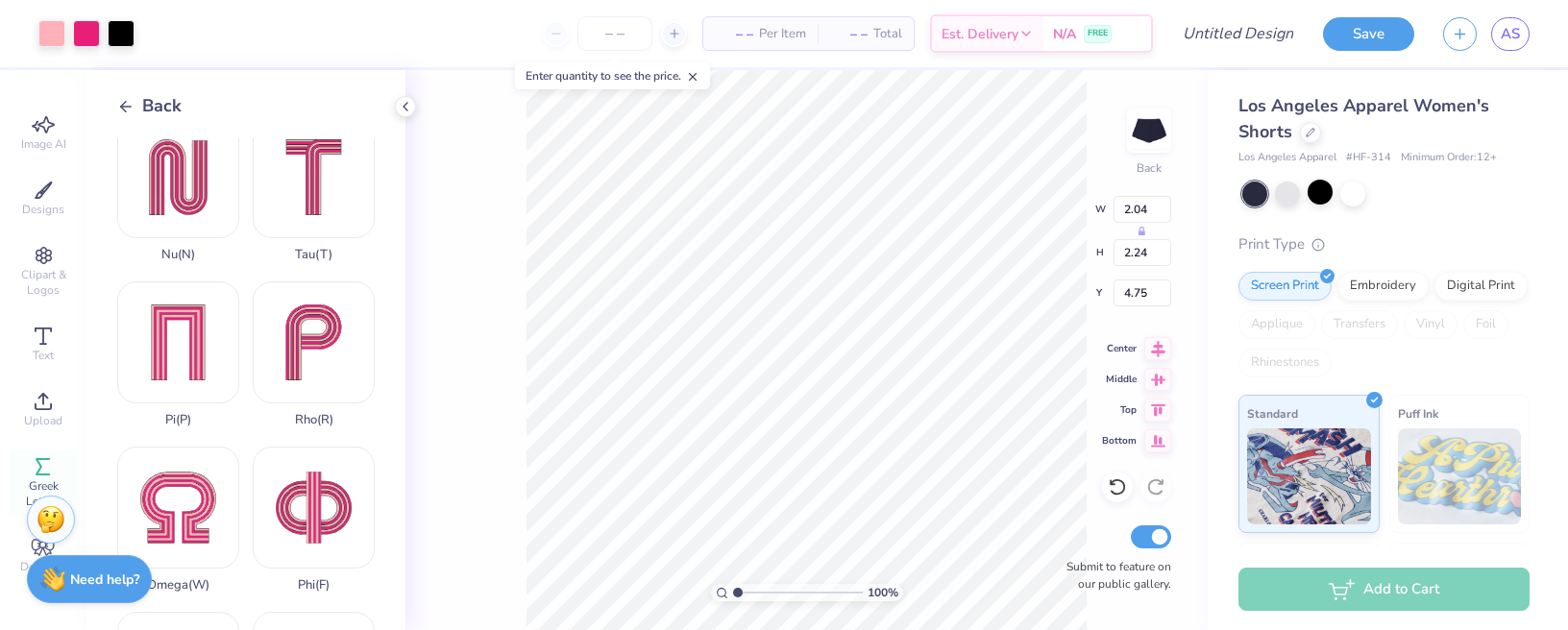 type on "4.66" 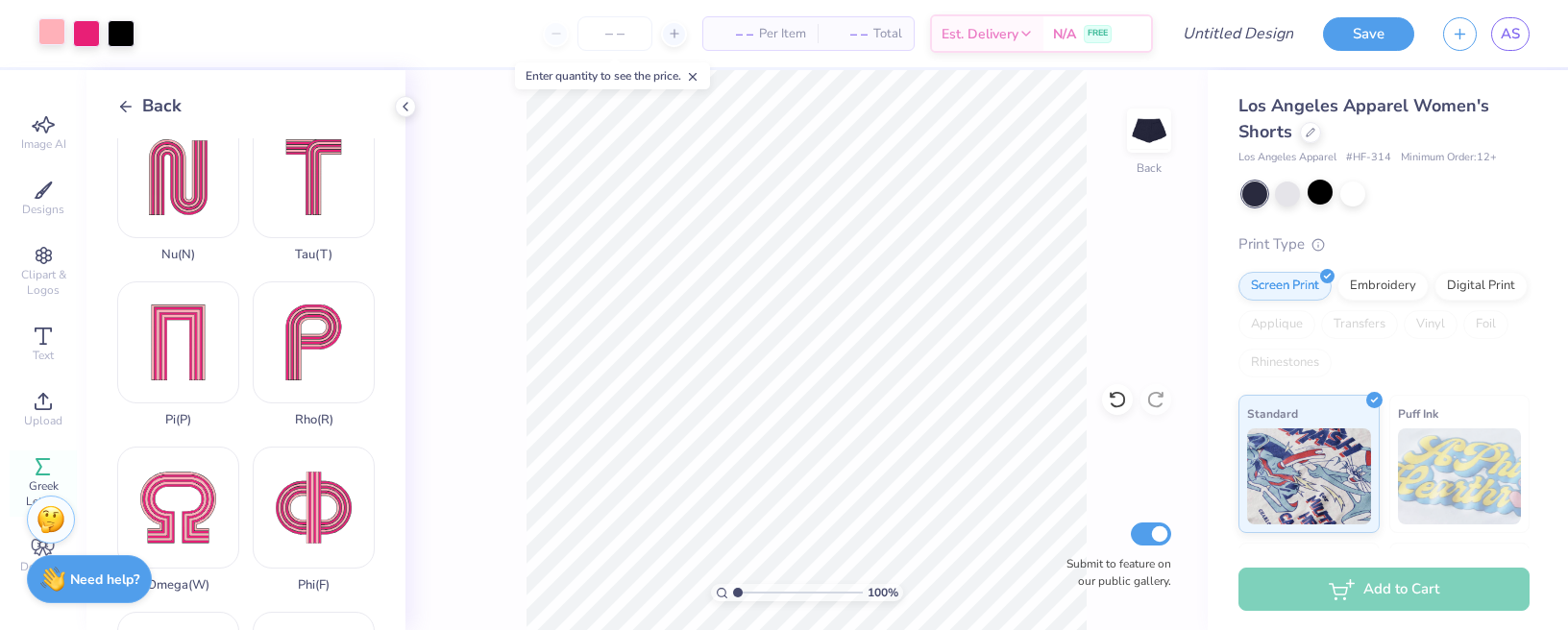 click at bounding box center (52, 32) 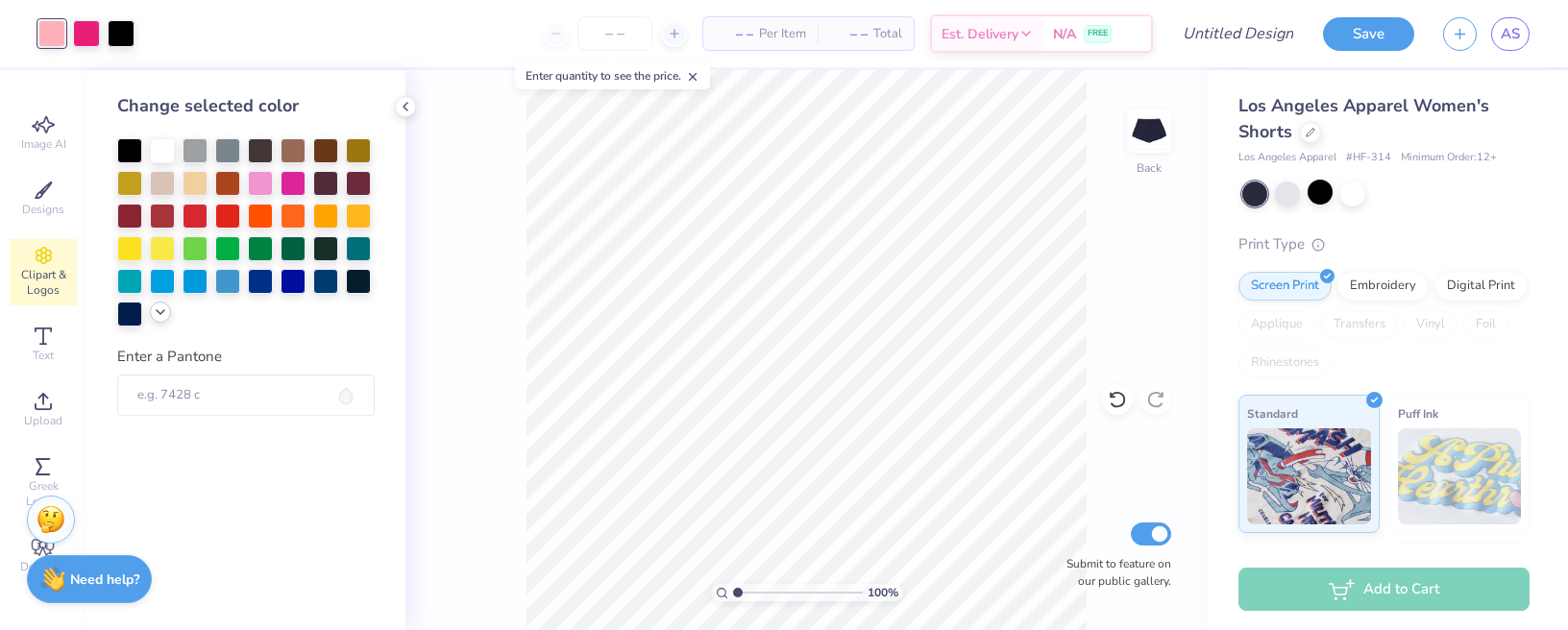 click at bounding box center (160, 312) 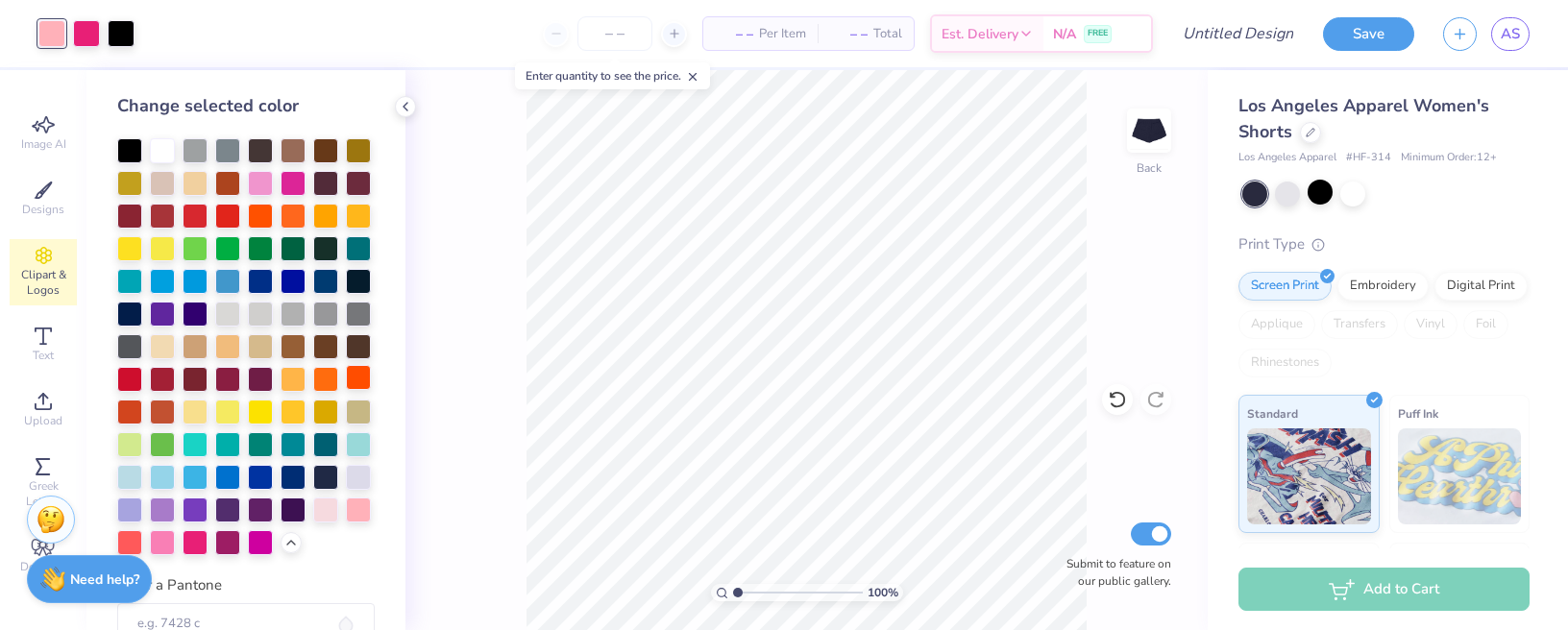 click at bounding box center [358, 377] 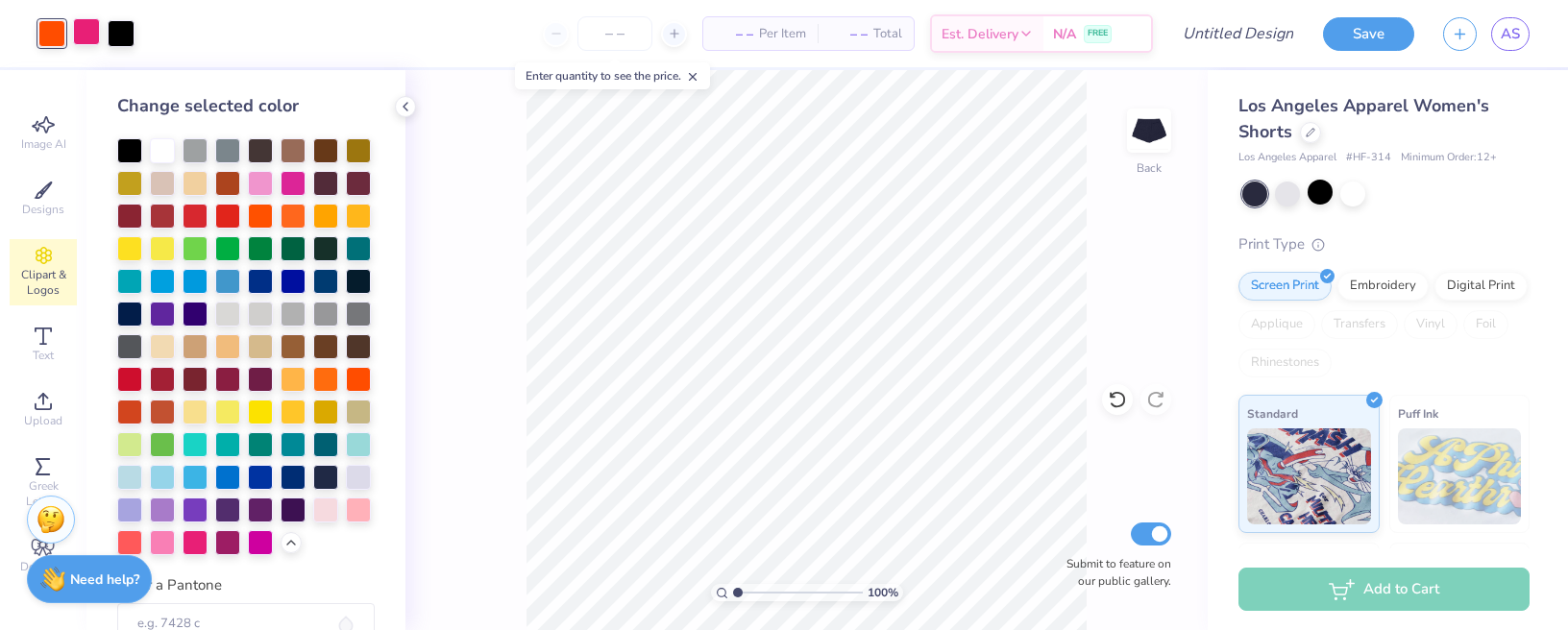 click at bounding box center (86, 32) 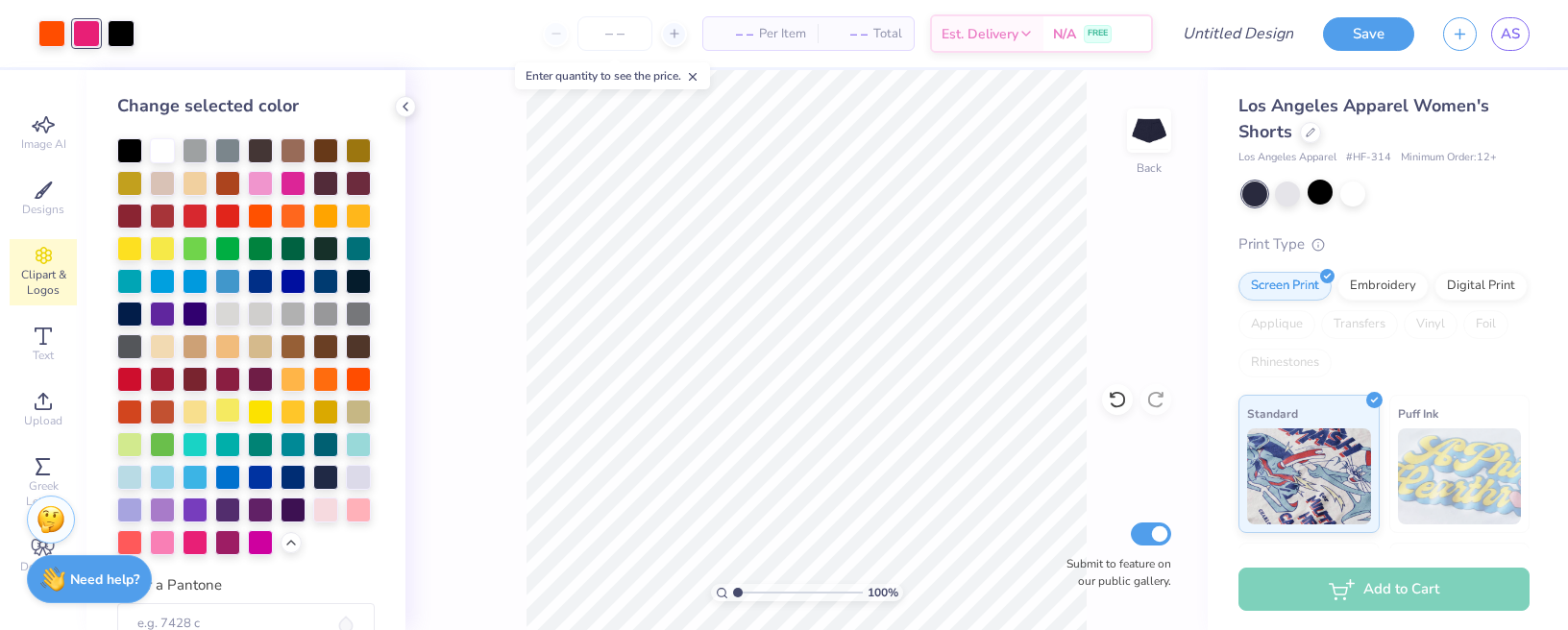 click at bounding box center (228, 410) 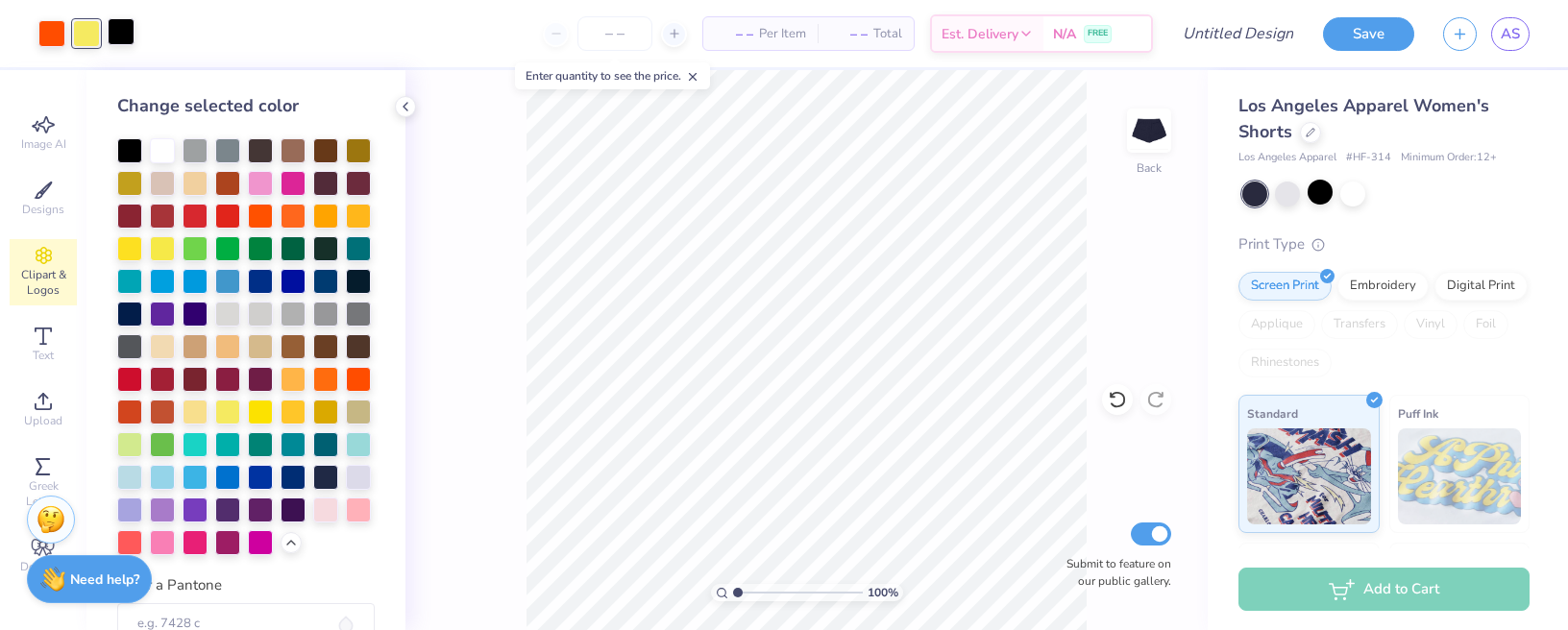 click at bounding box center (121, 32) 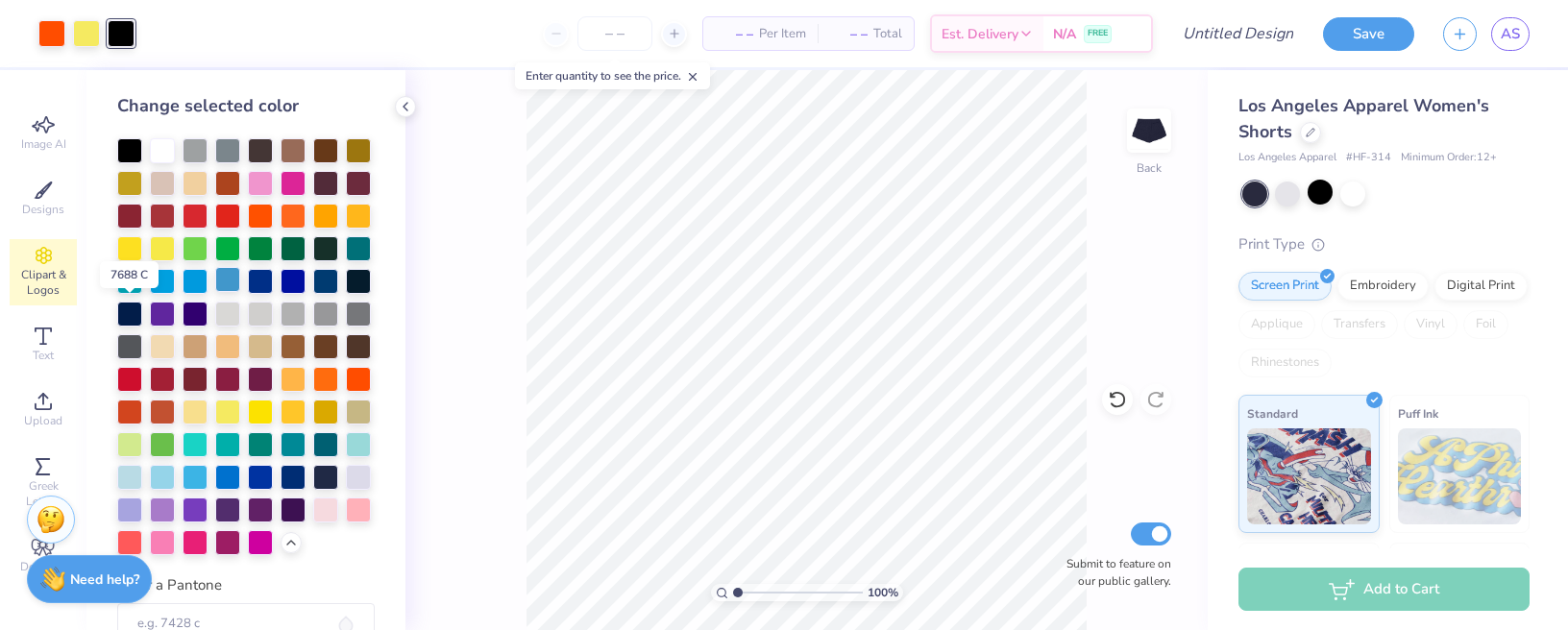 click at bounding box center (228, 279) 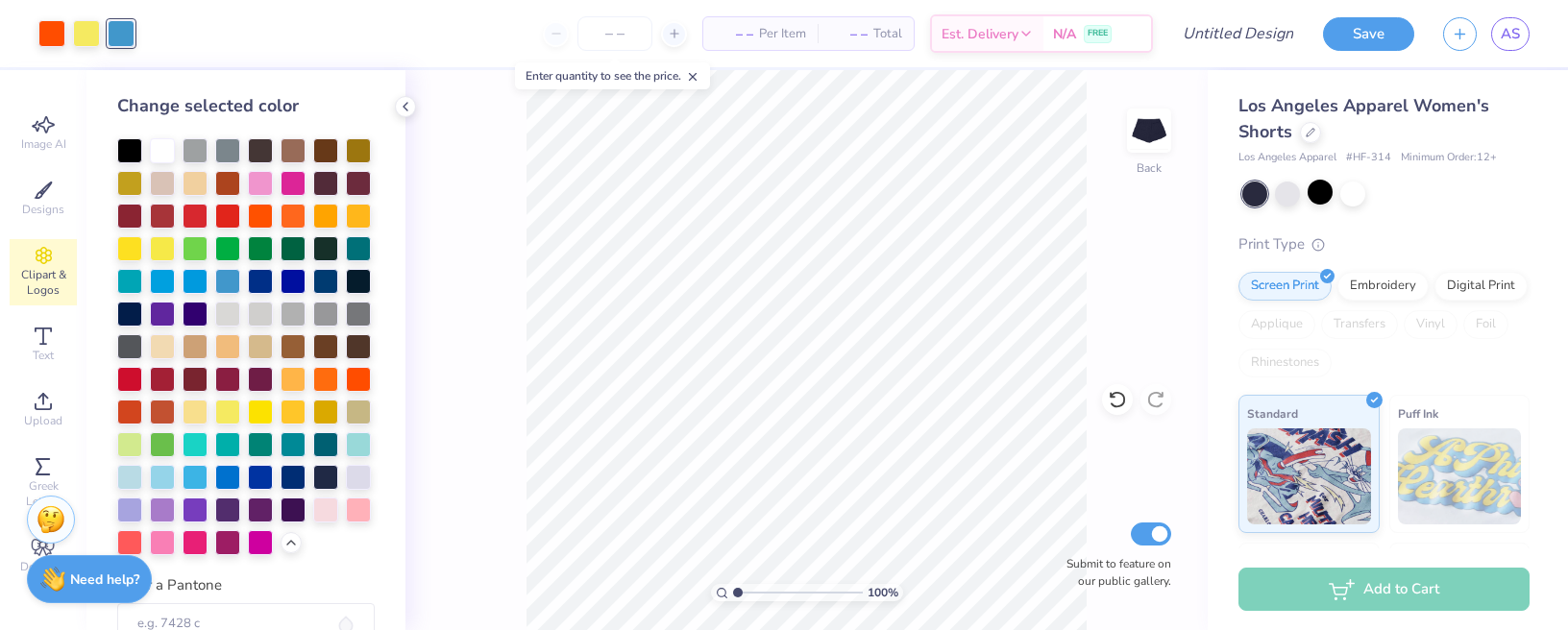 click on "100  % Back Submit to feature on our public gallery." at bounding box center (806, 350) 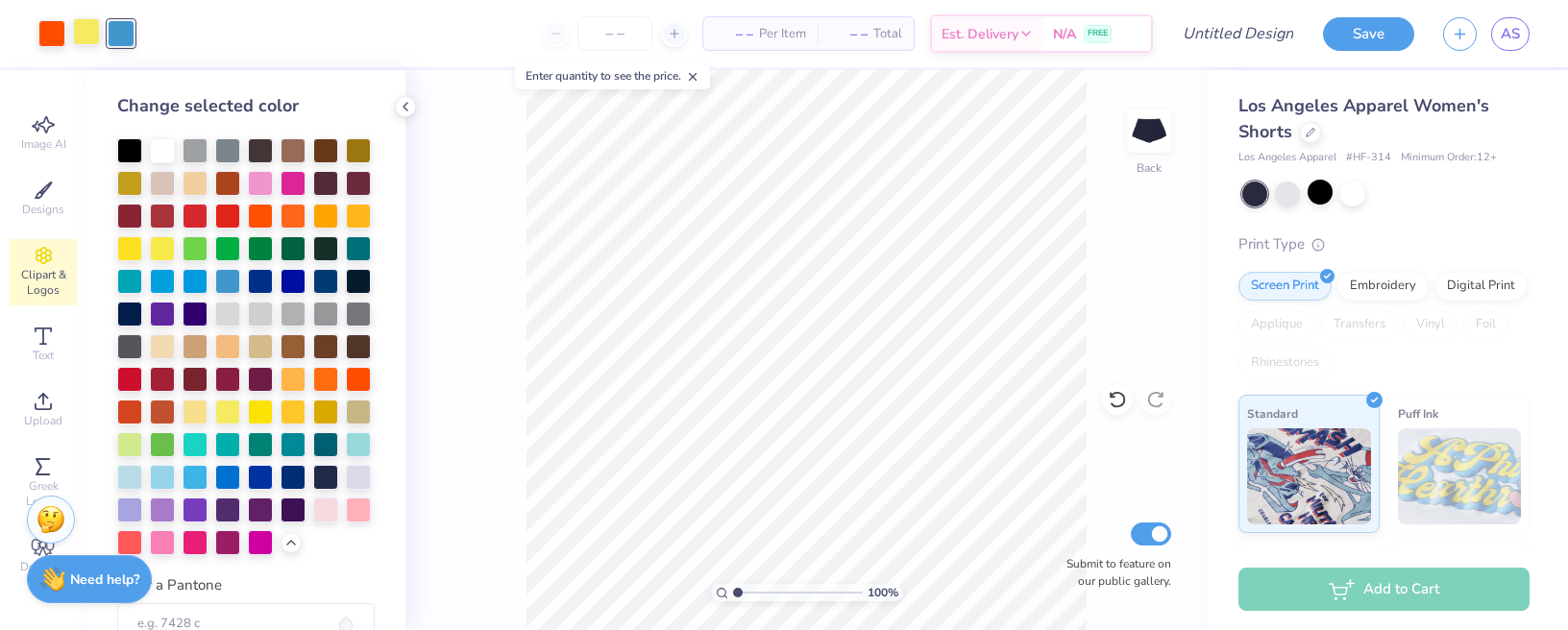 click at bounding box center [86, 32] 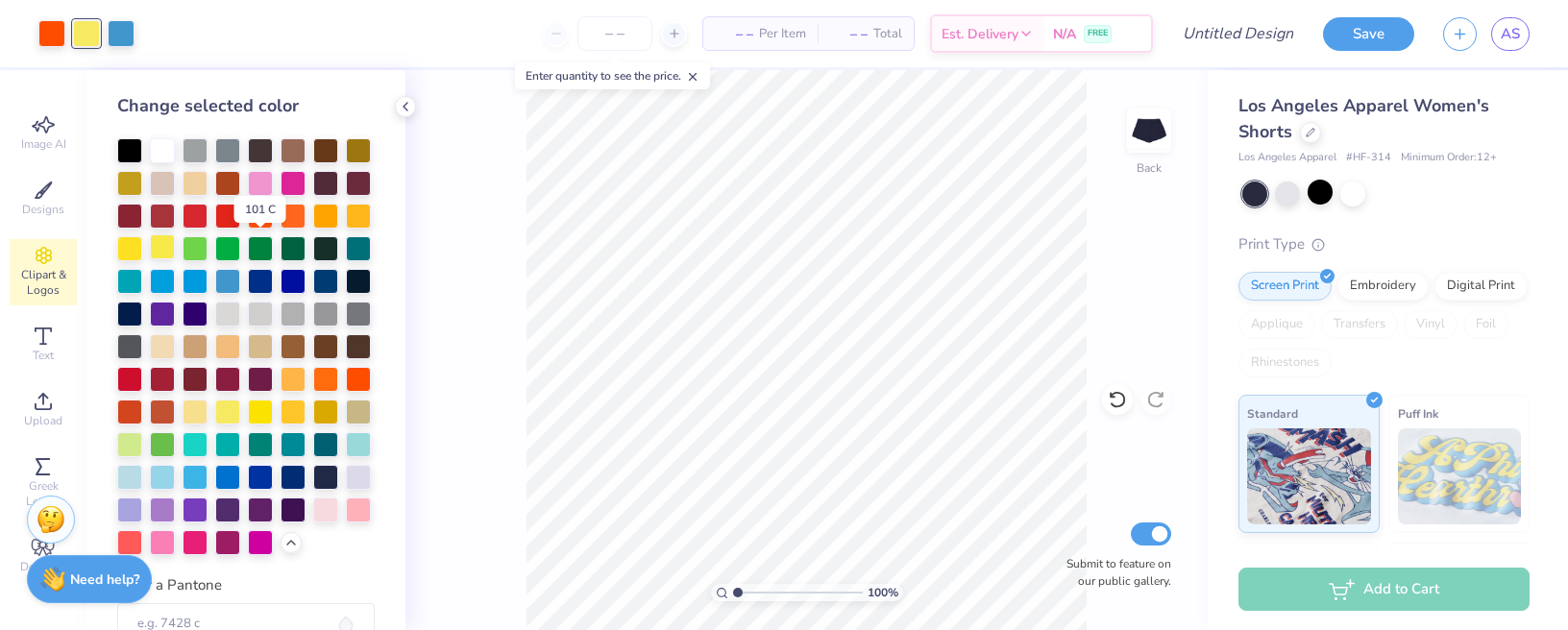 click at bounding box center (162, 247) 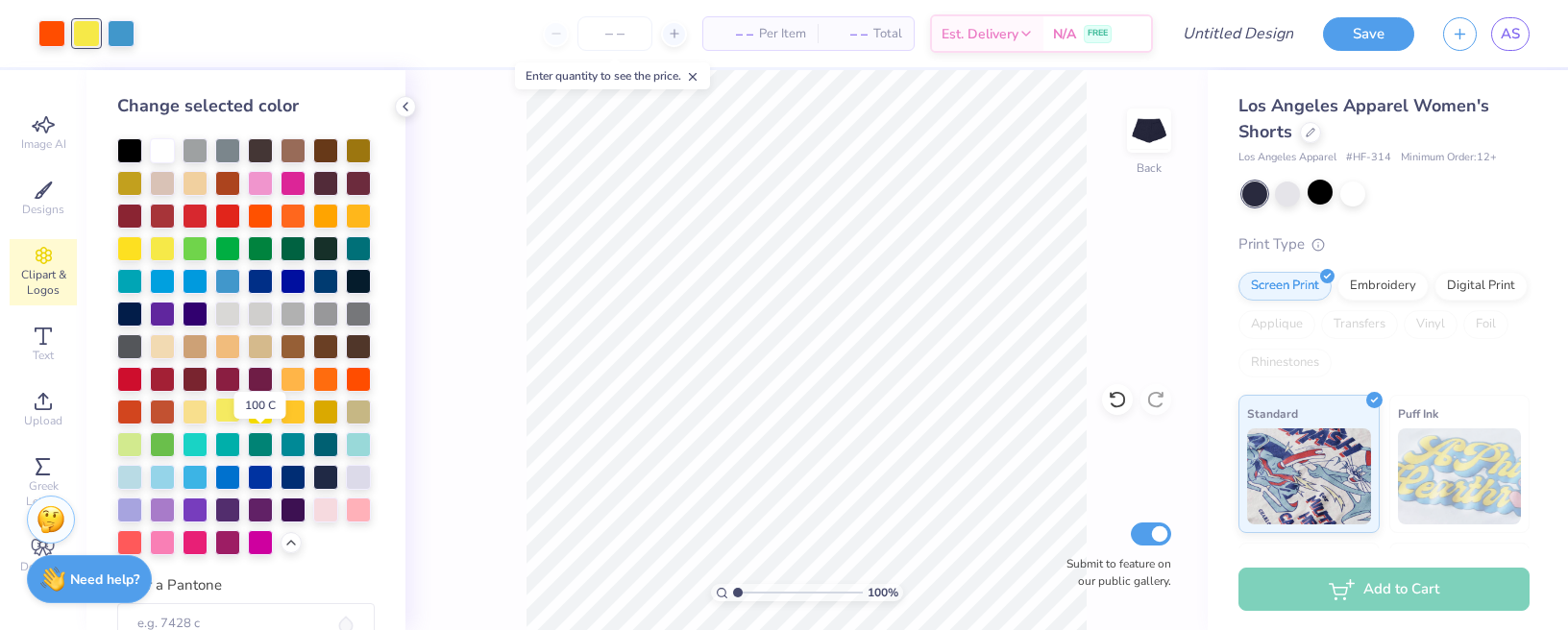 click at bounding box center (228, 410) 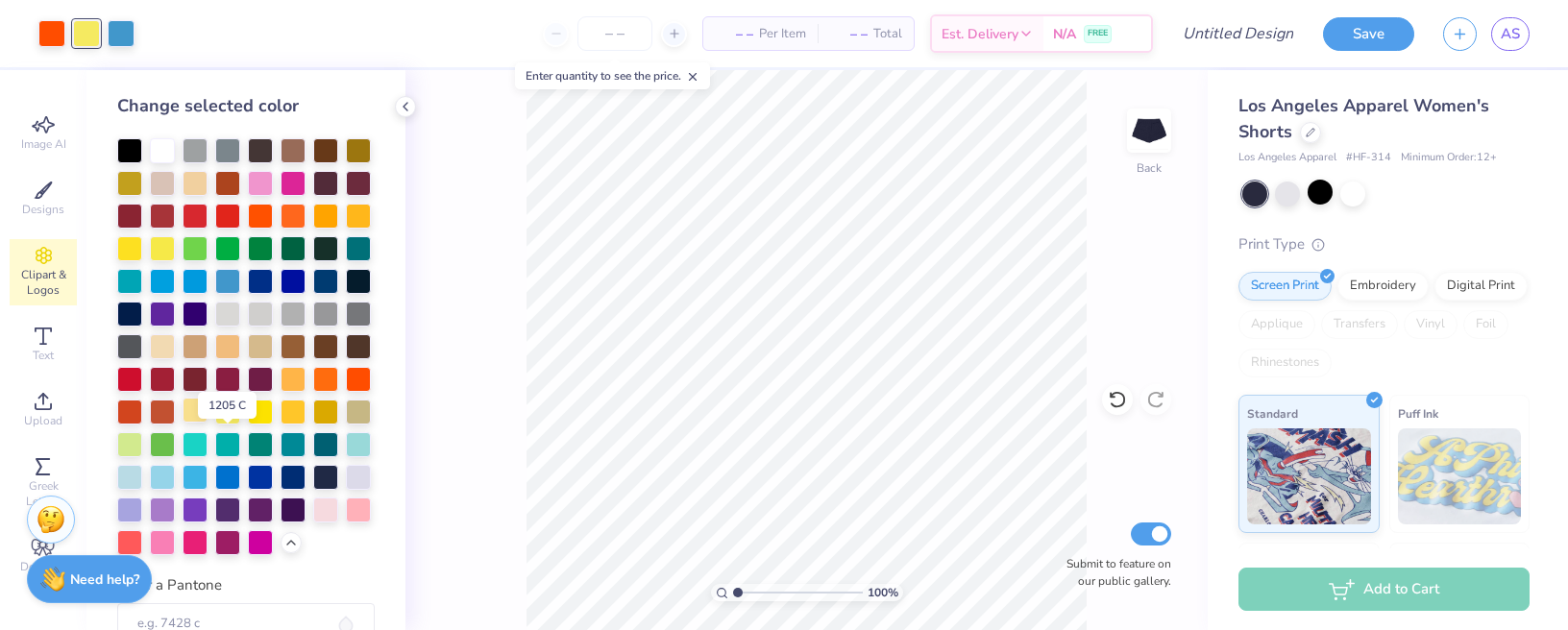 click at bounding box center (195, 410) 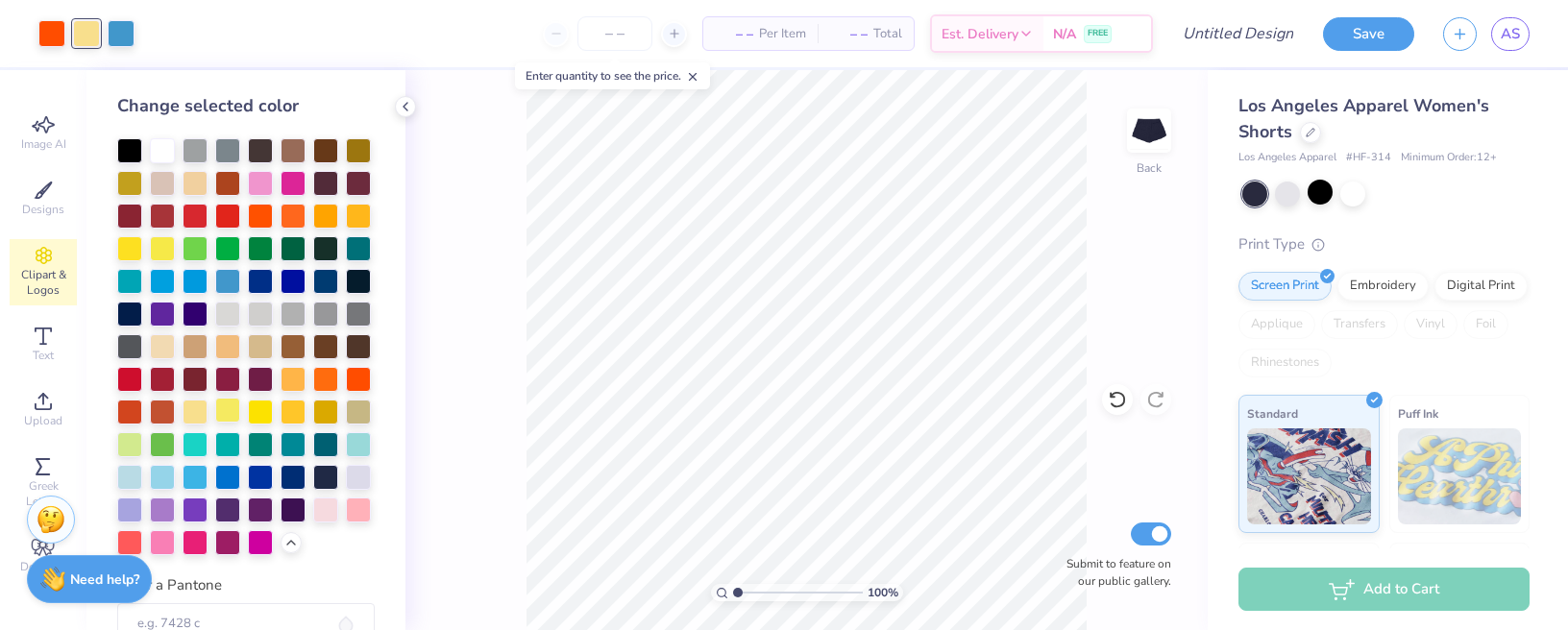 click at bounding box center (228, 410) 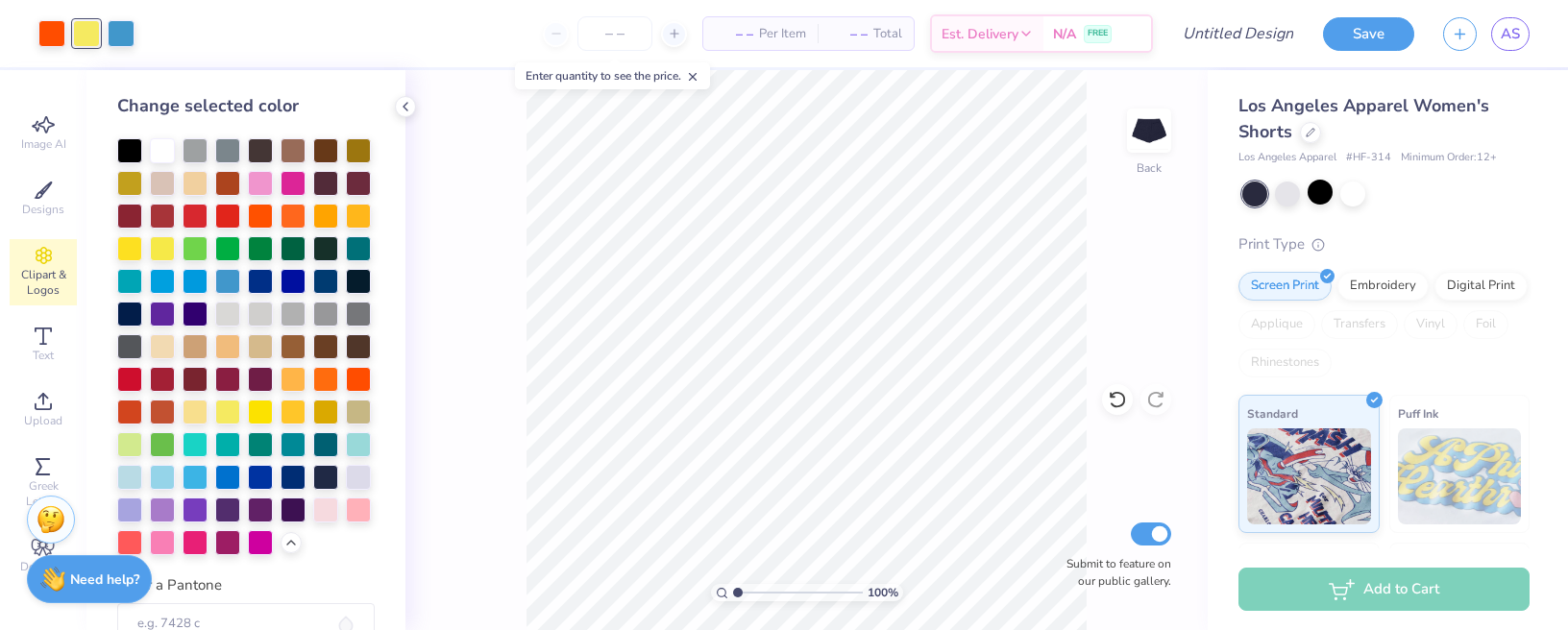 click on "100  % Back Submit to feature on our public gallery." at bounding box center (806, 350) 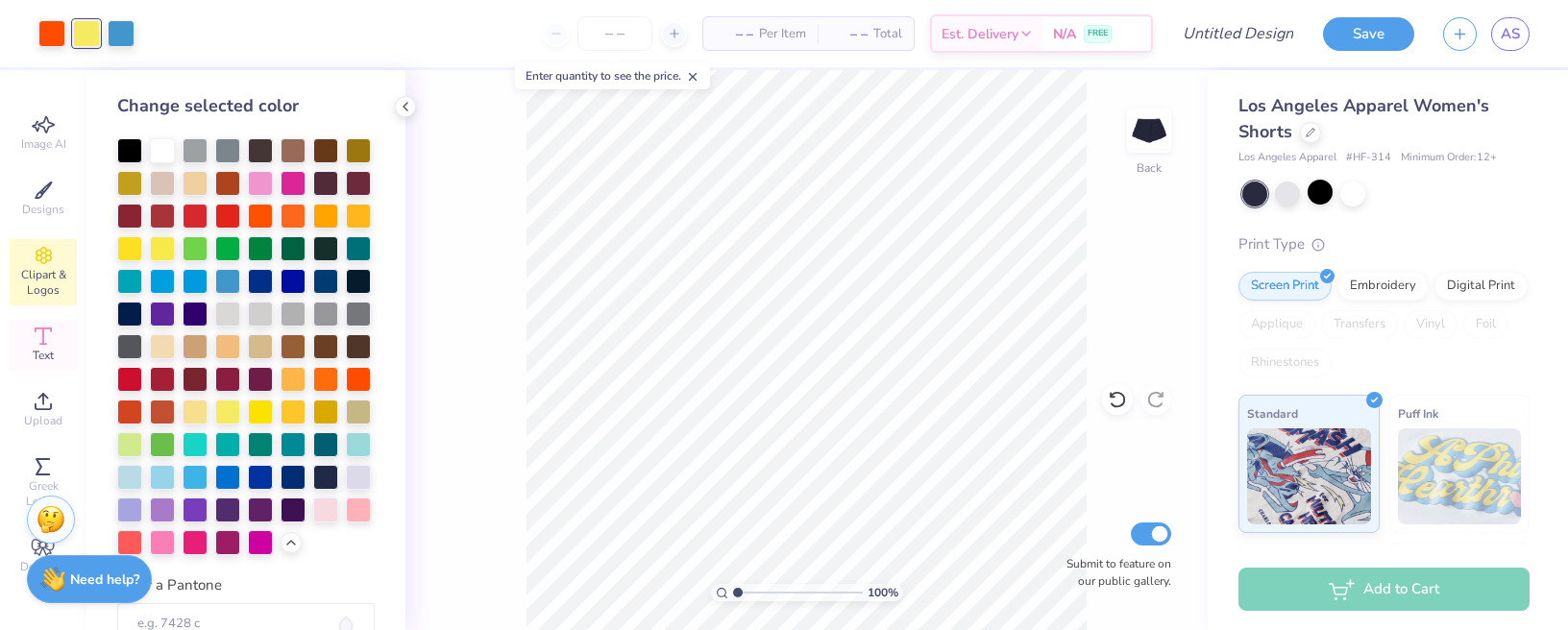 click on "Text" at bounding box center [43, 345] 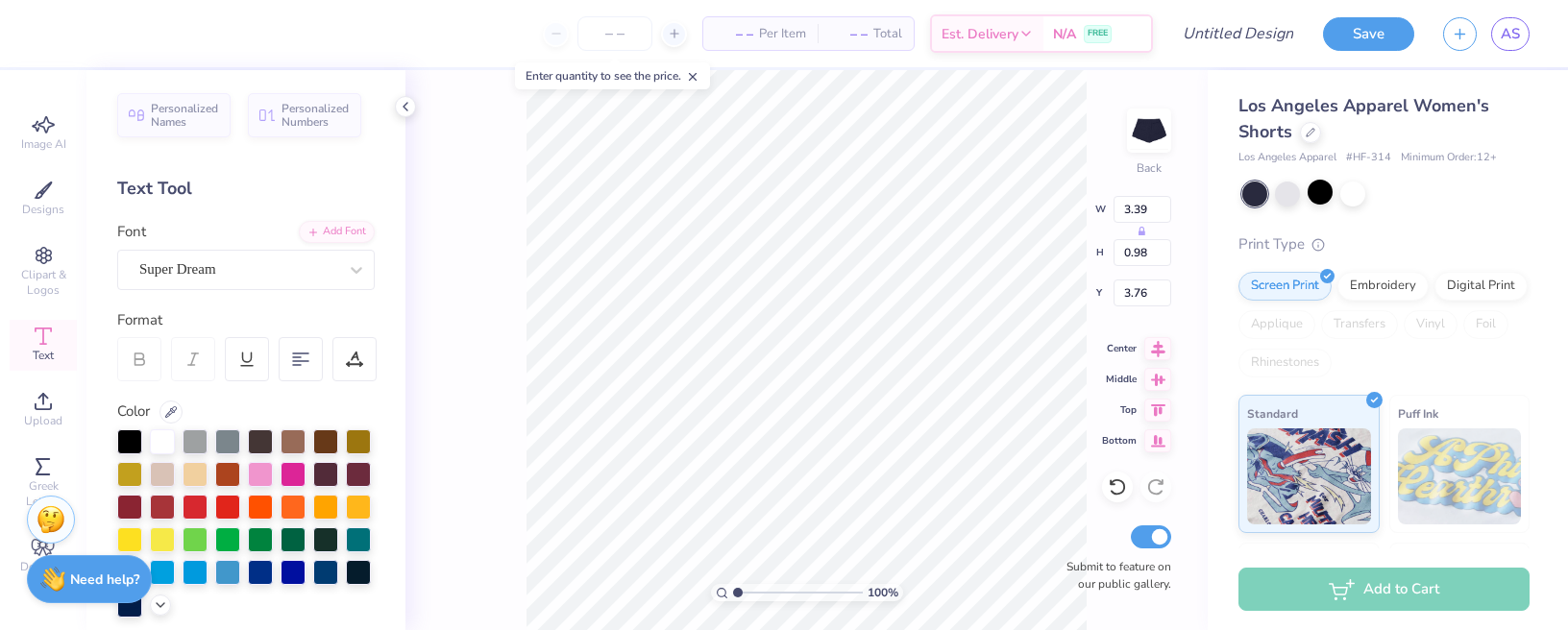 scroll, scrollTop: 15, scrollLeft: 3, axis: both 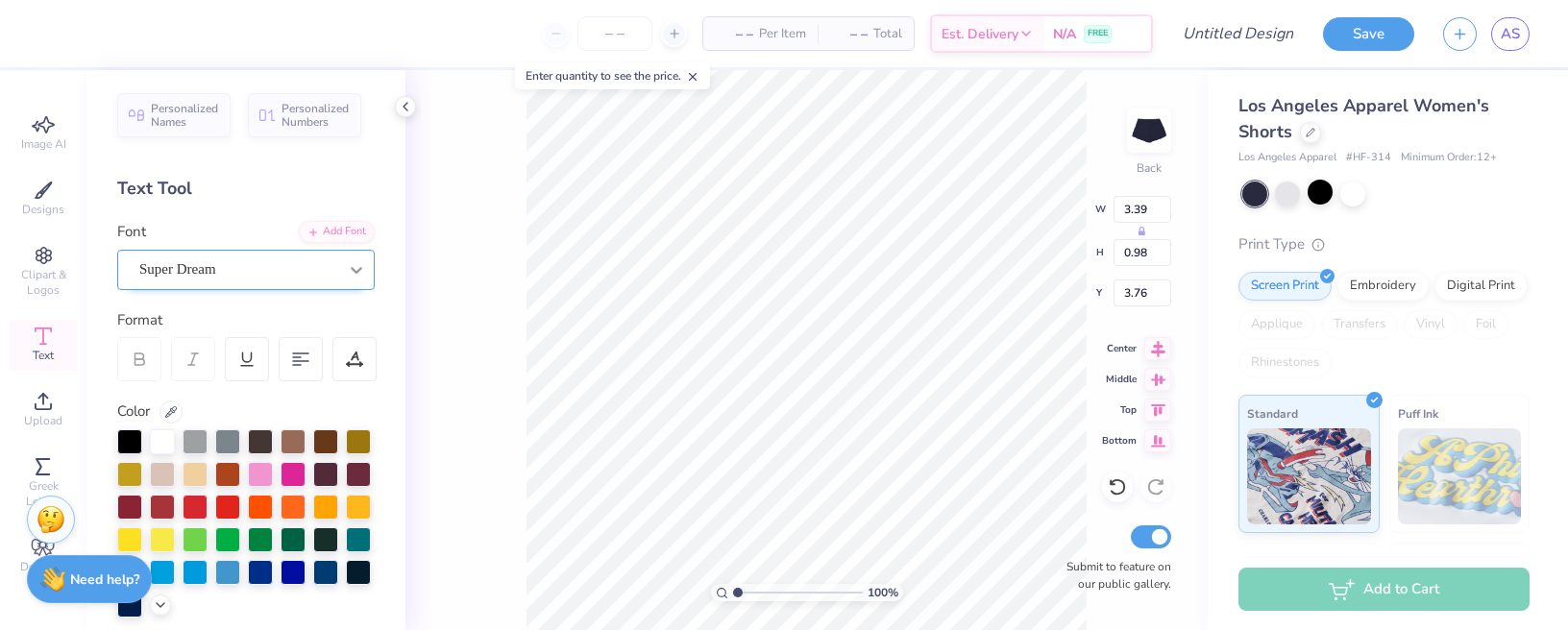 type on "PC 22" 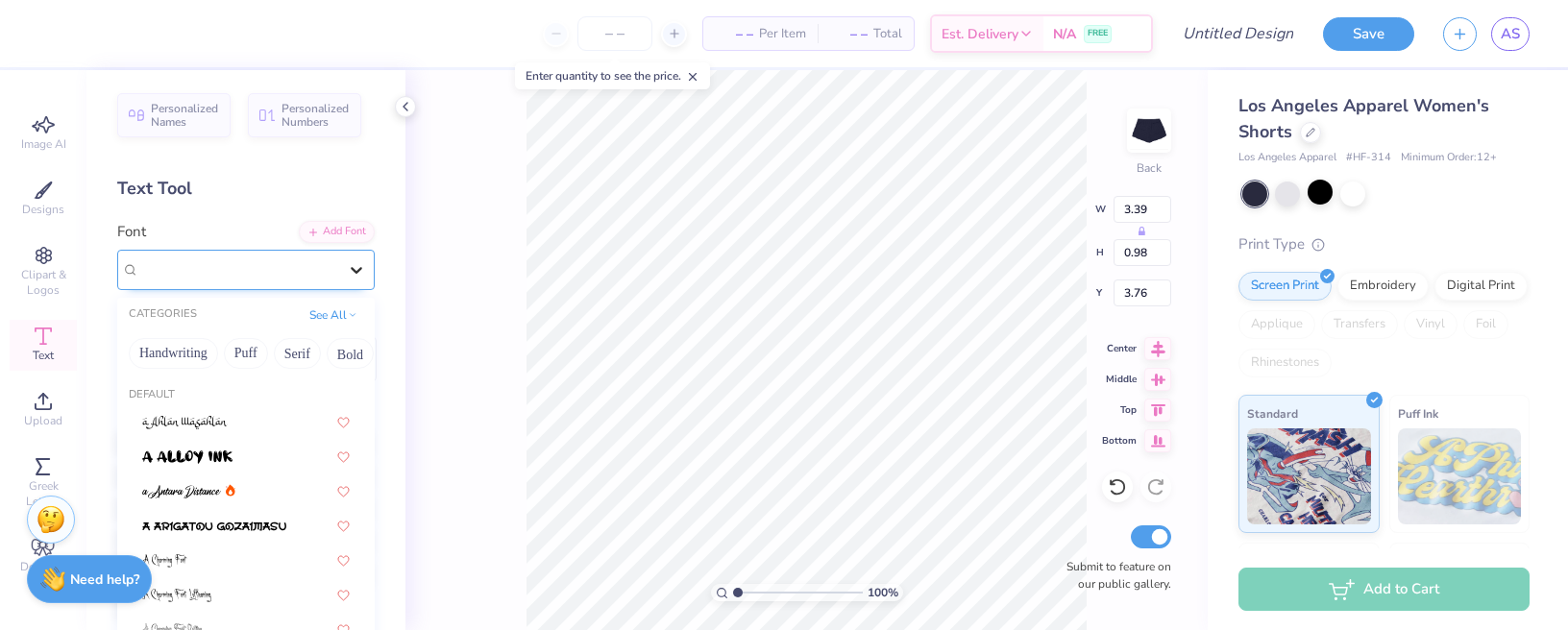 click 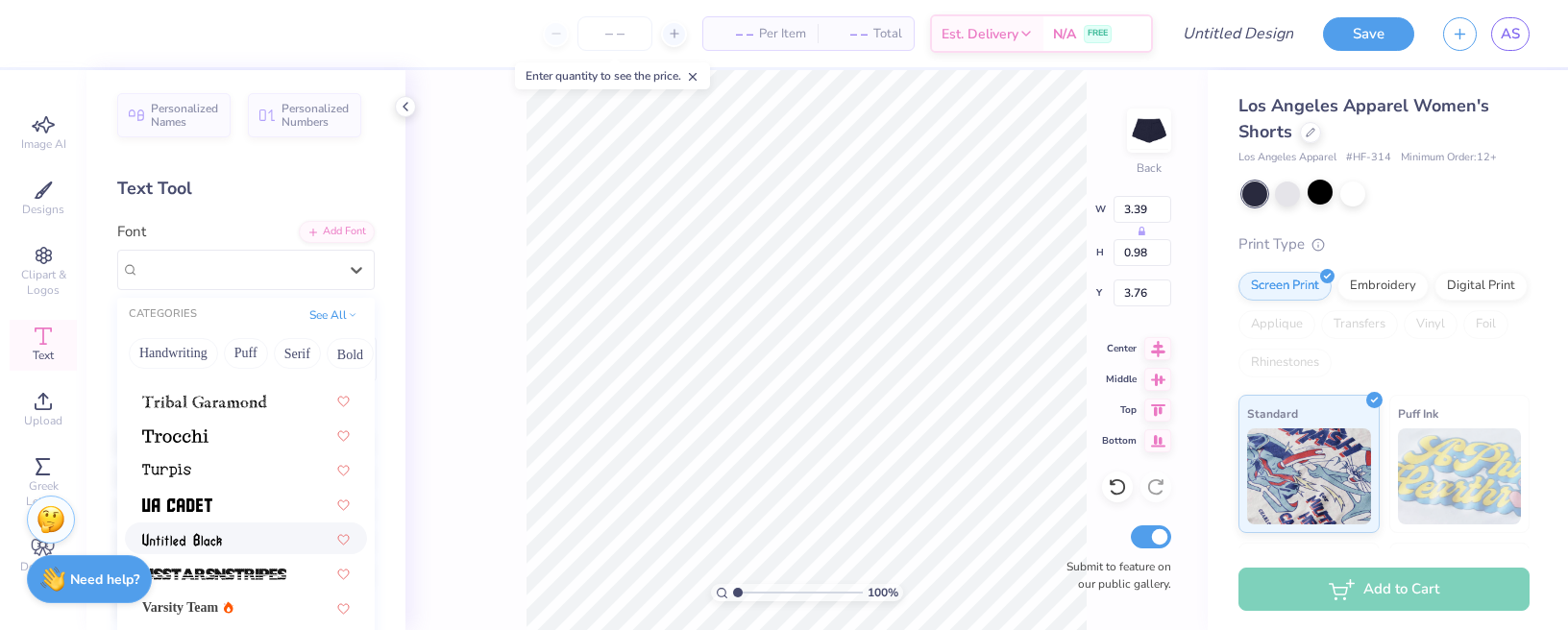 scroll, scrollTop: 8594, scrollLeft: 0, axis: vertical 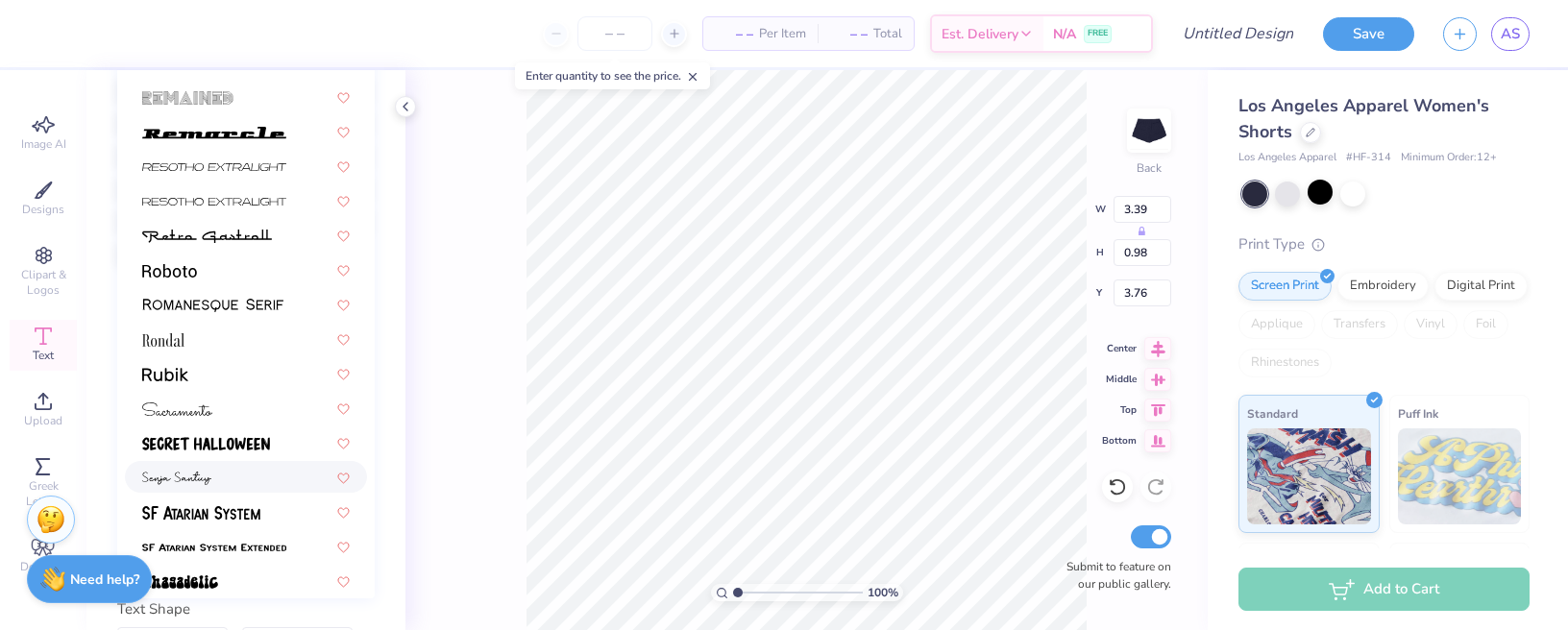 click at bounding box center [246, 476] 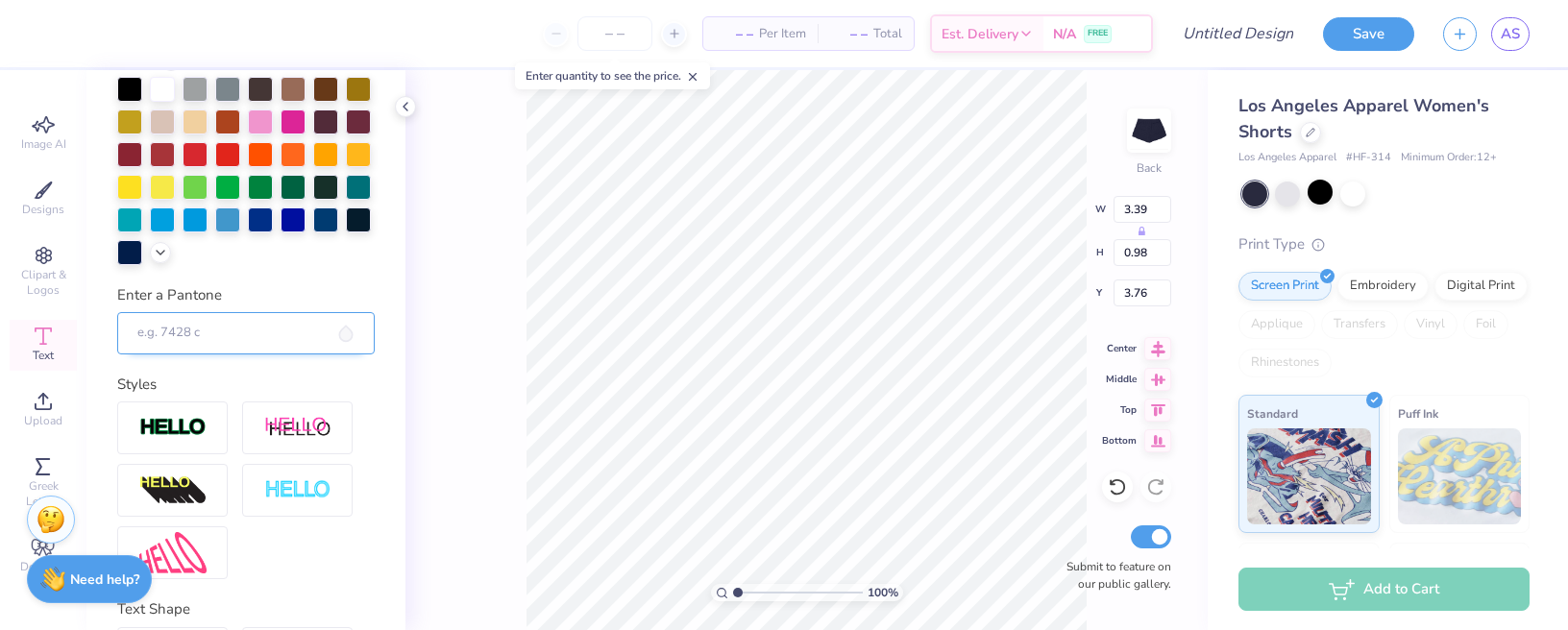 click on "Enter a Pantone" at bounding box center (246, 333) 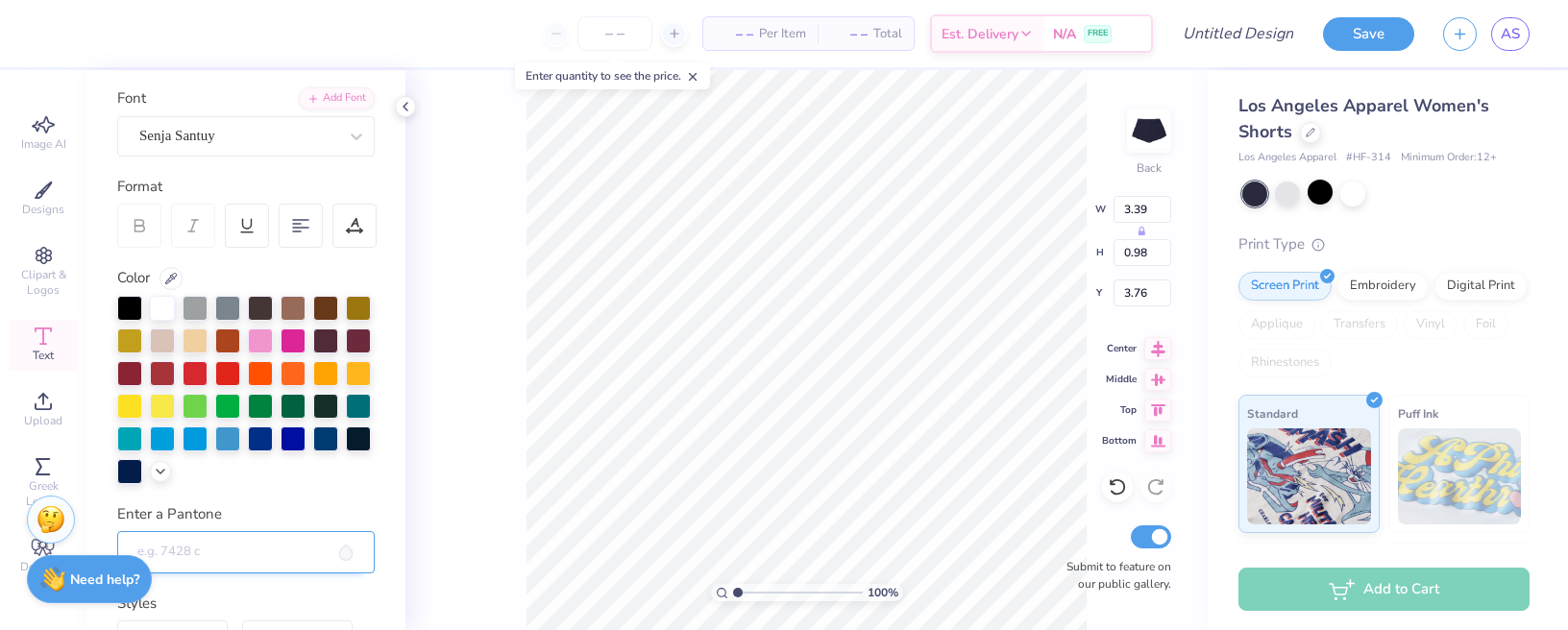 scroll, scrollTop: 86, scrollLeft: 0, axis: vertical 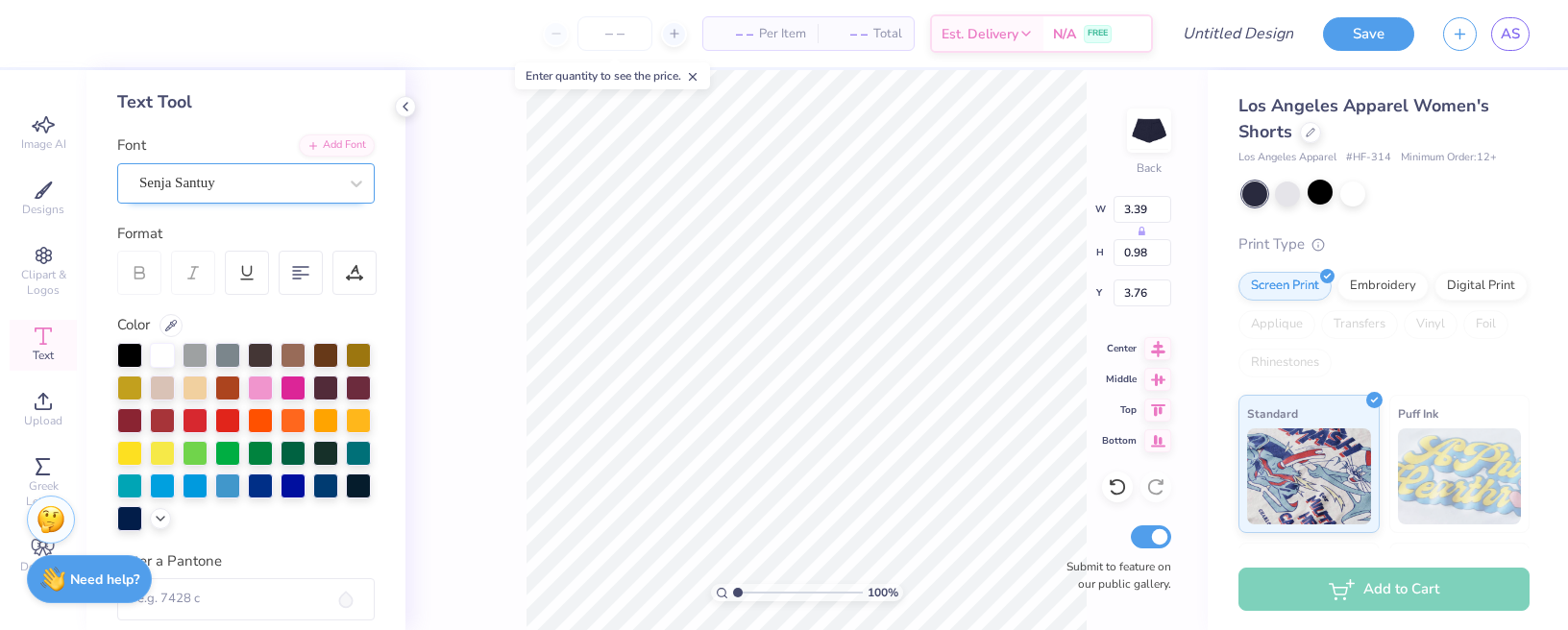 click on "Senja Santuy" at bounding box center (238, 182) 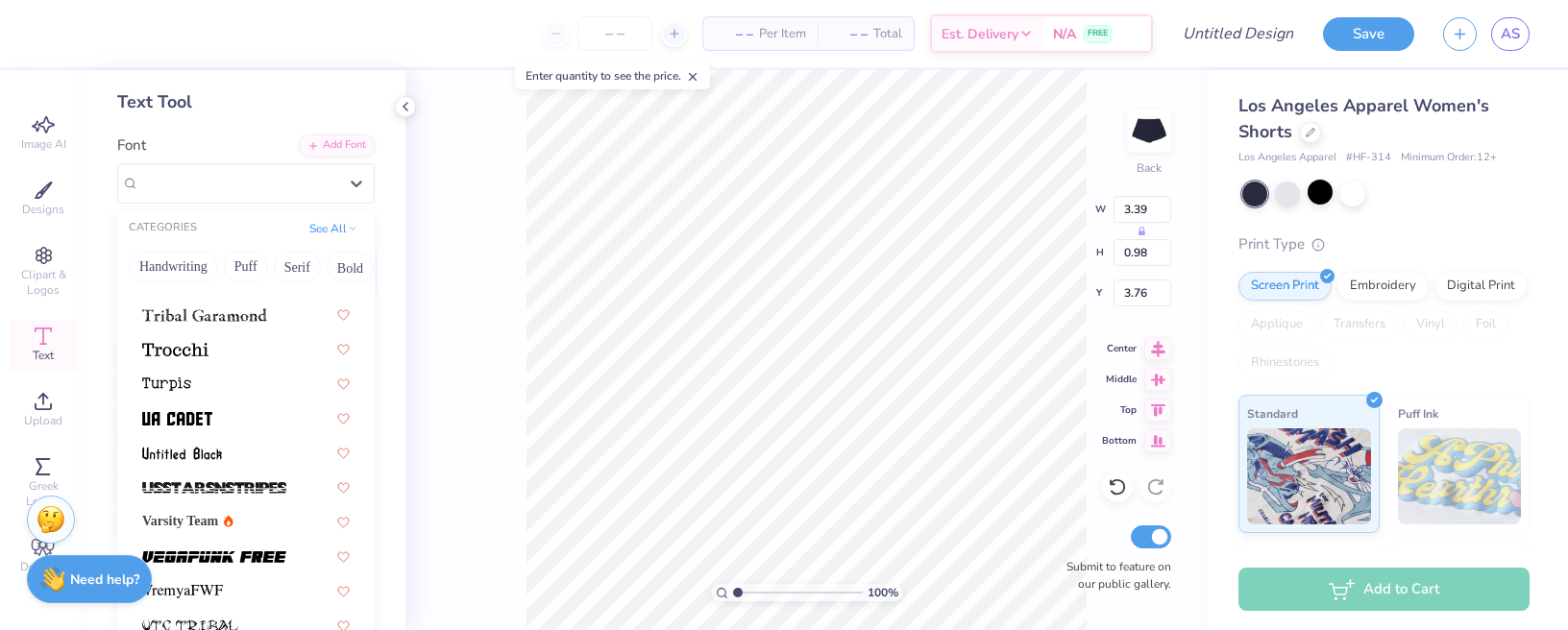 scroll, scrollTop: 8594, scrollLeft: 0, axis: vertical 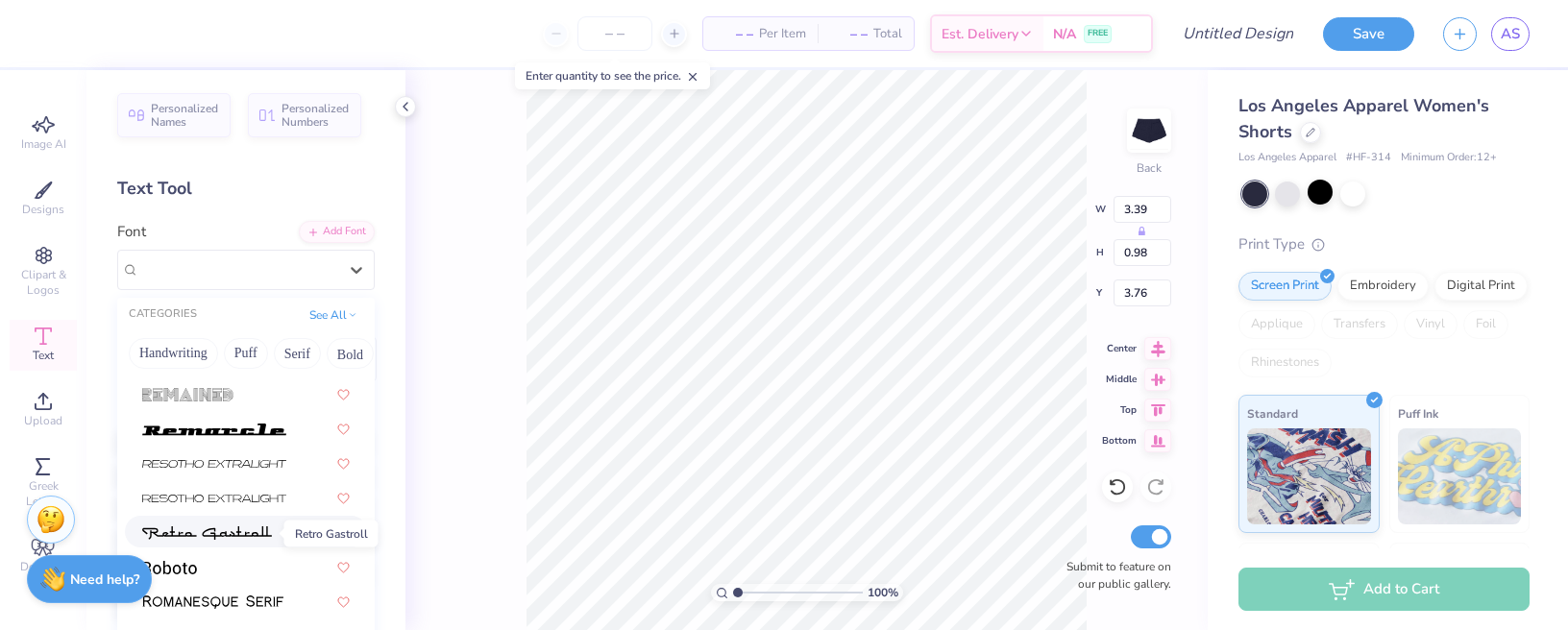 click at bounding box center (207, 533) 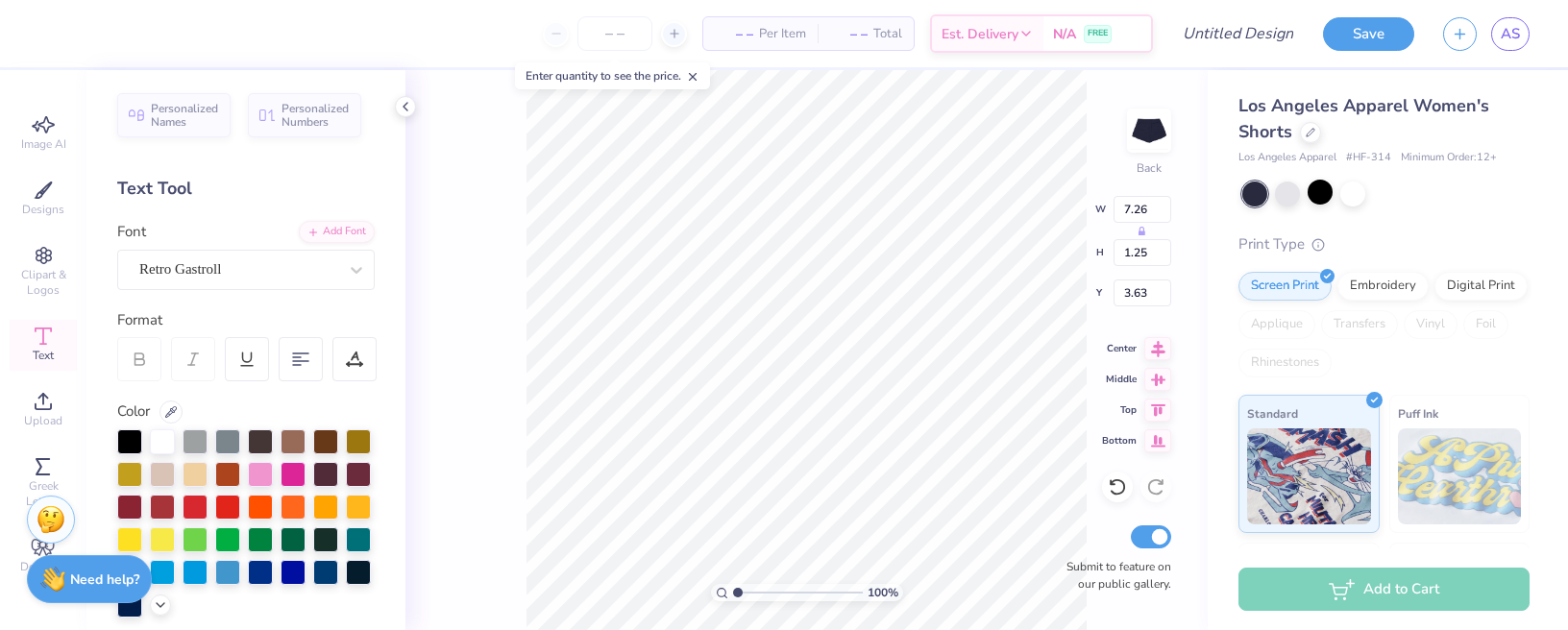 type on "4.04" 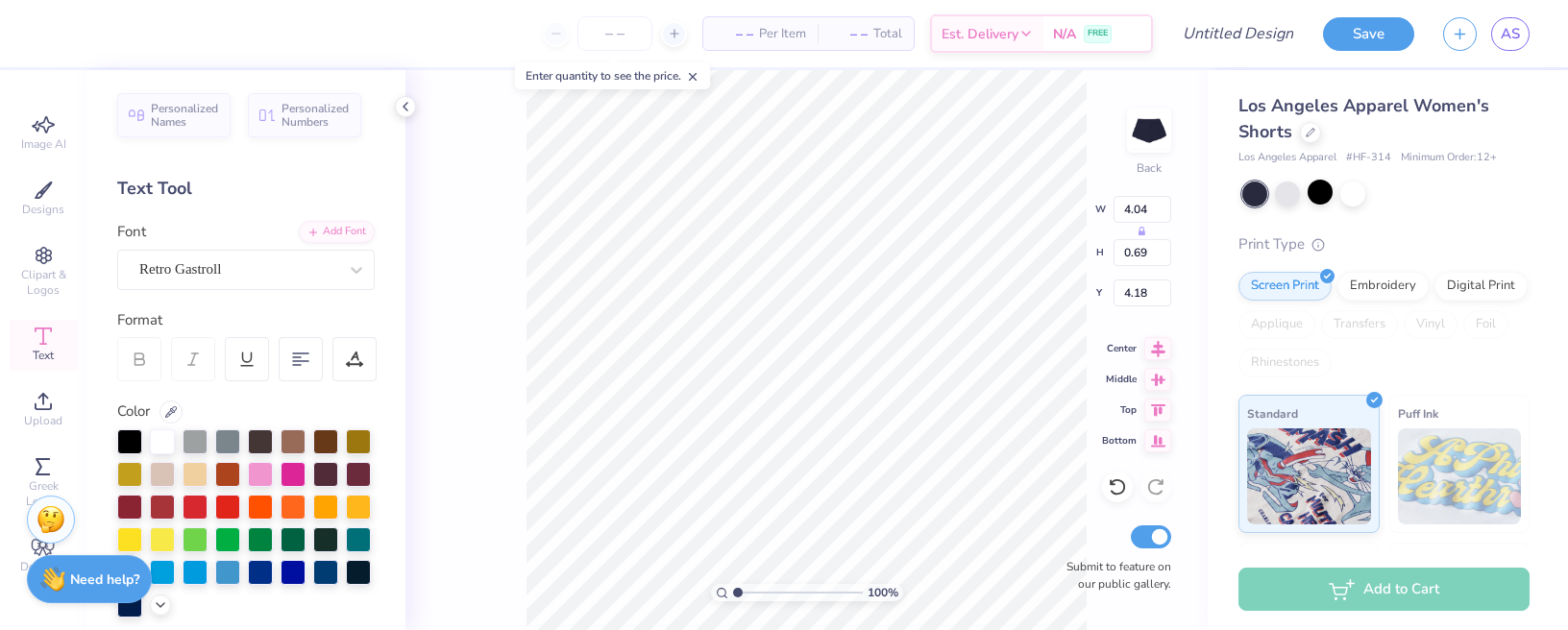 type on "3.92" 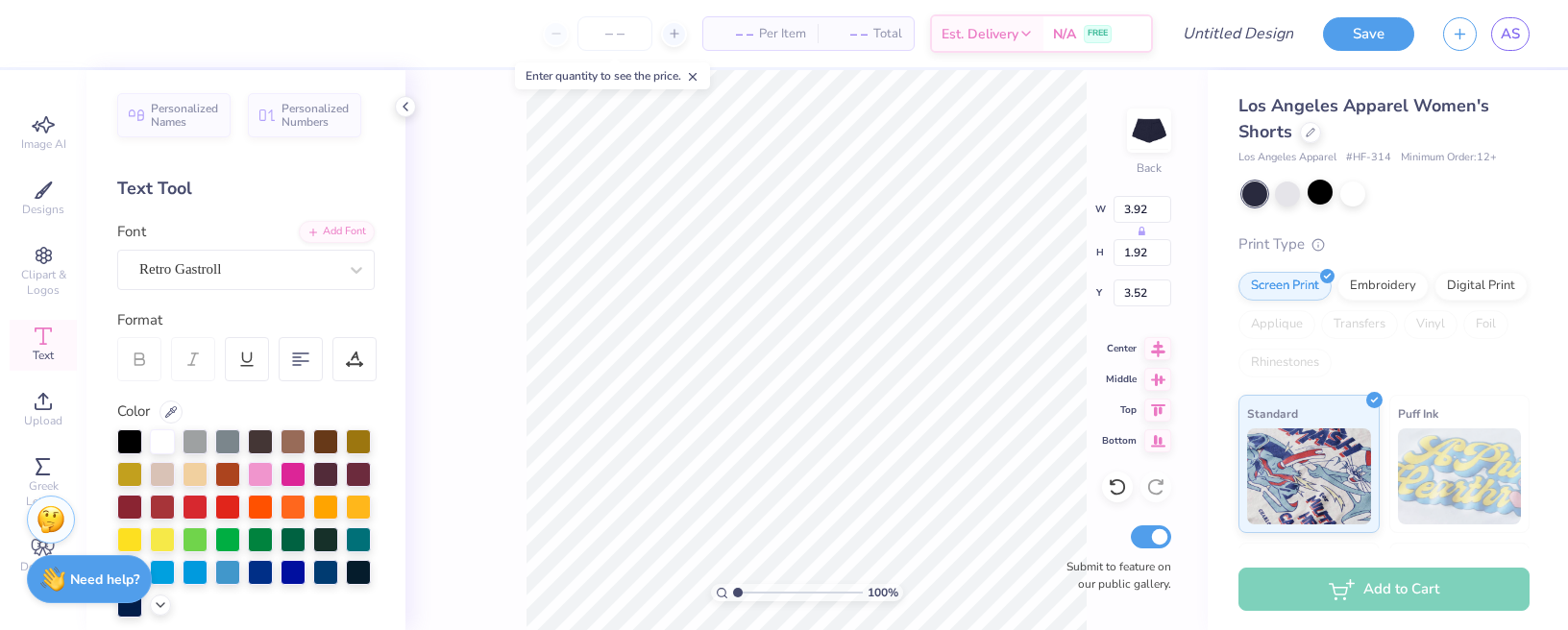 type on "2.40" 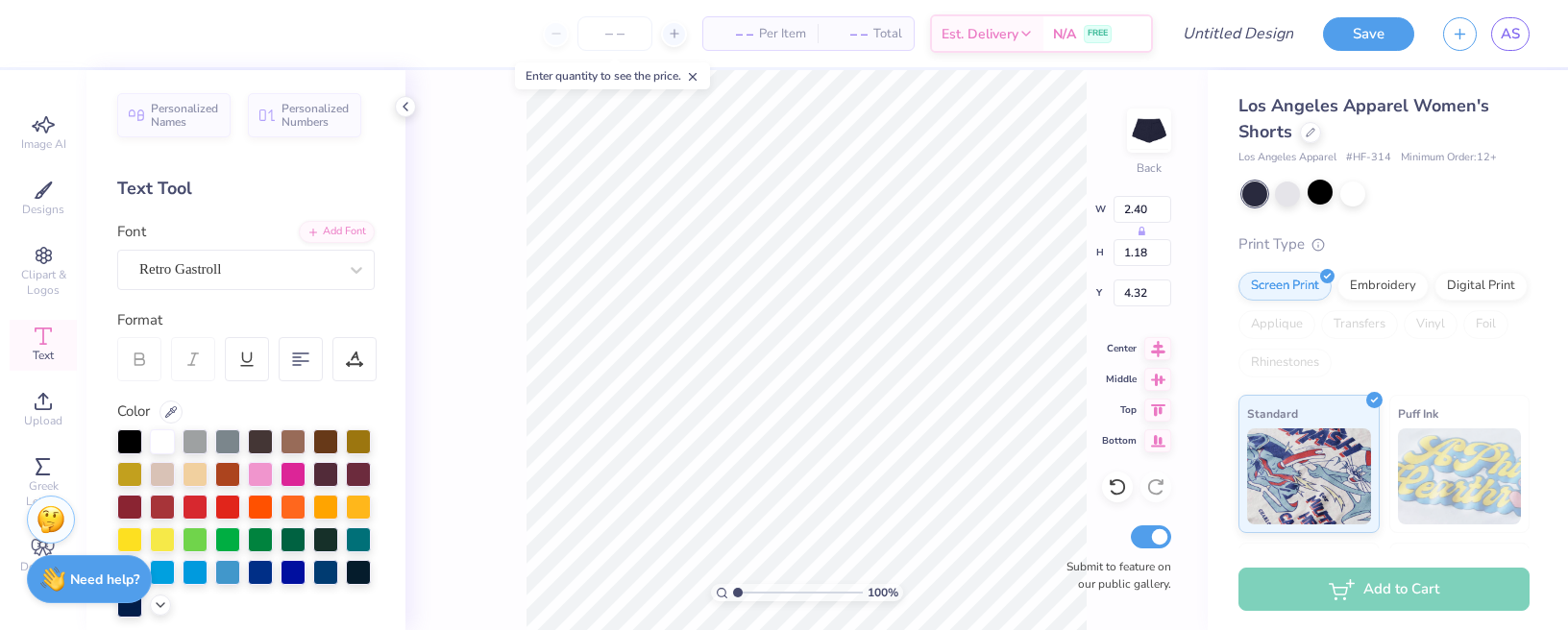 type on "1.72" 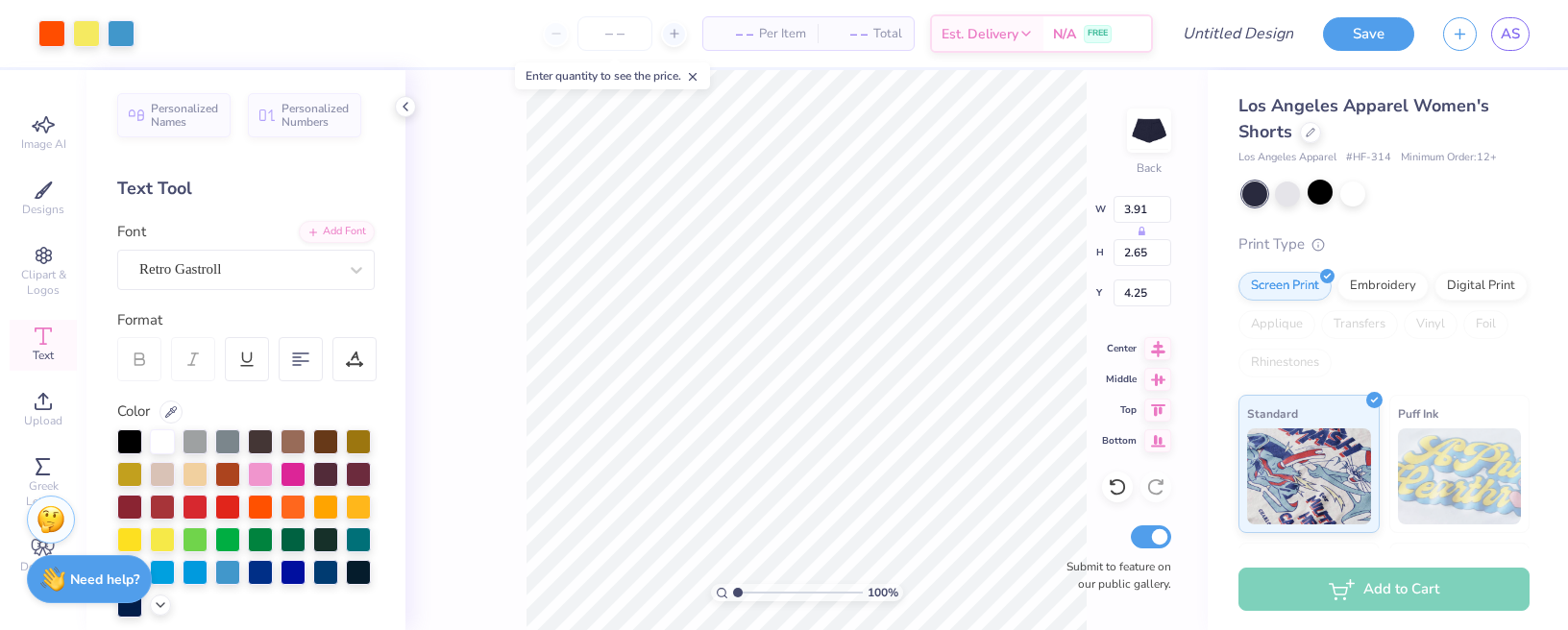 type on "4.67" 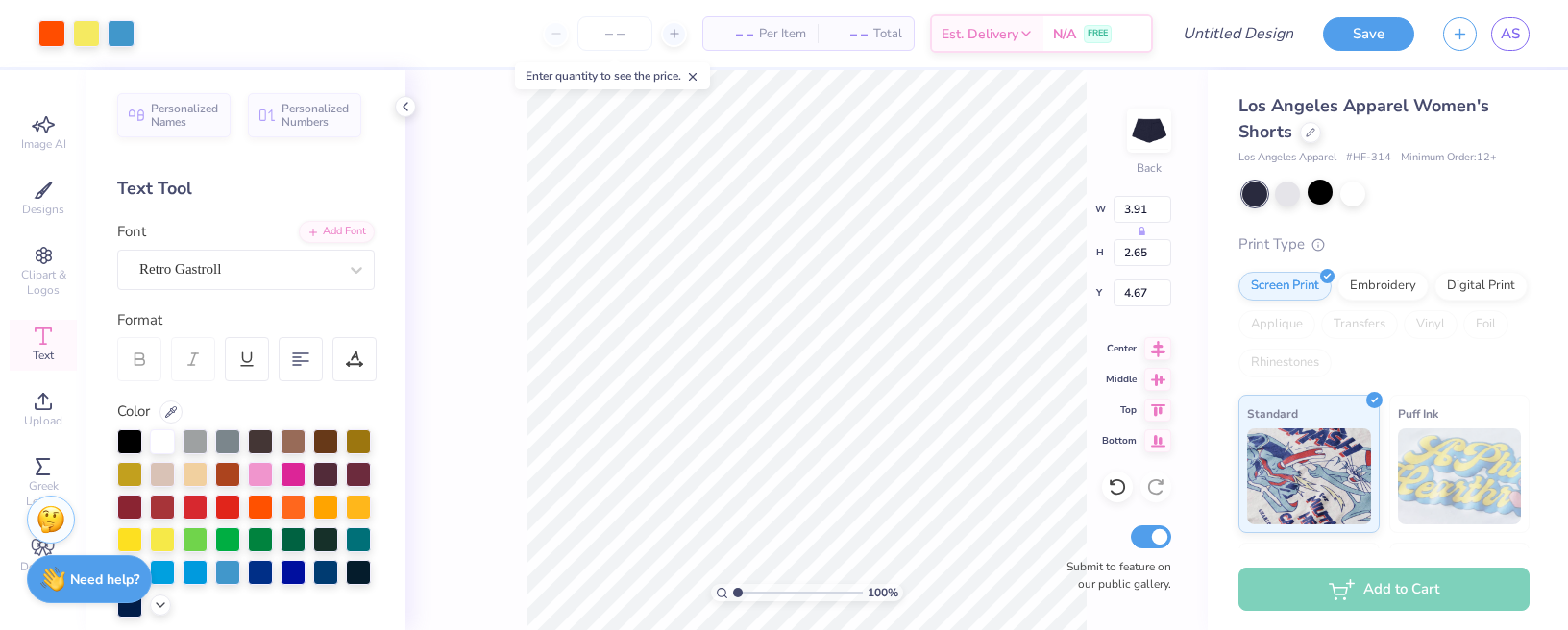type on "4.25" 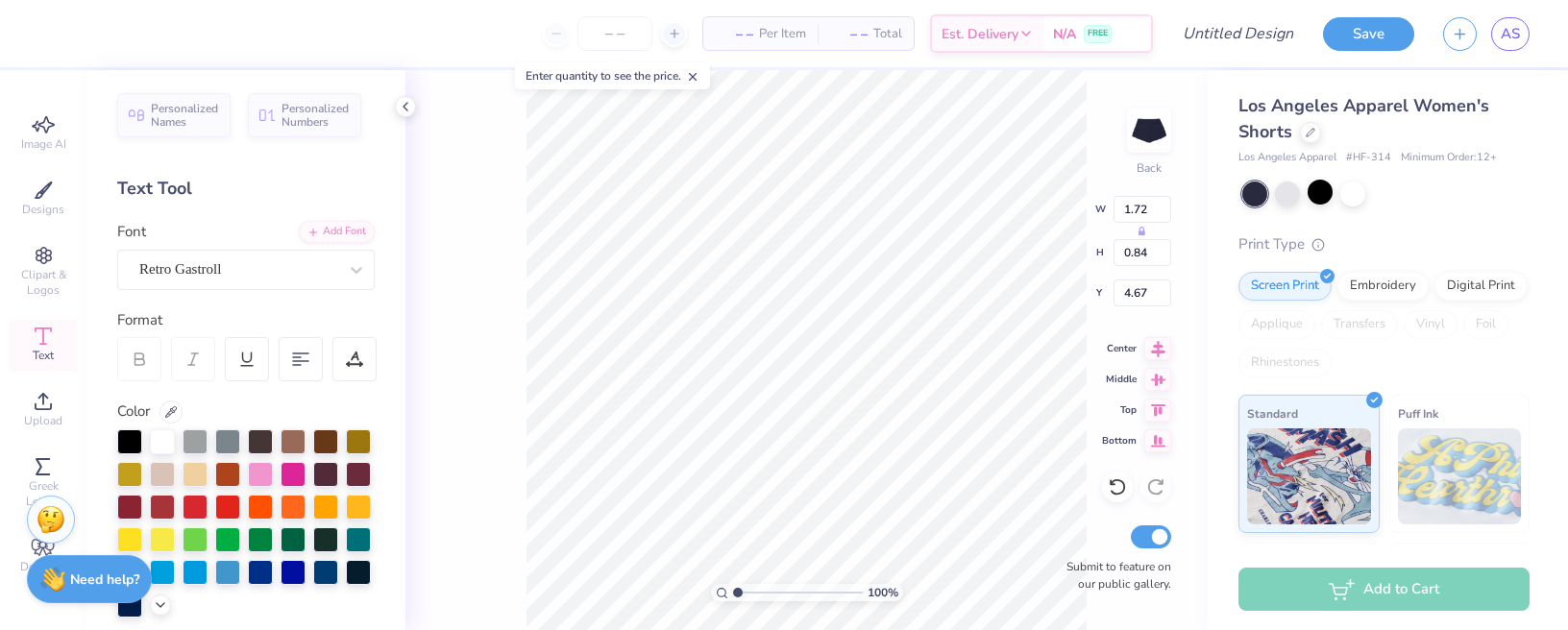 type on "1.23" 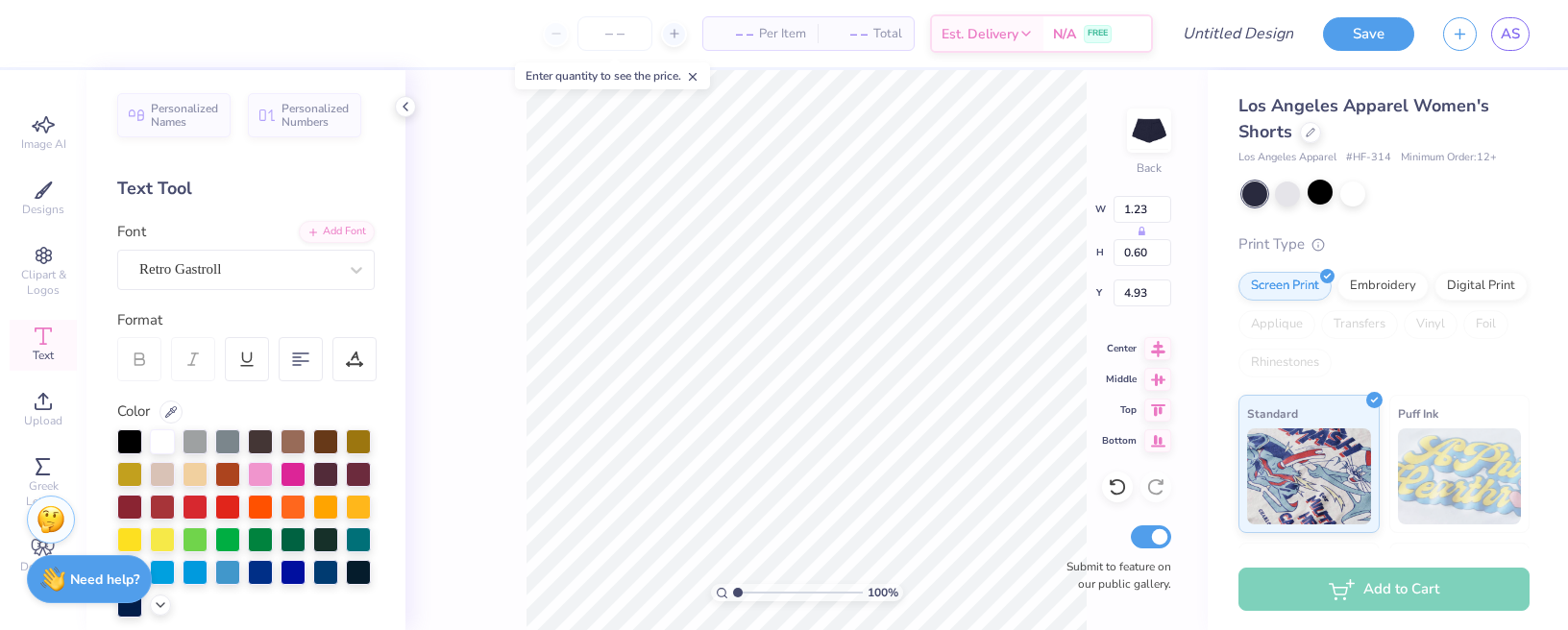 type on "4.79" 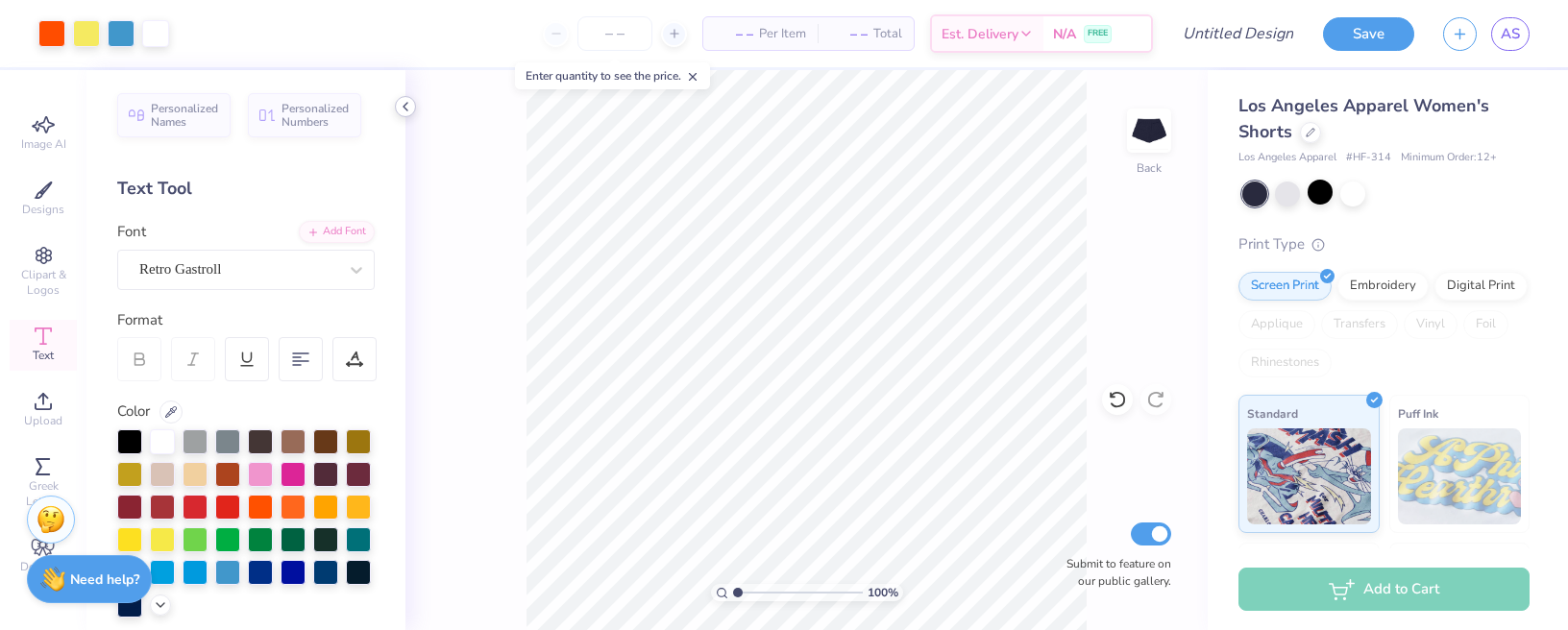 click 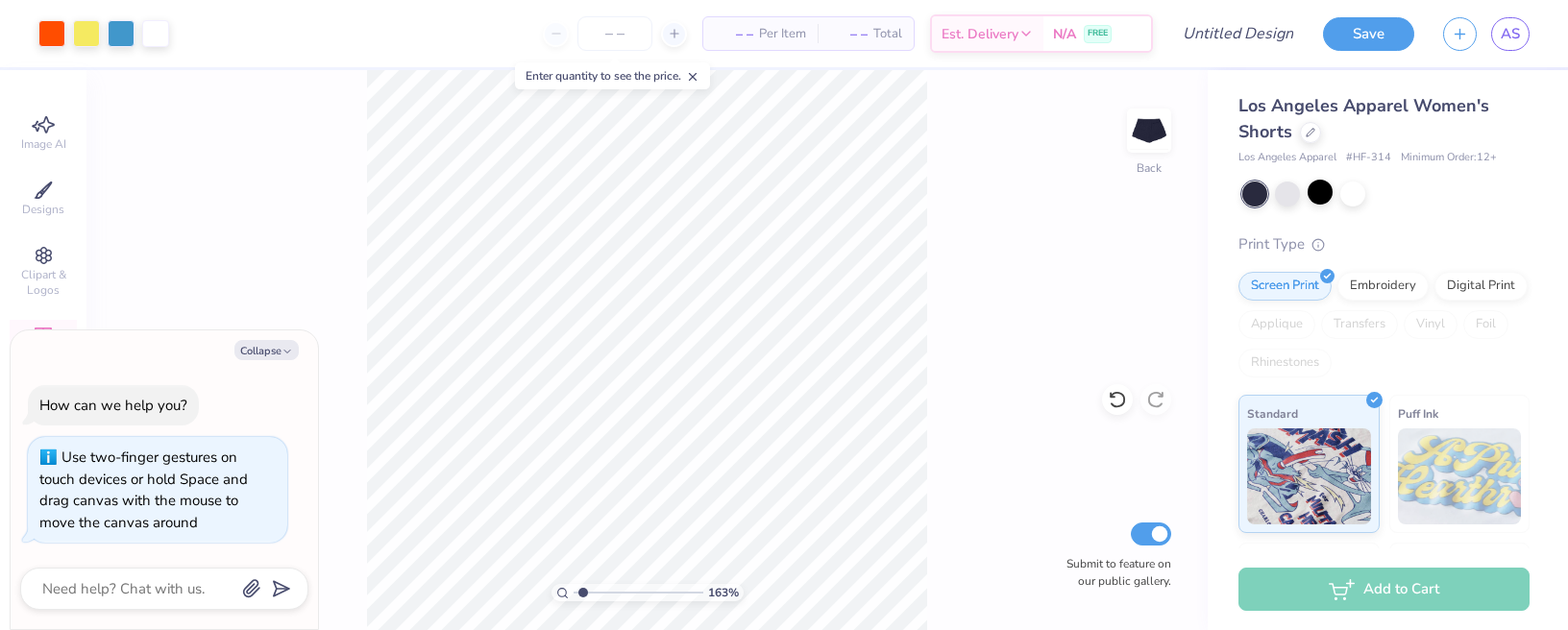type on "1.41" 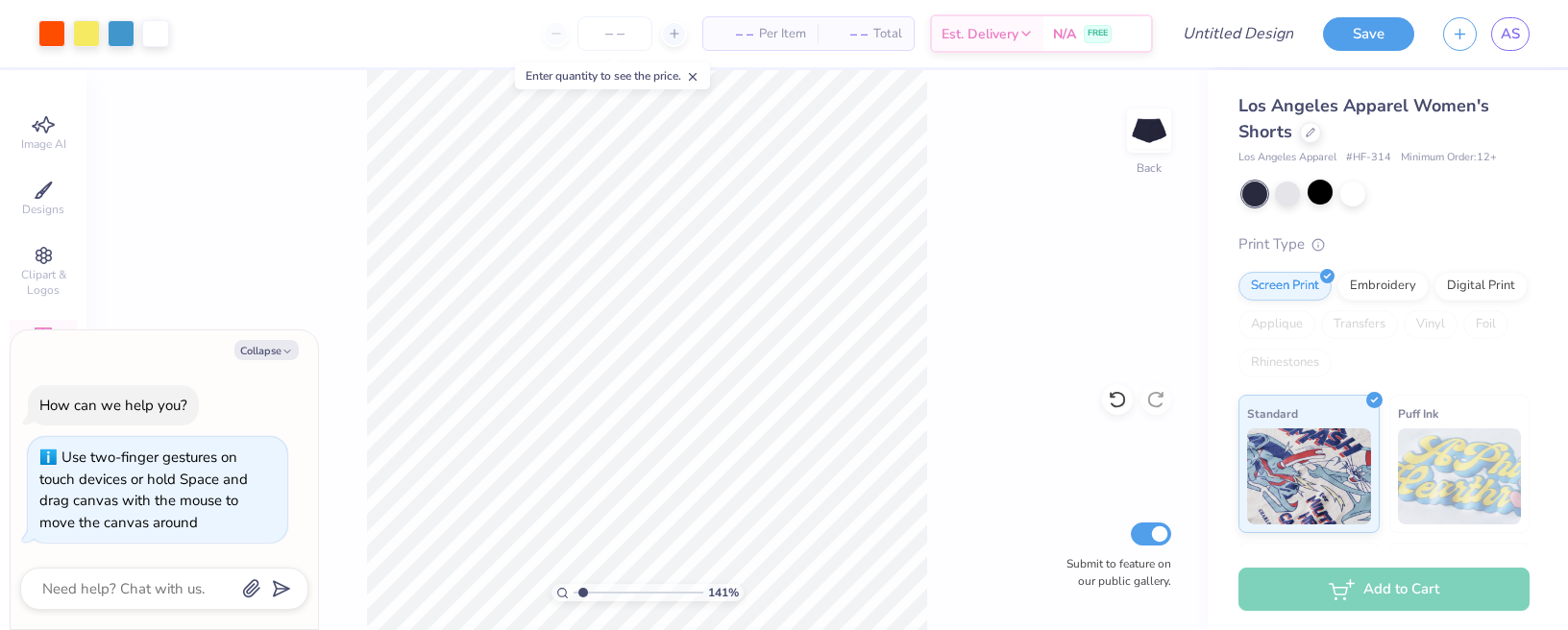 click at bounding box center [638, 593] 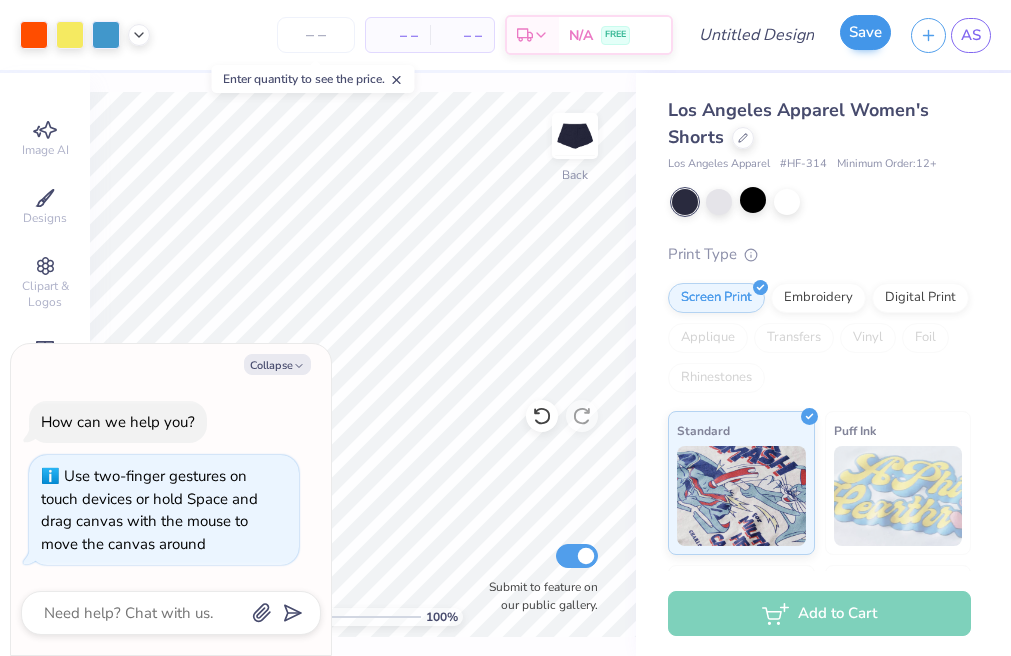 click on "Save" at bounding box center (865, 32) 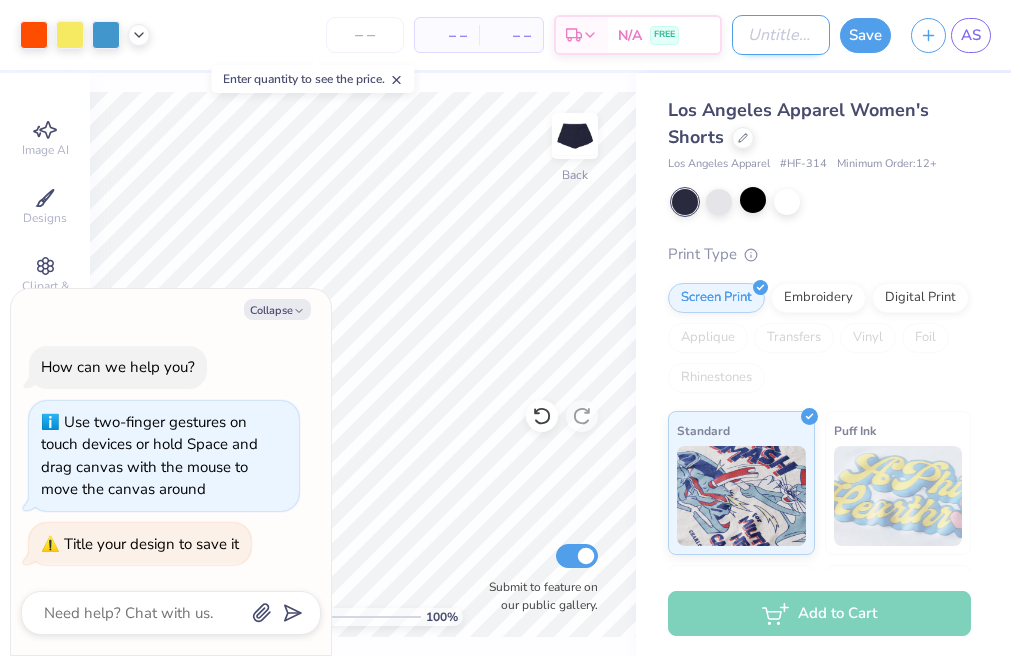 click on "Design Title" at bounding box center [781, 35] 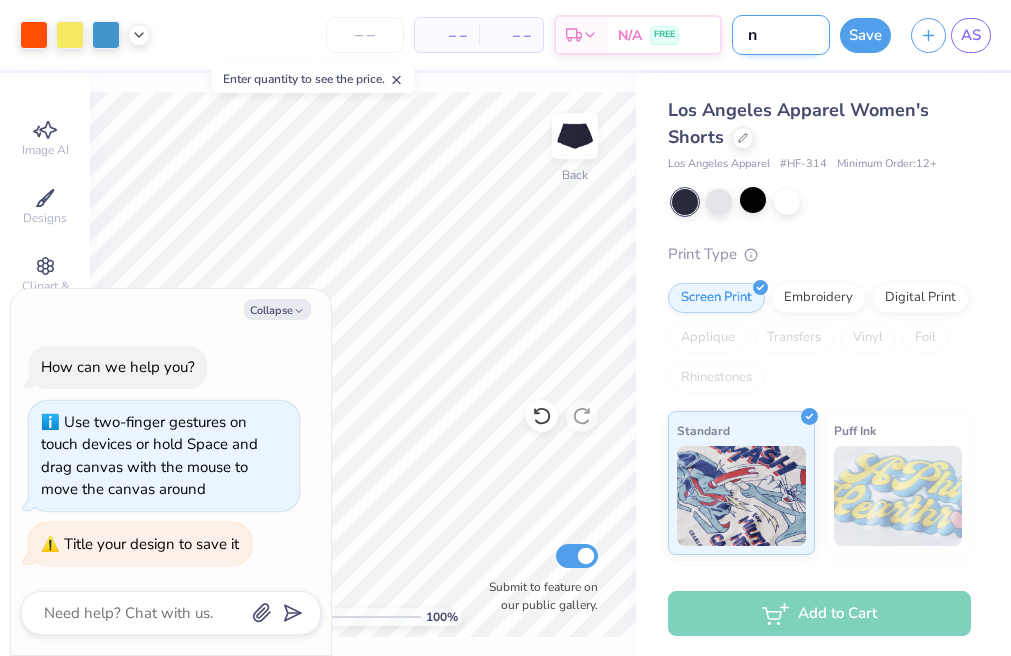 type on "x" 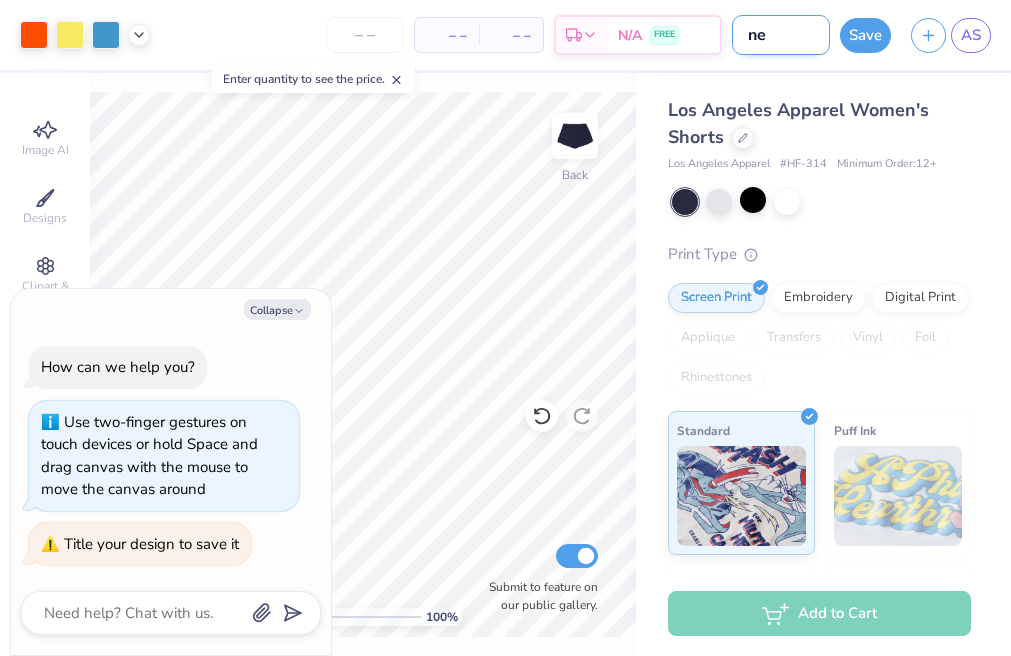 type on "x" 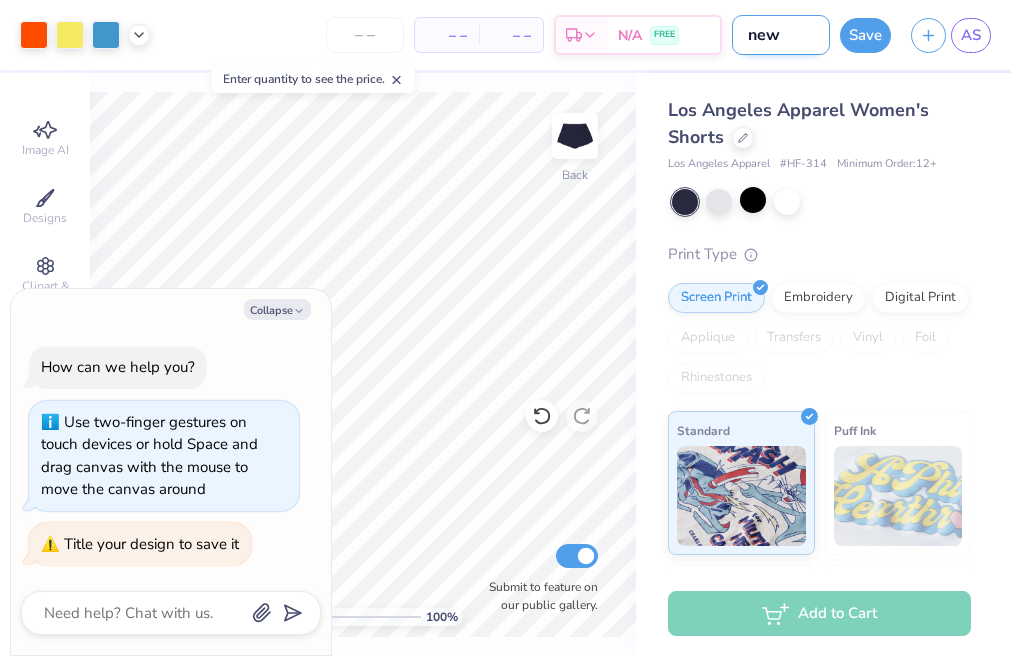 type on "x" 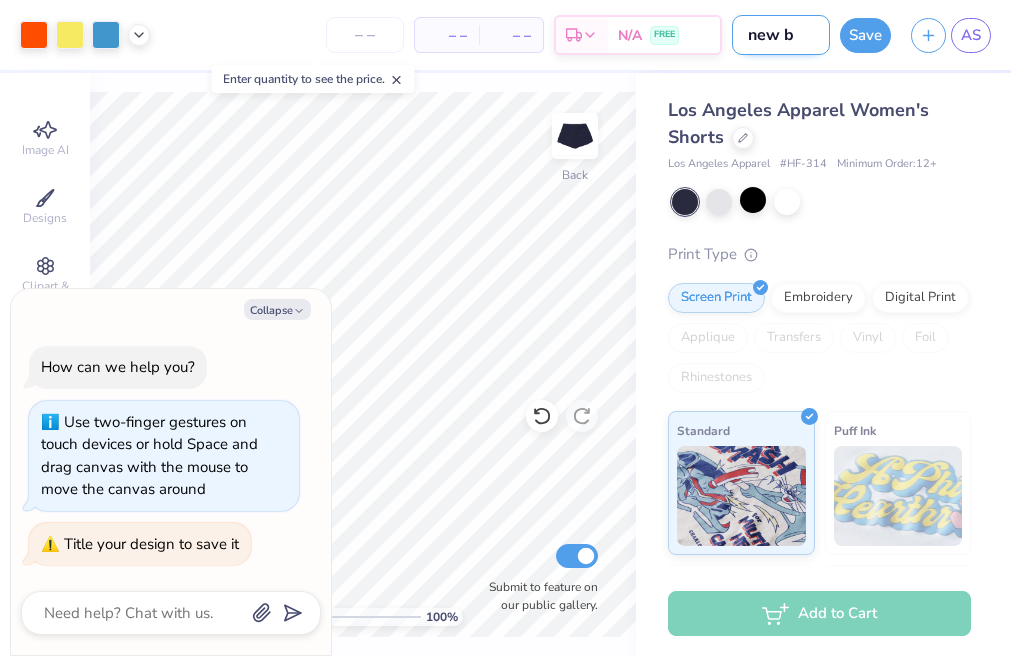 type on "x" 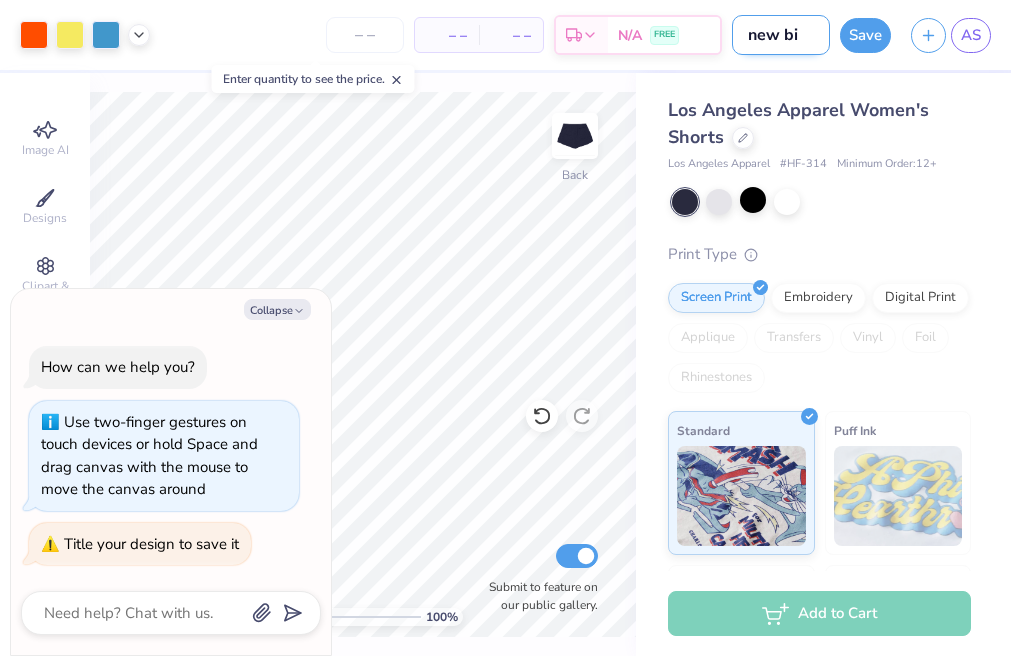 type on "x" 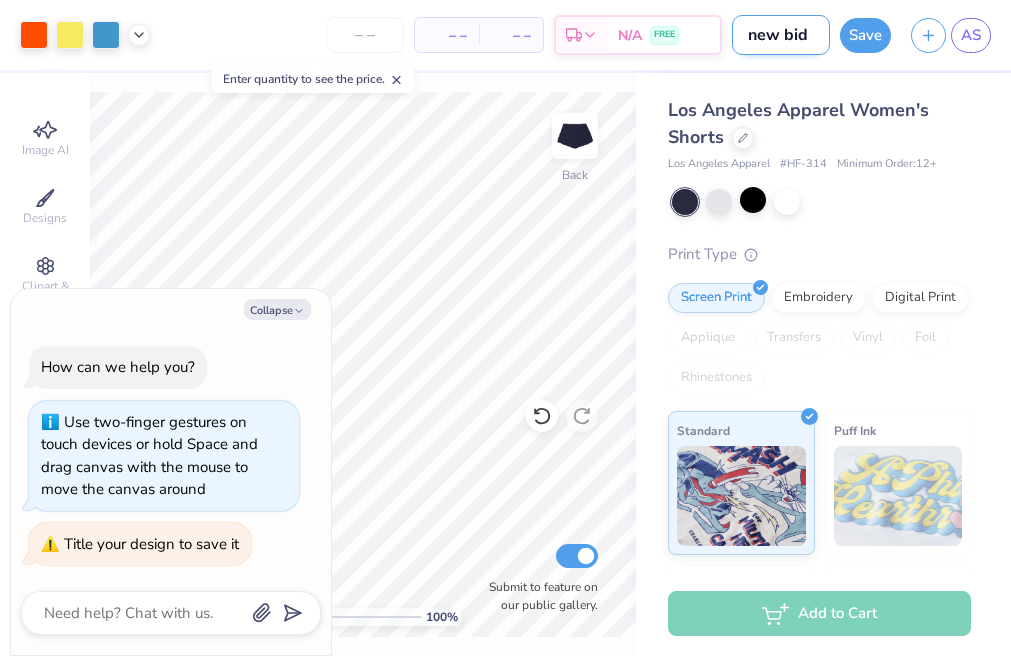 type on "x" 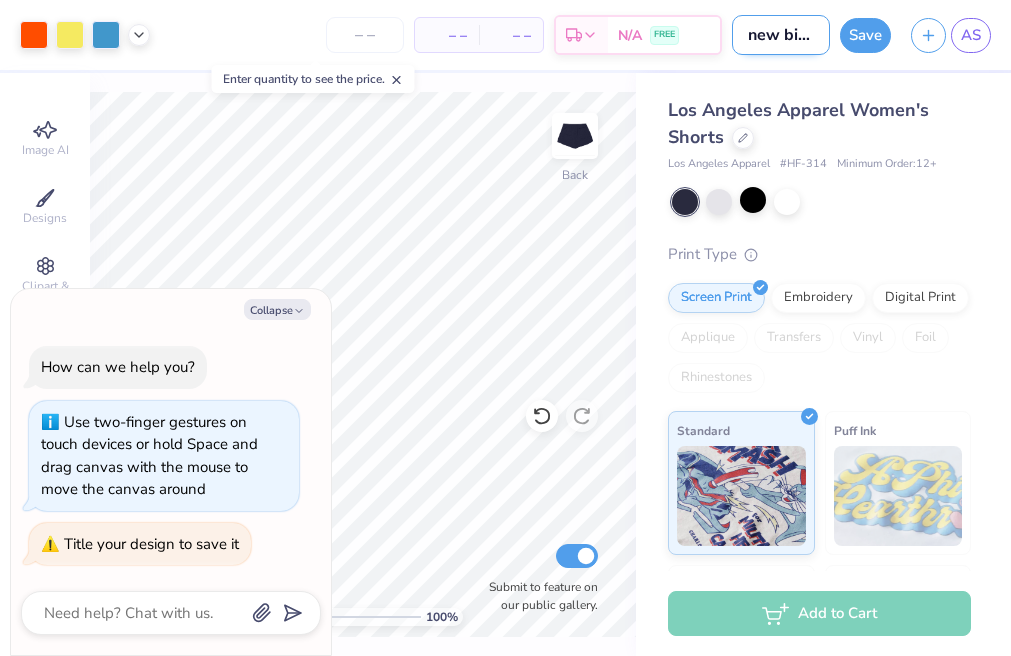 type on "x" 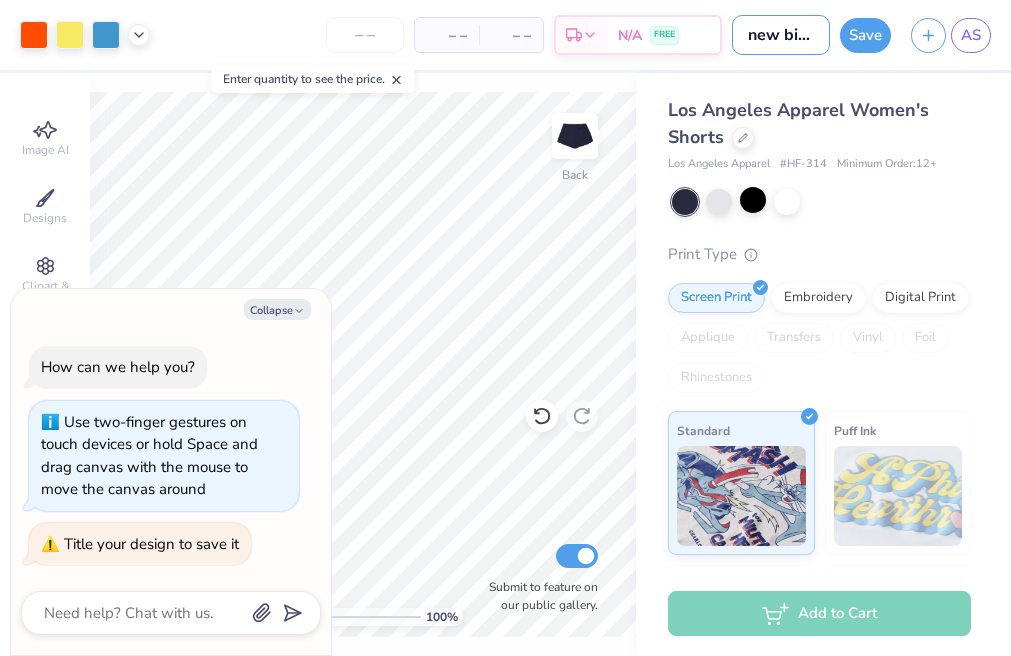 type on "new bid day shorts" 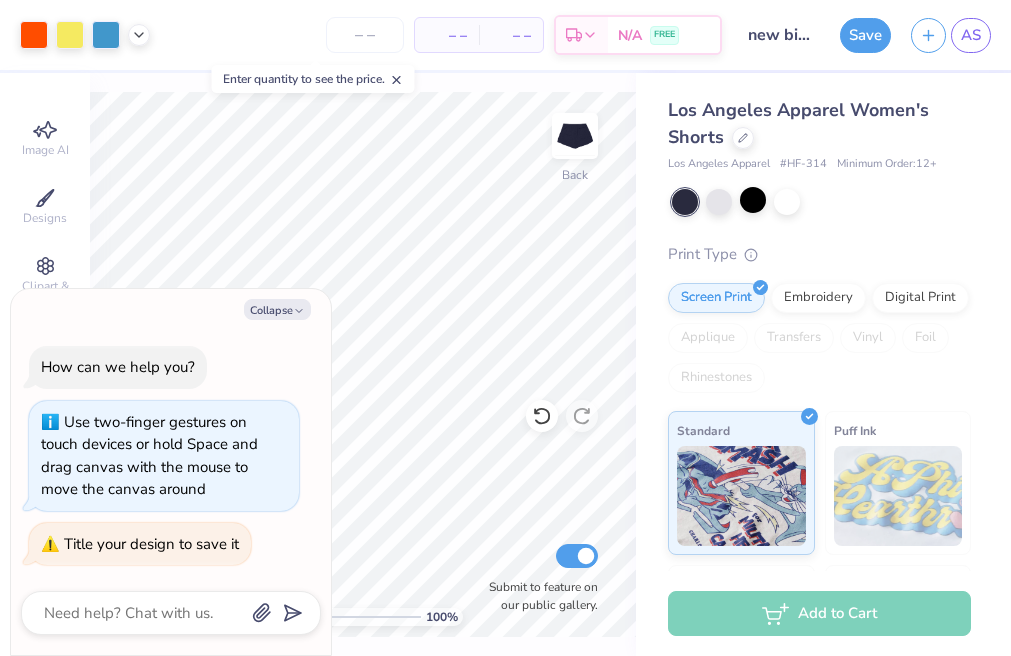 click on "Save" at bounding box center (865, 35) 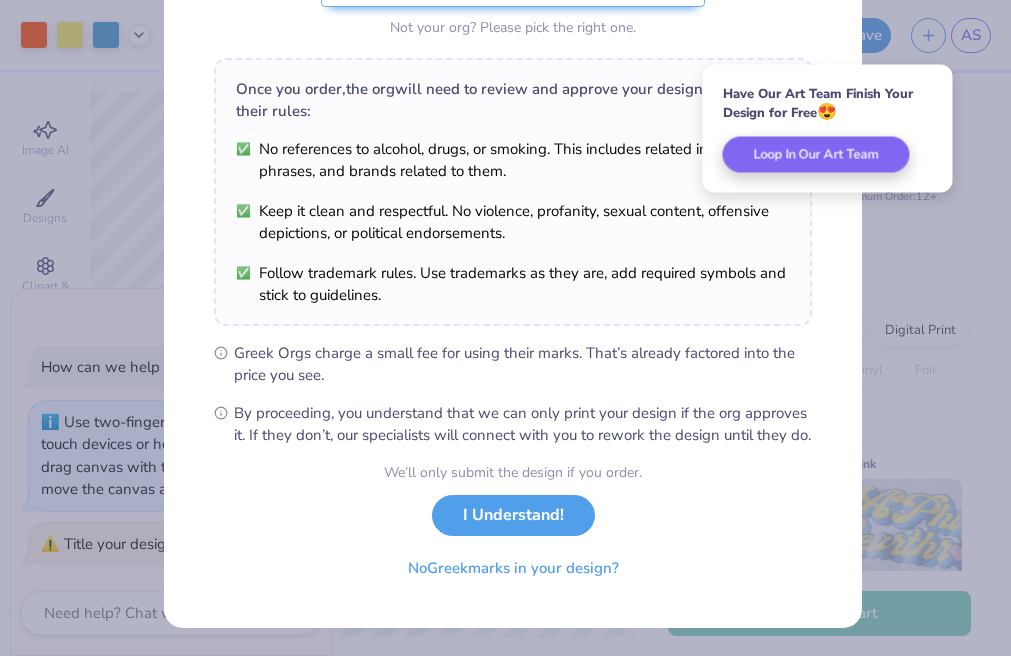 scroll, scrollTop: 280, scrollLeft: 0, axis: vertical 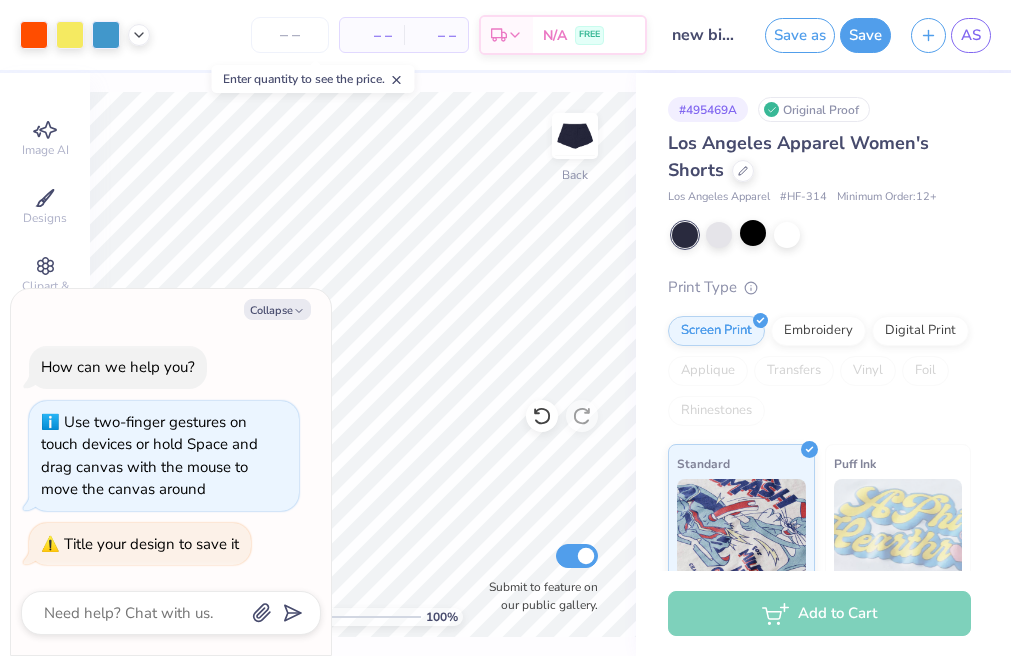 type on "x" 